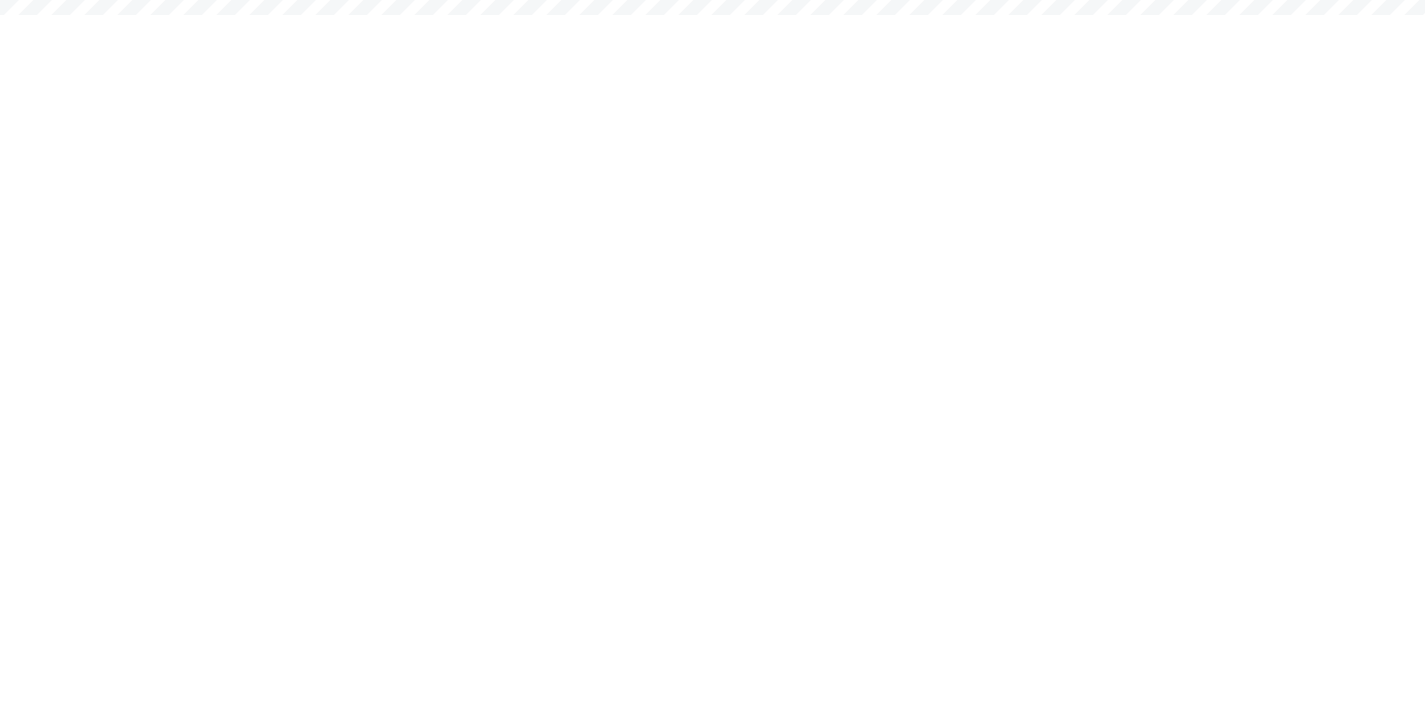 scroll, scrollTop: 0, scrollLeft: 0, axis: both 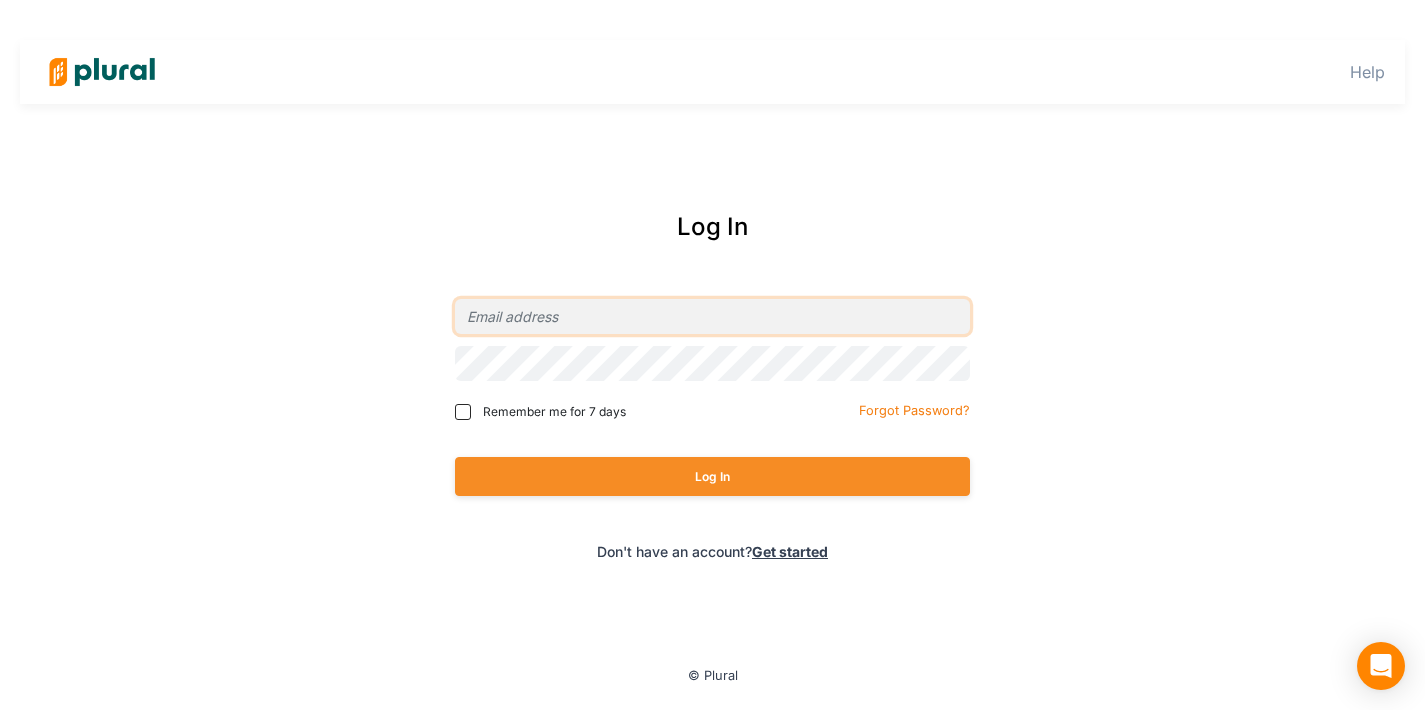 click at bounding box center [712, 316] 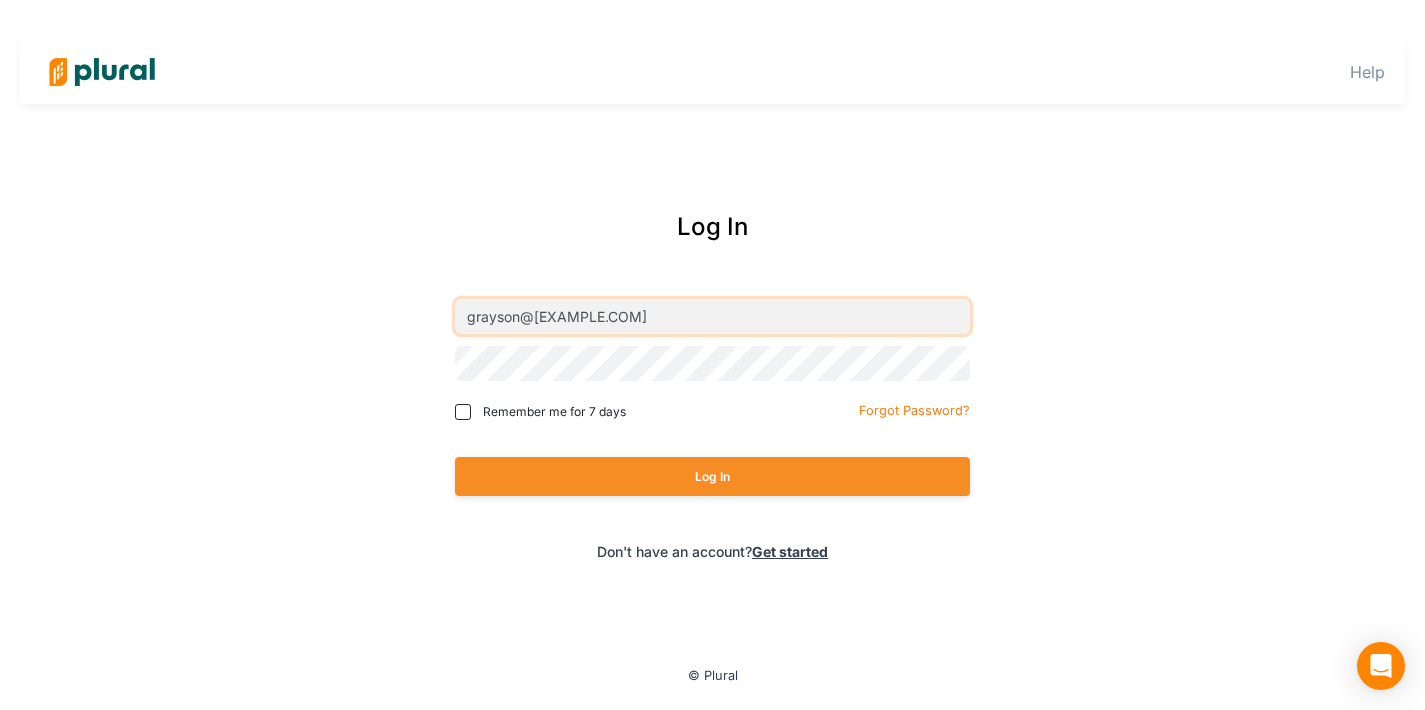 type on "grayson@[EXAMPLE.COM]" 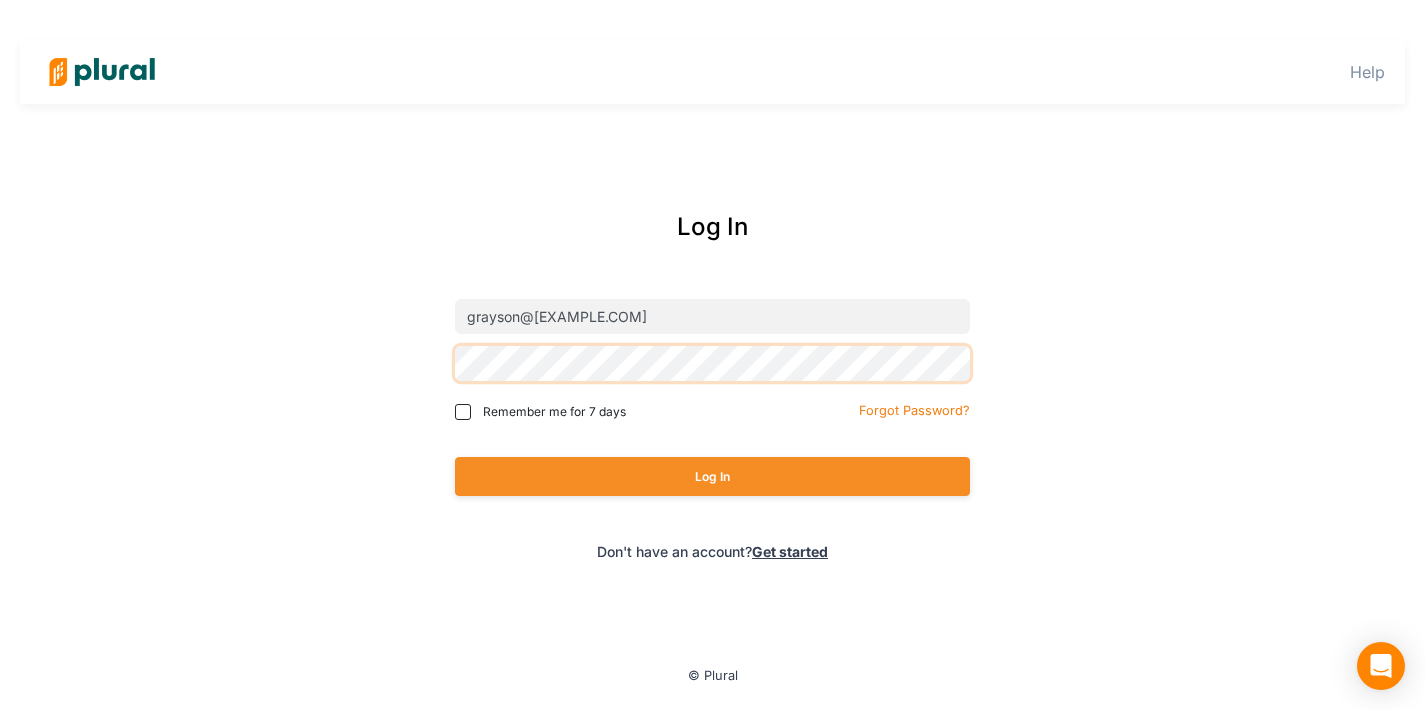 click on "Log In" at bounding box center [712, 476] 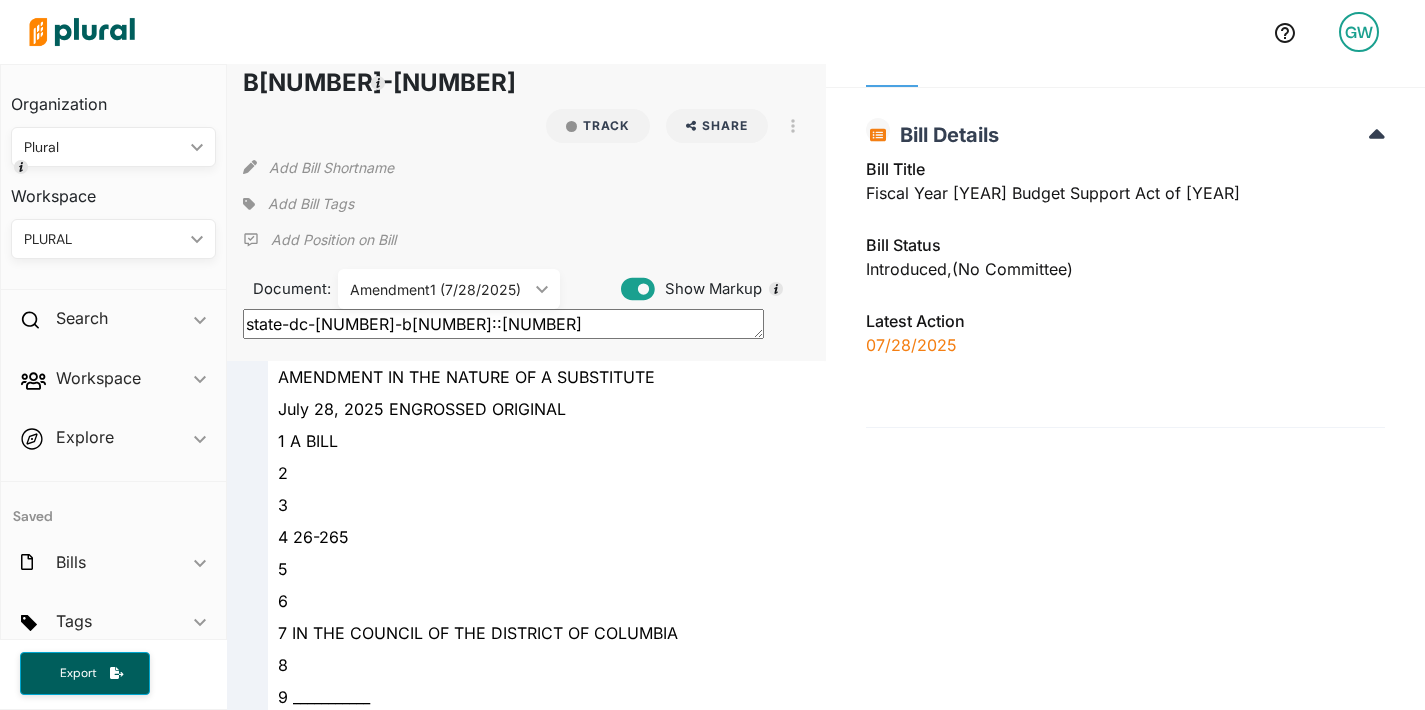 scroll, scrollTop: 32, scrollLeft: 0, axis: vertical 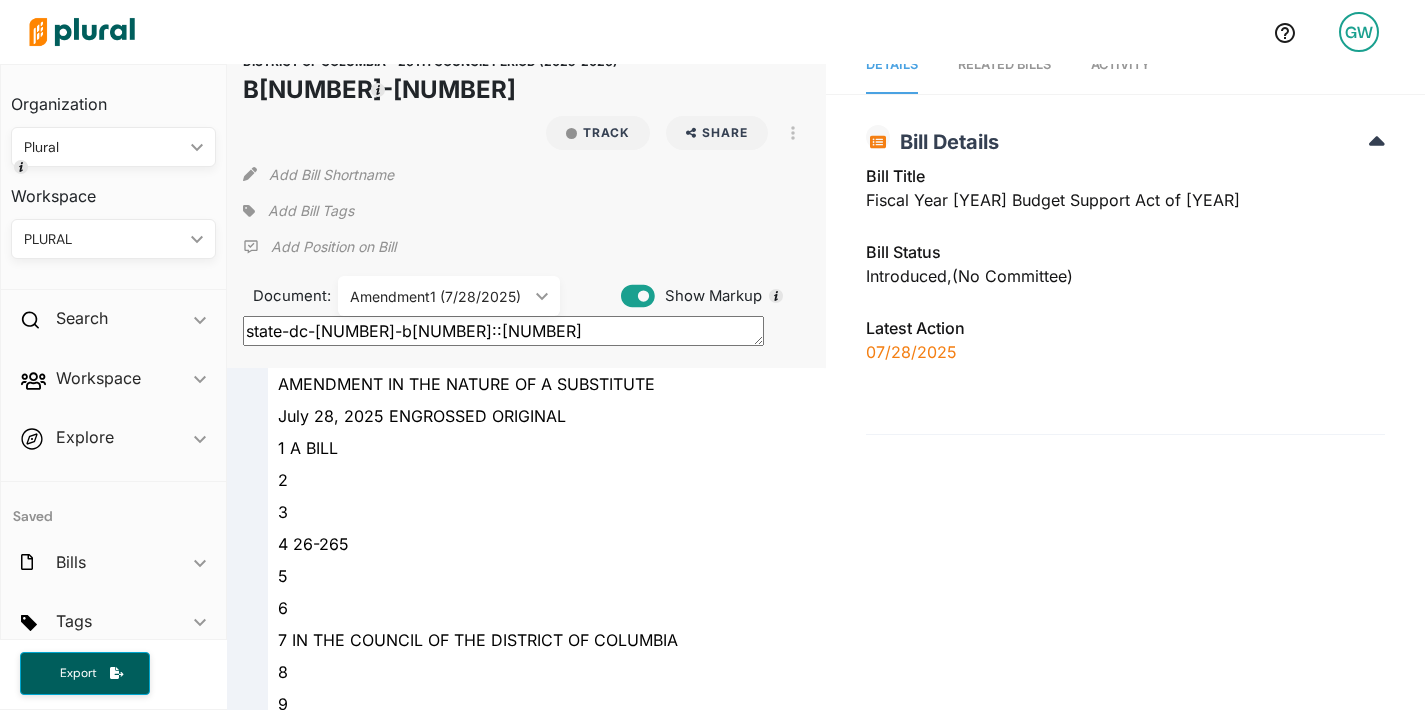 click on "Document:" at bounding box center [278, 296] 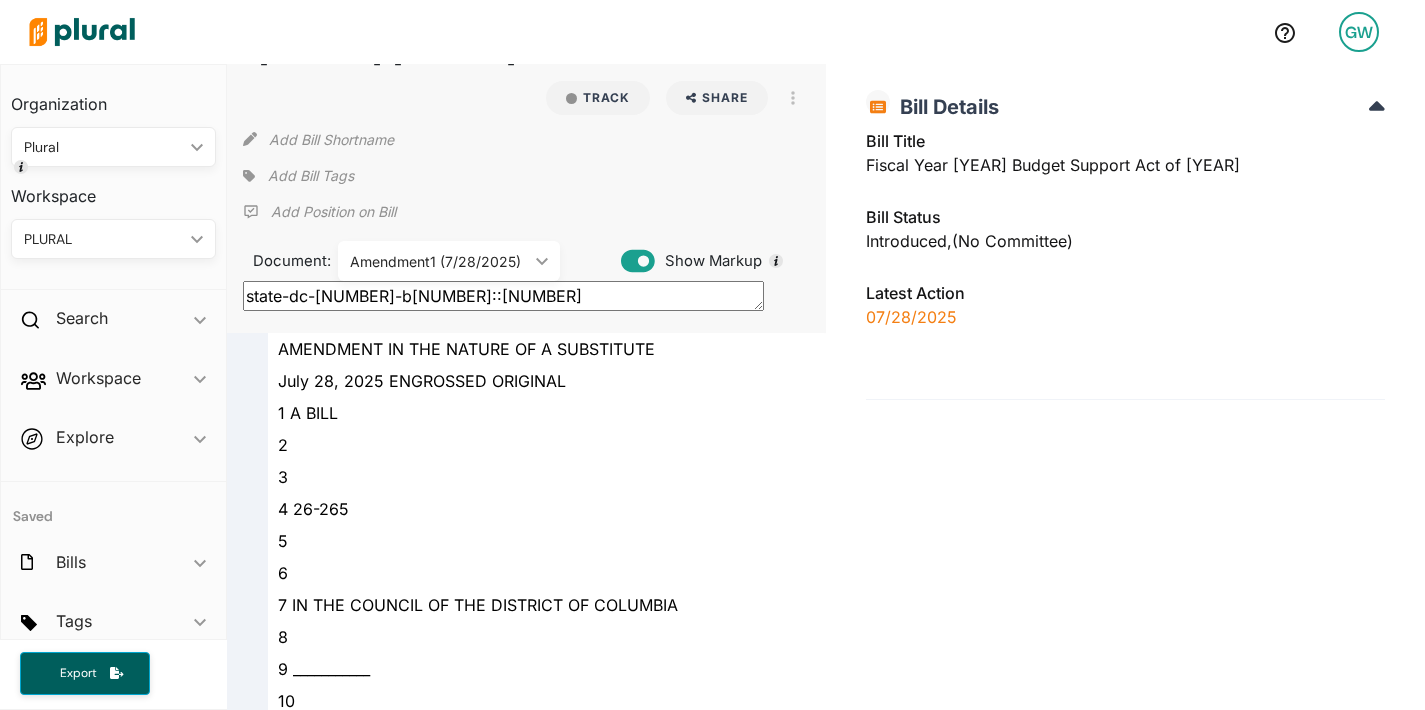 scroll, scrollTop: 0, scrollLeft: 0, axis: both 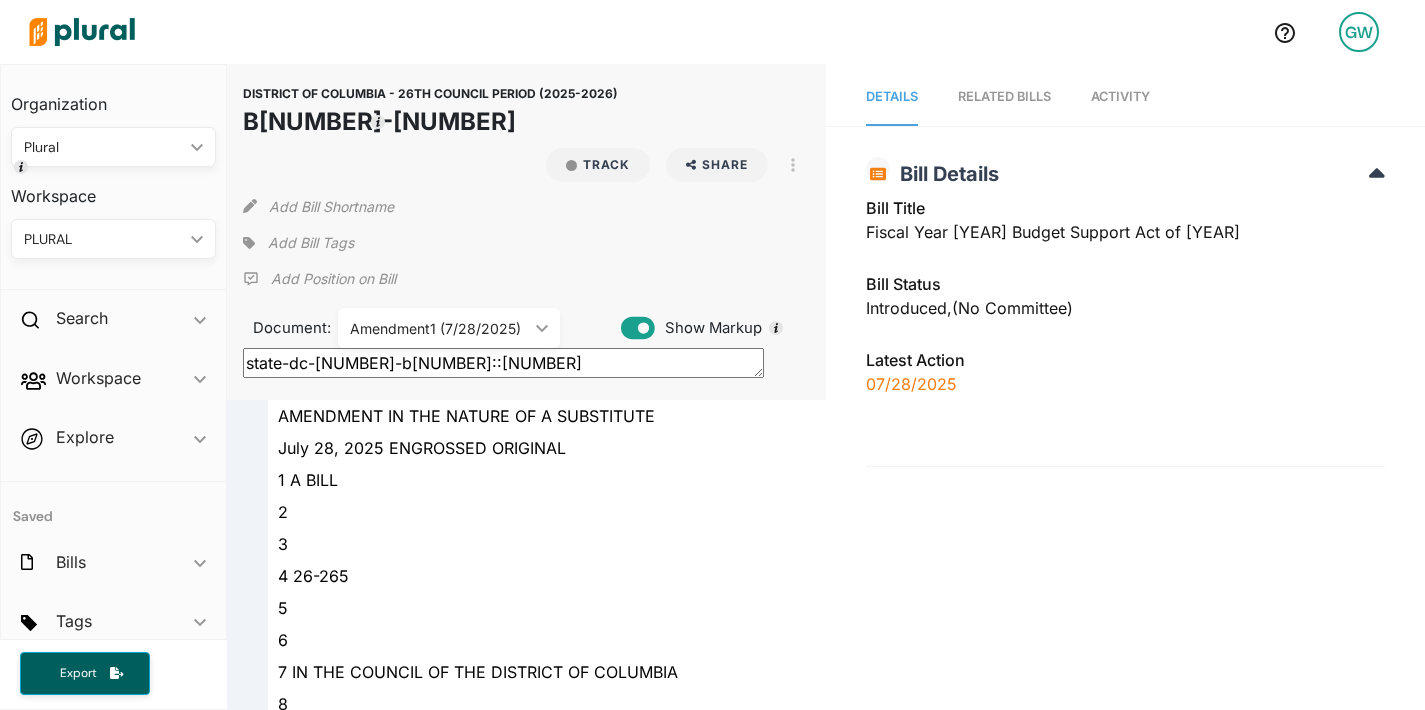click on "RELATED BILLS" at bounding box center (1004, 97) 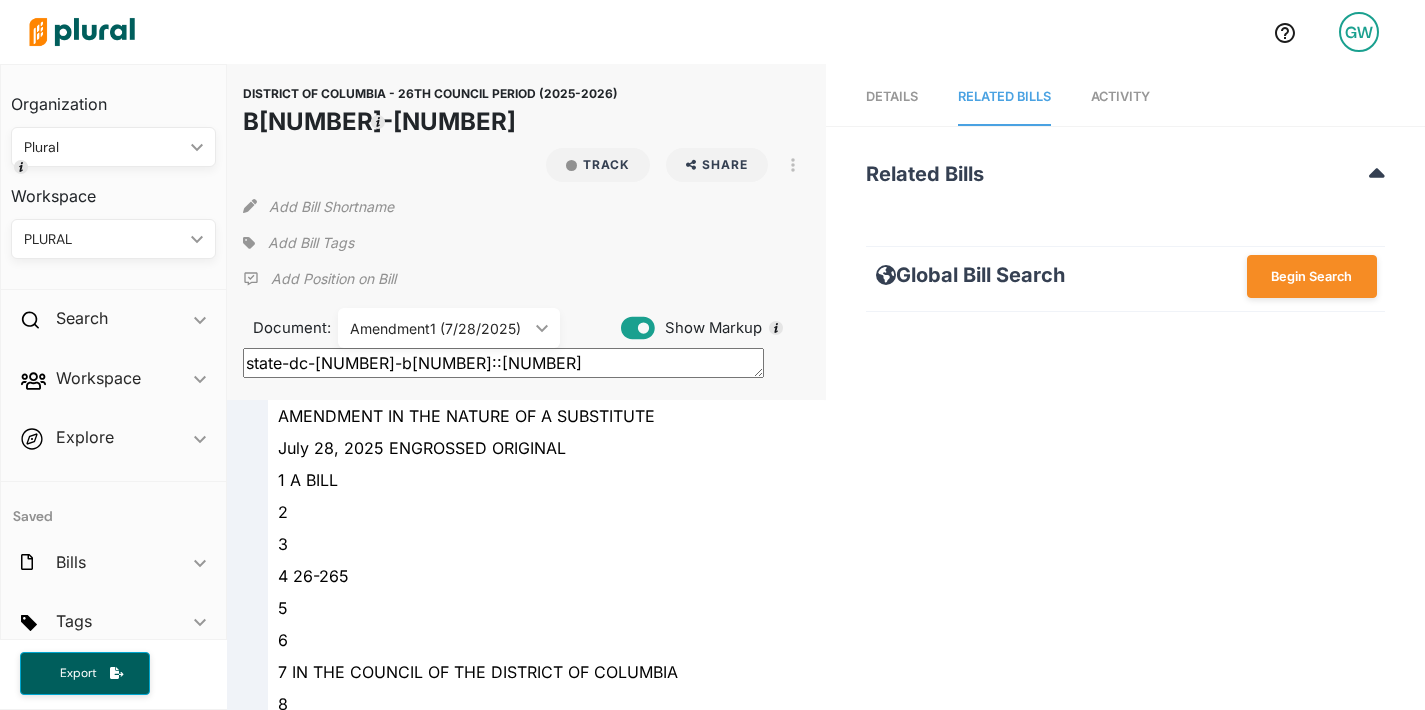 click on "Activity" at bounding box center (1120, 96) 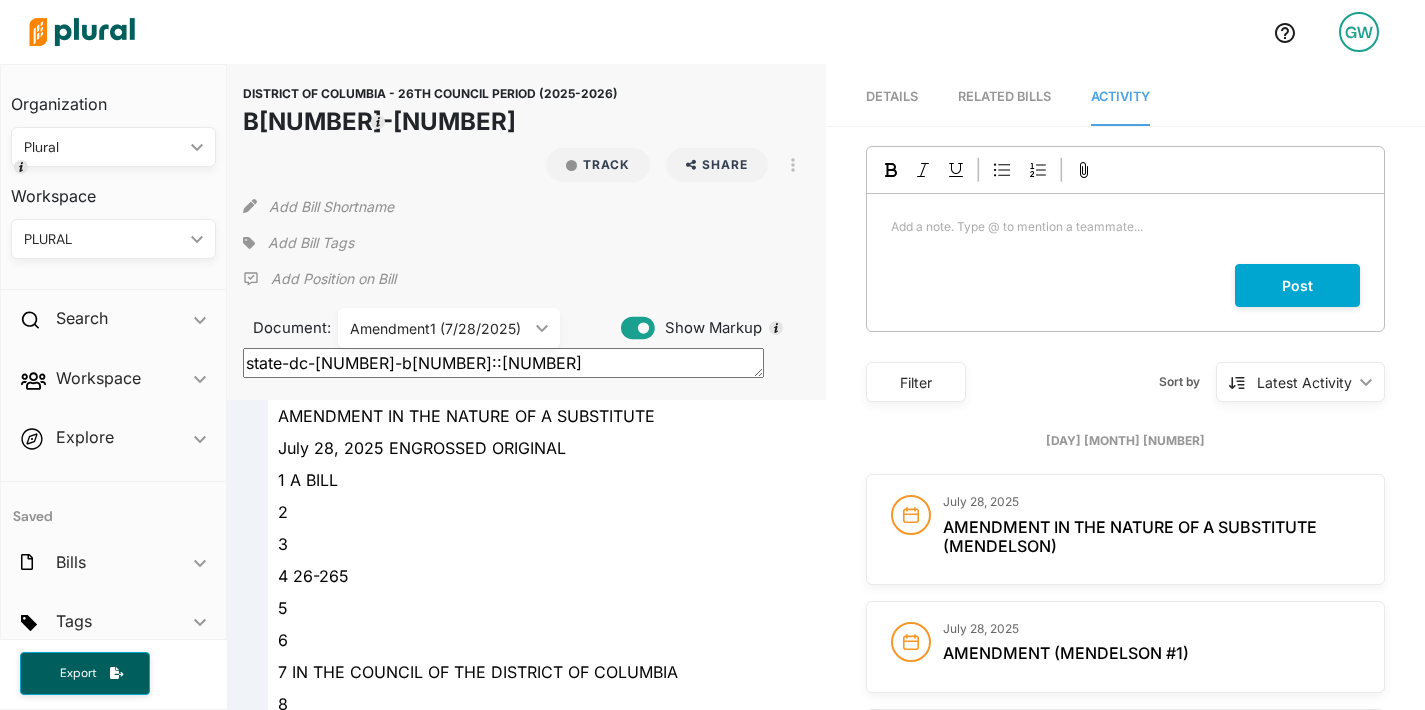 click on "RELATED BILLS" at bounding box center [1004, 96] 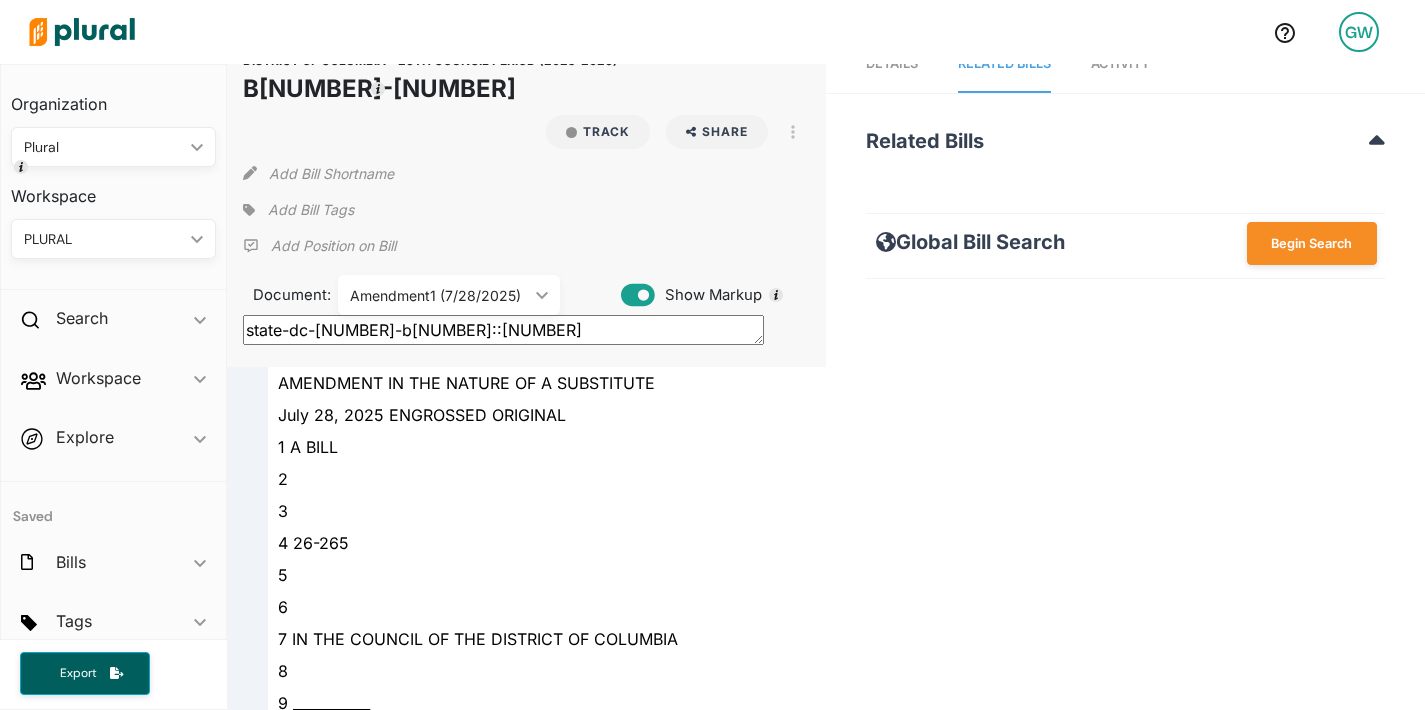 scroll, scrollTop: 0, scrollLeft: 0, axis: both 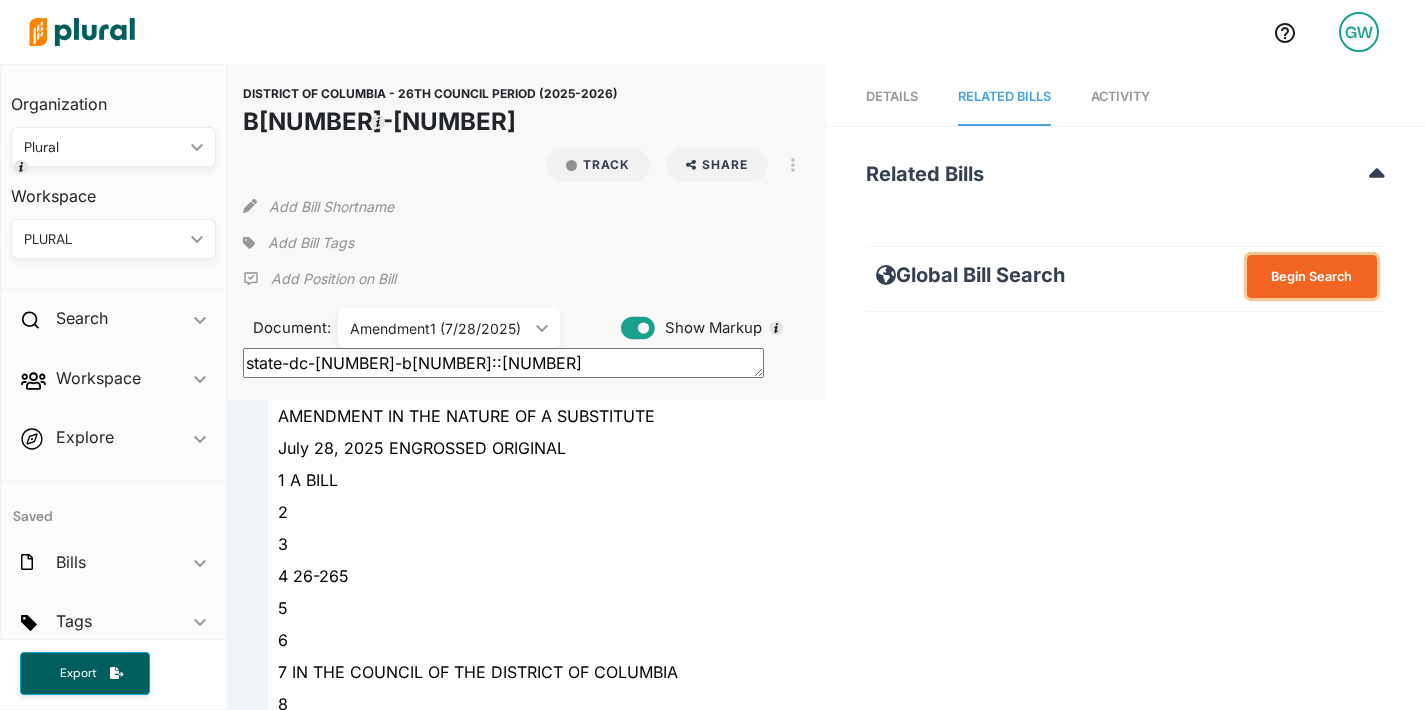 click on "Begin Search" at bounding box center [1312, 276] 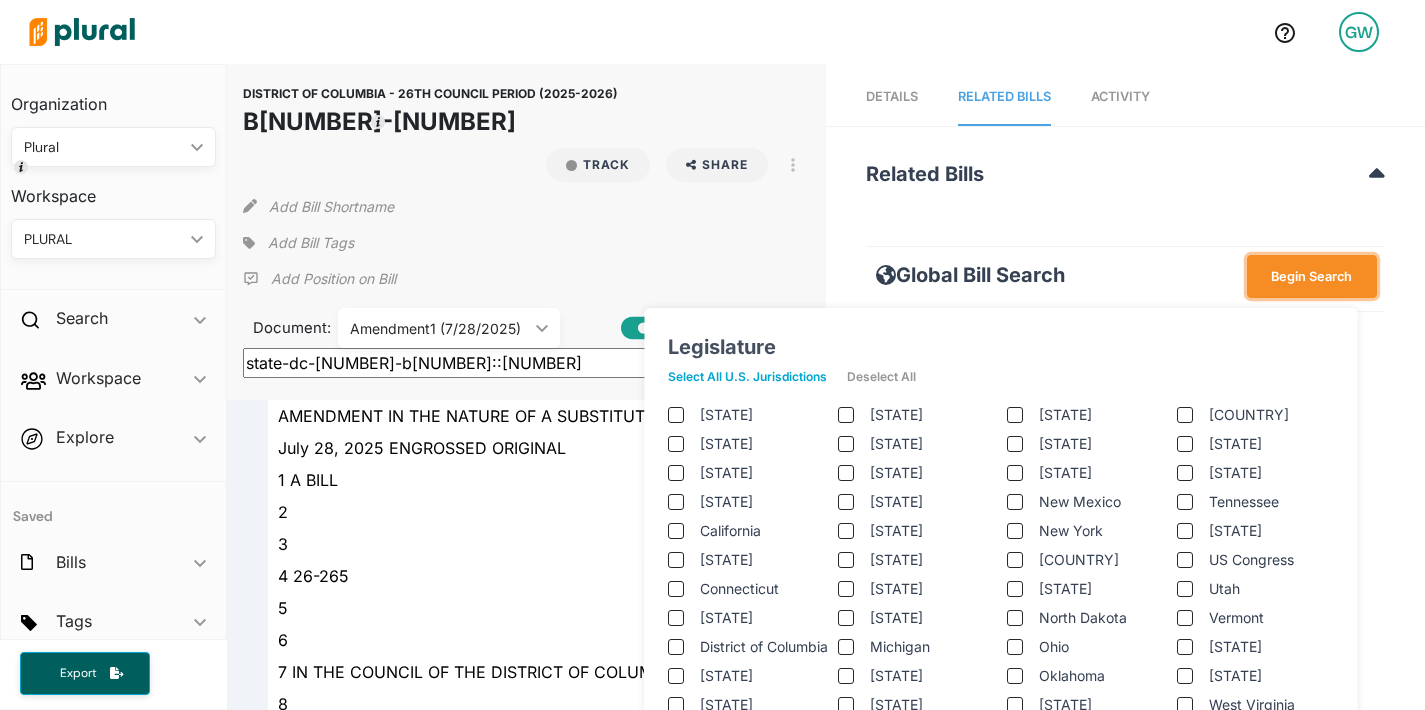scroll, scrollTop: 101, scrollLeft: 0, axis: vertical 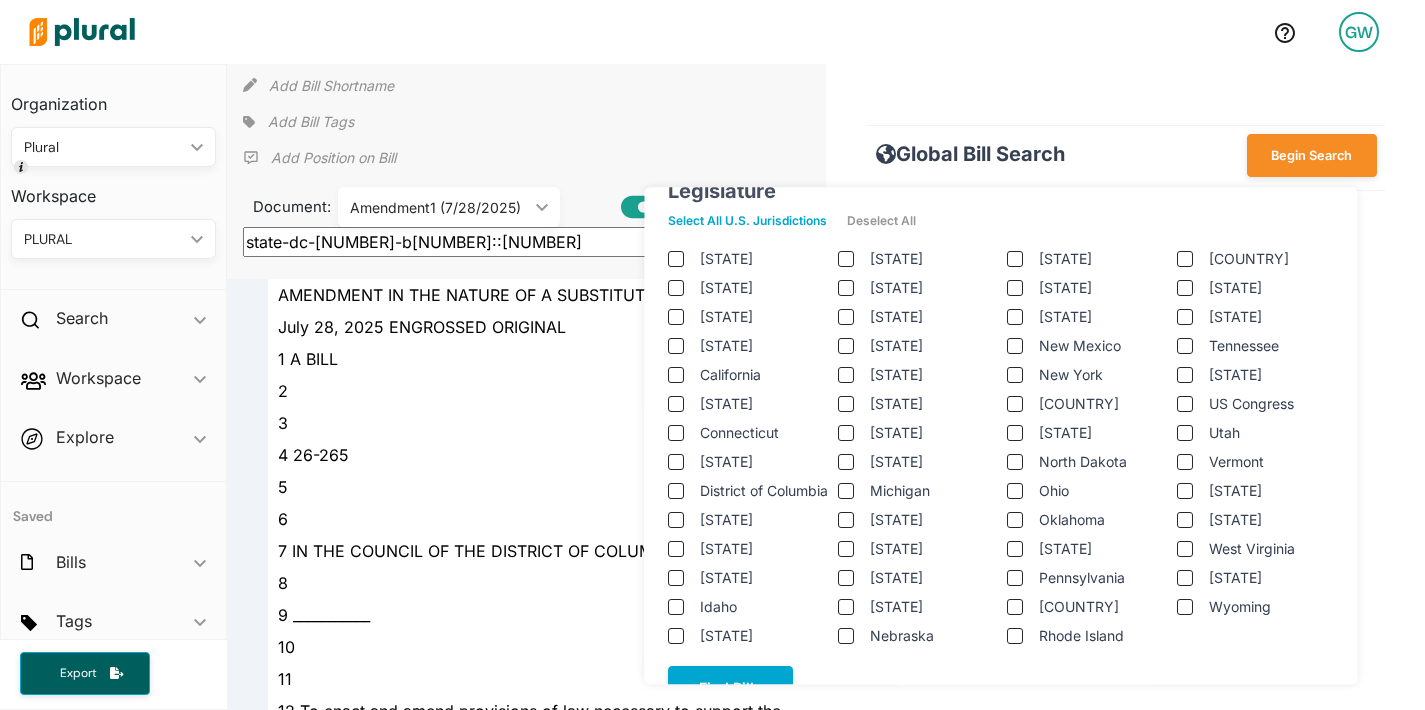 click on "Select All U.S. Jurisdictions" at bounding box center [757, 221] 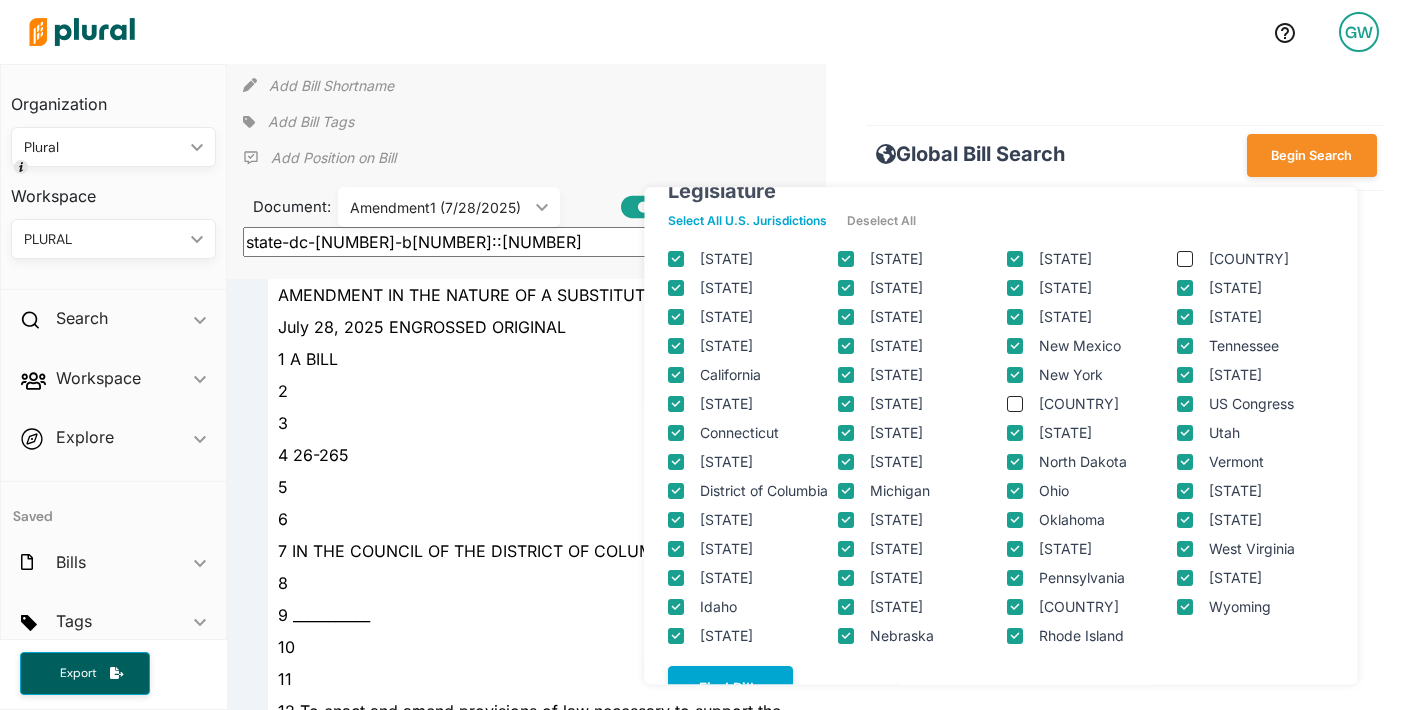 checkbox on "true" 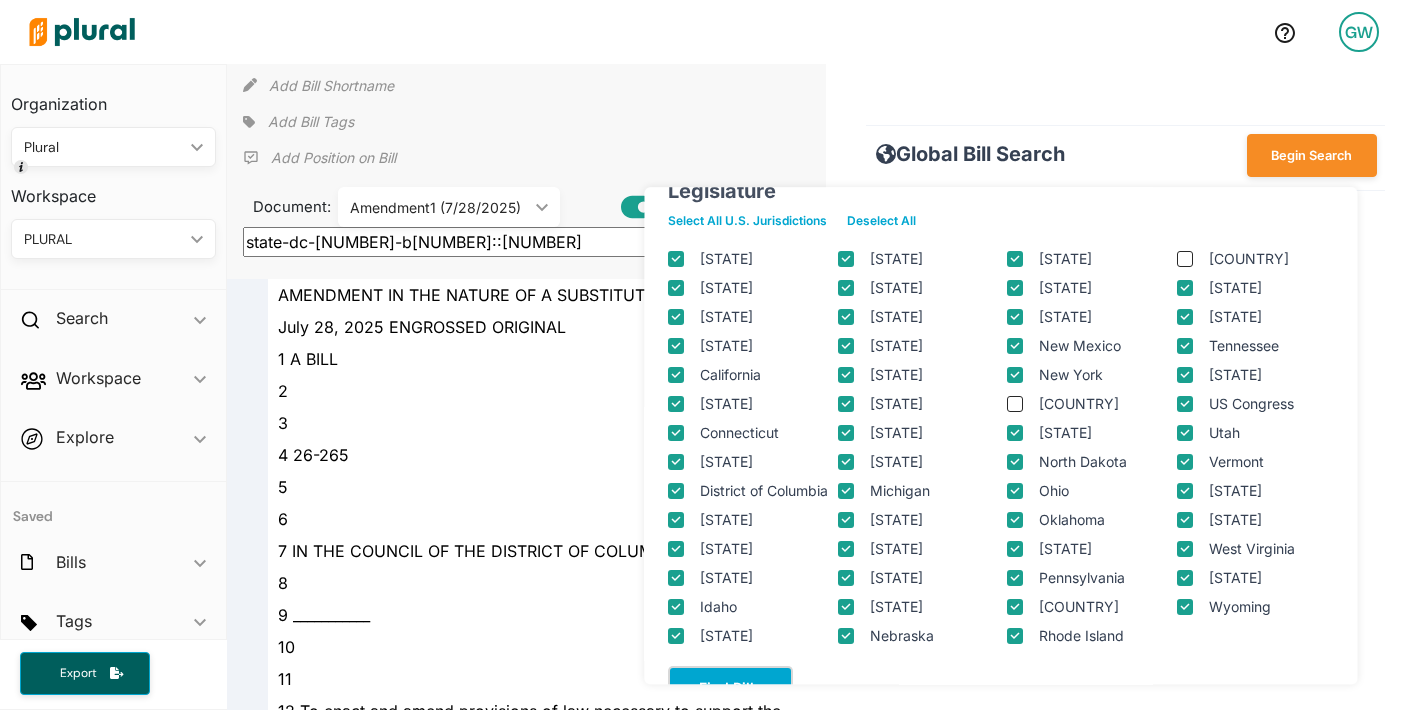 click on "Find Bills" at bounding box center [730, 687] 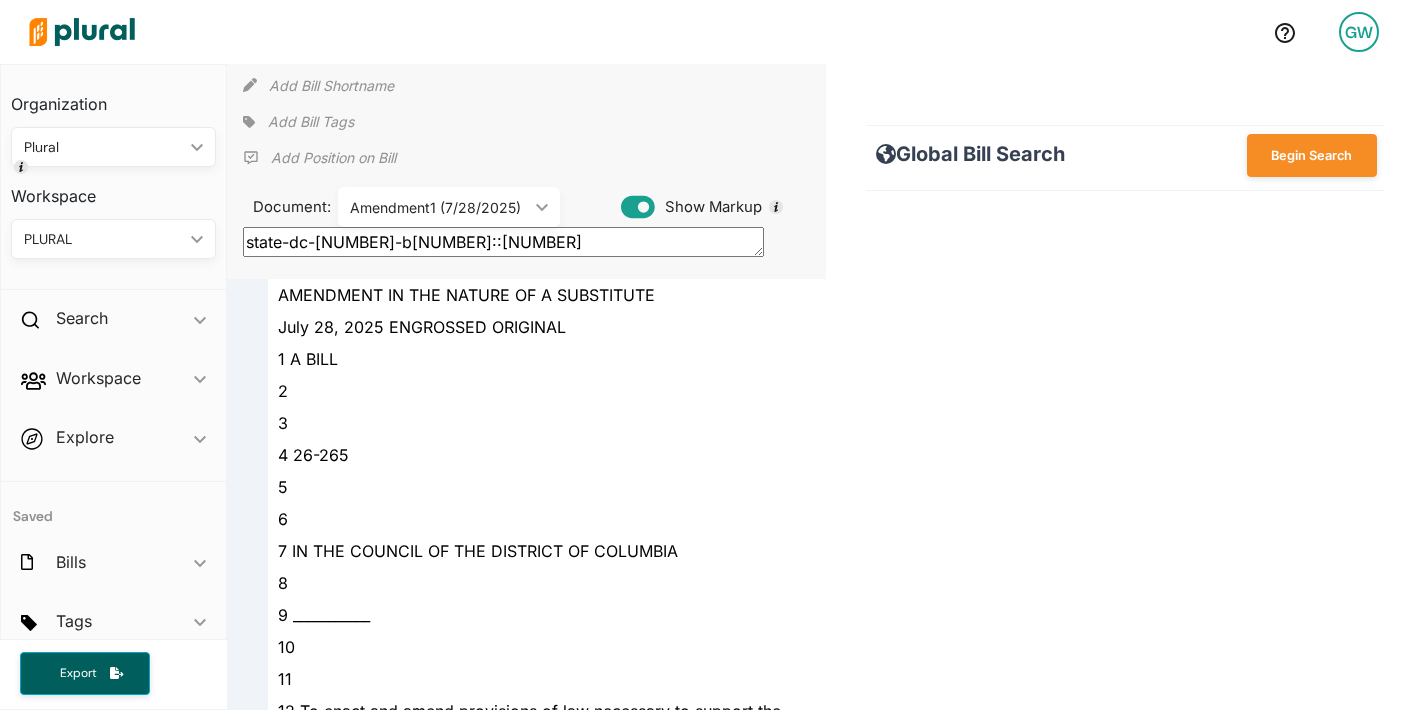 click on "AMENDMENT IN THE NATURE OF A SUBSTITUTE July 28, 2025 ENGROSSED ORIGINAL 1 A BILL 2 3 4 26-265 5 6 7 IN THE COUNCIL OF THE DISTRICT OF COLUMBIA 8 9 ___________ 10 11 12 To enact and amend provisions of law necessary to support the Fiscal Year 2026 budget and for 13 other purposes. 14 15 TABLE OF CONTENTS 16 TITLE I. GOVERNMENT DIRECTION AND SUPPORT ..................................................... 8 17 SUBTITLE A. FOIA CLARIFICATION ............................................................................. 8 18 SUBTITLE B. CULTURAL AND COMMUNITY AFFAIRS ........................................... 9 19 SUBTITLE C. SURPLUS PROPERTY FUND ................................................................. 13 20 SUBTITLE D. RECREATIONAL FACILITIES ASSESSMENT .............................. 14 13 21 SUBTITLE E. HUMAN SERVICES GRANT ADMINISTRATION ......................... 15 14 22 SUBTITLE F. ANC FUNDING FLEXIBILITY CLARIFICATION .......................... 16 15 17 1 AMENDMENT IN THE NATURE OF A SUBSTITUTE 20 2" at bounding box center (526, 163847) 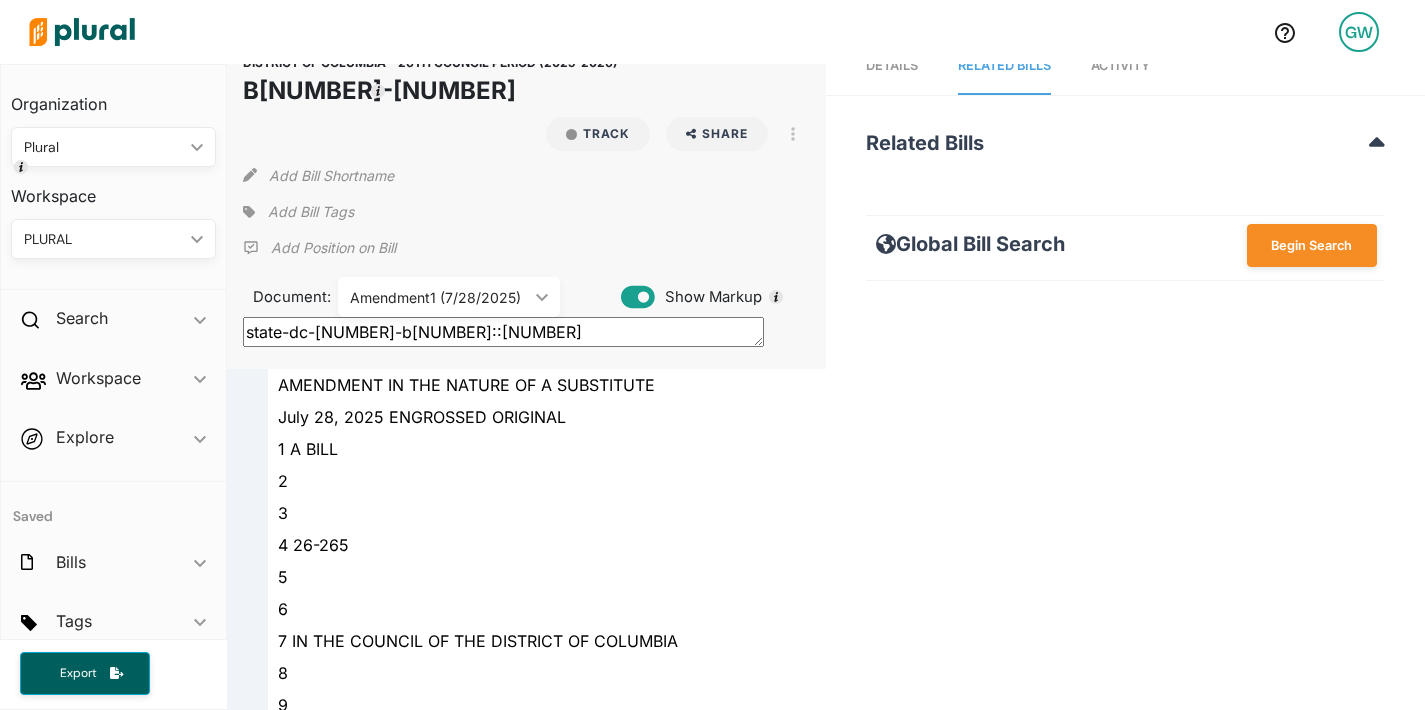 scroll, scrollTop: 84, scrollLeft: 0, axis: vertical 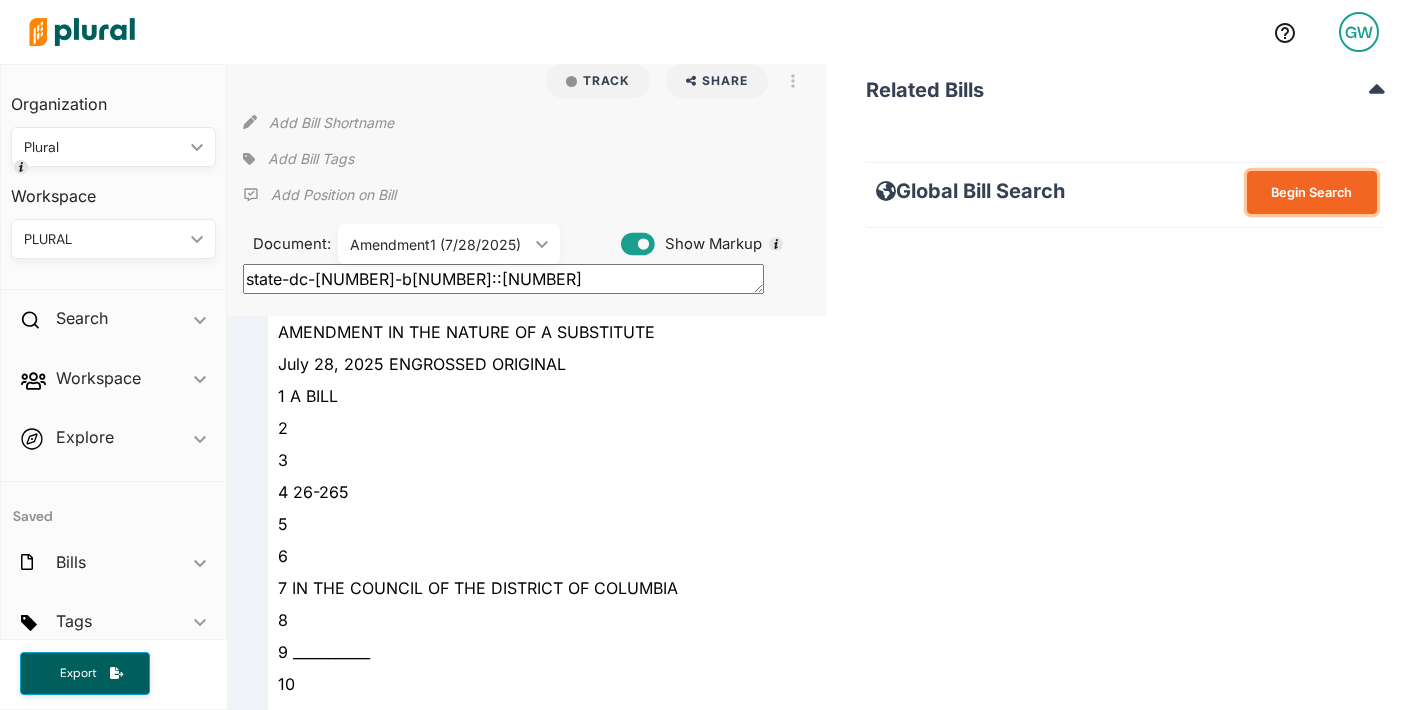 click on "Begin Search" at bounding box center (1312, 192) 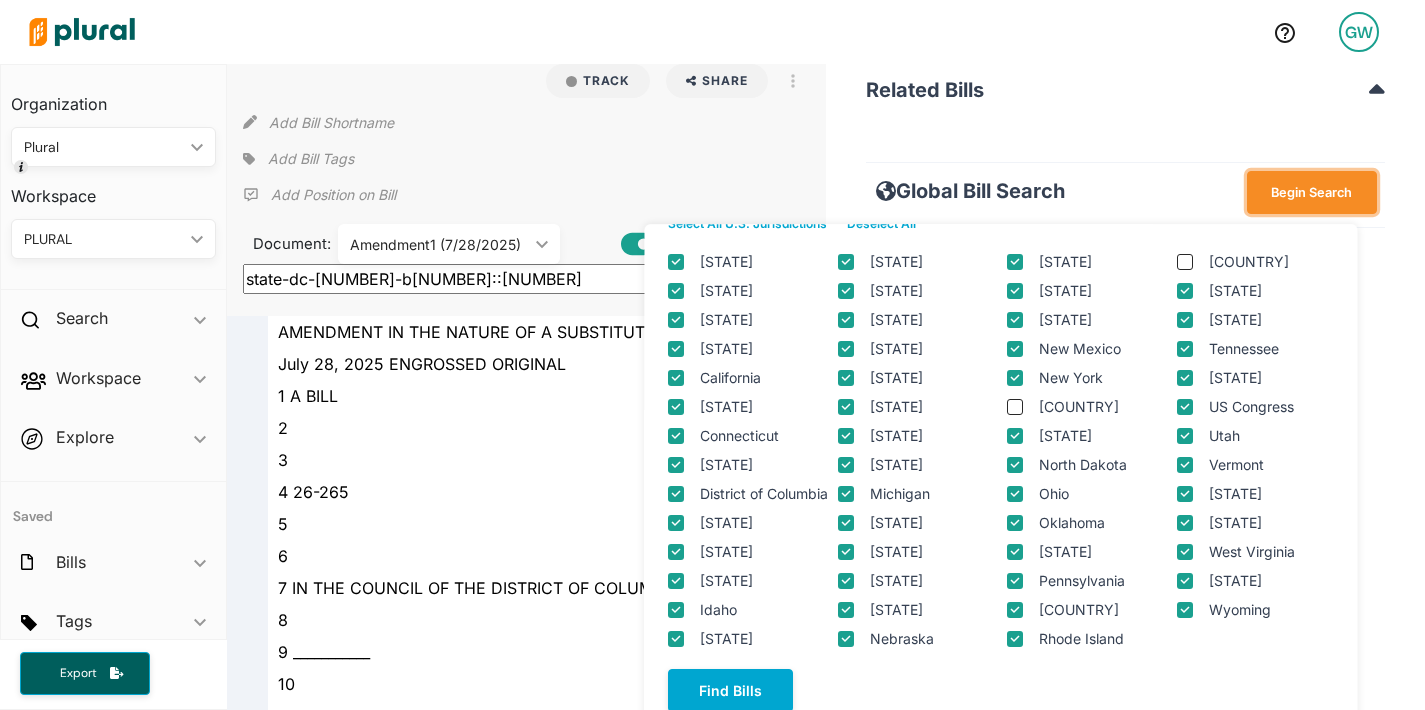 scroll, scrollTop: 101, scrollLeft: 0, axis: vertical 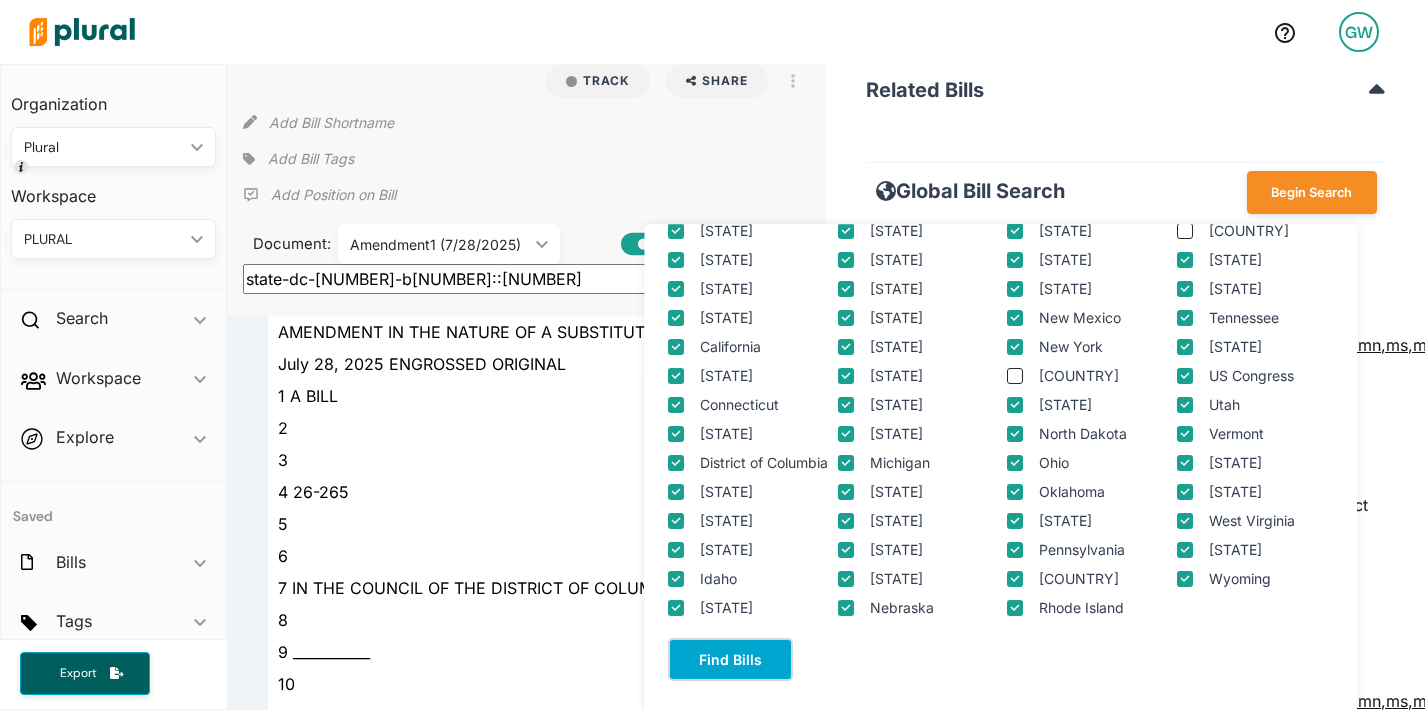 click on "Find Bills" at bounding box center [730, 659] 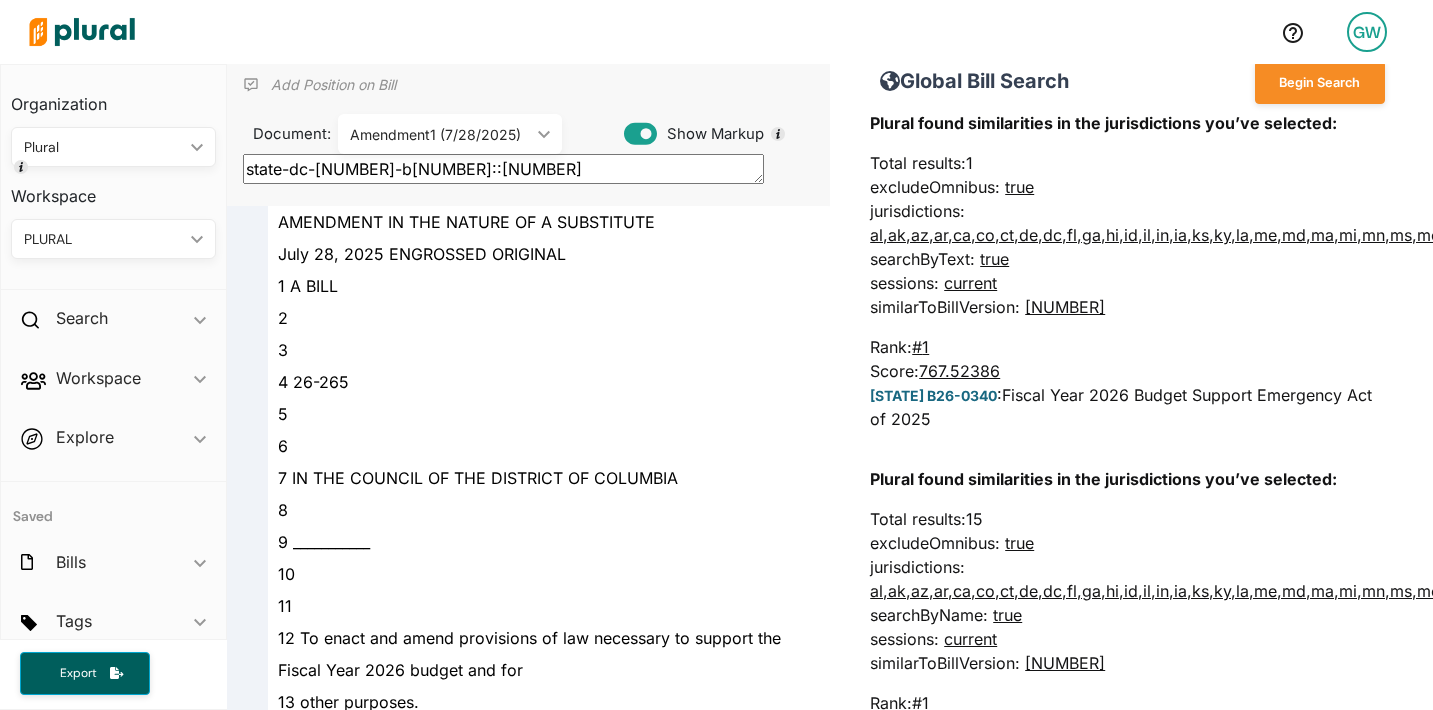 scroll, scrollTop: 196, scrollLeft: 0, axis: vertical 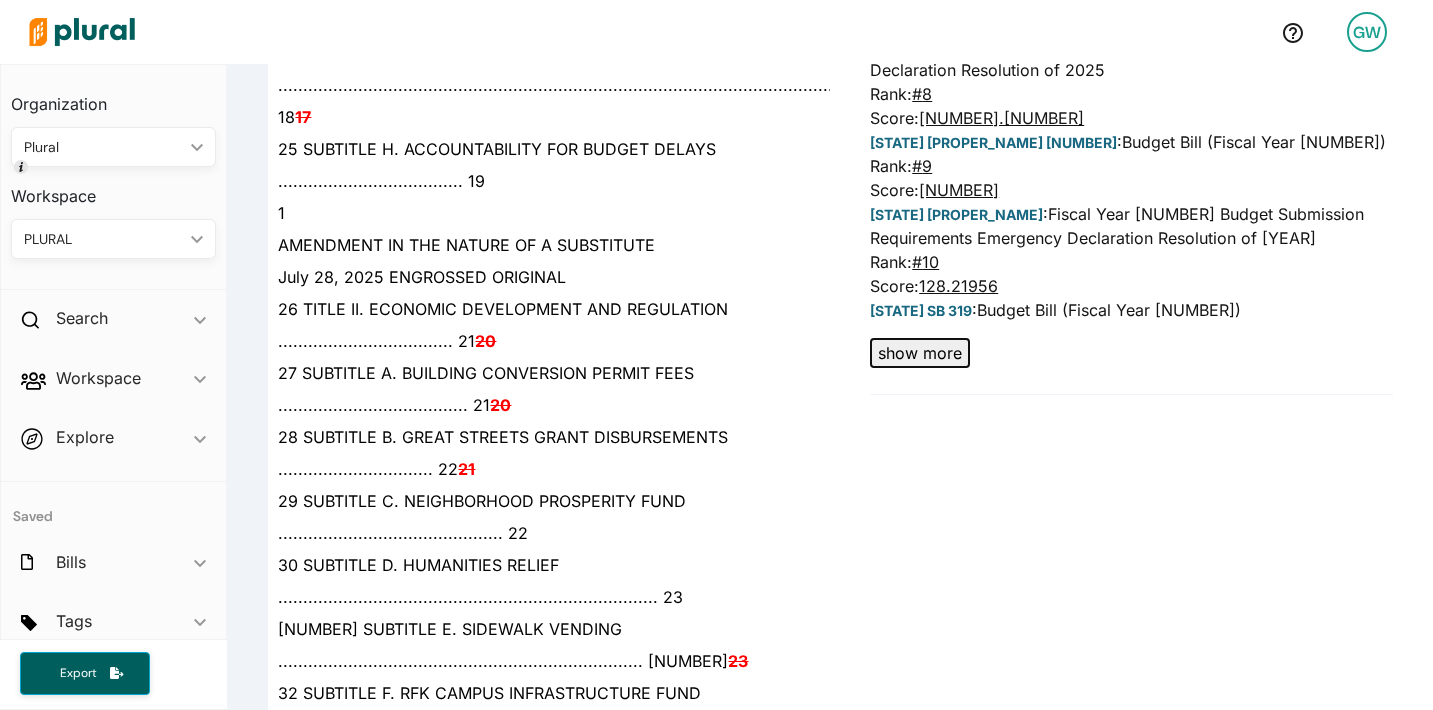 click on "show more" at bounding box center [920, 353] 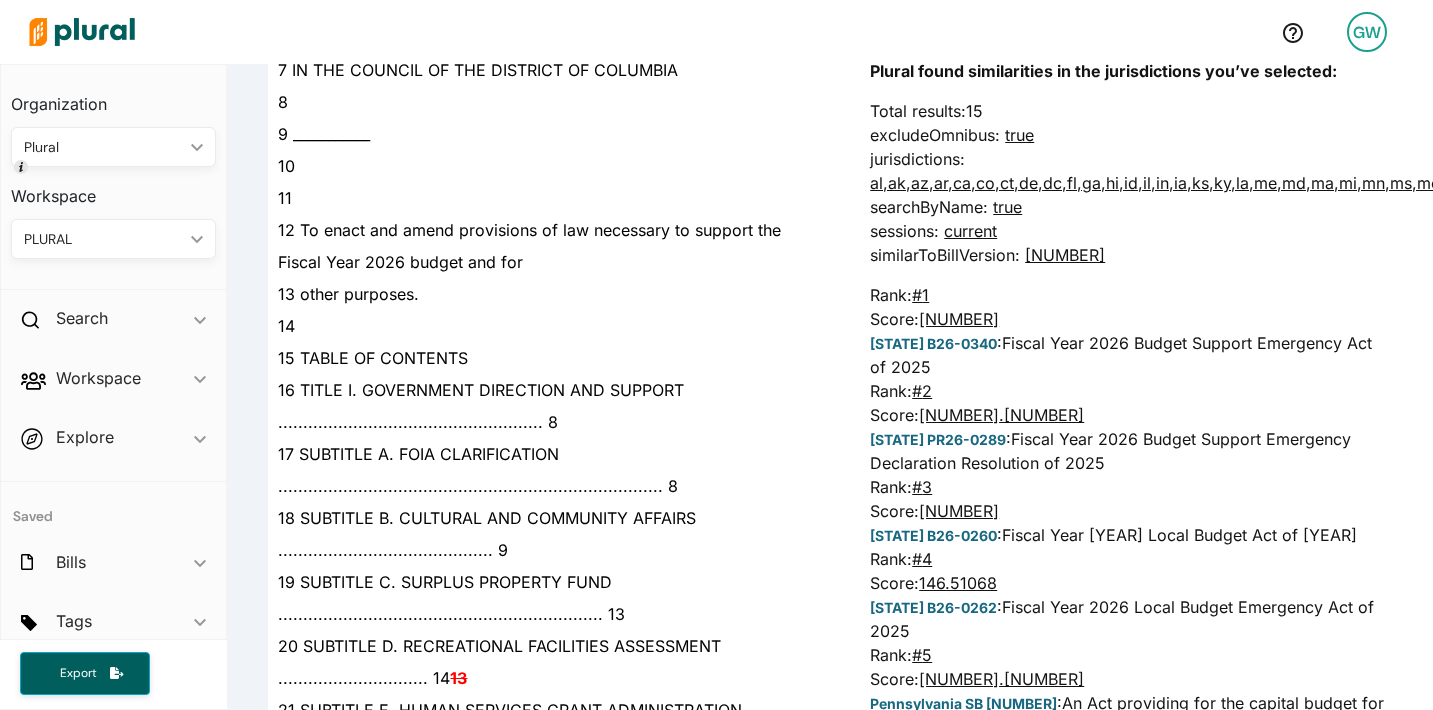 scroll, scrollTop: 595, scrollLeft: 0, axis: vertical 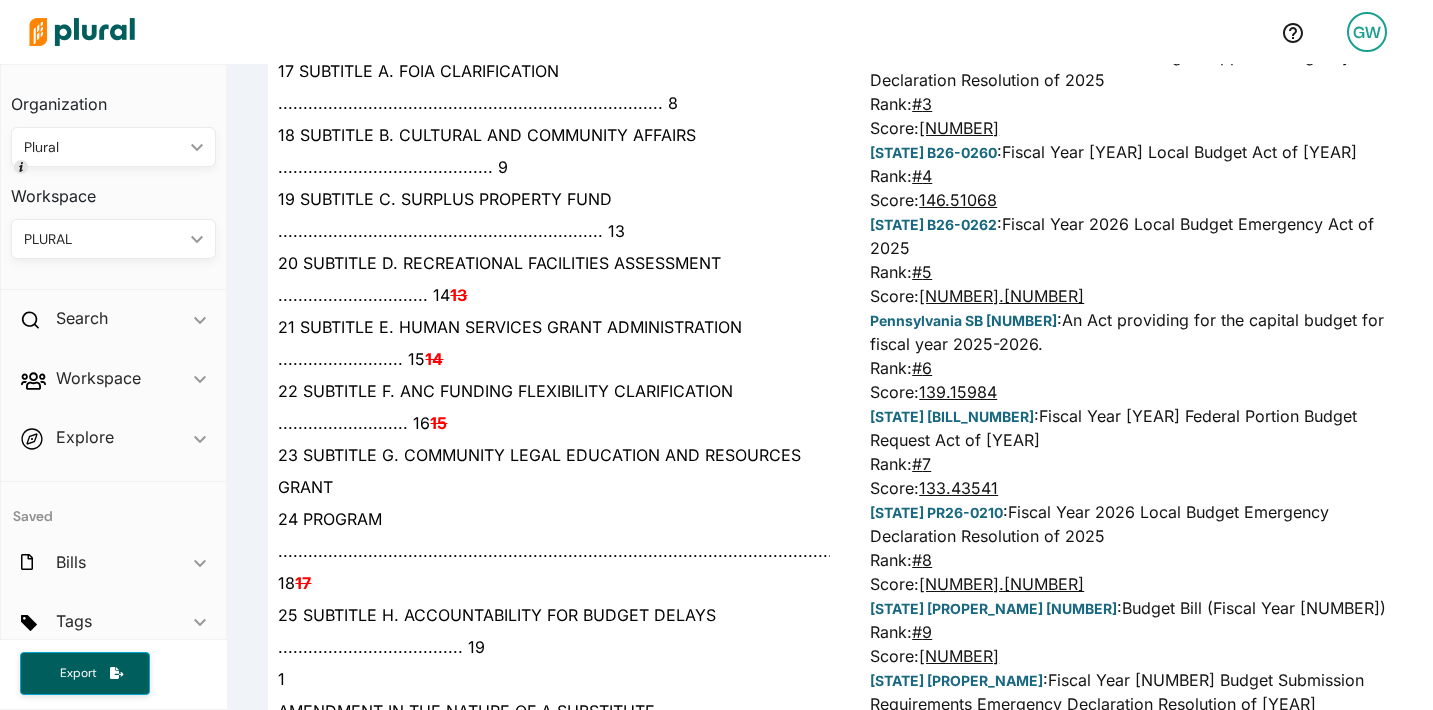 click on "146.51068" at bounding box center [958, 200] 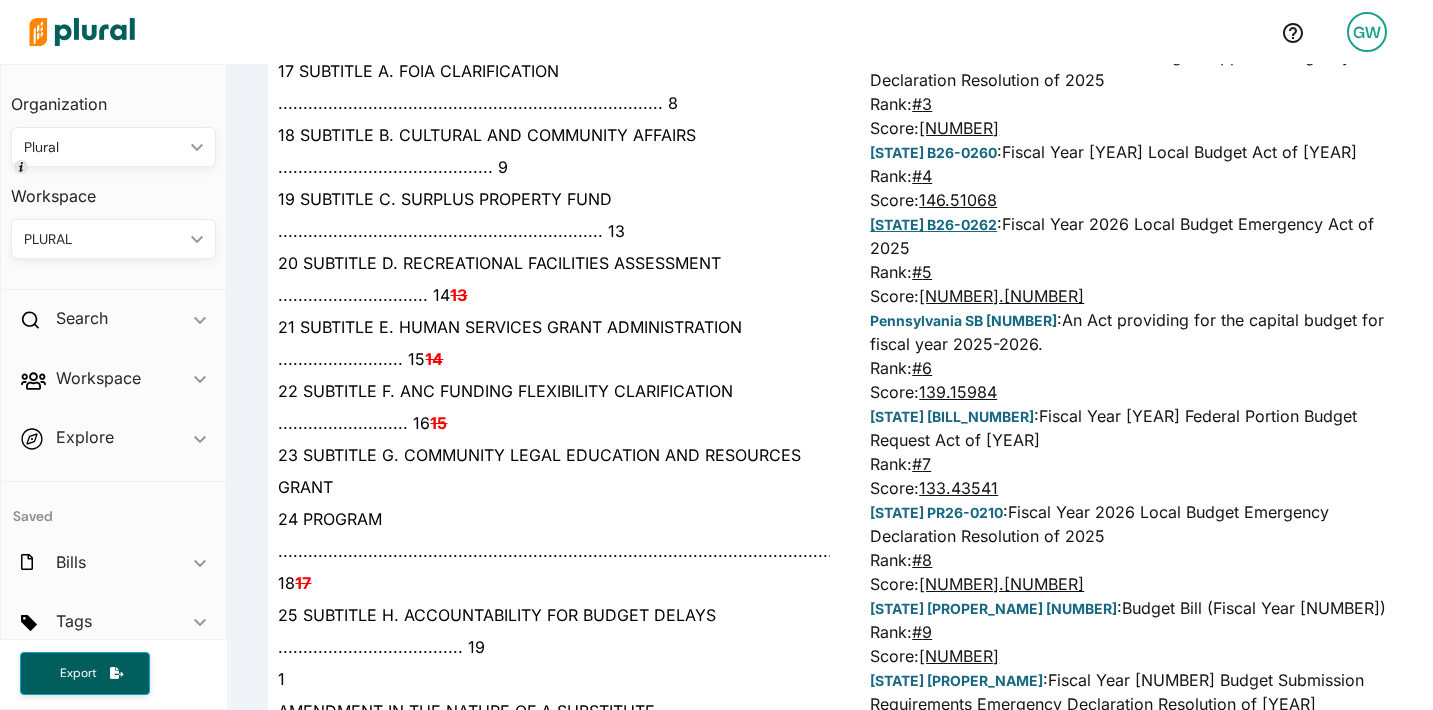 click on "District Of Columbia   B26-0262" at bounding box center (933, 224) 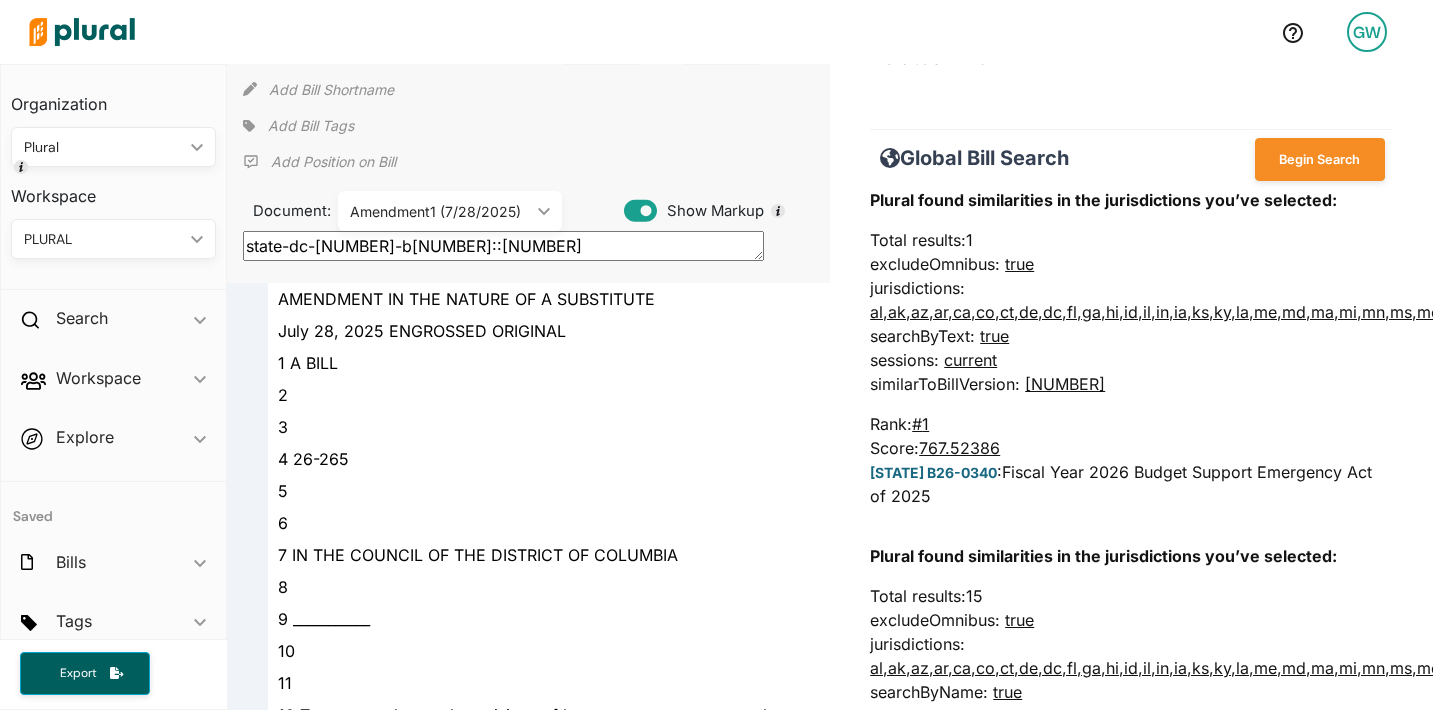 scroll, scrollTop: 0, scrollLeft: 0, axis: both 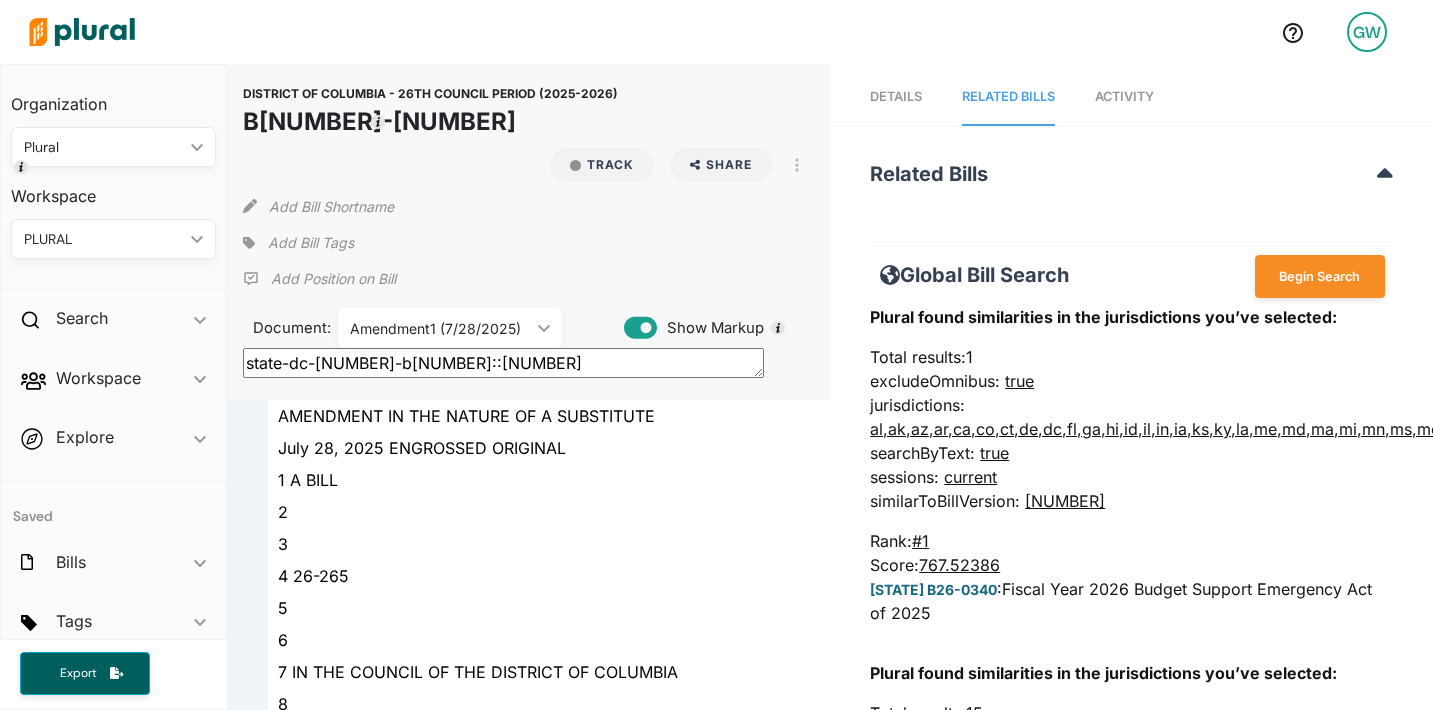 click on "Details" at bounding box center (896, 96) 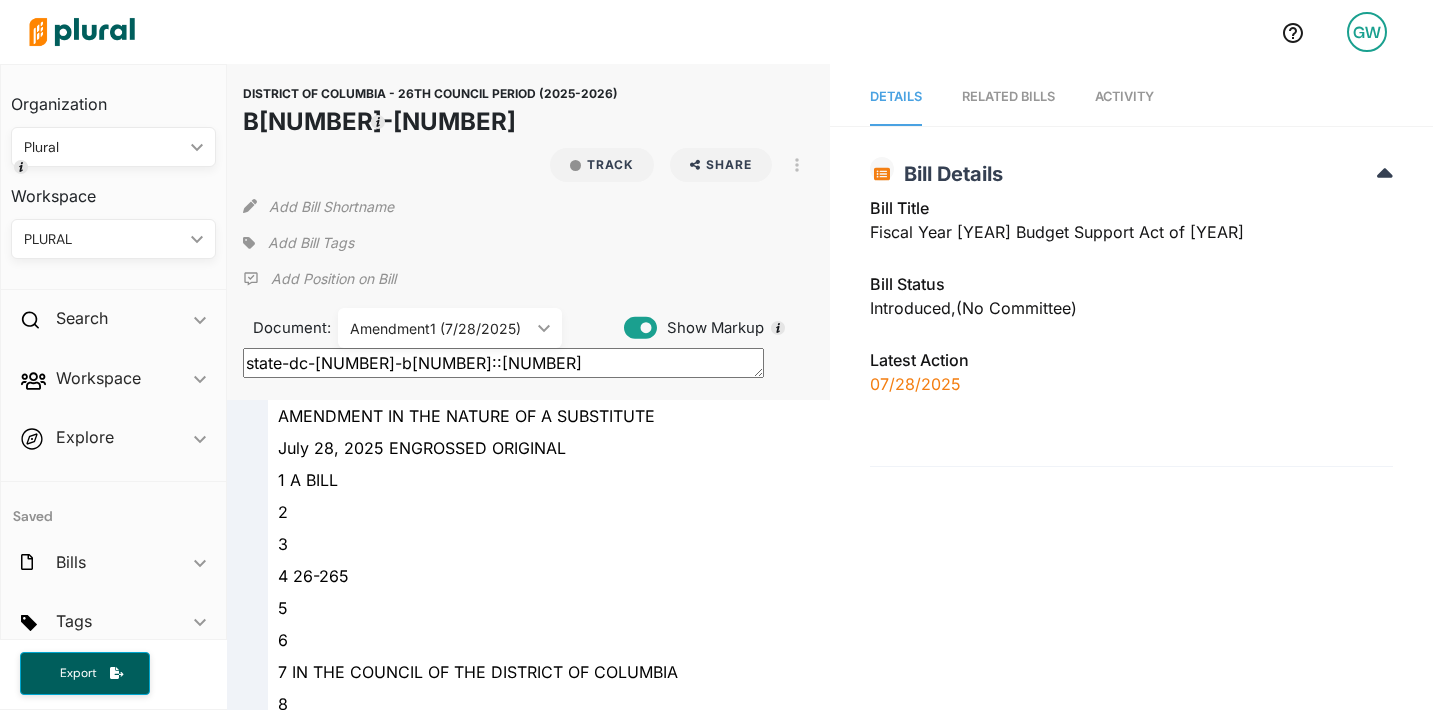 click on "Activity" at bounding box center [1124, 97] 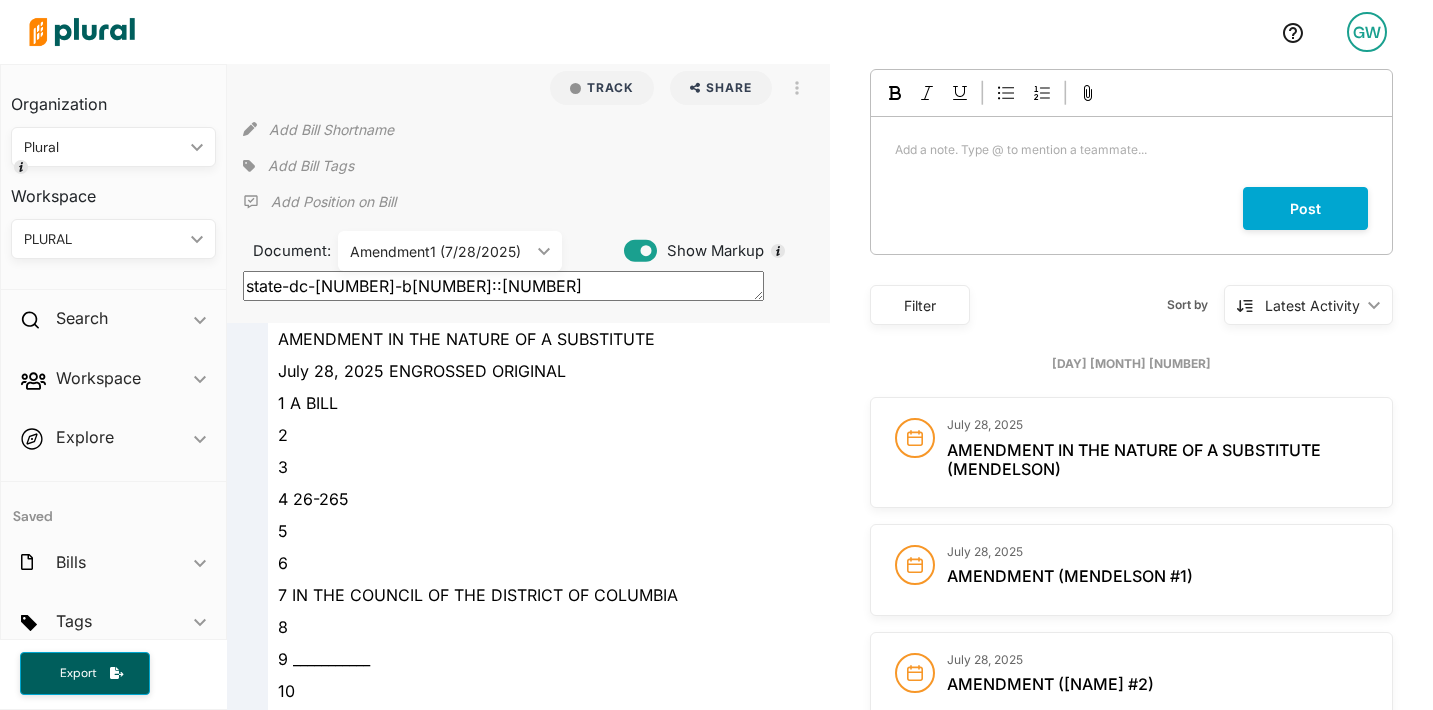 scroll, scrollTop: 0, scrollLeft: 0, axis: both 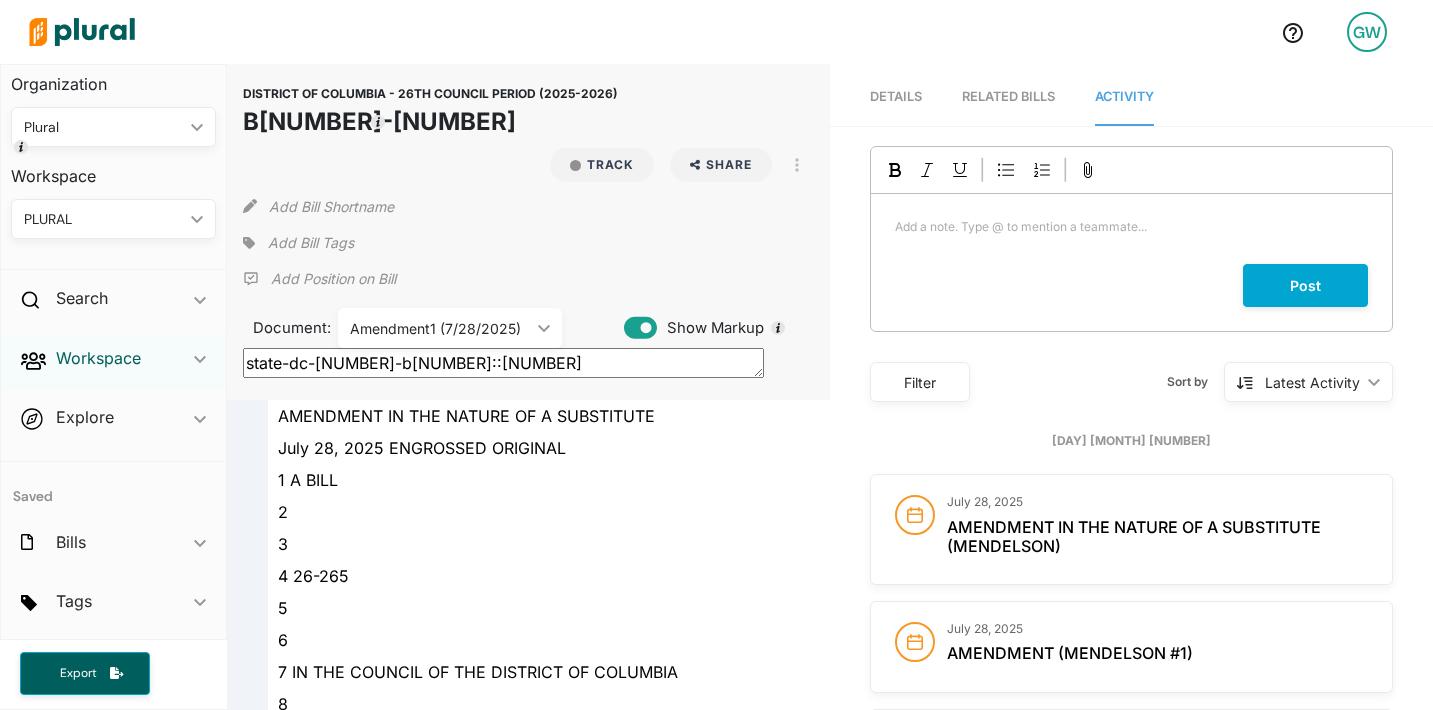 click on "Workspace" at bounding box center [98, 358] 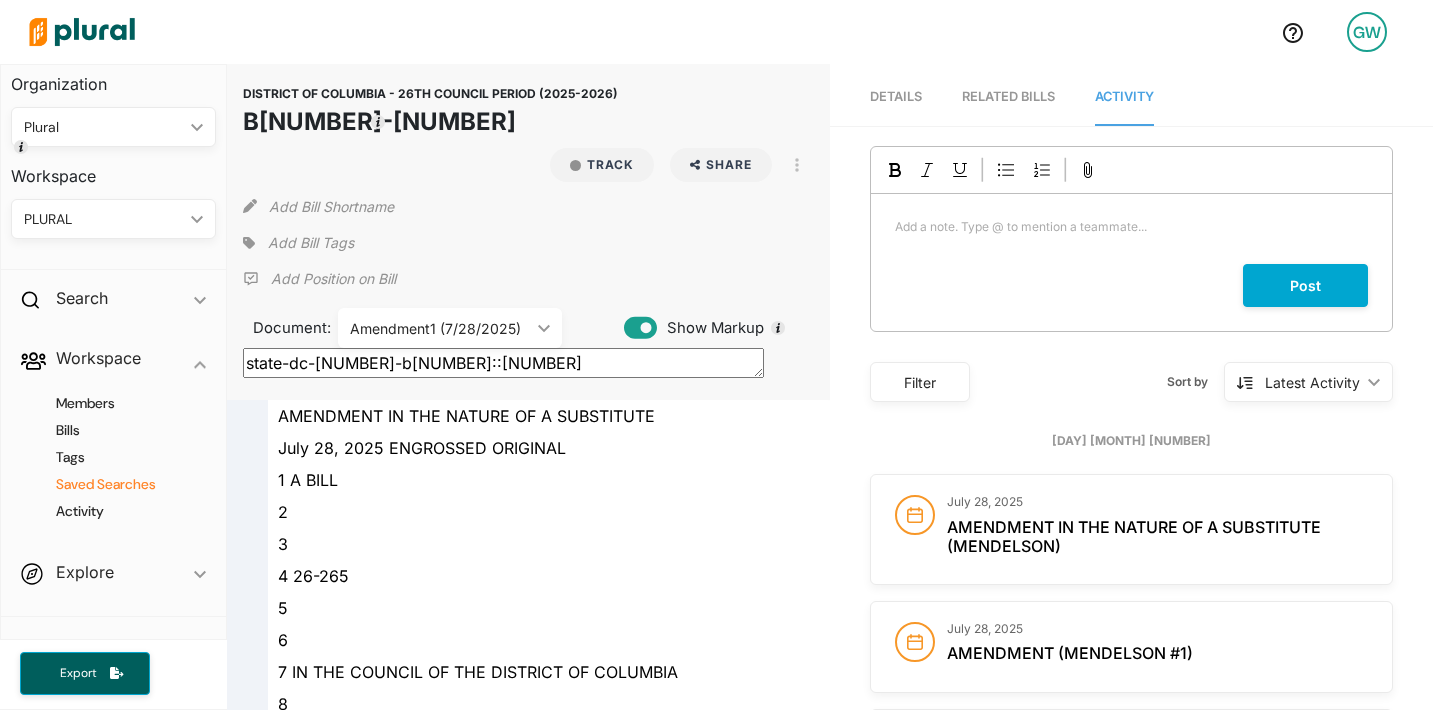 click on "Saved Searches" at bounding box center (118, 484) 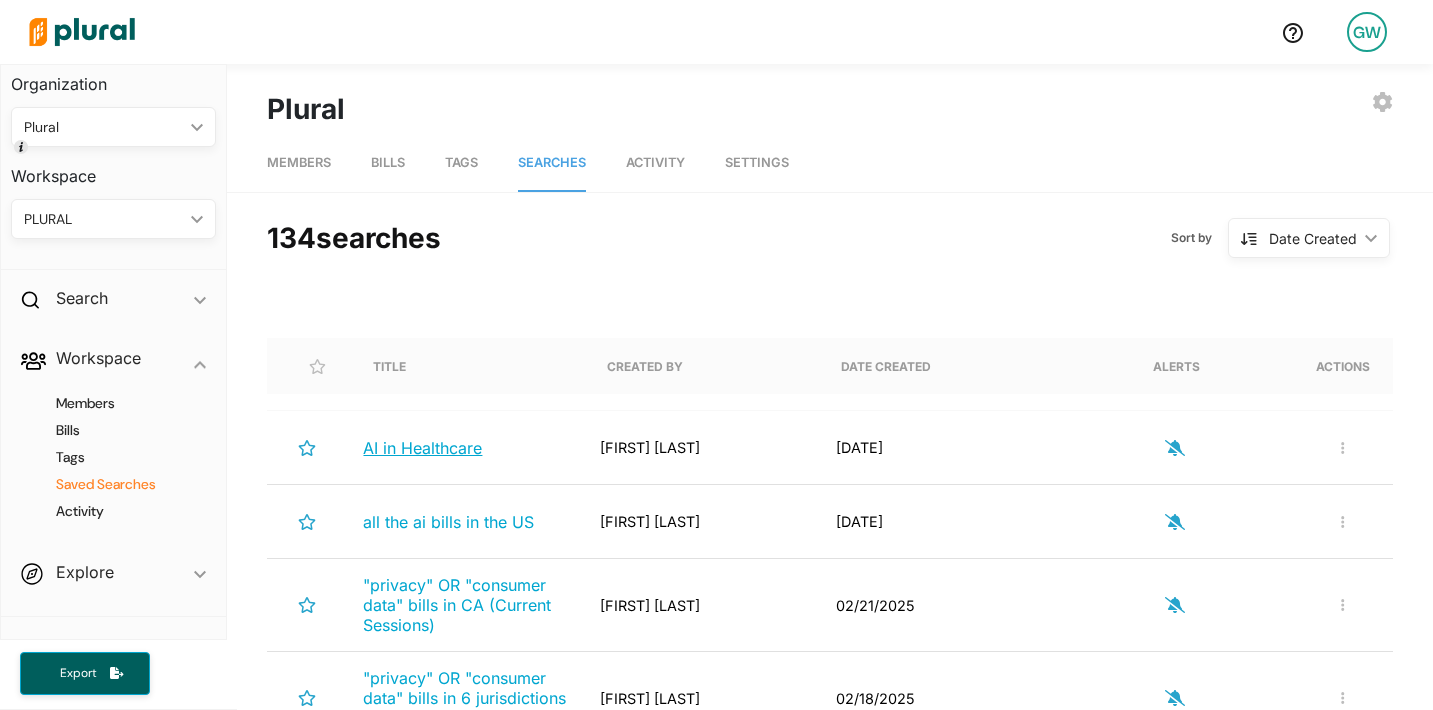 scroll, scrollTop: 341, scrollLeft: 0, axis: vertical 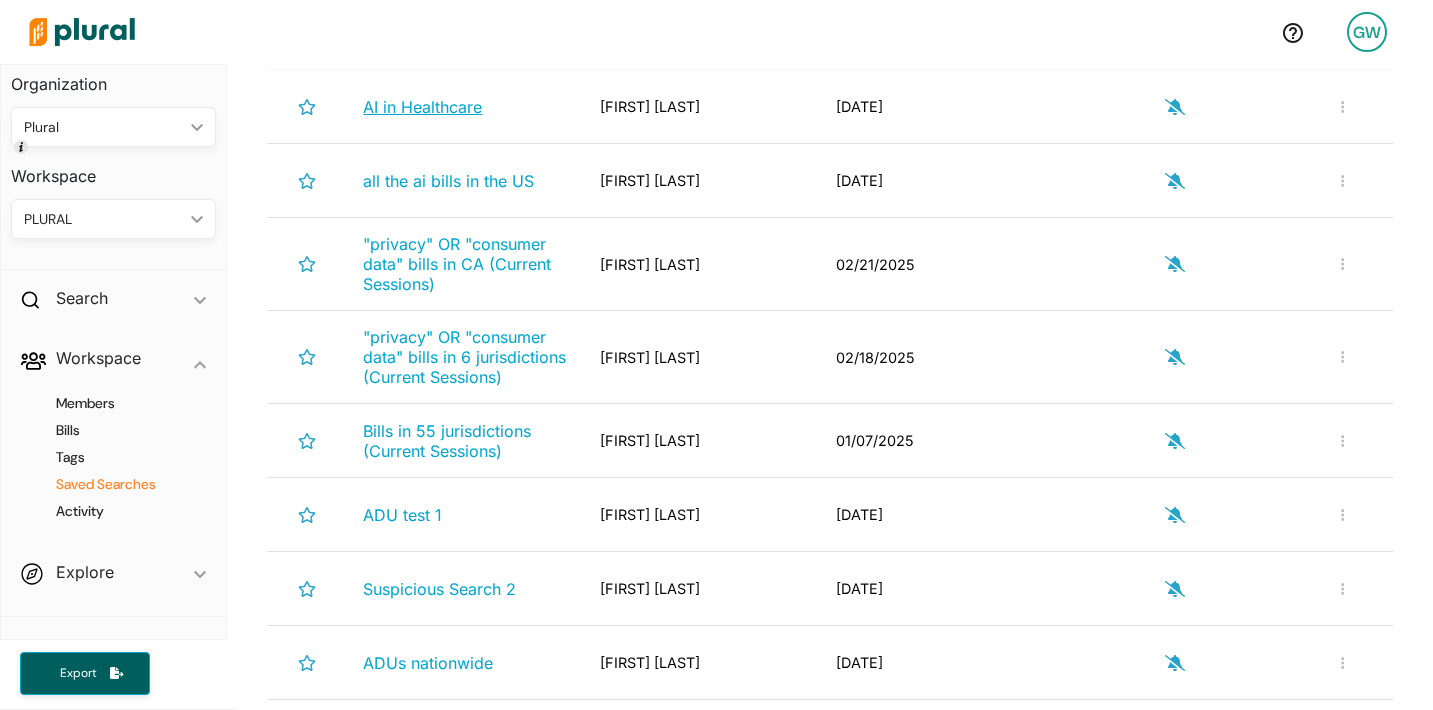 click on "AI in Healthcare" at bounding box center [422, 107] 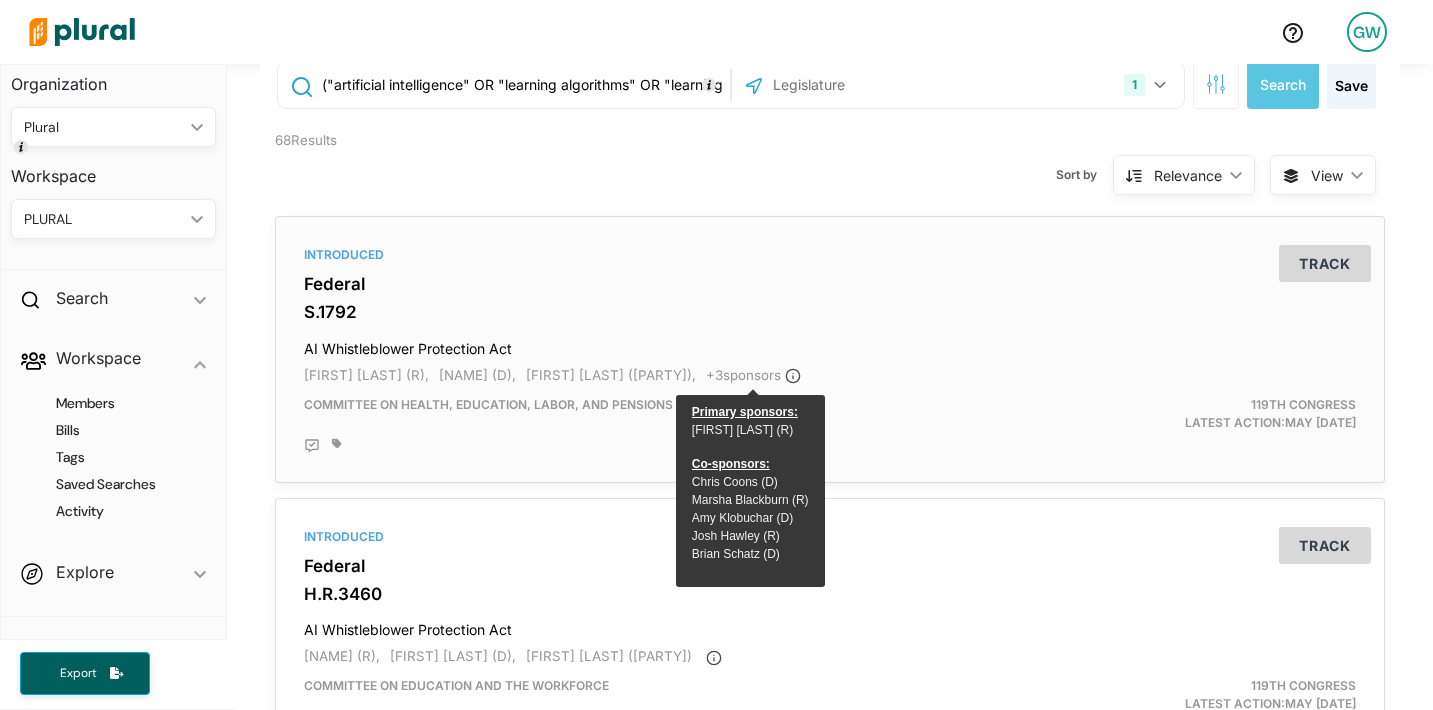 scroll, scrollTop: 74, scrollLeft: 0, axis: vertical 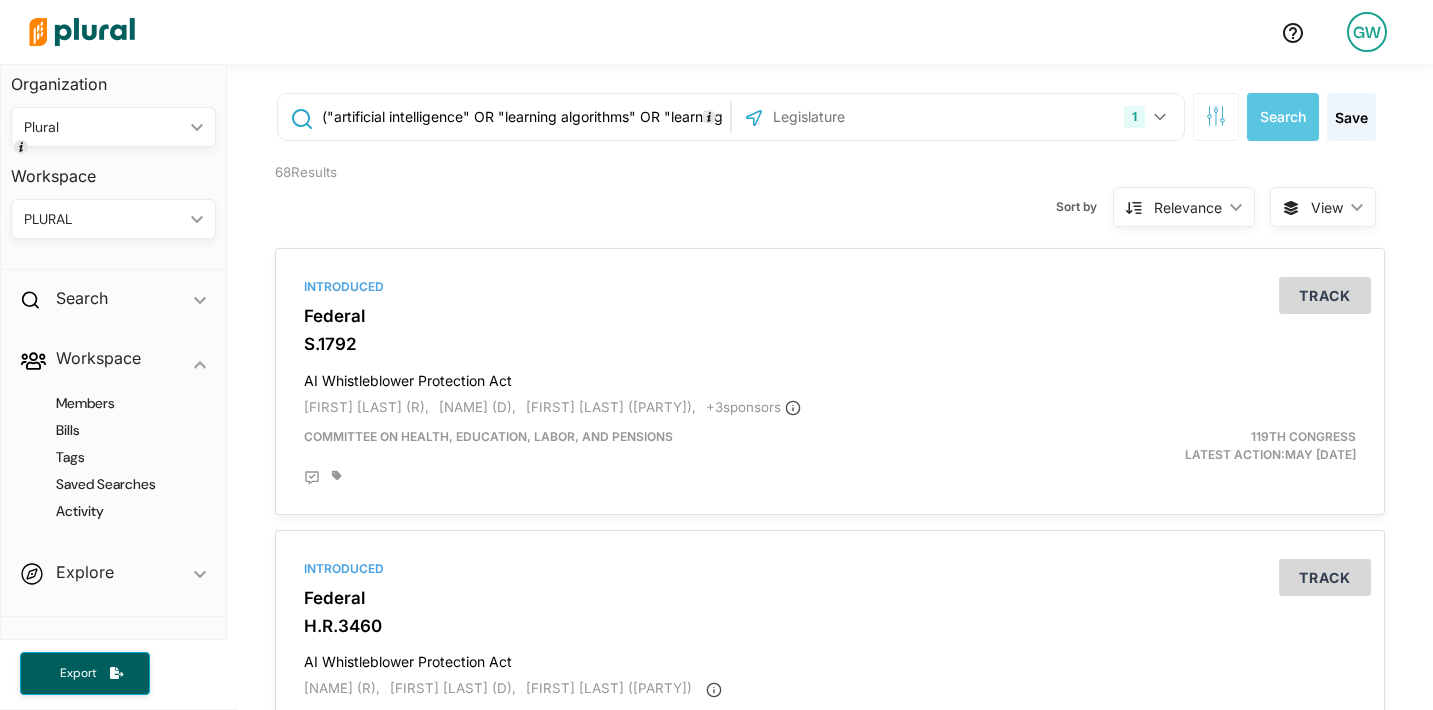 click on "("artificial intelligence" OR "learning algorithms" OR "learning algorithm" OR "predictive data" OR "AI") AND (“healthcare” OR “insurance” OR “health”)" at bounding box center (522, 117) 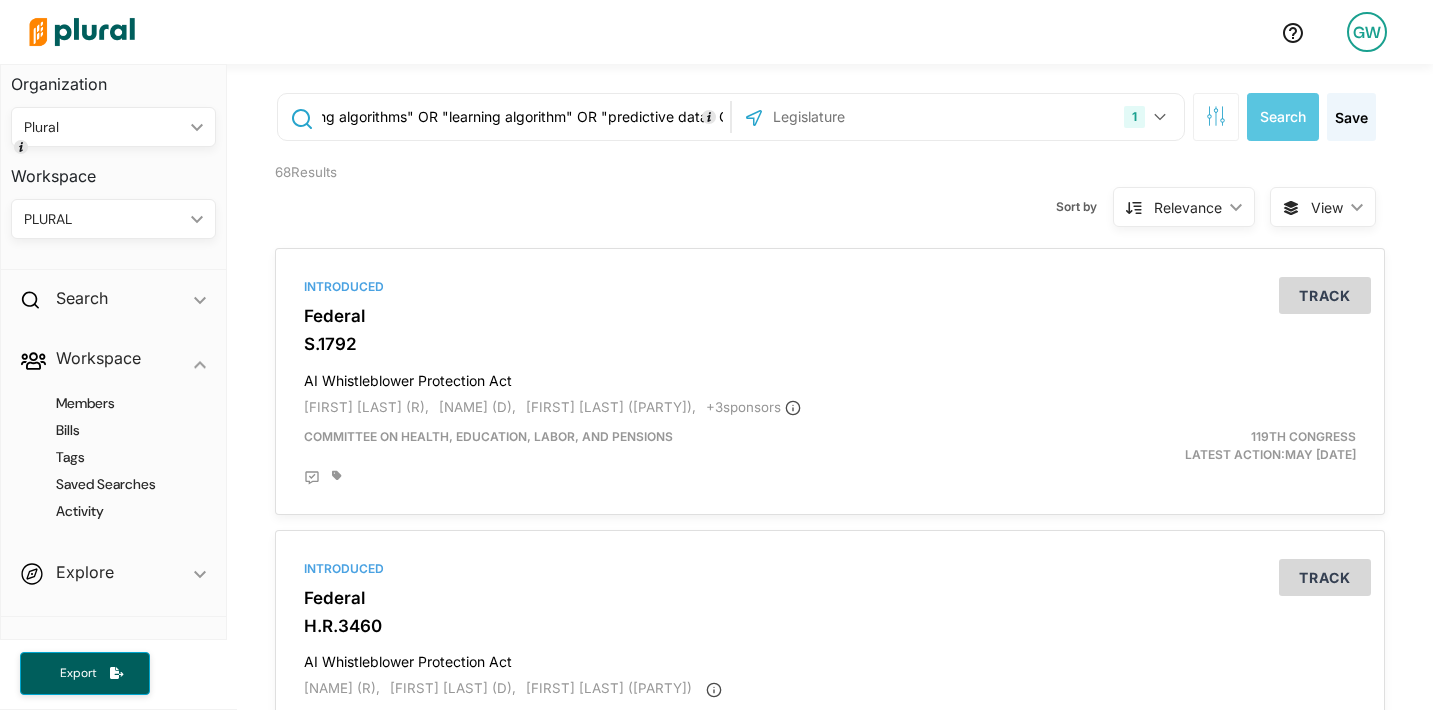 scroll, scrollTop: 0, scrollLeft: 244, axis: horizontal 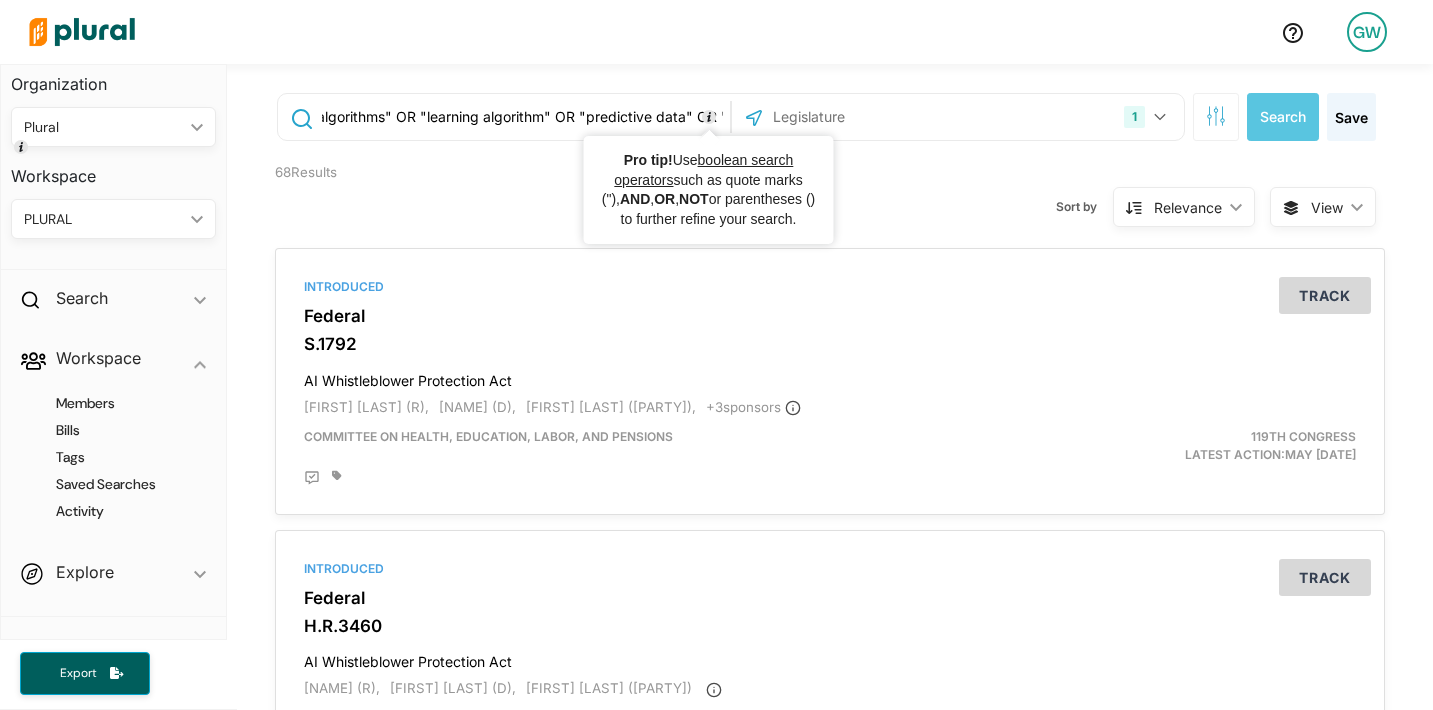 drag, startPoint x: 489, startPoint y: 122, endPoint x: 597, endPoint y: 123, distance: 108.00463 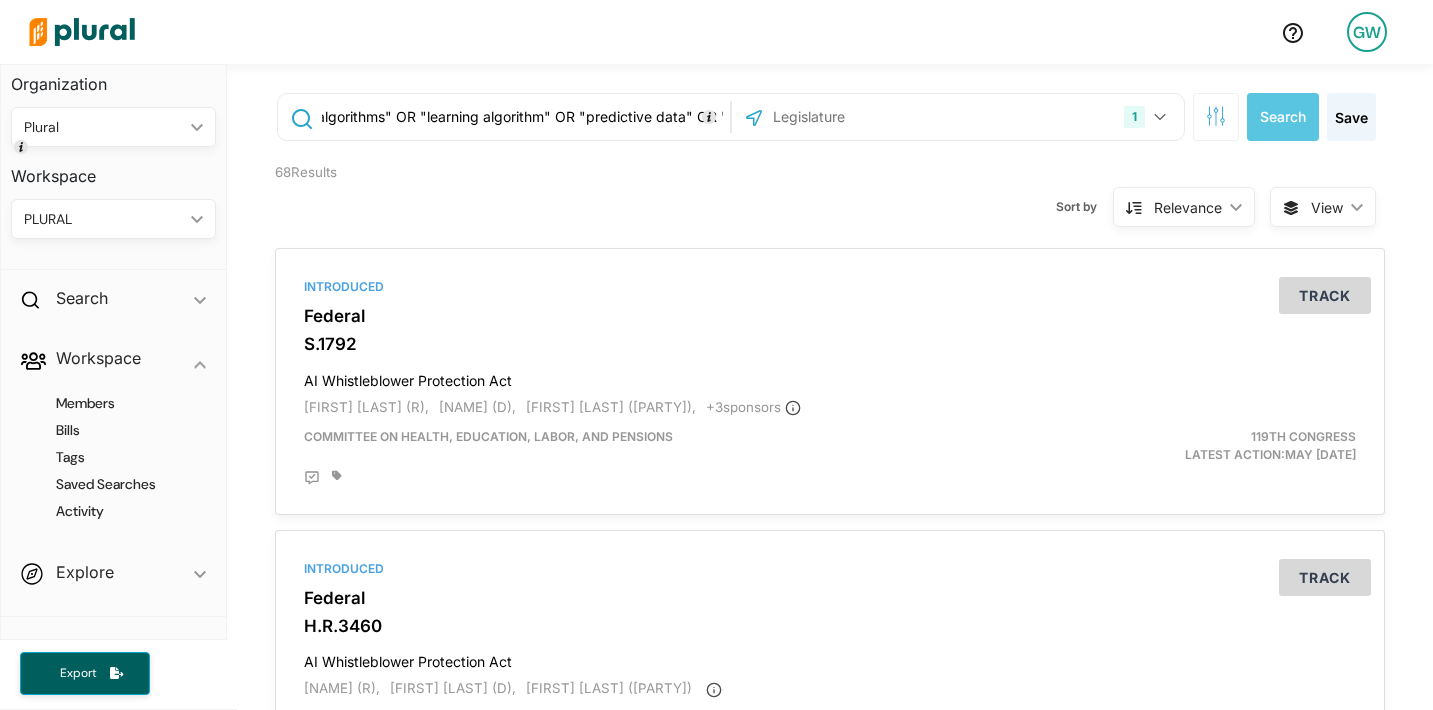 click on "("artificial intelligence" OR "learning algorithms" OR "learning algorithm" OR "predictive data" OR "AI") AND (“healthcare” OR “insurance” OR “health”)" at bounding box center (522, 117) 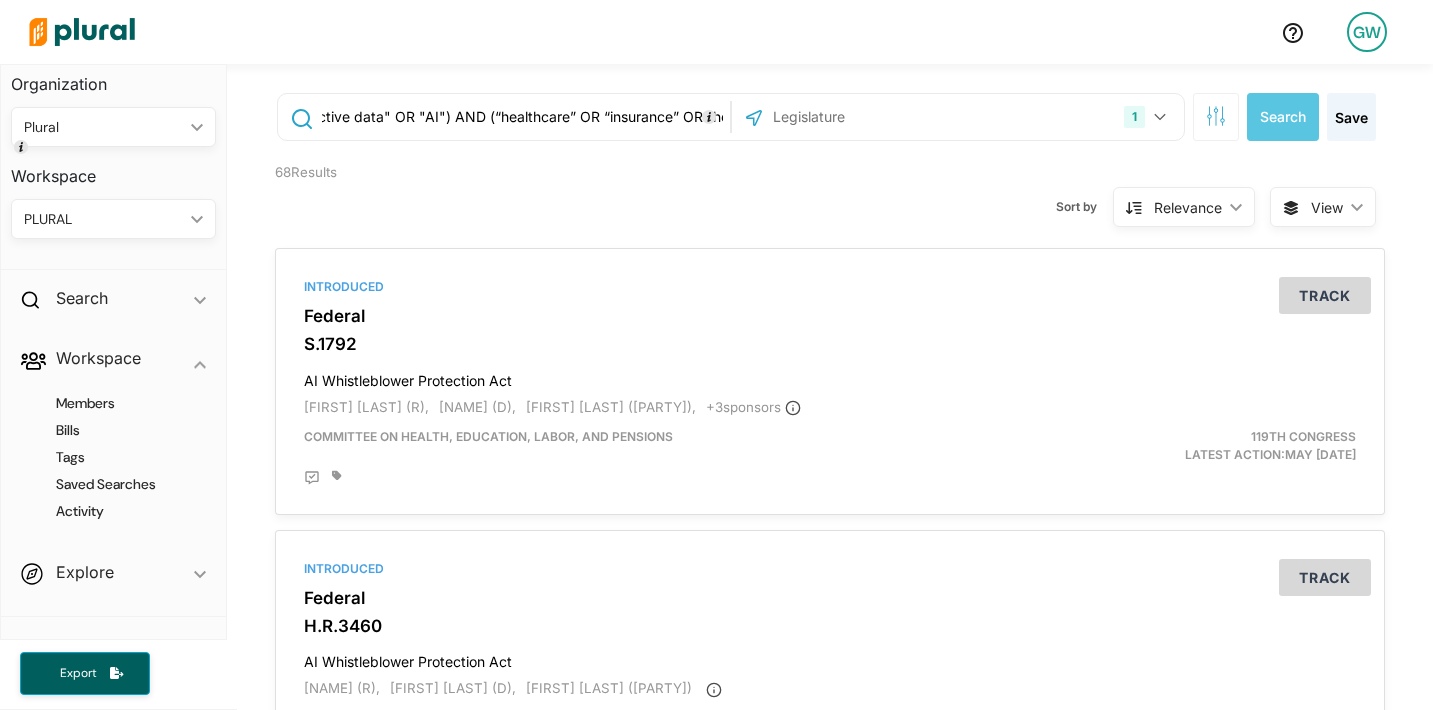 scroll, scrollTop: 0, scrollLeft: 590, axis: horizontal 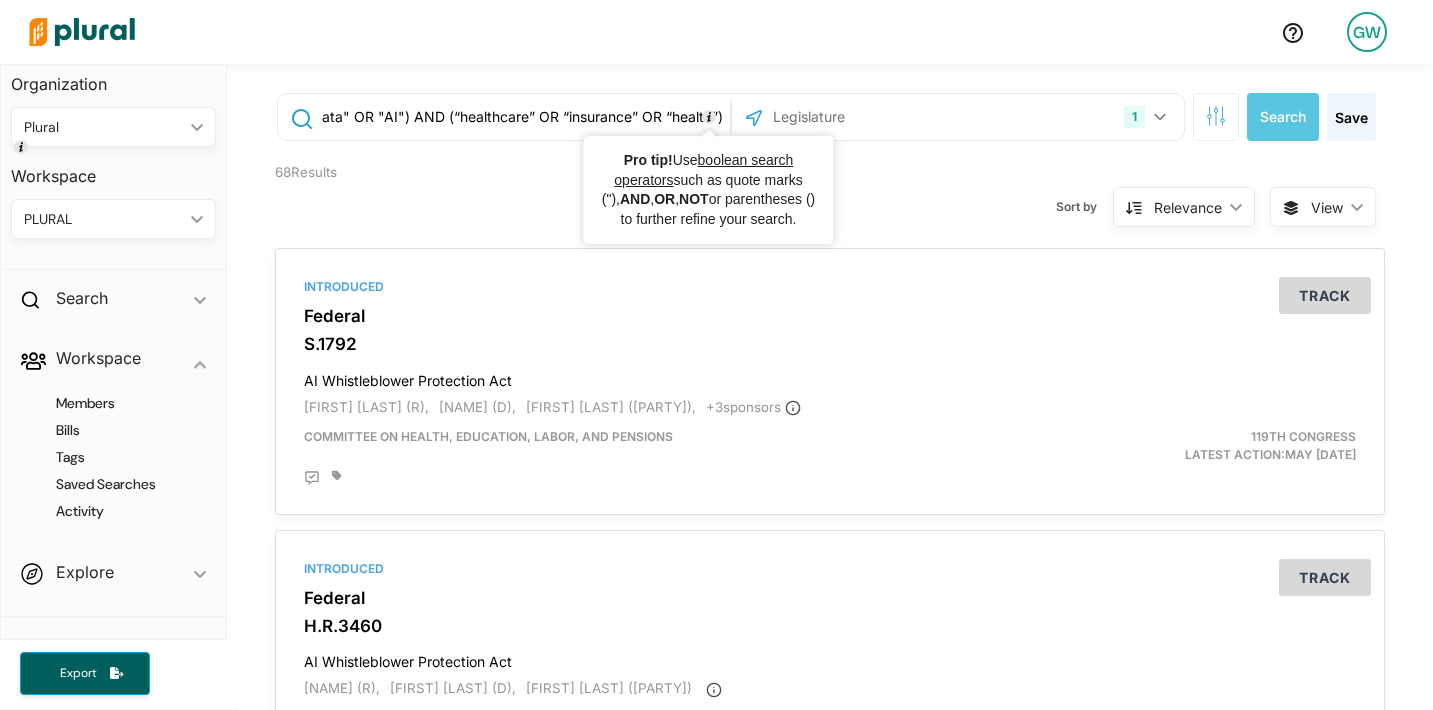 drag, startPoint x: 583, startPoint y: 118, endPoint x: 716, endPoint y: 115, distance: 133.03383 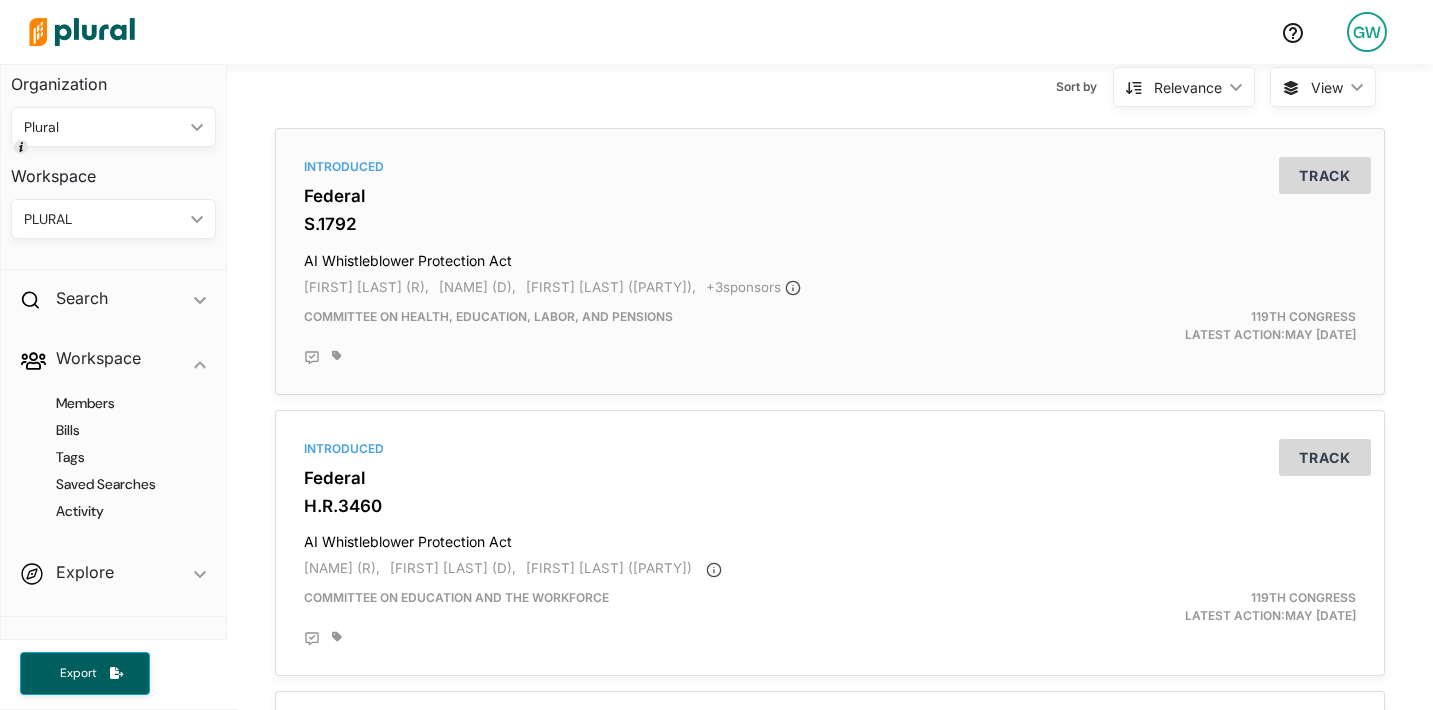 scroll, scrollTop: 162, scrollLeft: 0, axis: vertical 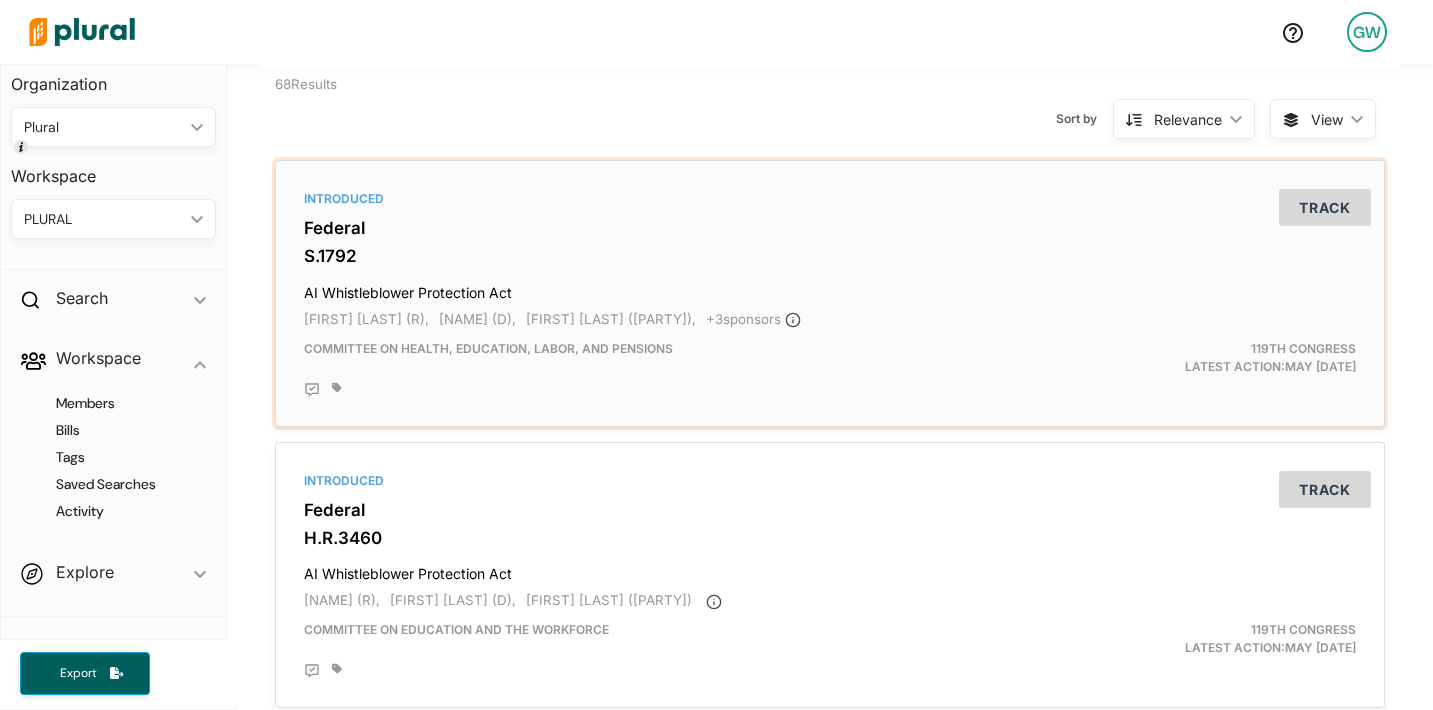 click on "S.1792" at bounding box center (830, 256) 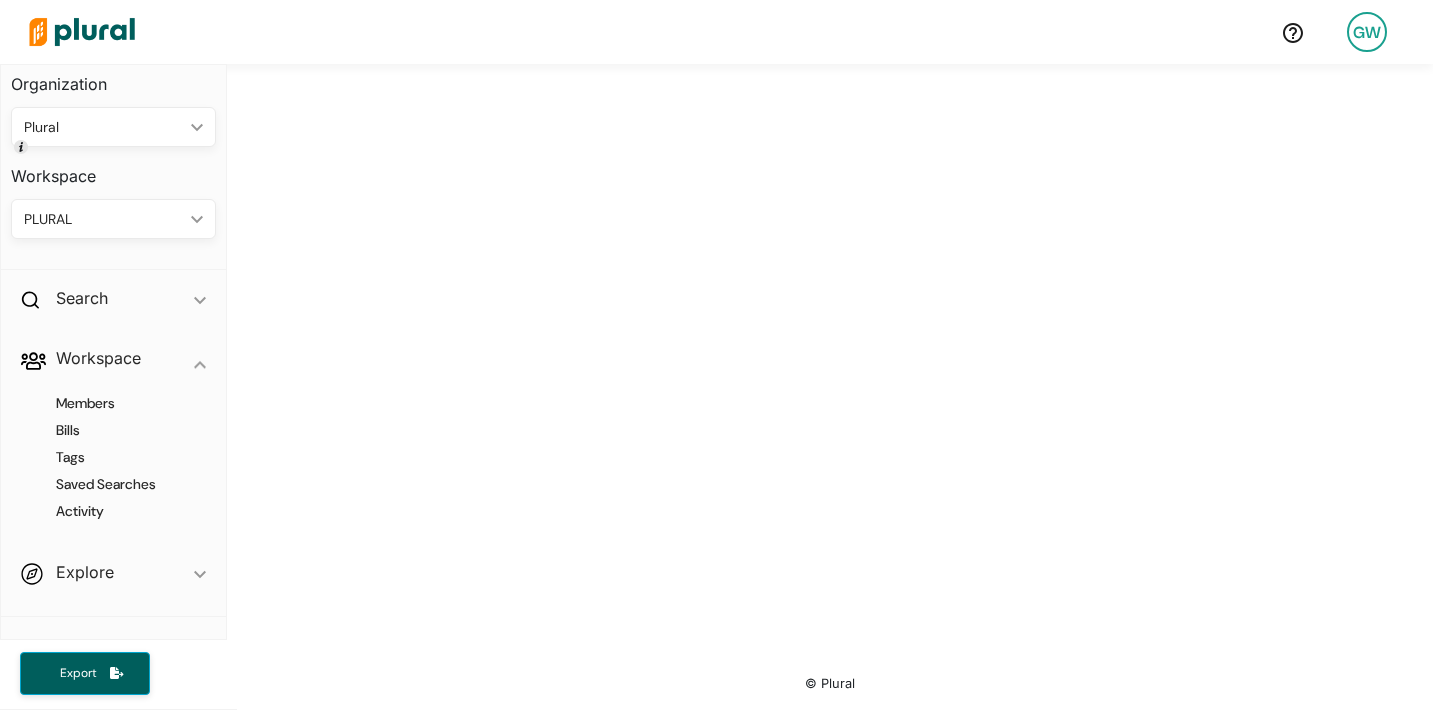 scroll, scrollTop: 0, scrollLeft: 0, axis: both 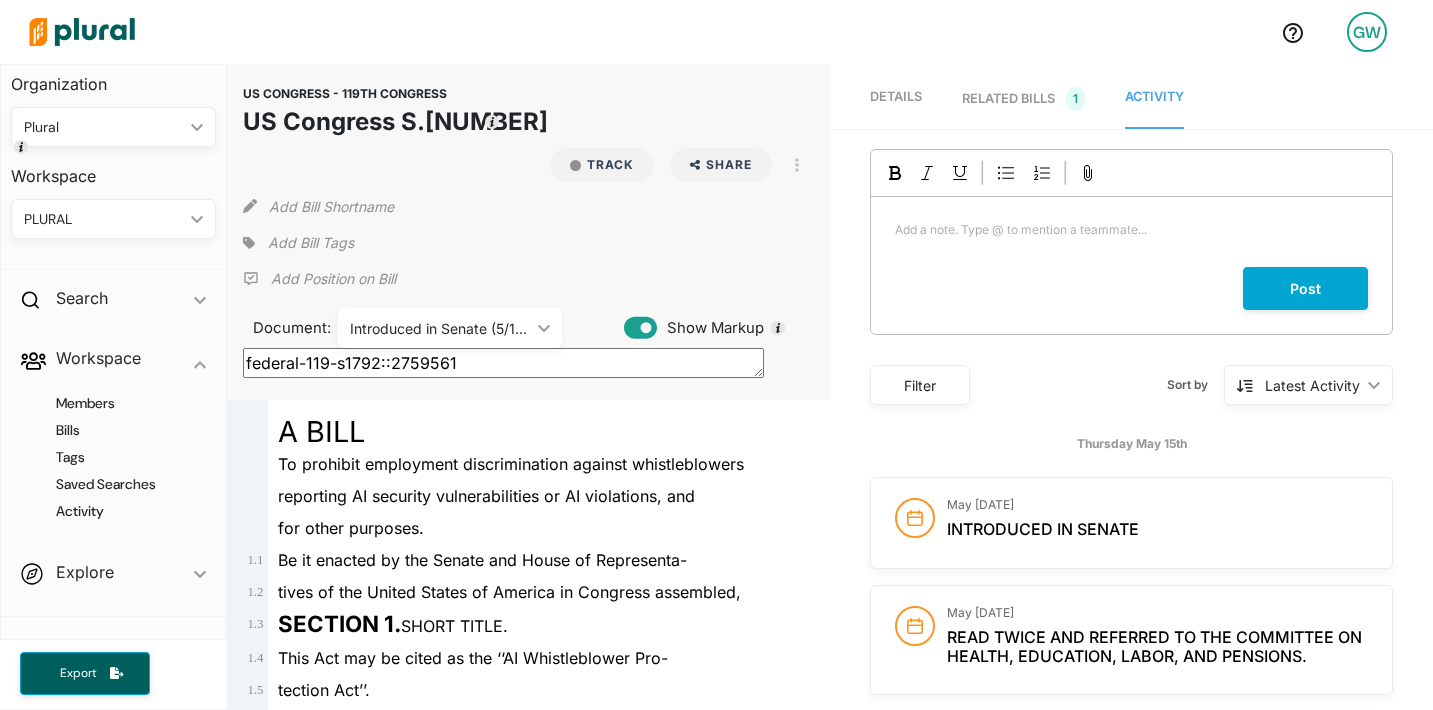click on "Introduced in Senate (5/15/2025)" at bounding box center (440, 328) 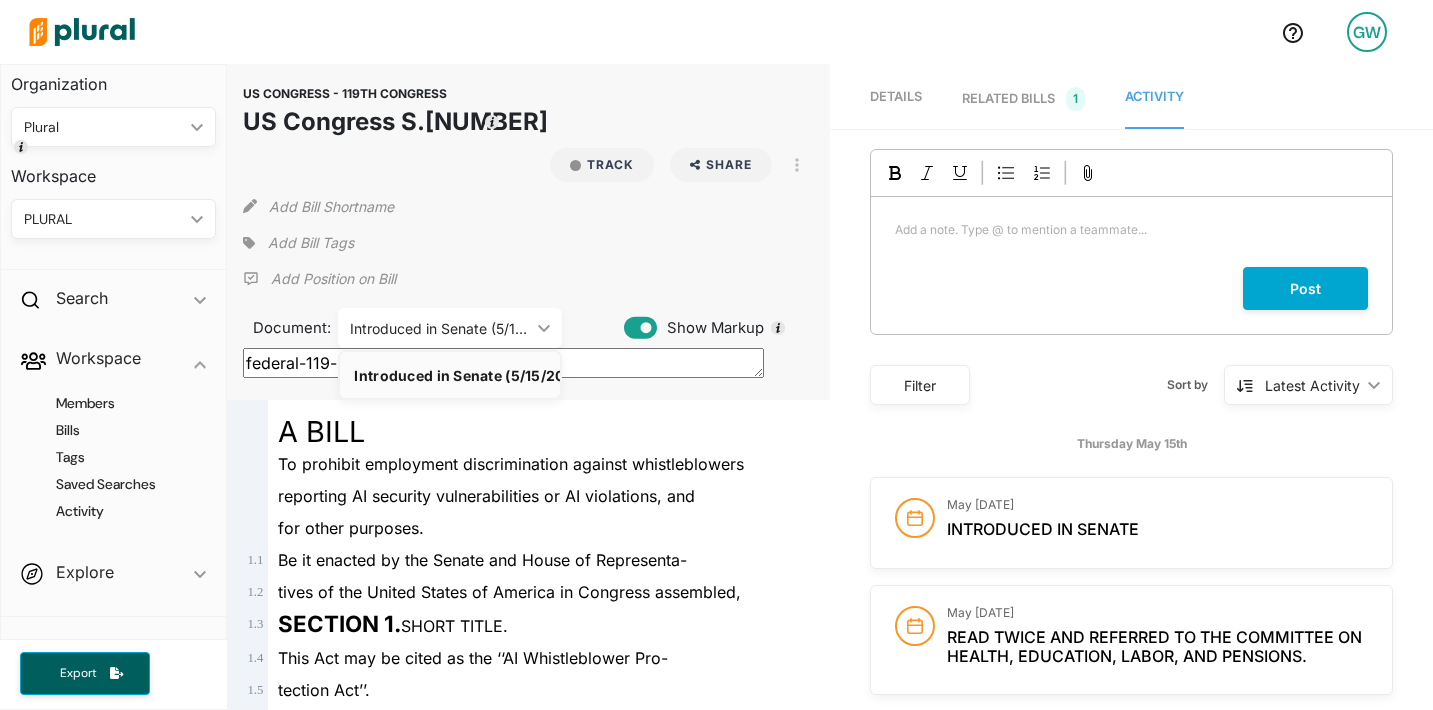 click on "US CONGRESS - 119TH CONGRESS US Congress S.1792 Track Share Email LinkedIn X Facebook View PDF View Source Print Add Bill Shortname Add Bill Tags Add Position on Bill Document: Introduced in Senate (5/15/2025) ic_keyboard_arrow_down Introduced in Senate (5/15/2025) Show Markup federal-119-s1792::2759561" at bounding box center [528, 232] 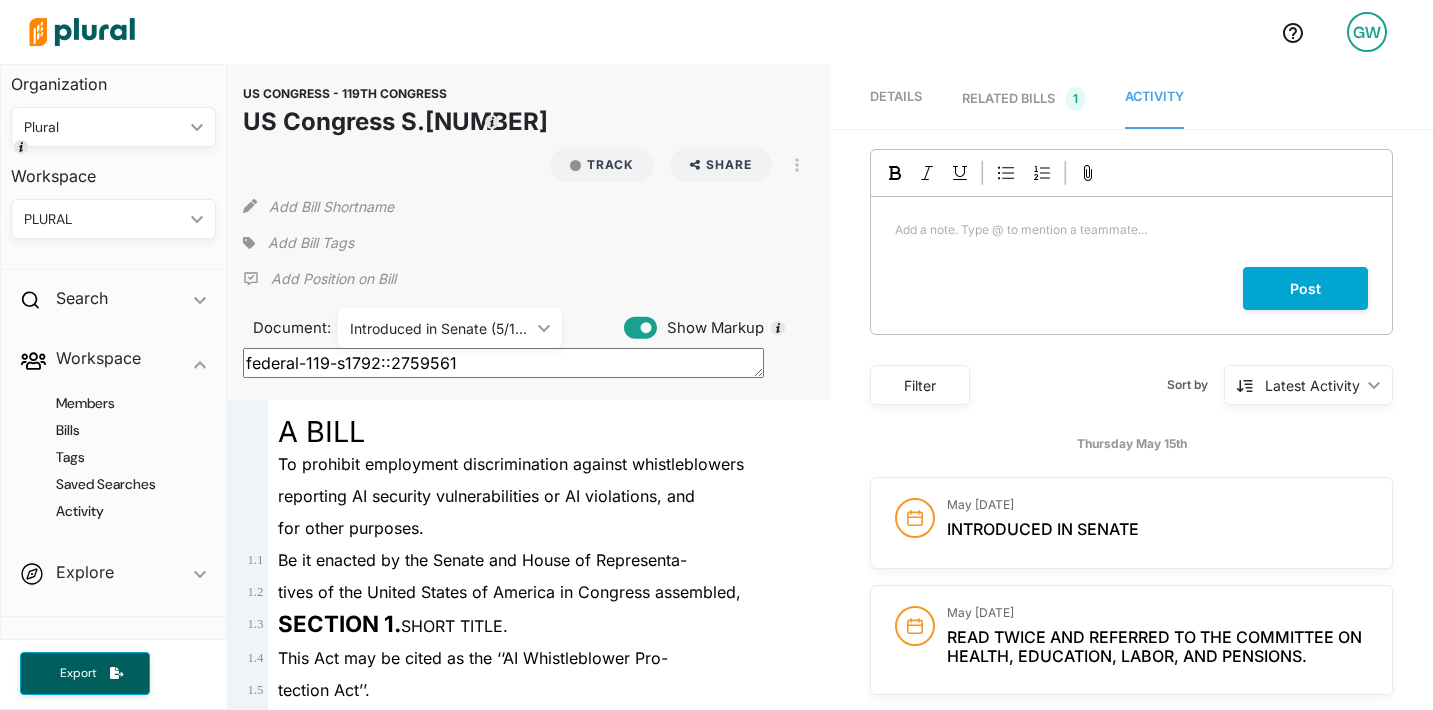 click on "RELATED BILLS   1" at bounding box center (1023, 99) 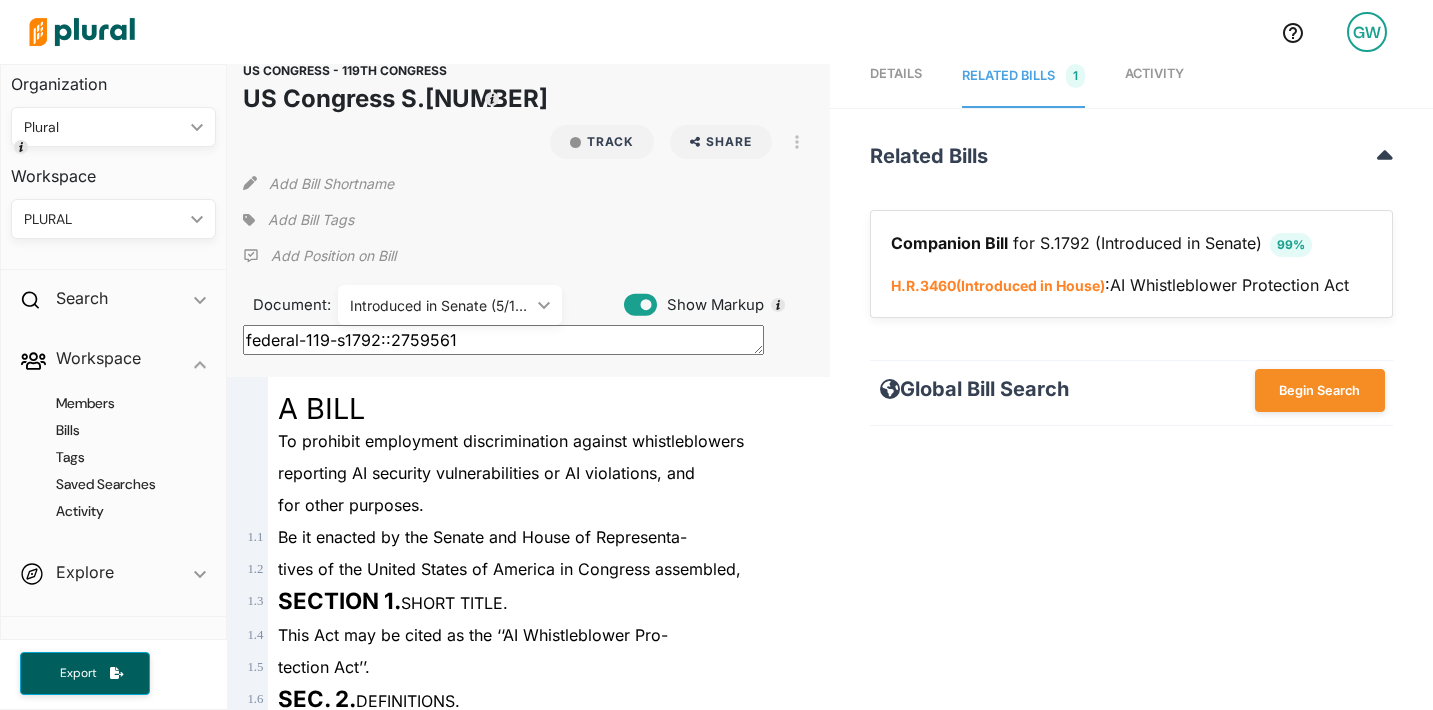 scroll, scrollTop: 21, scrollLeft: 0, axis: vertical 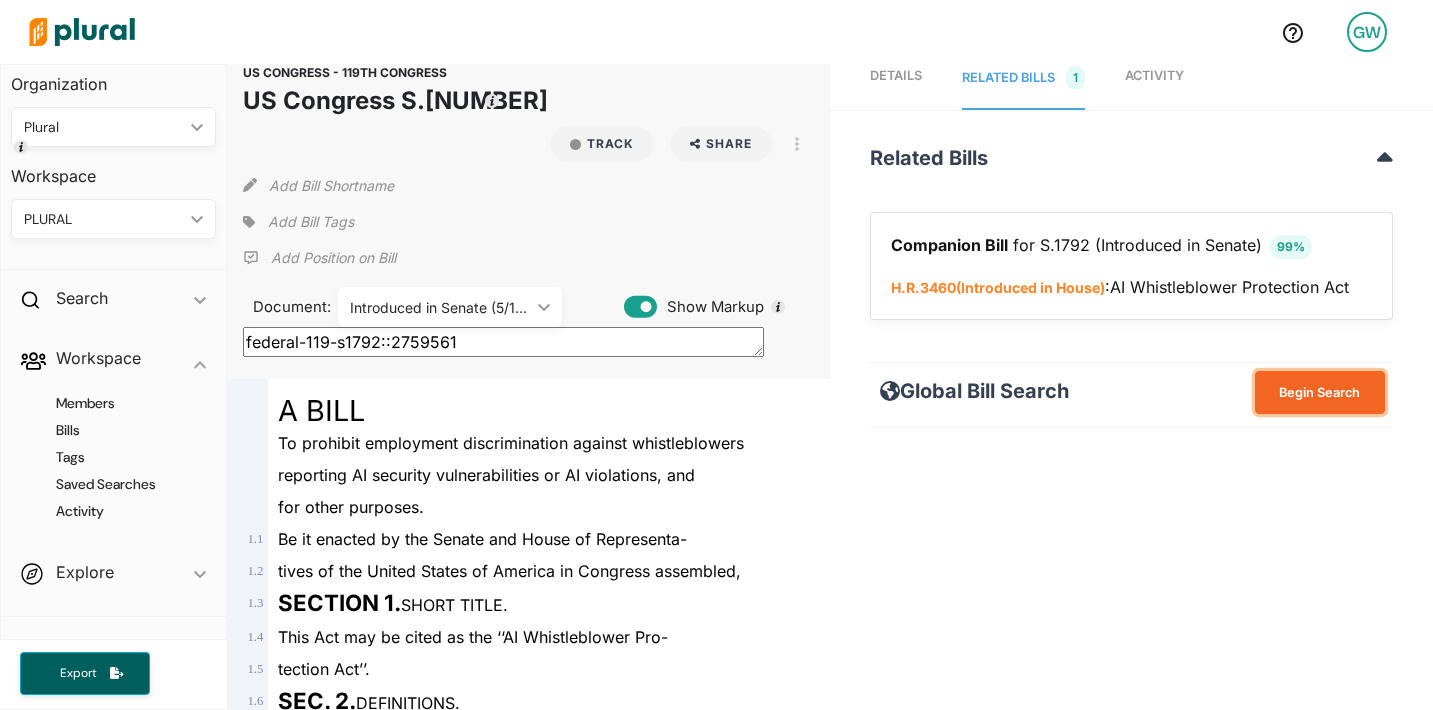 click on "Begin Search" at bounding box center [1320, 392] 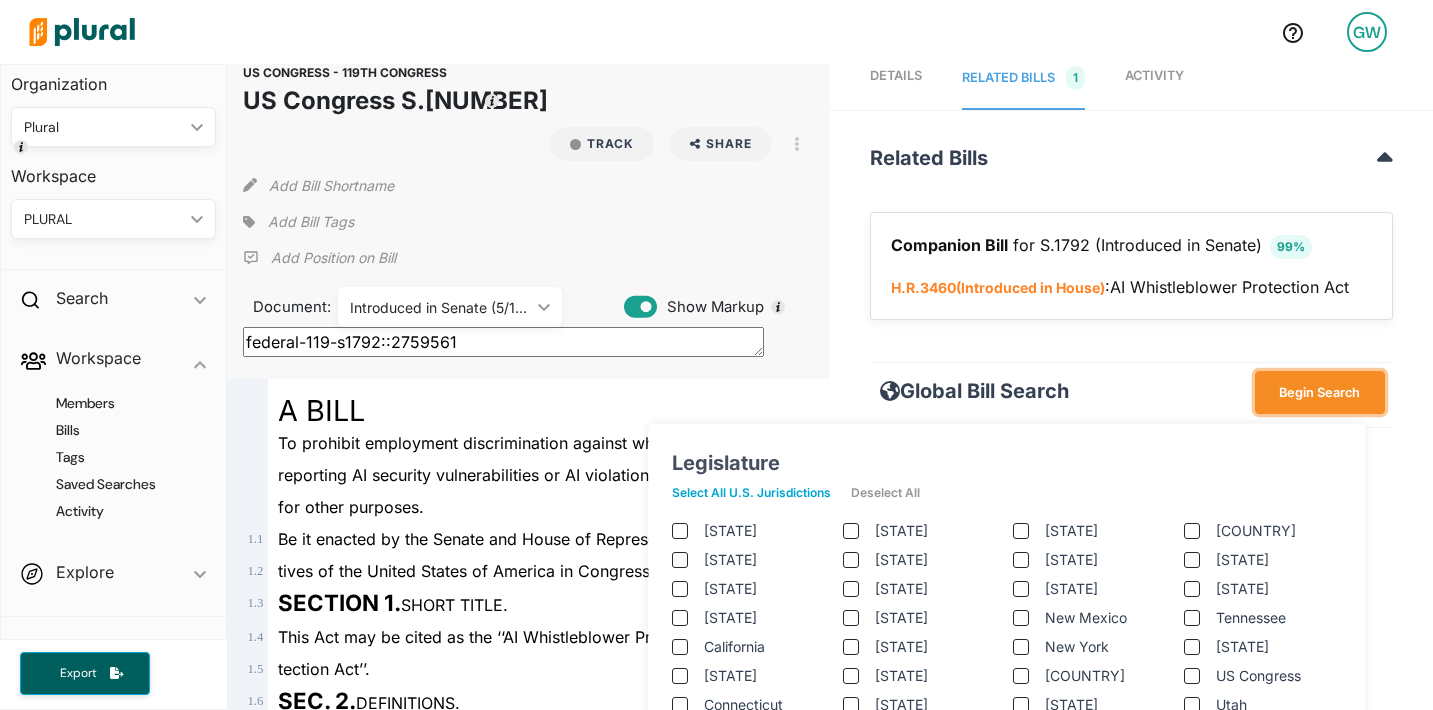 scroll, scrollTop: 101, scrollLeft: 0, axis: vertical 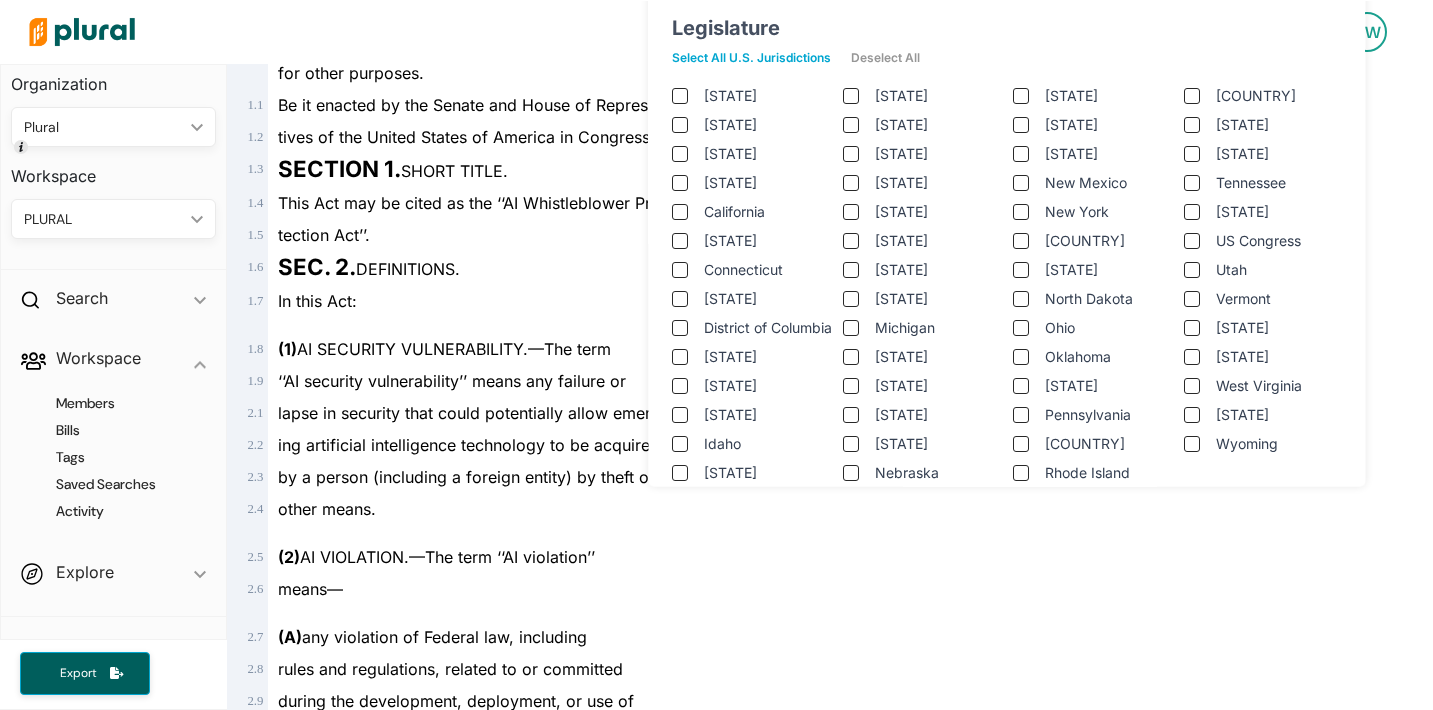 click at bounding box center (642, 32) 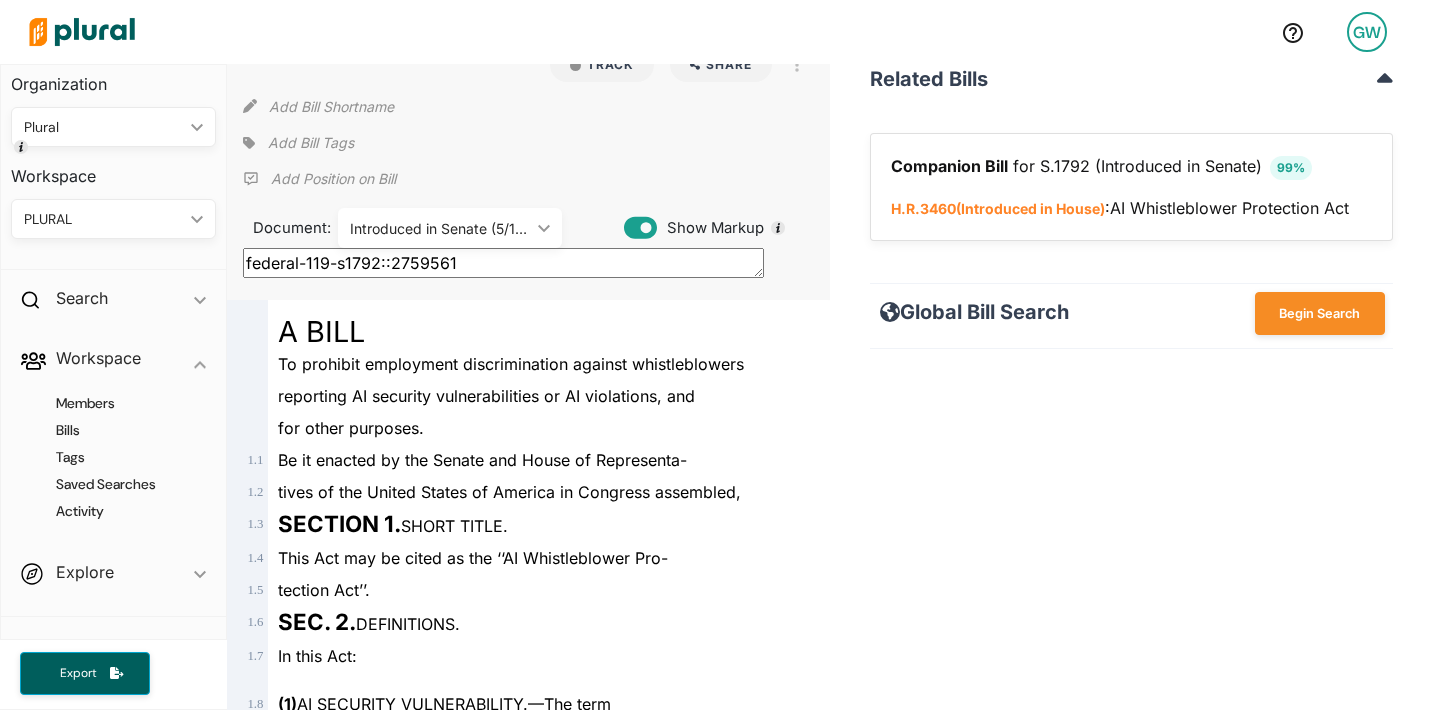 scroll, scrollTop: 65, scrollLeft: 0, axis: vertical 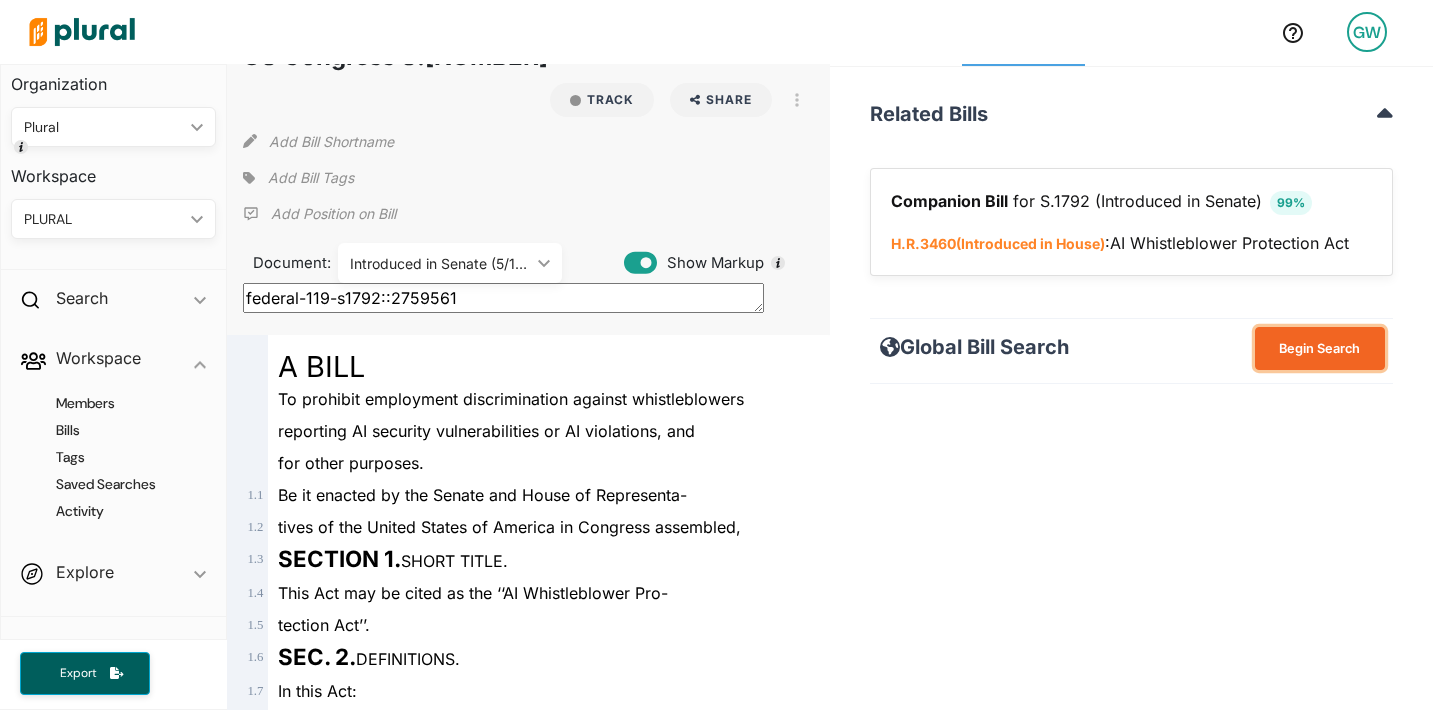 click on "Begin Search" at bounding box center (1320, 348) 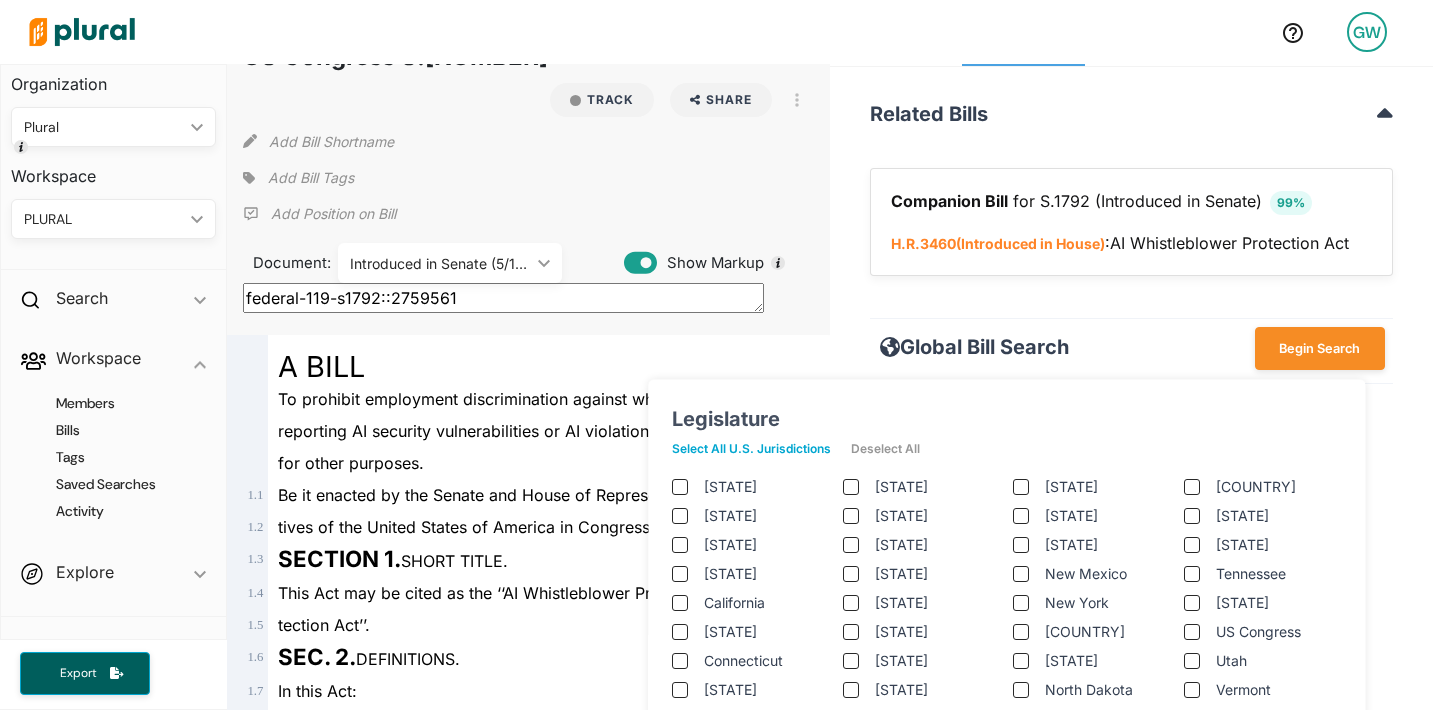 click on "Select All U.S. Jurisdictions" at bounding box center [761, 449] 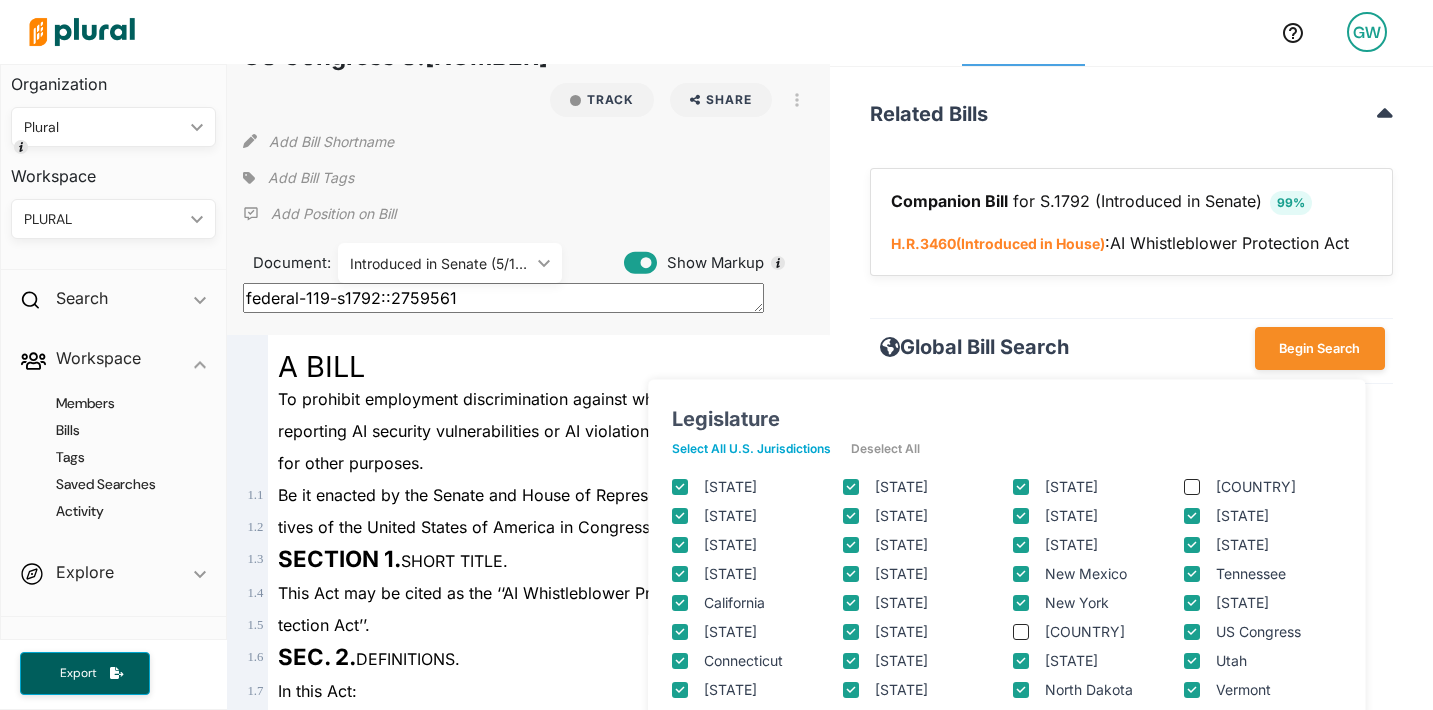 checkbox on "true" 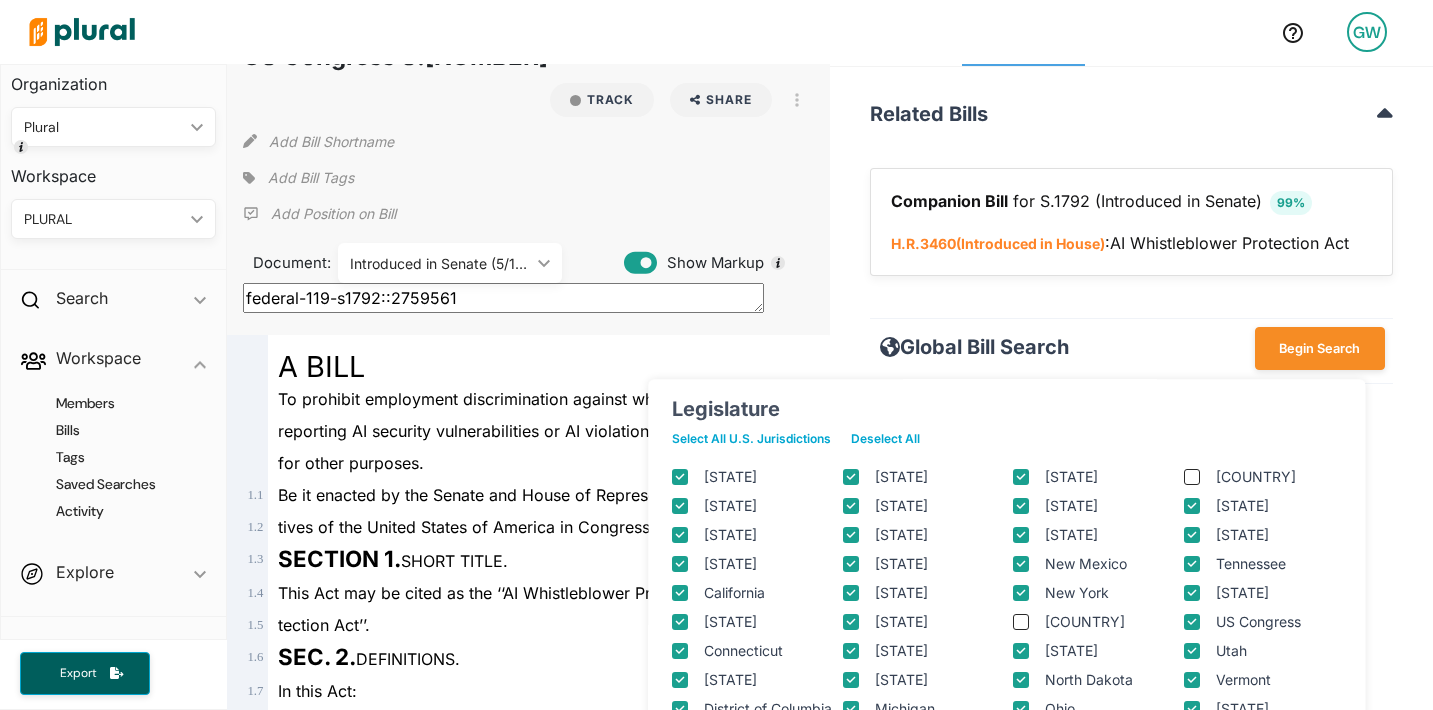 scroll, scrollTop: 0, scrollLeft: 0, axis: both 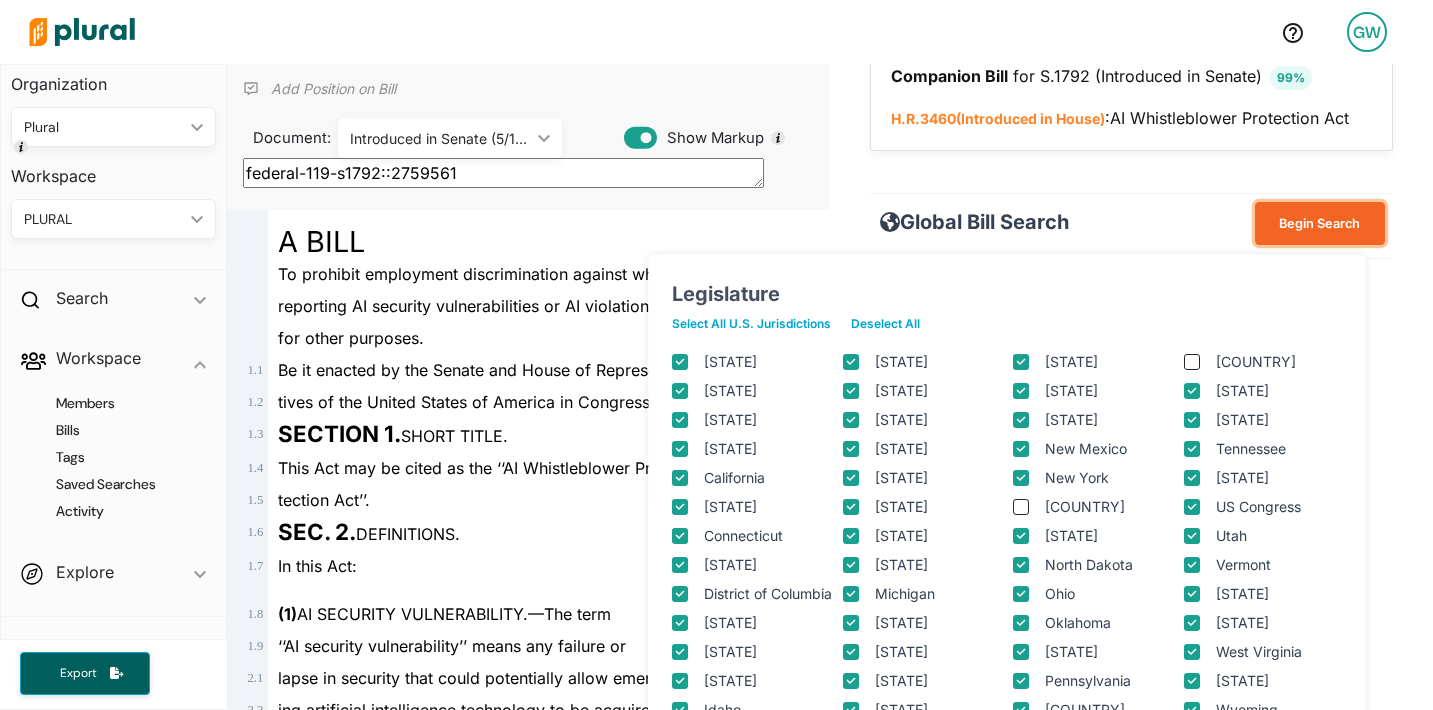 click on "Begin Search" at bounding box center (1320, 223) 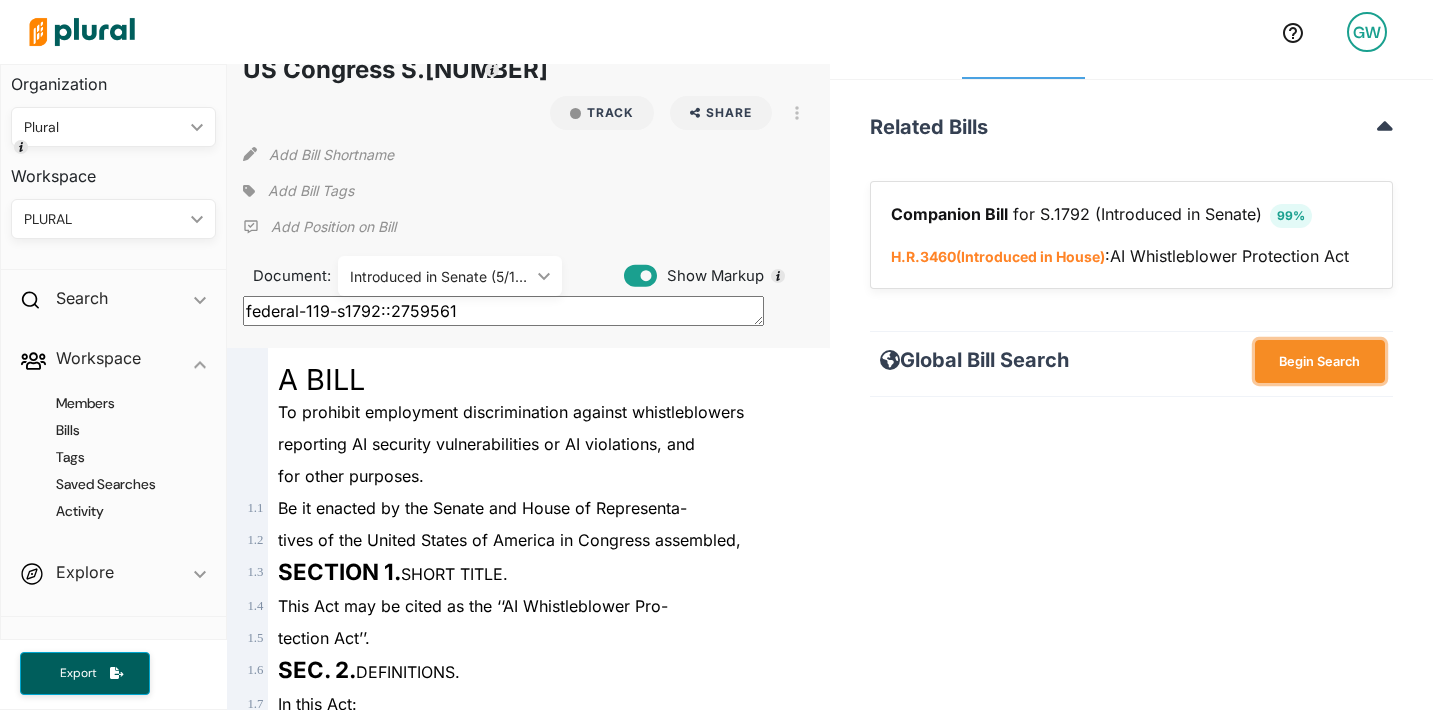 scroll, scrollTop: 0, scrollLeft: 0, axis: both 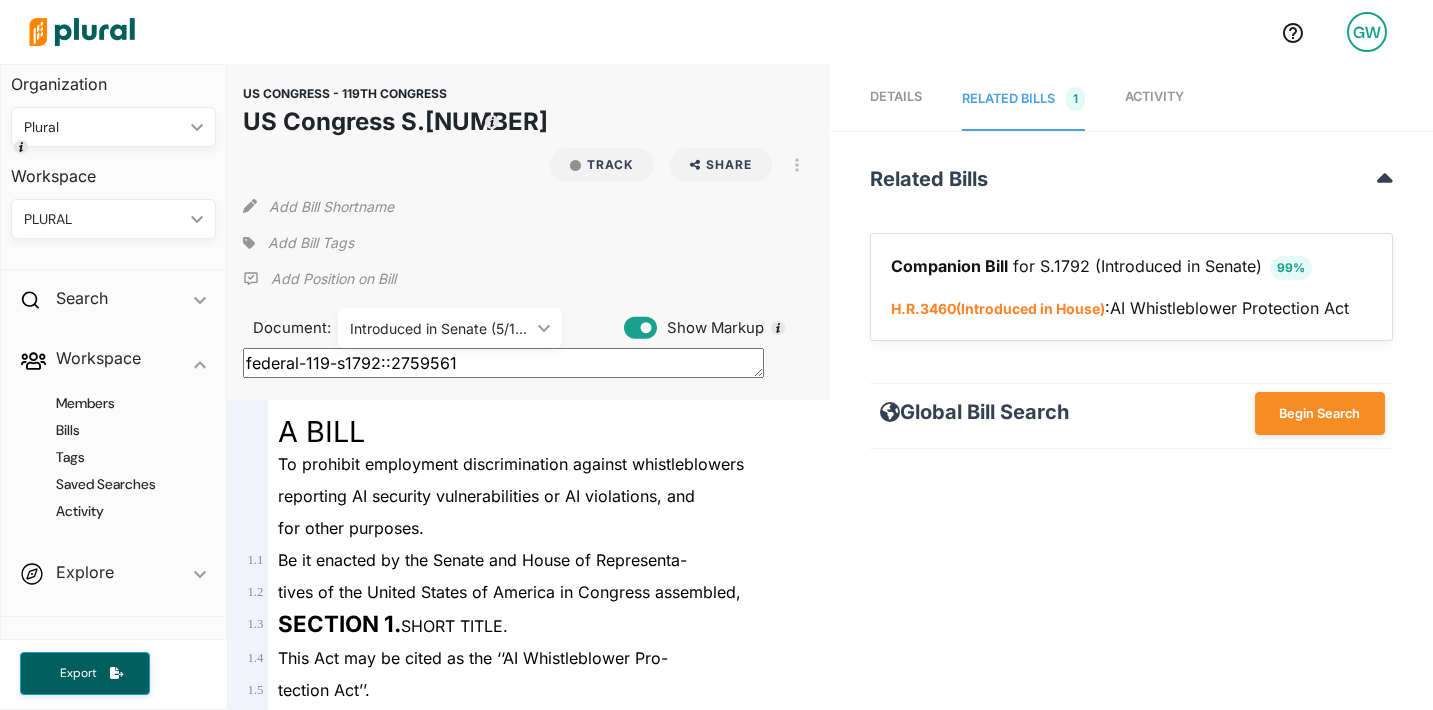 click on "Details" at bounding box center [896, 96] 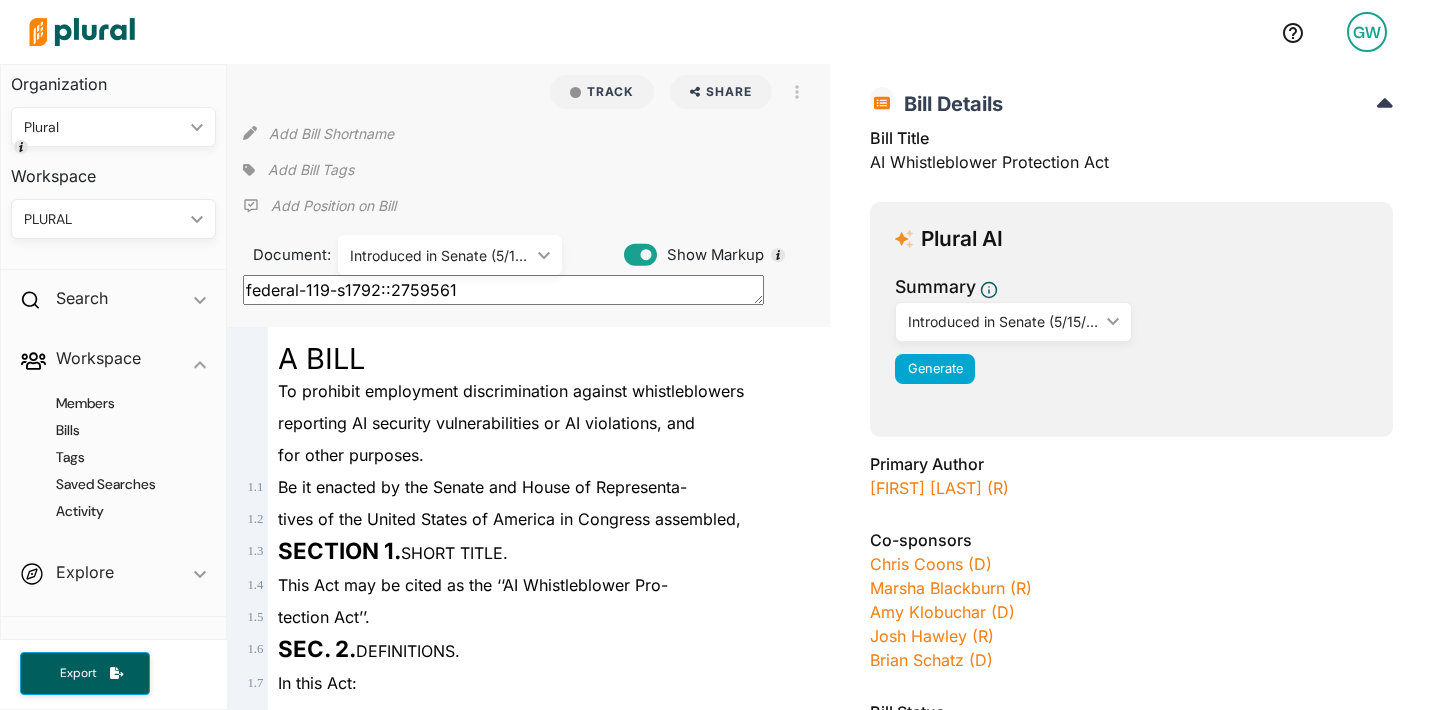 scroll, scrollTop: 144, scrollLeft: 0, axis: vertical 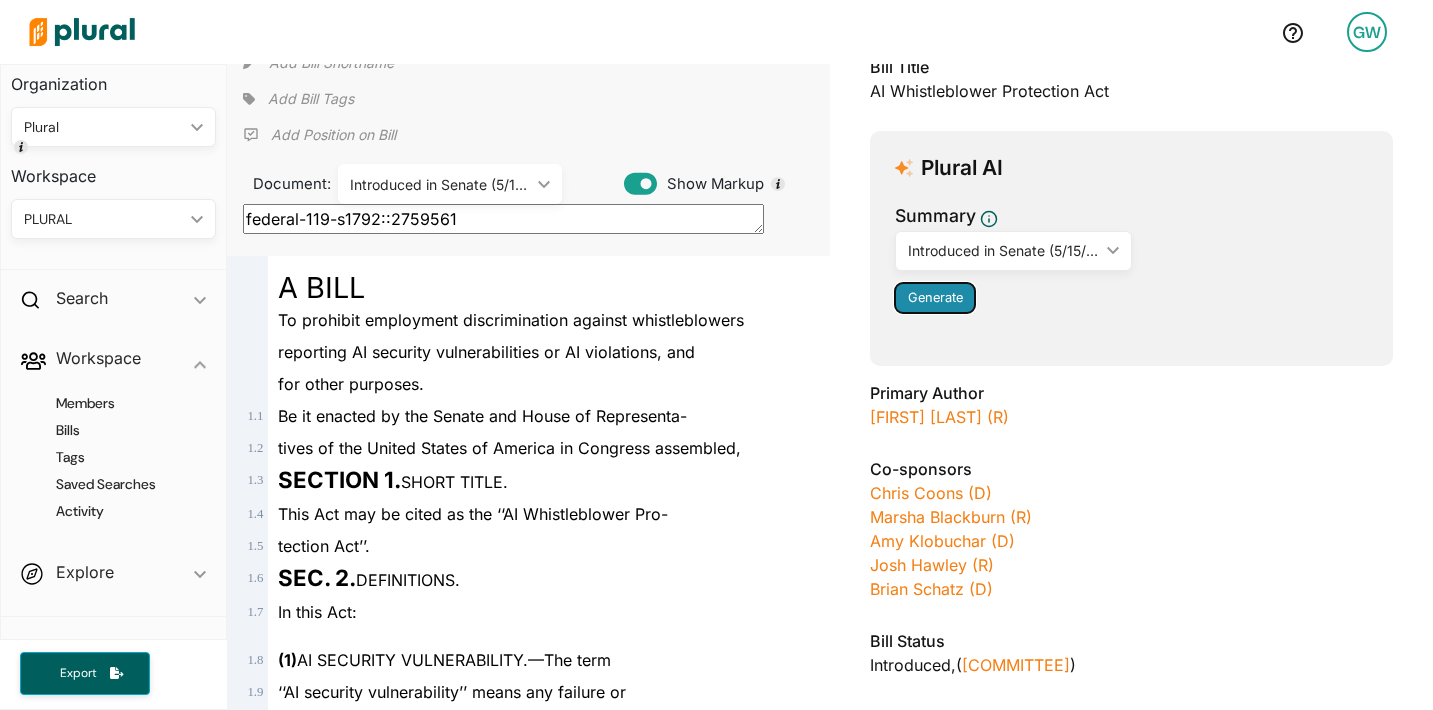 click on "Generate" at bounding box center [935, 298] 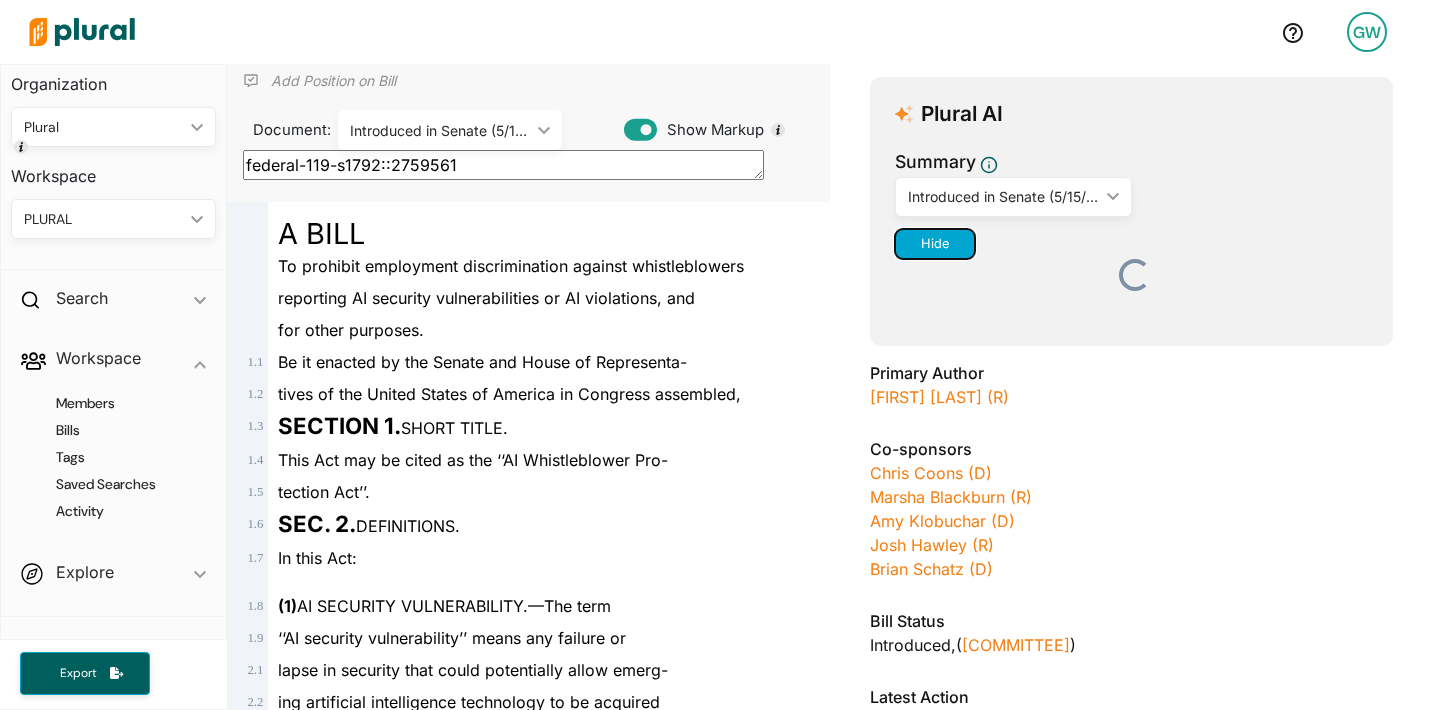 scroll, scrollTop: 204, scrollLeft: 0, axis: vertical 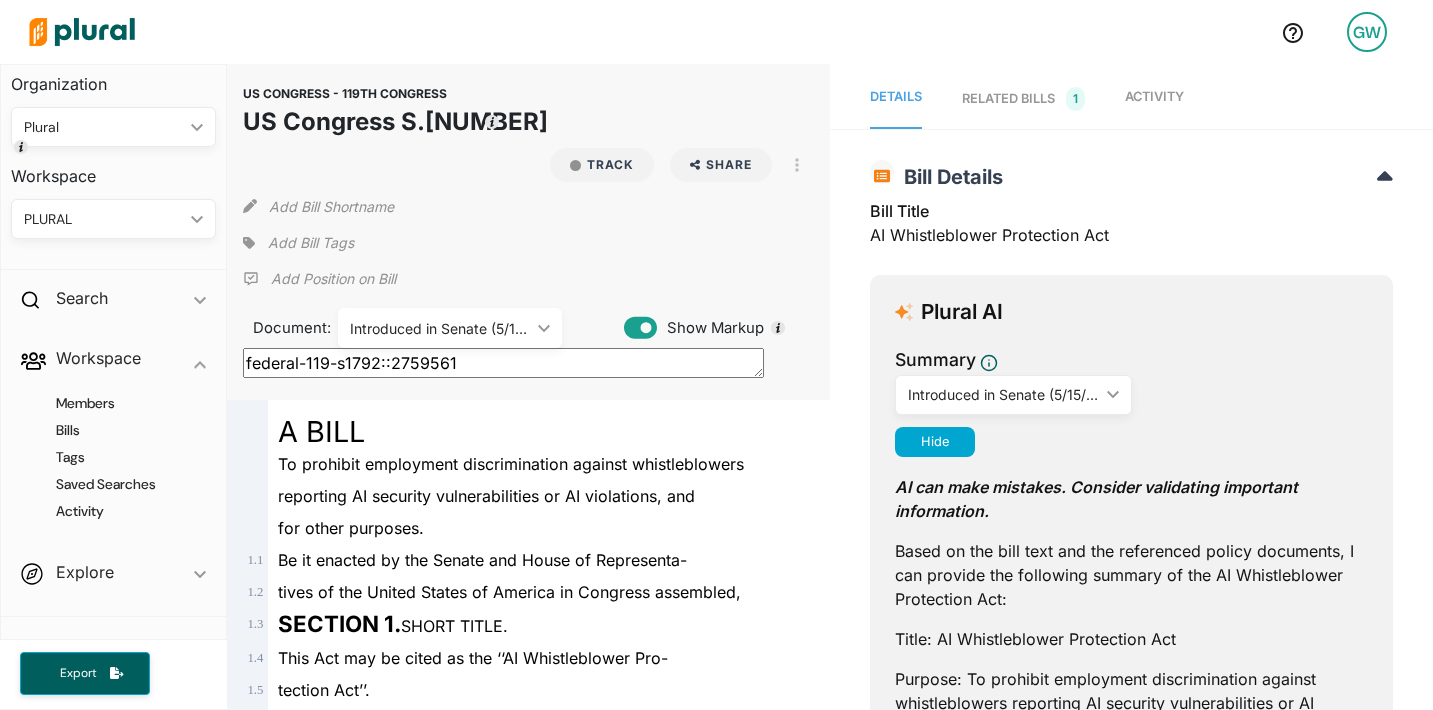 click on "Activity" at bounding box center (1154, 99) 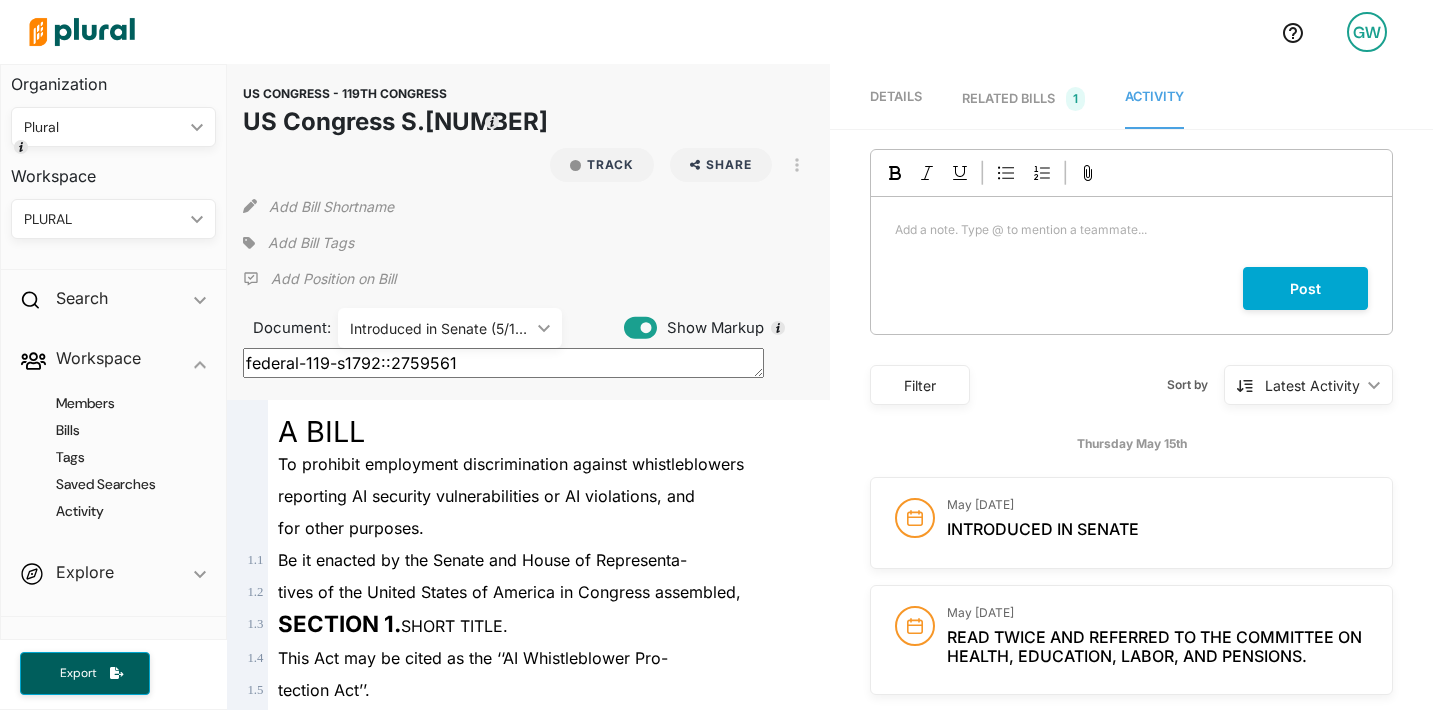 click on "RELATED BILLS   1" at bounding box center (1023, 99) 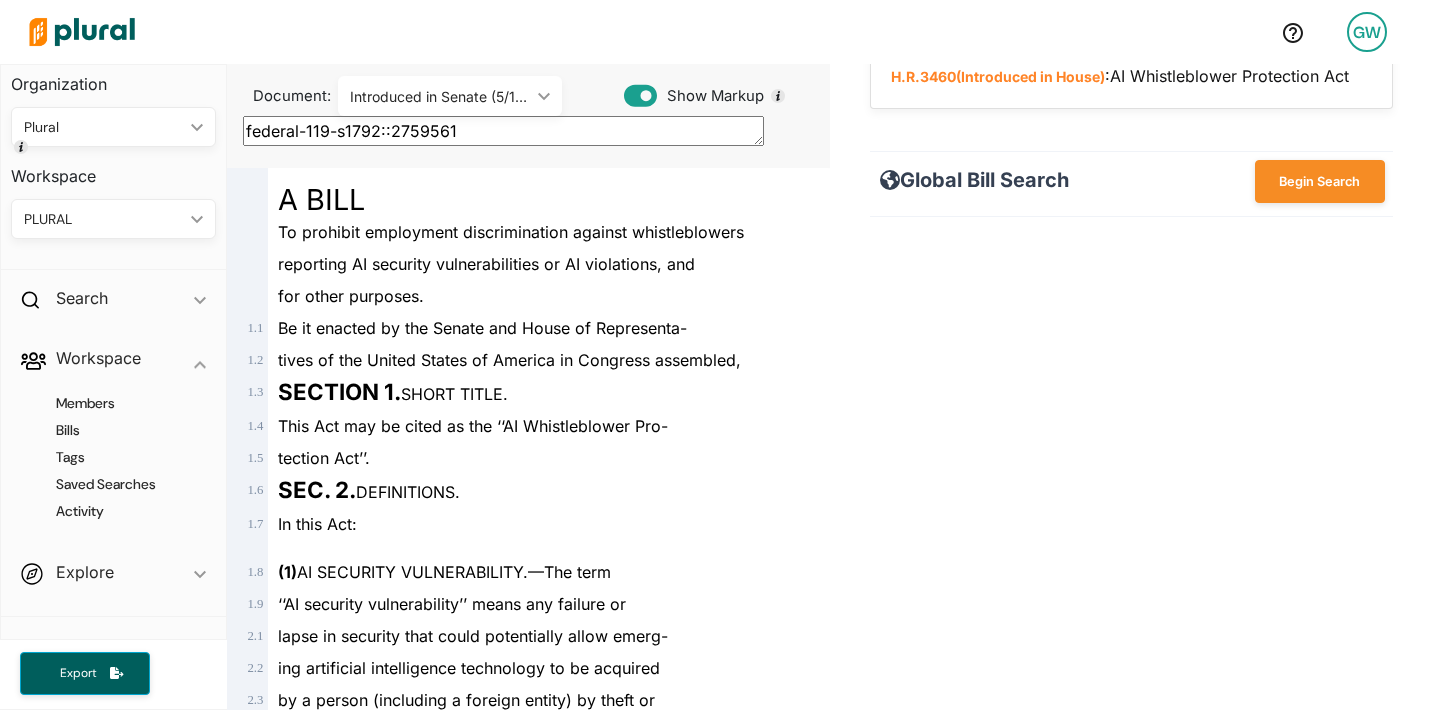 scroll, scrollTop: 0, scrollLeft: 0, axis: both 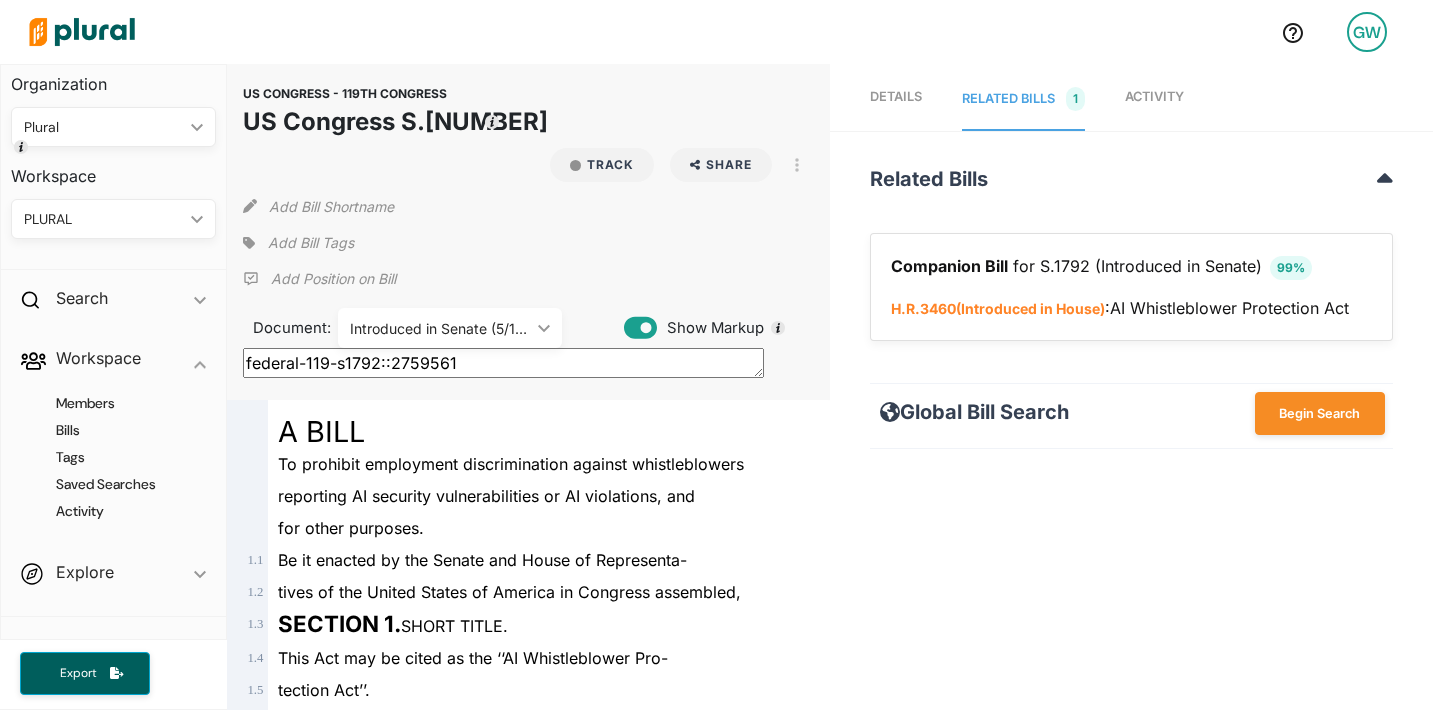 click on "Details" at bounding box center (896, 100) 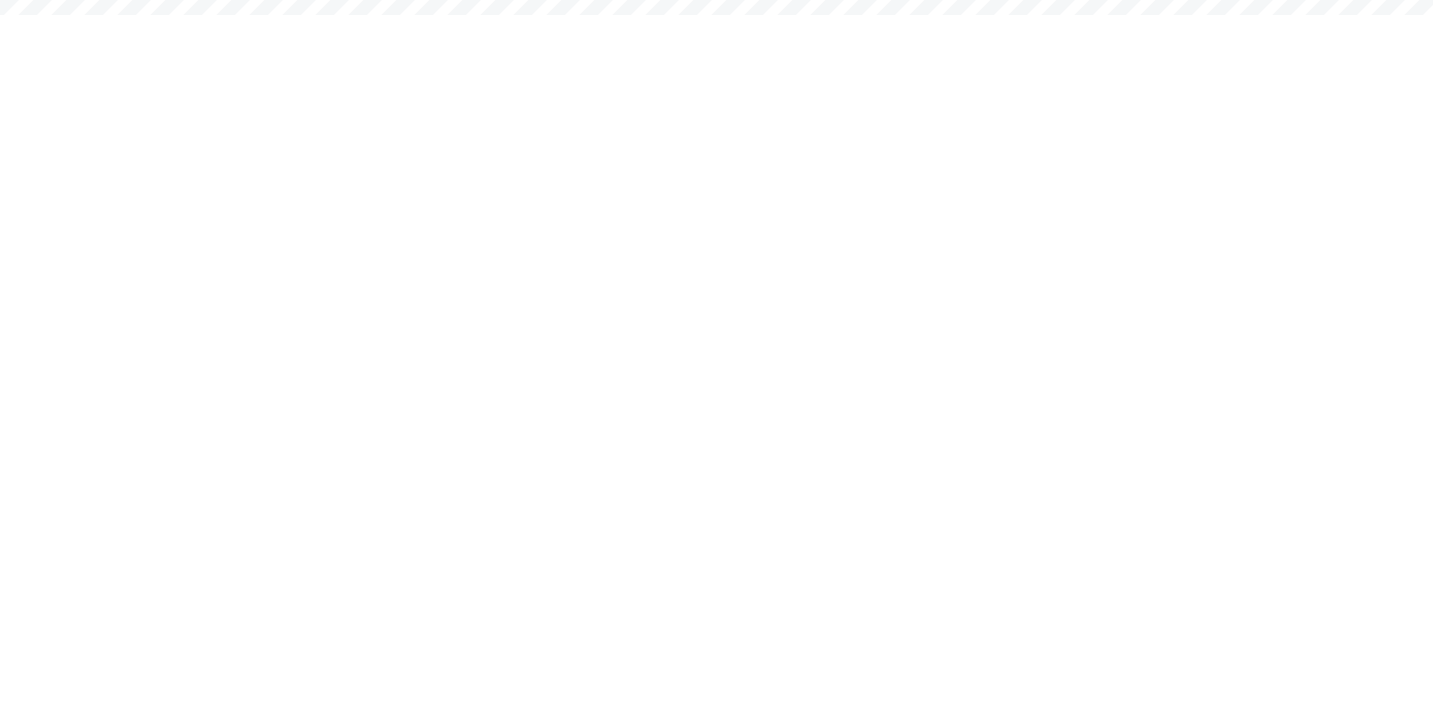 scroll, scrollTop: 0, scrollLeft: 0, axis: both 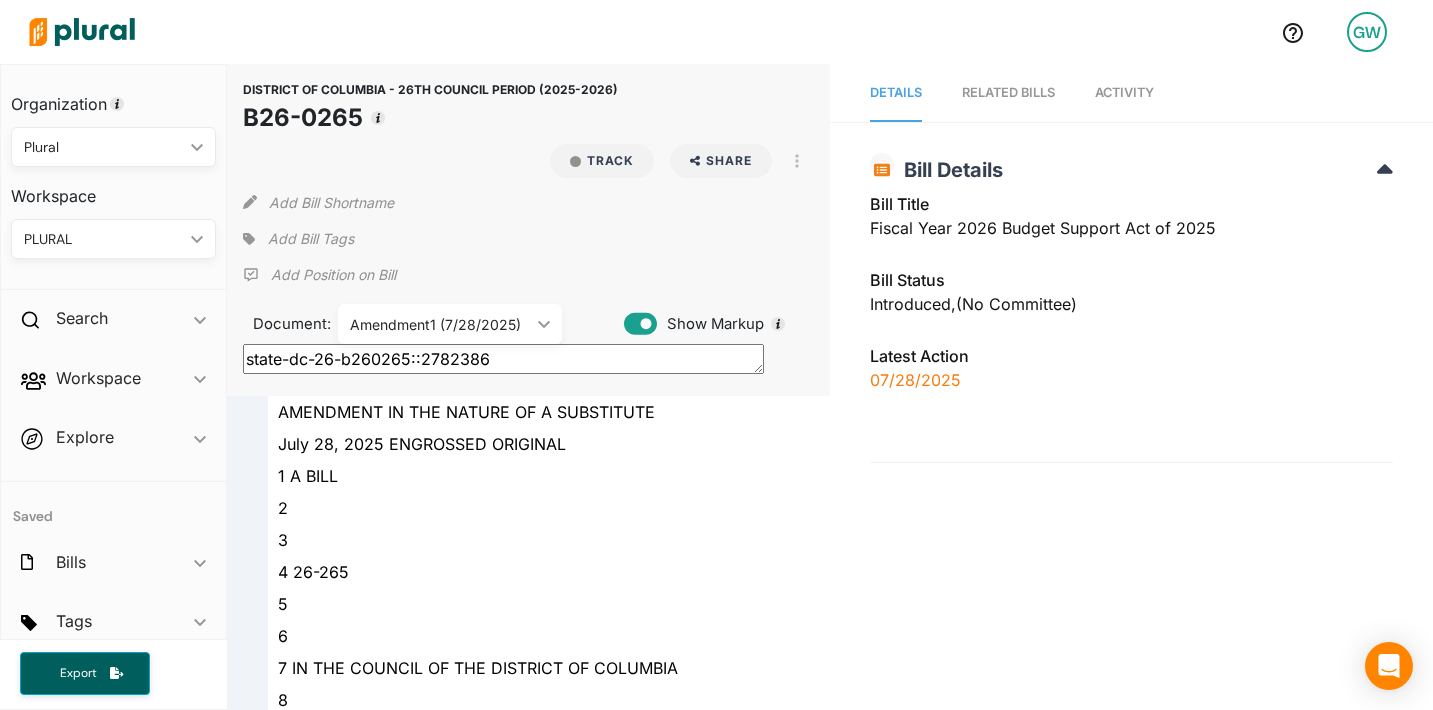 click at bounding box center [642, 32] 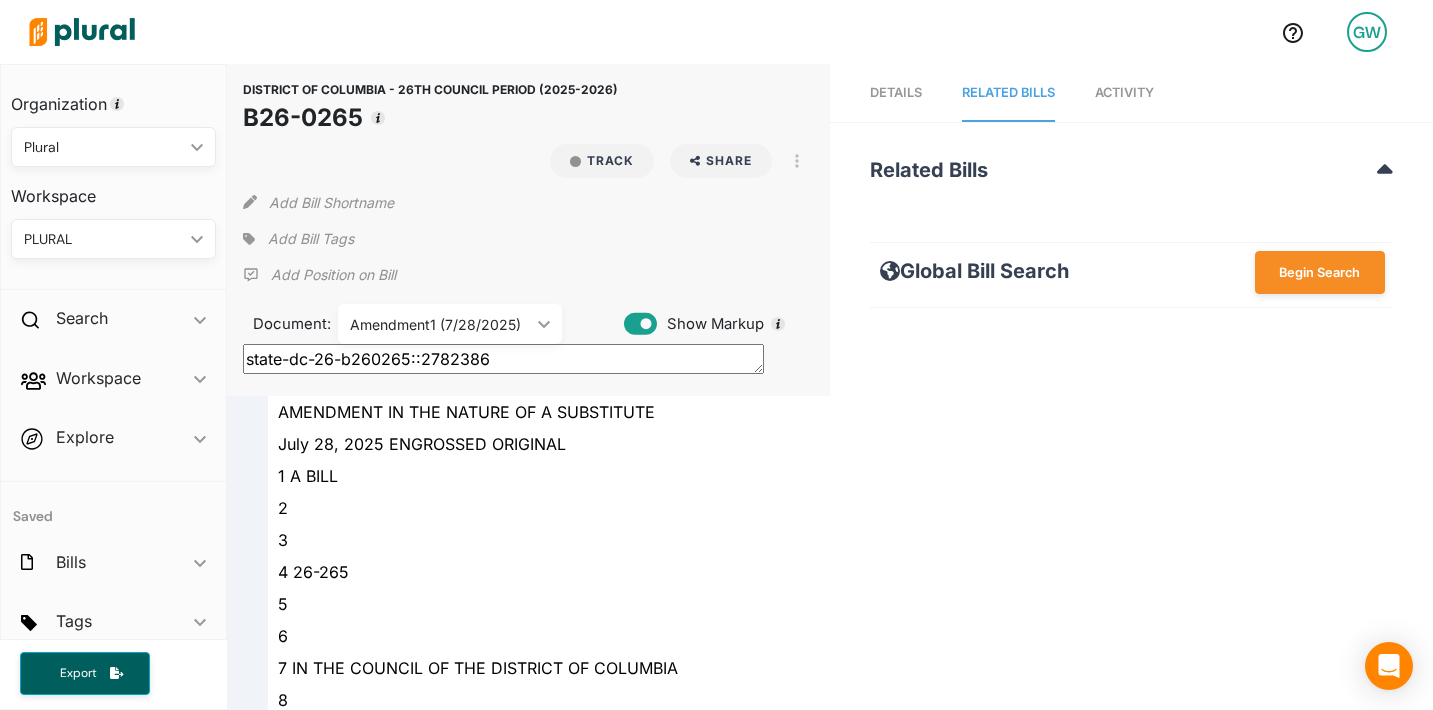scroll, scrollTop: 19, scrollLeft: 0, axis: vertical 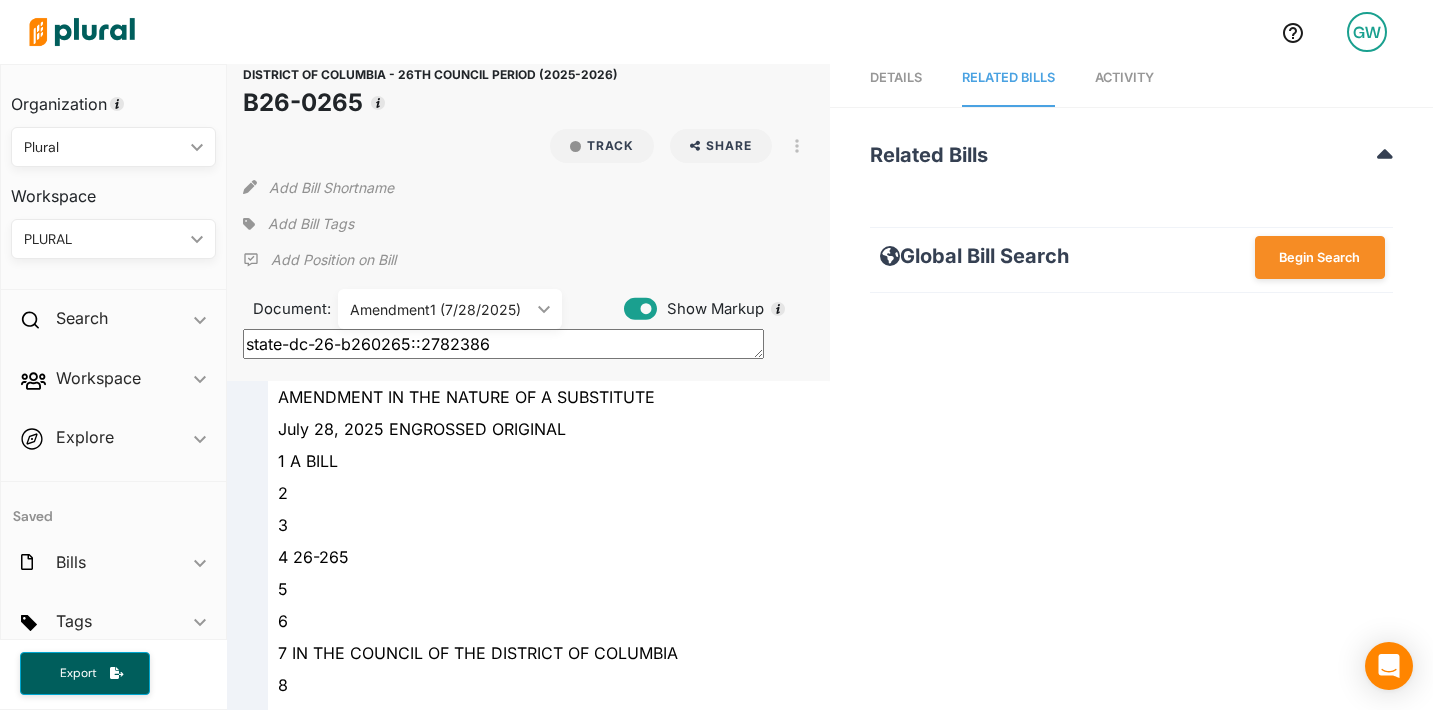 click on "Related Bills" at bounding box center (1131, 155) 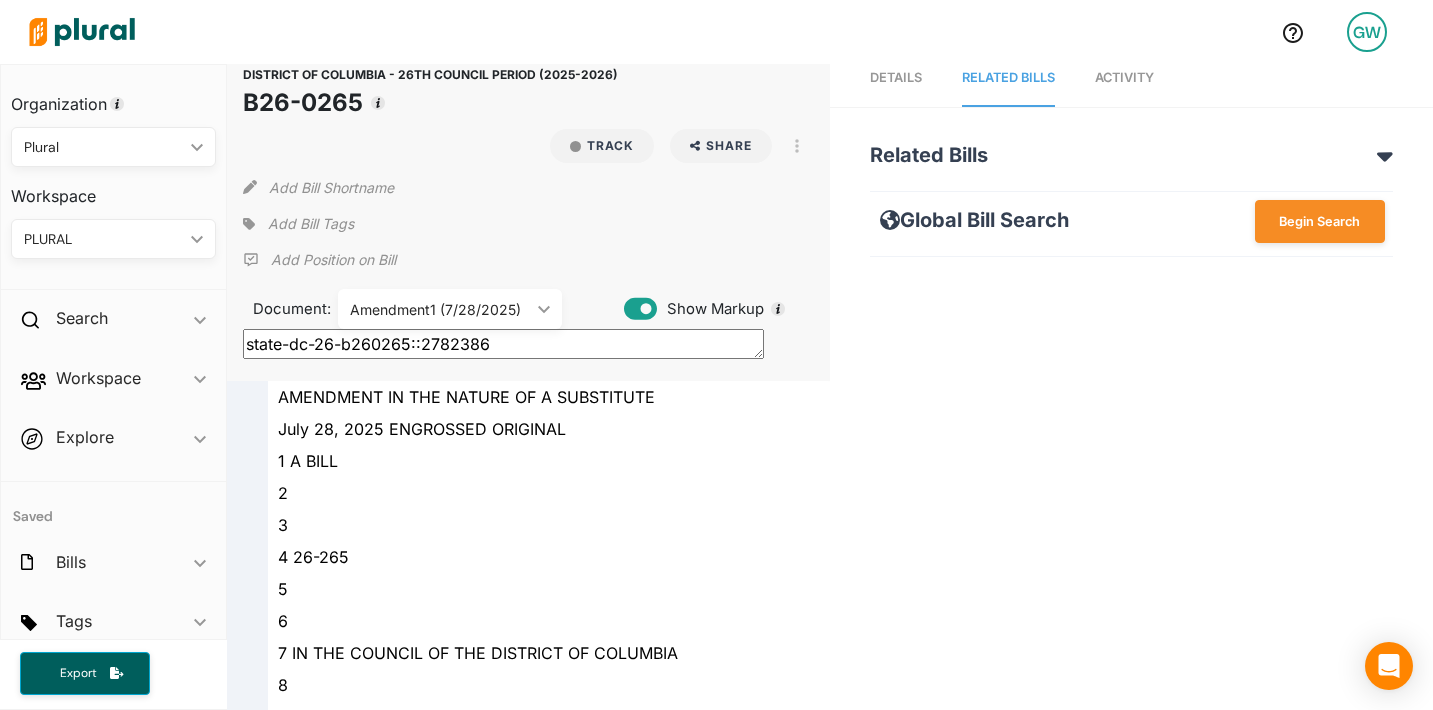 click on "Related Bills" at bounding box center (1131, 155) 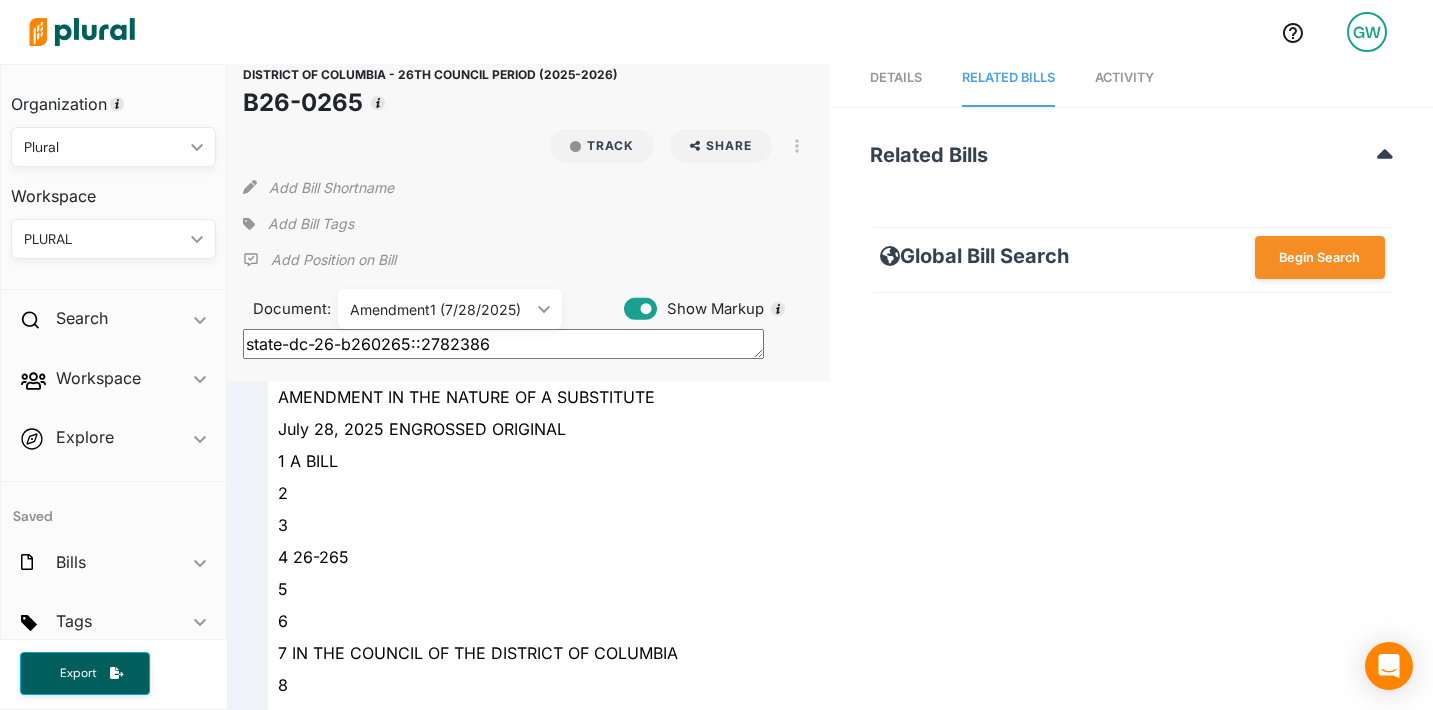 click on "Activity" at bounding box center (1124, 78) 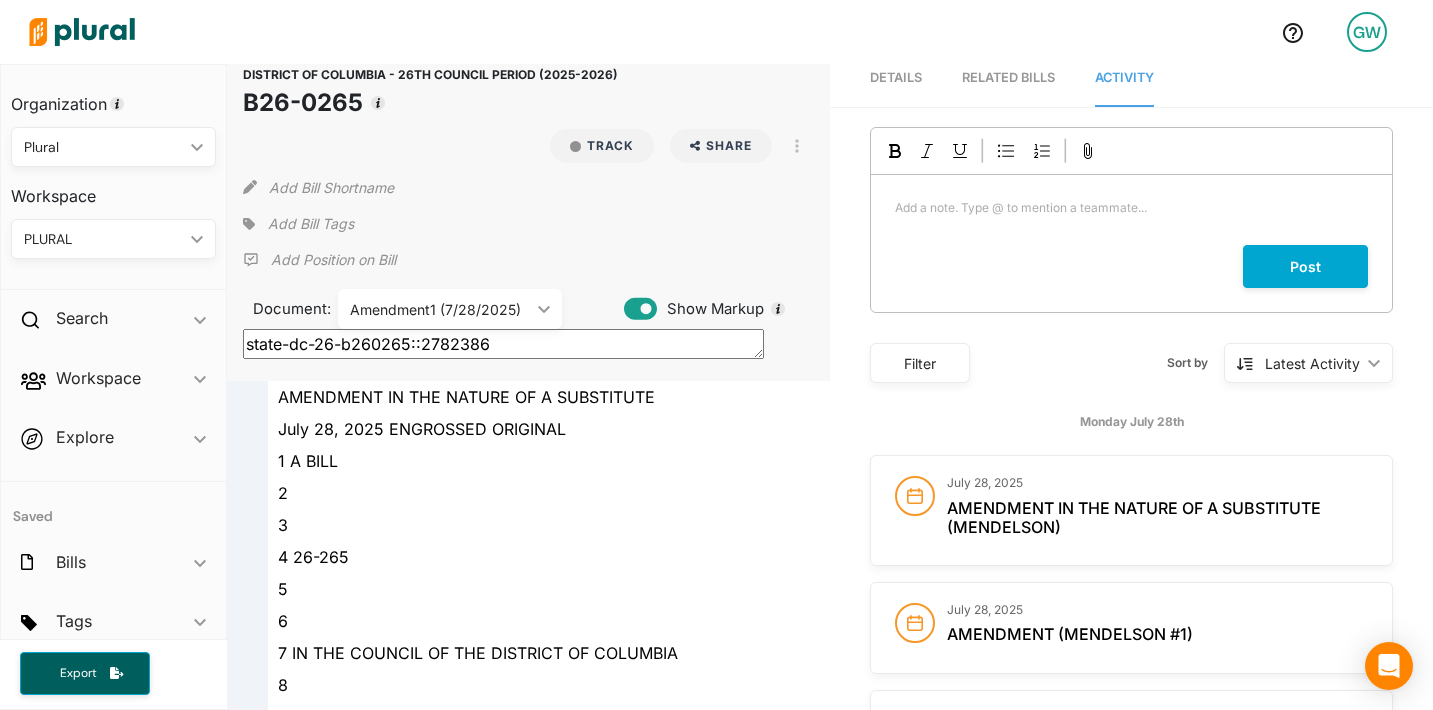 click on "Details" at bounding box center (896, 77) 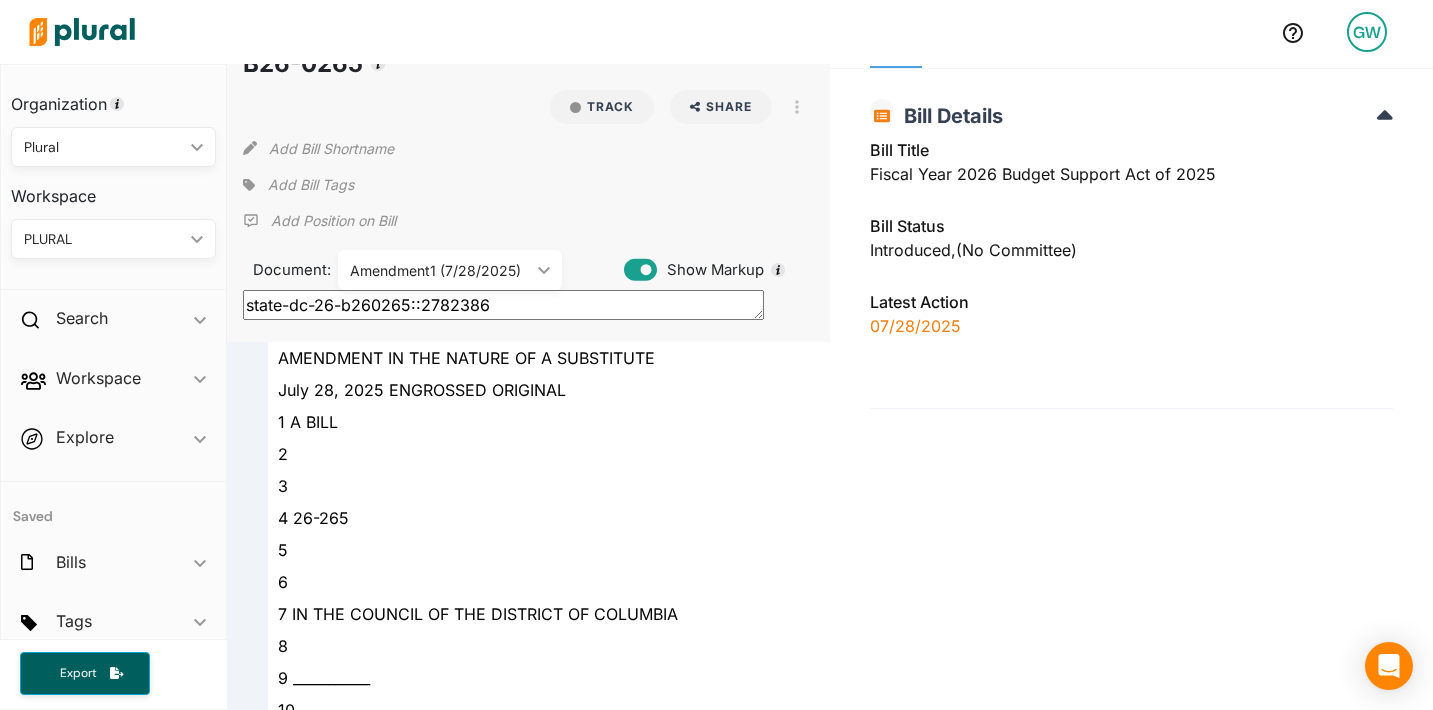 scroll, scrollTop: 0, scrollLeft: 0, axis: both 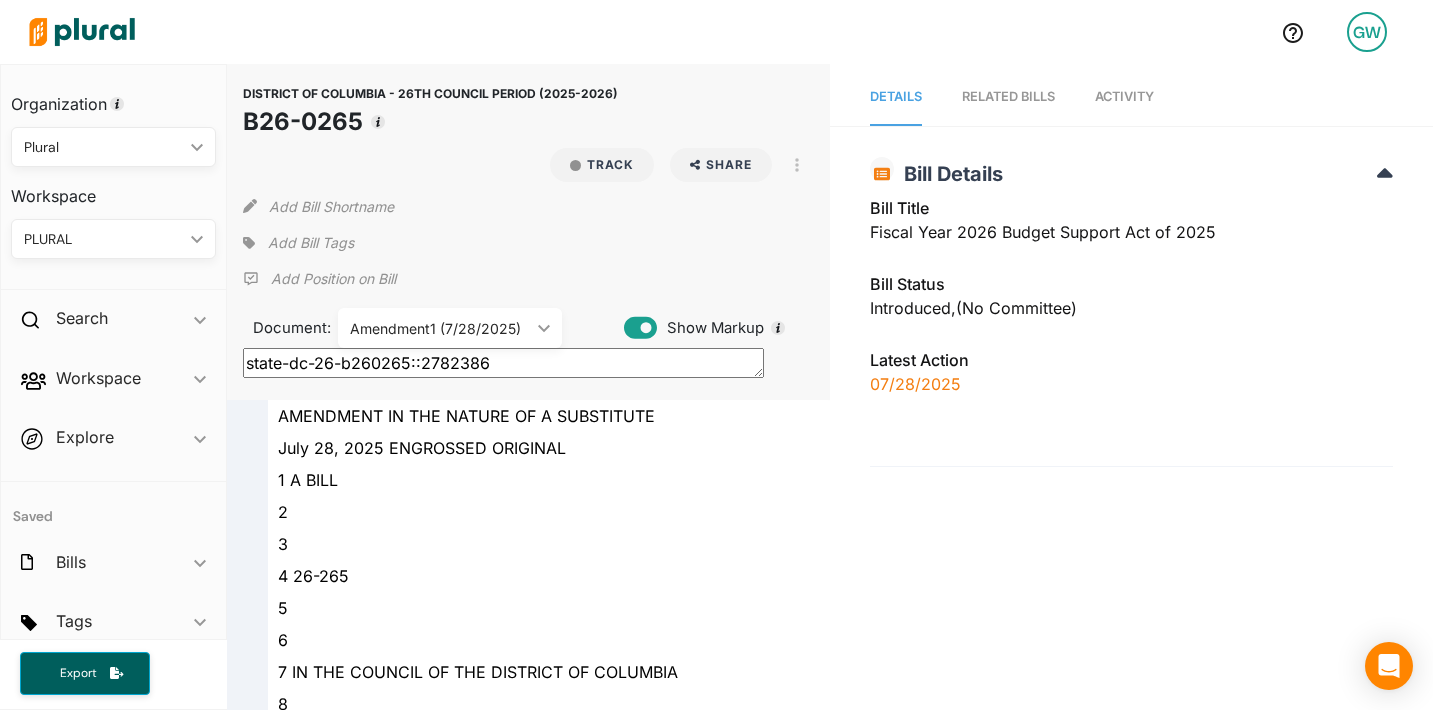 click on "Activity" at bounding box center [1124, 96] 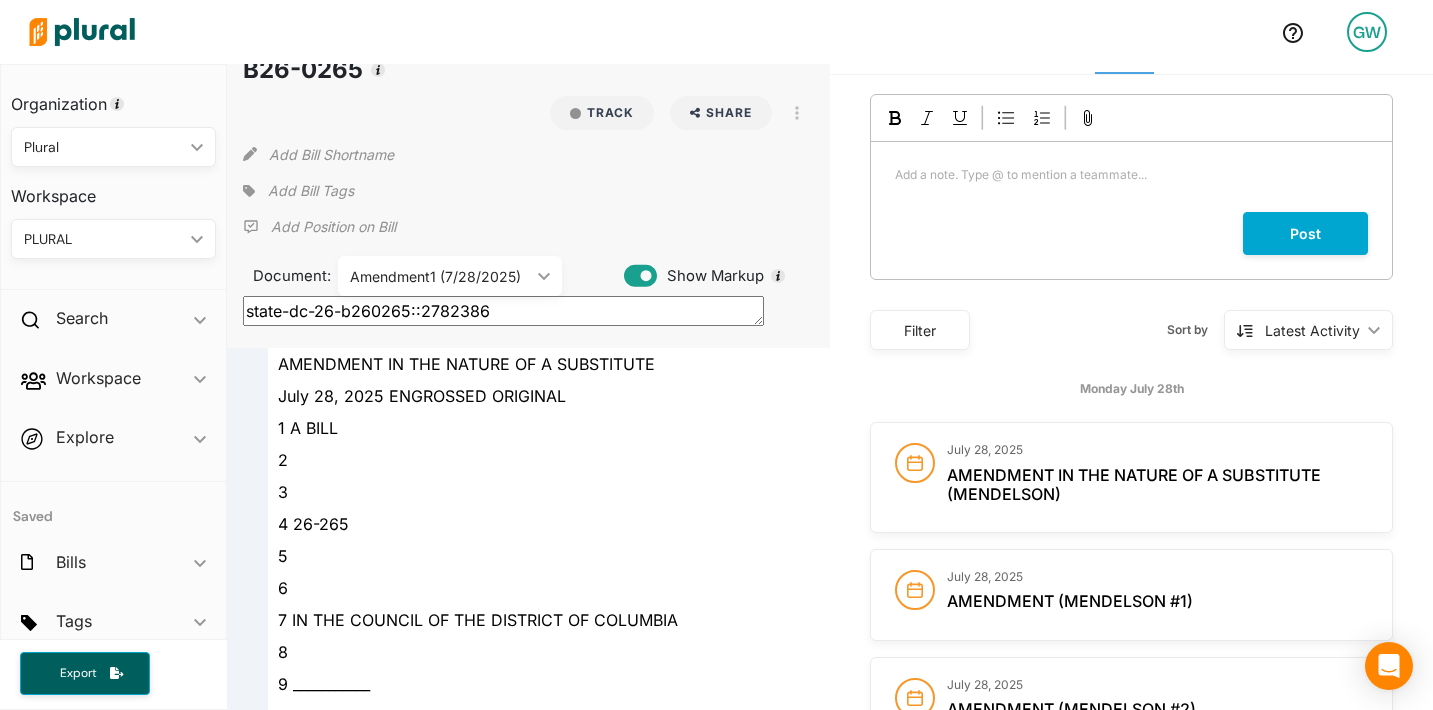 scroll, scrollTop: 0, scrollLeft: 0, axis: both 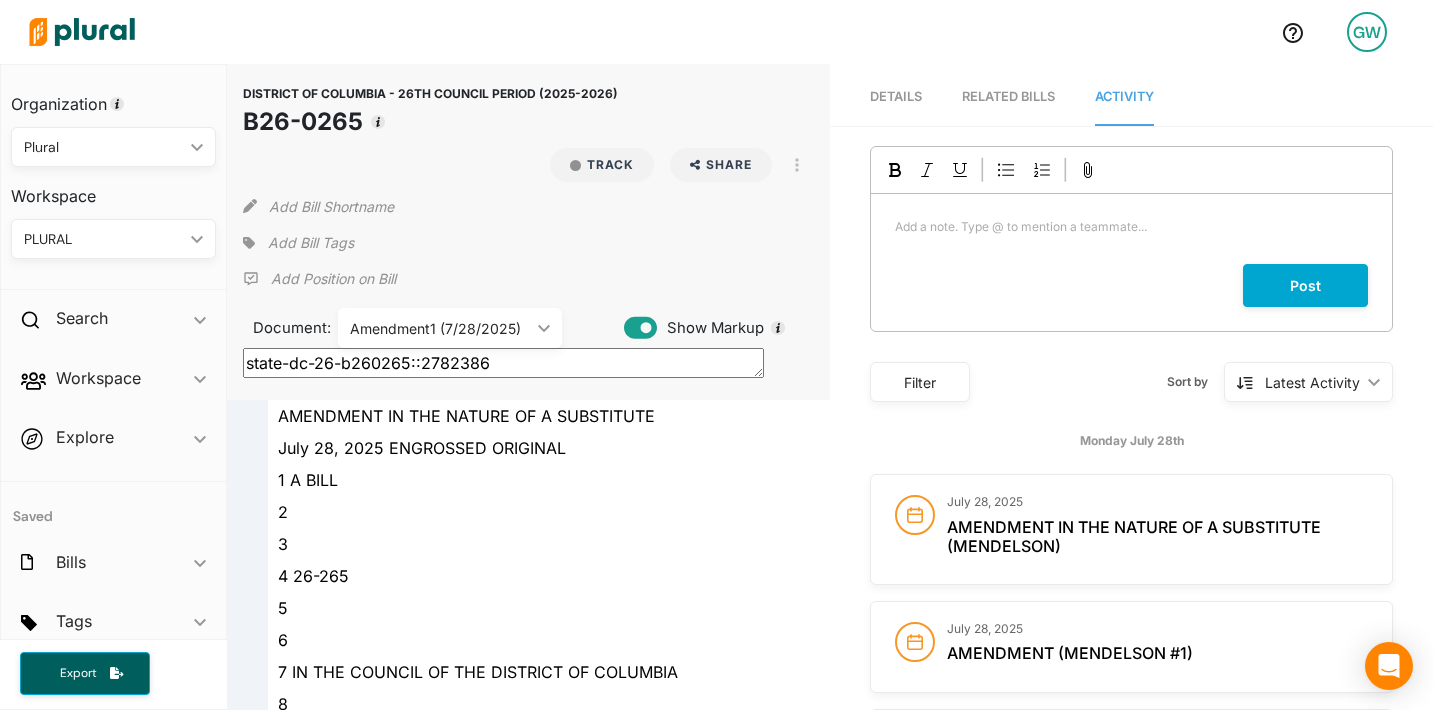 click on "Details" at bounding box center [896, 96] 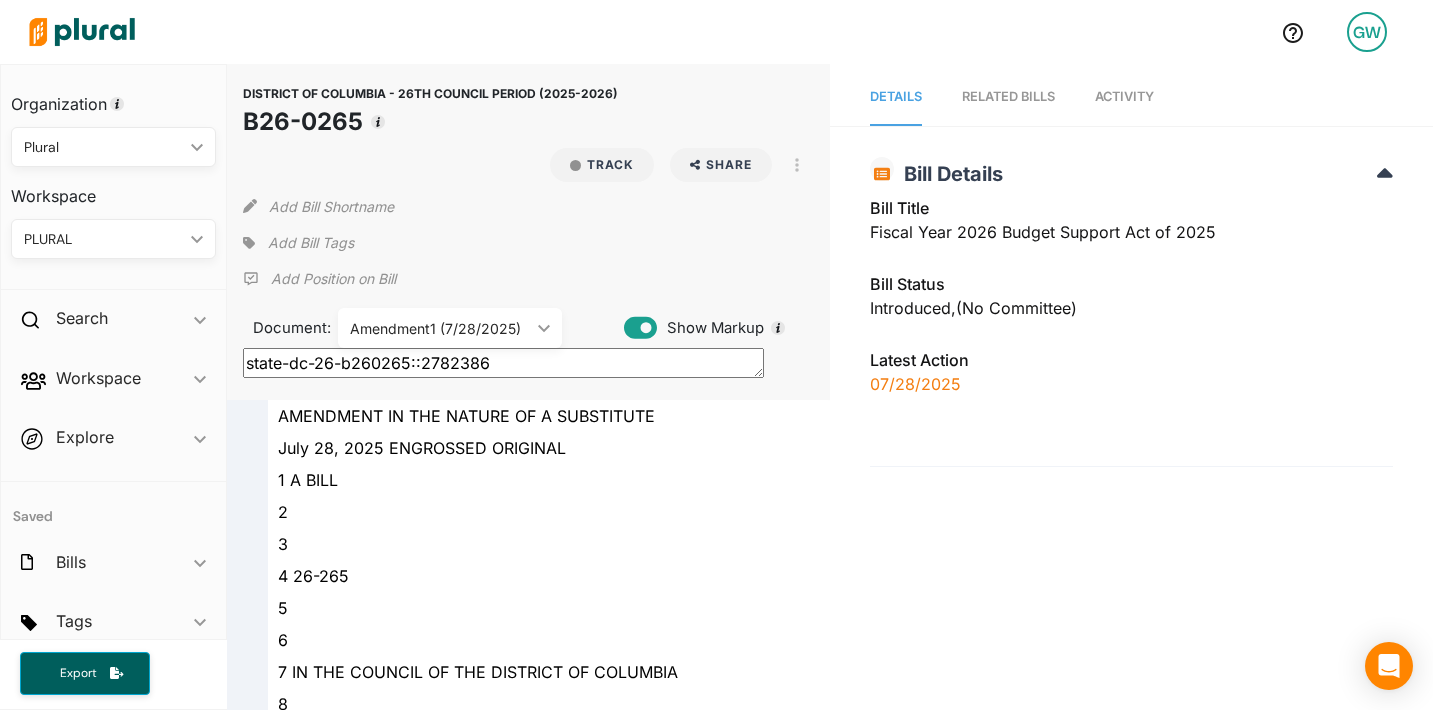 click on "Activity" at bounding box center (1124, 96) 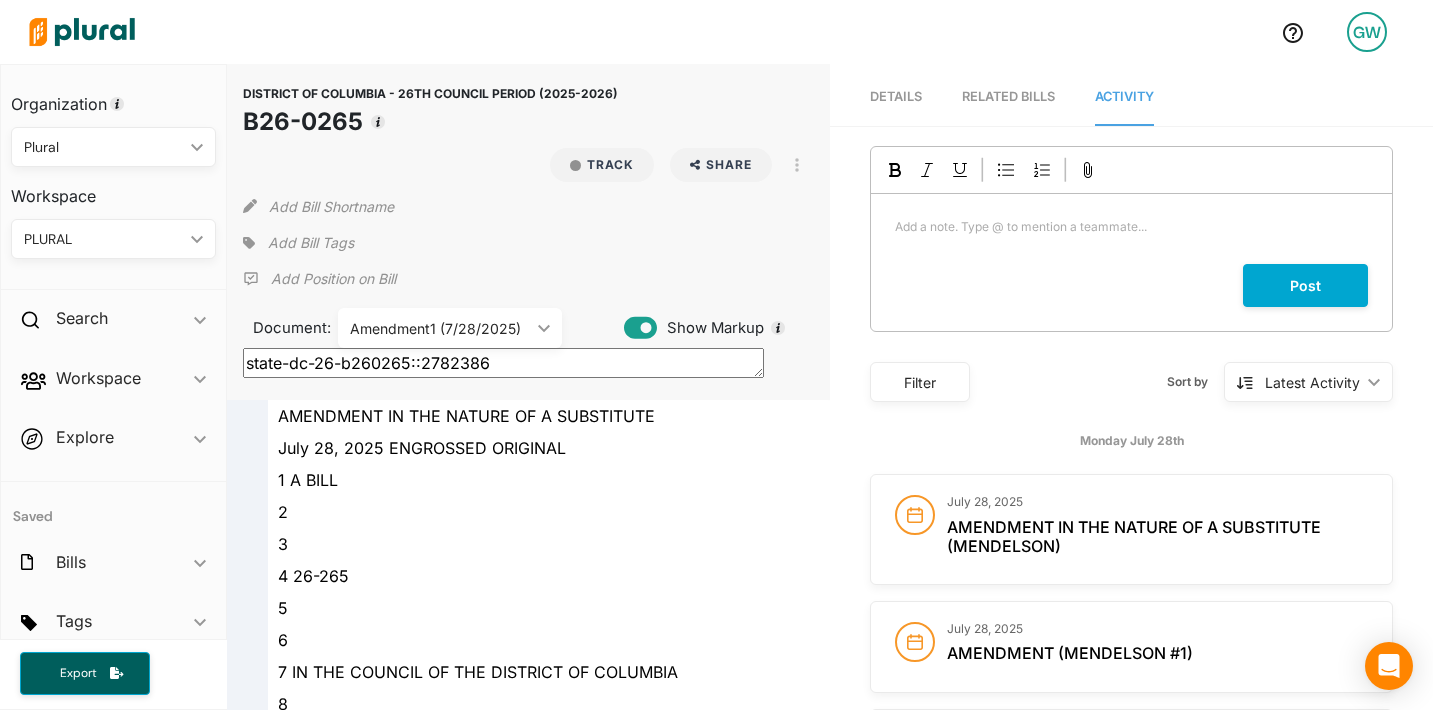 click on "Details" at bounding box center (896, 96) 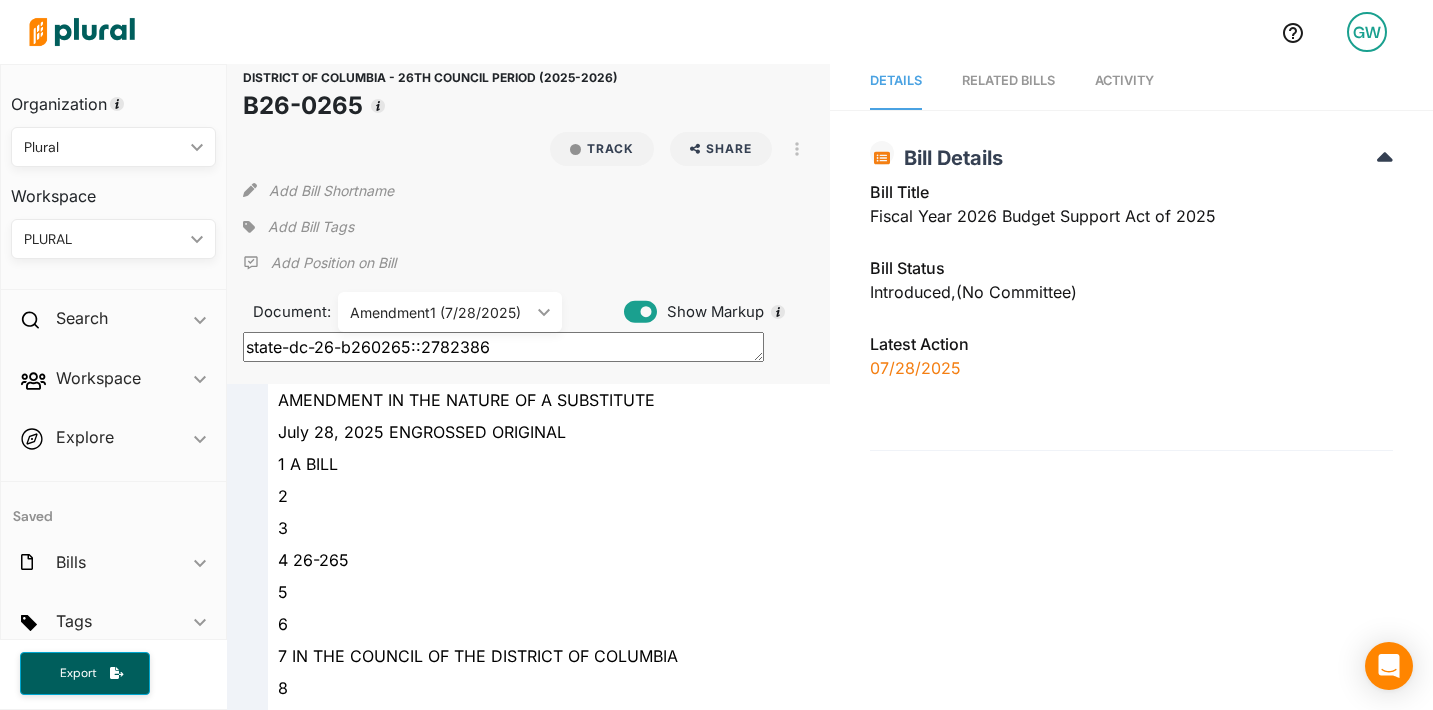 scroll, scrollTop: 0, scrollLeft: 0, axis: both 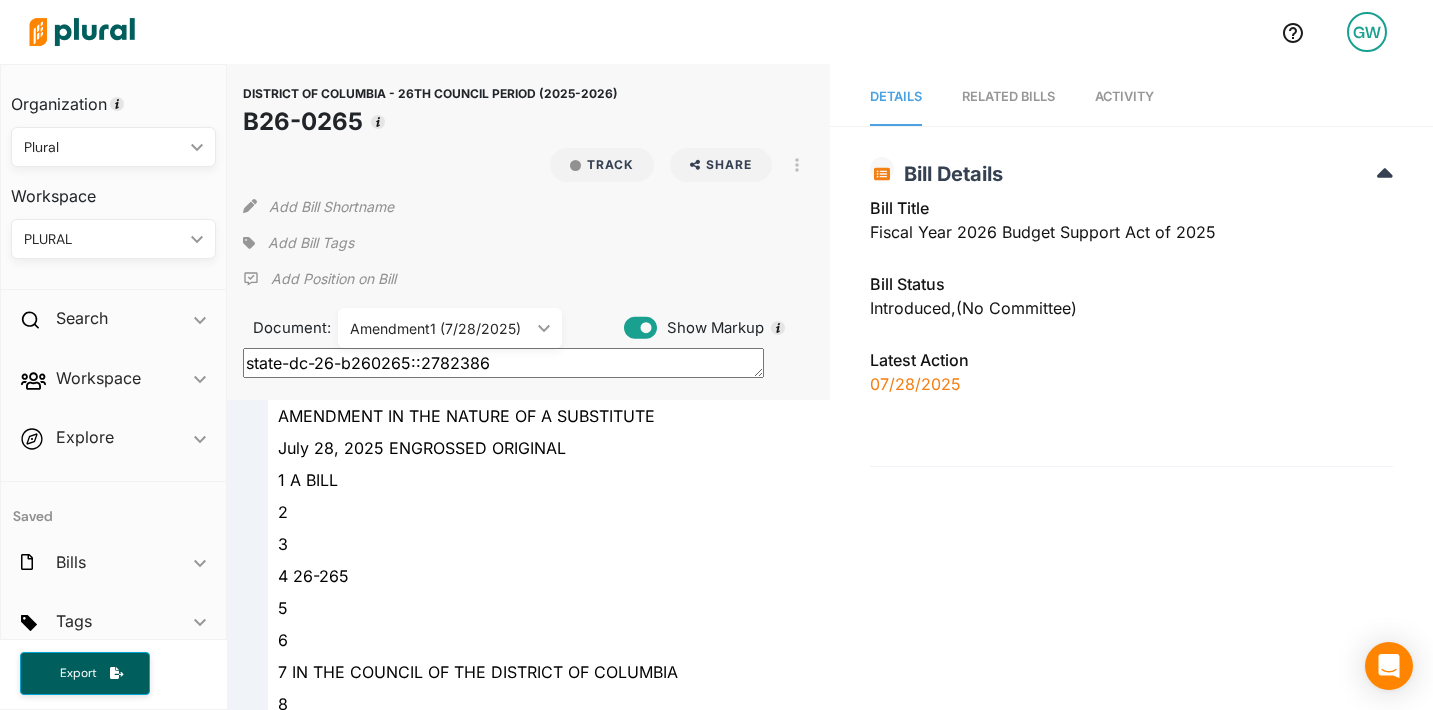 click on "Activity" at bounding box center [1124, 97] 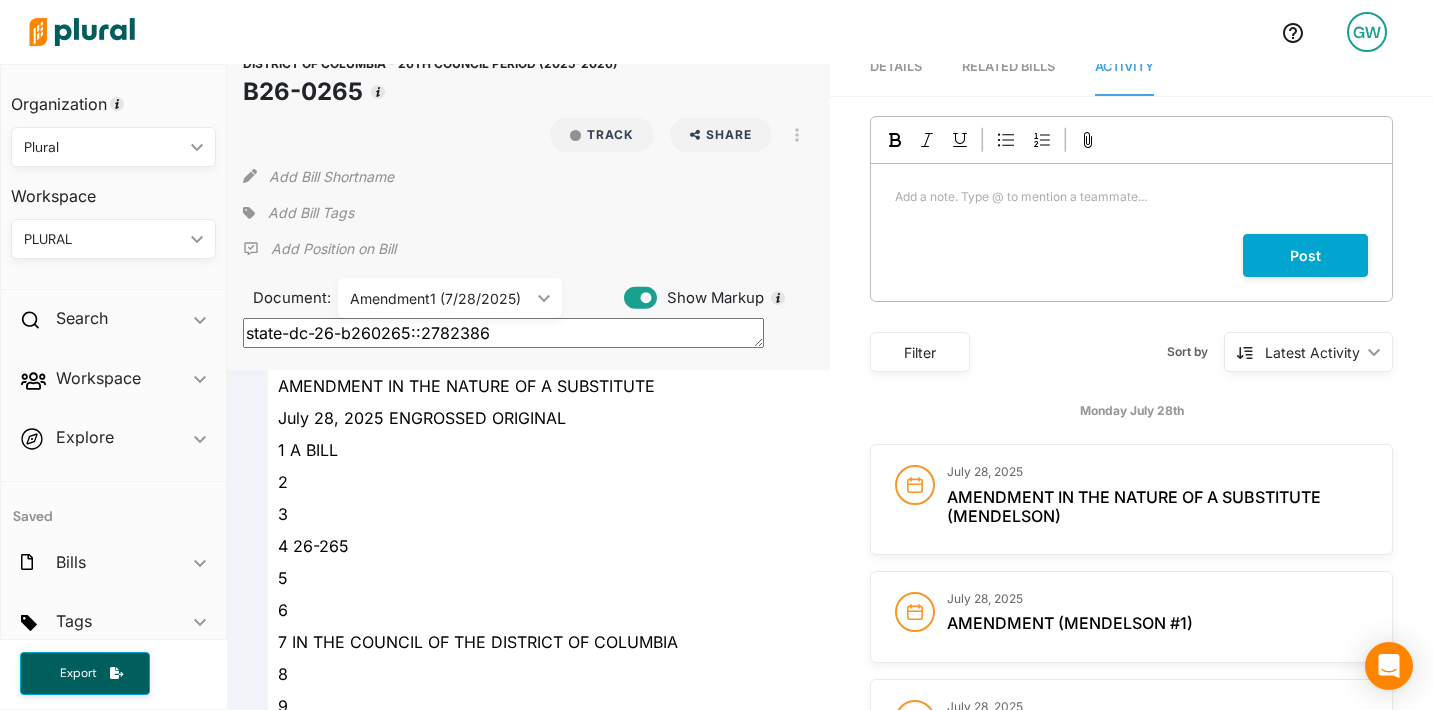 scroll, scrollTop: 0, scrollLeft: 0, axis: both 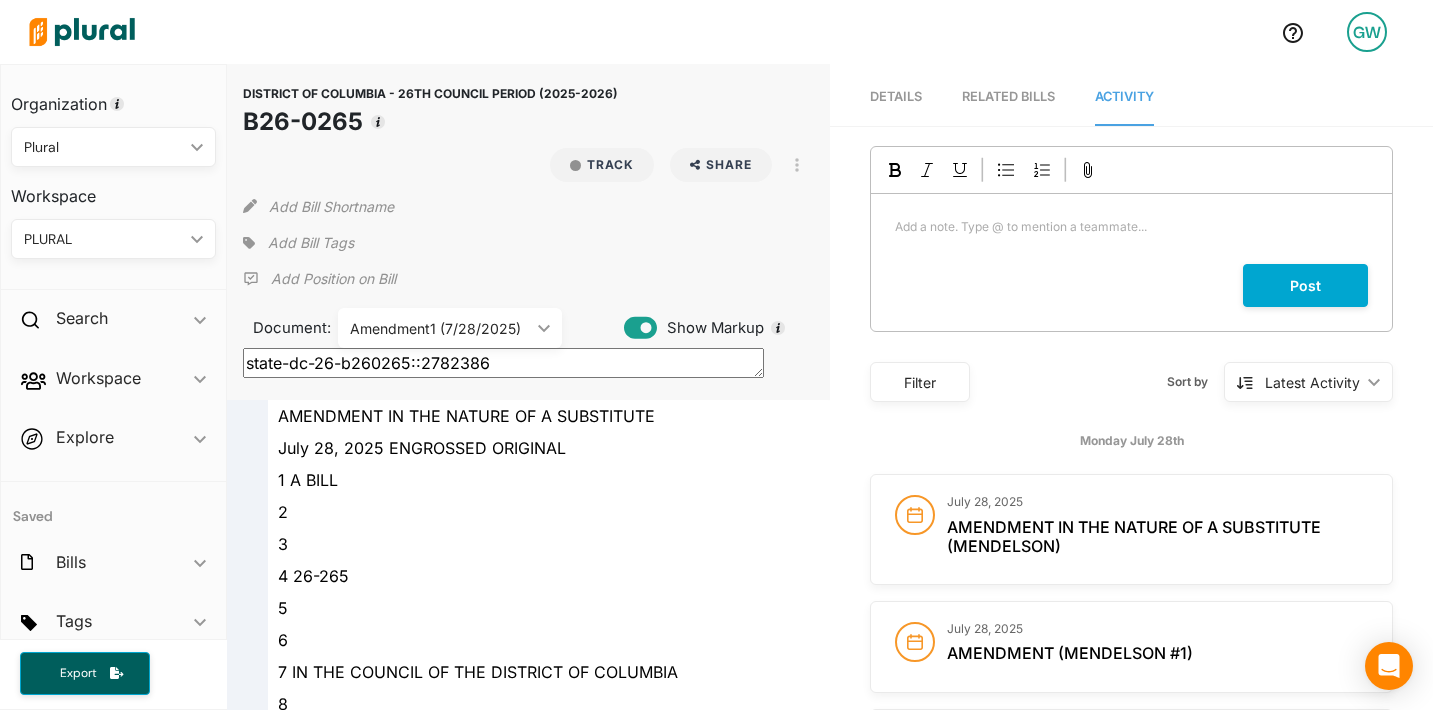 click on "Details" at bounding box center [896, 97] 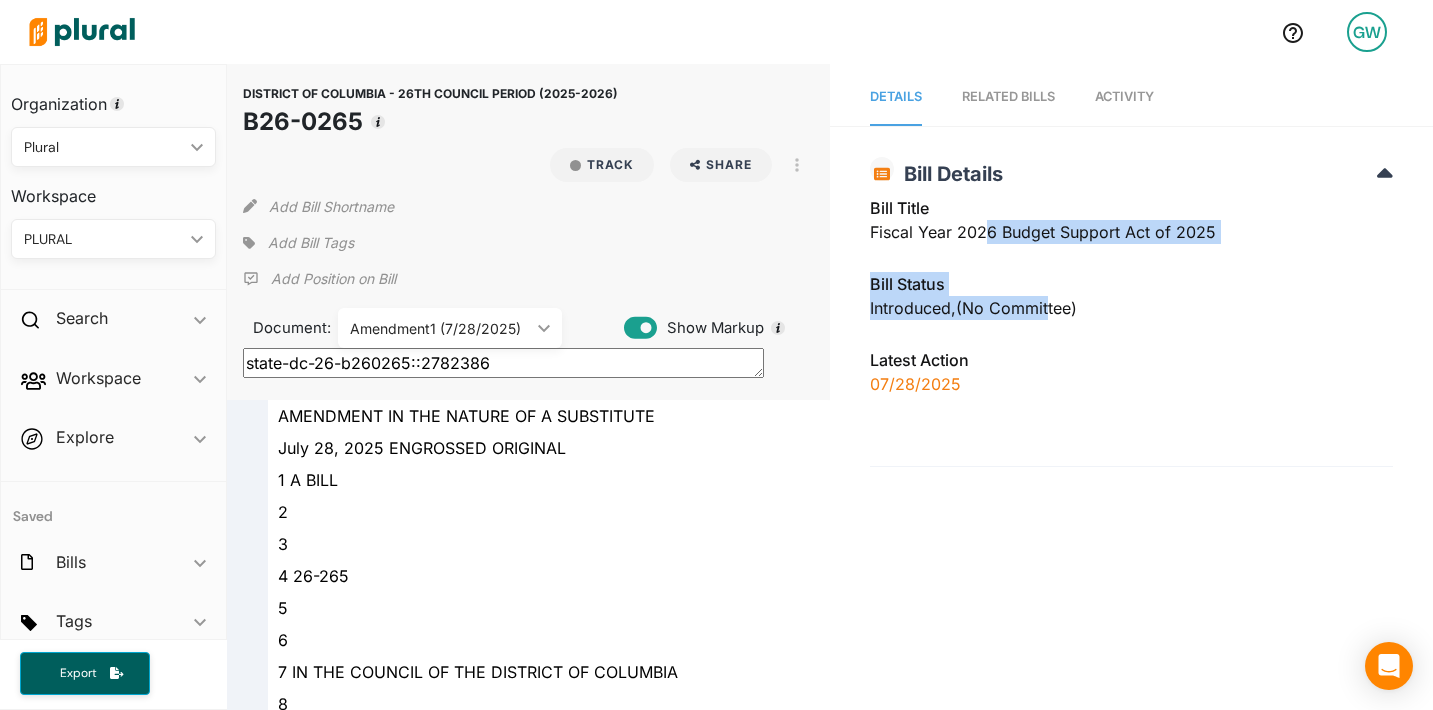 drag, startPoint x: 987, startPoint y: 222, endPoint x: 1049, endPoint y: 319, distance: 115.12167 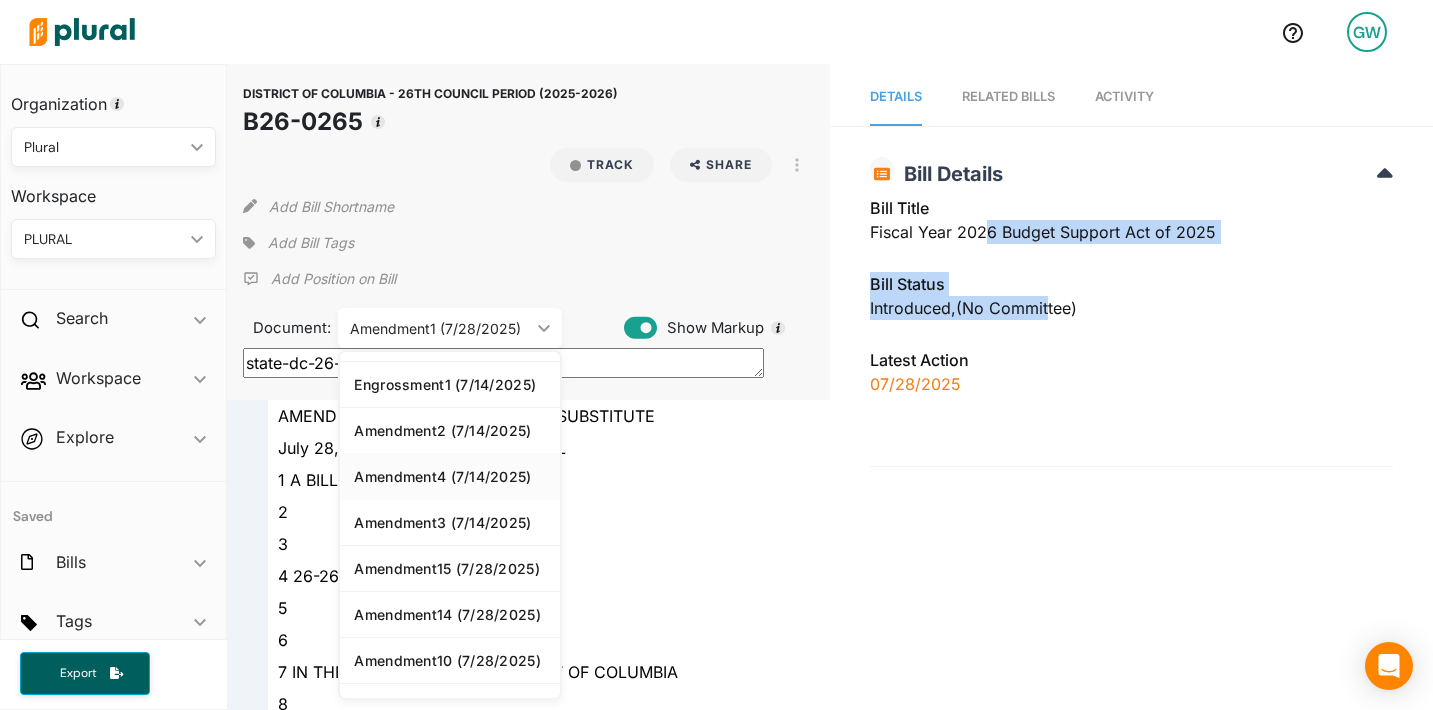scroll, scrollTop: 252, scrollLeft: 0, axis: vertical 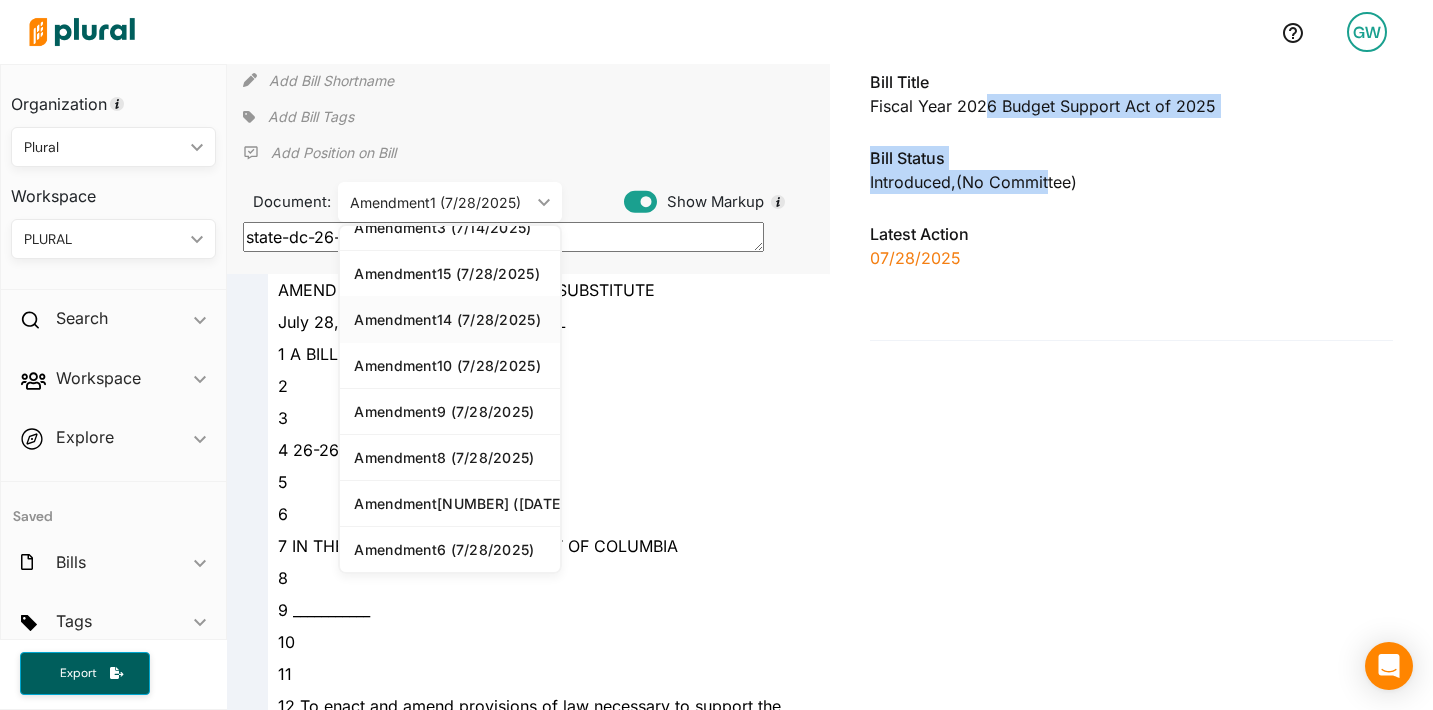 click on "Amendment14 (7/28/2025)" at bounding box center (450, 319) 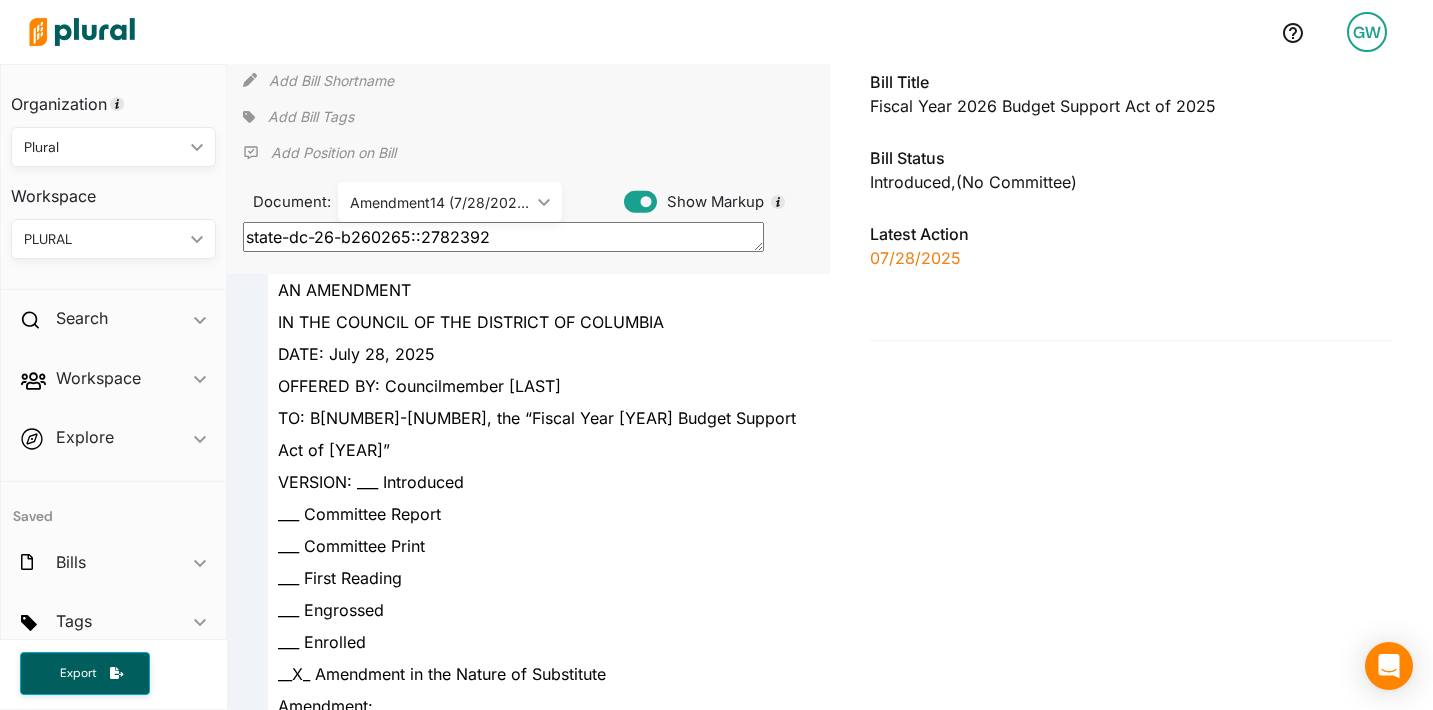 scroll, scrollTop: 80, scrollLeft: 0, axis: vertical 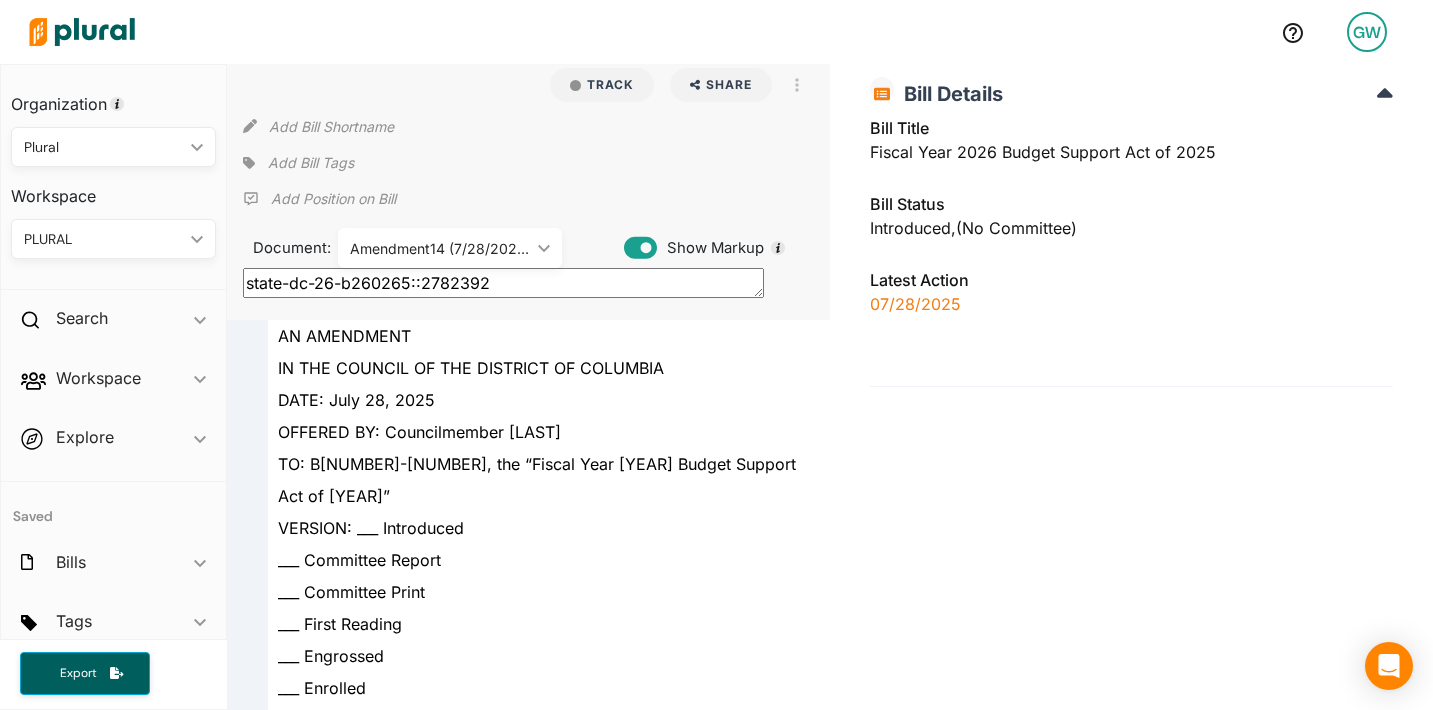 click on "Amendment14 (7/28/2025)" at bounding box center [440, 248] 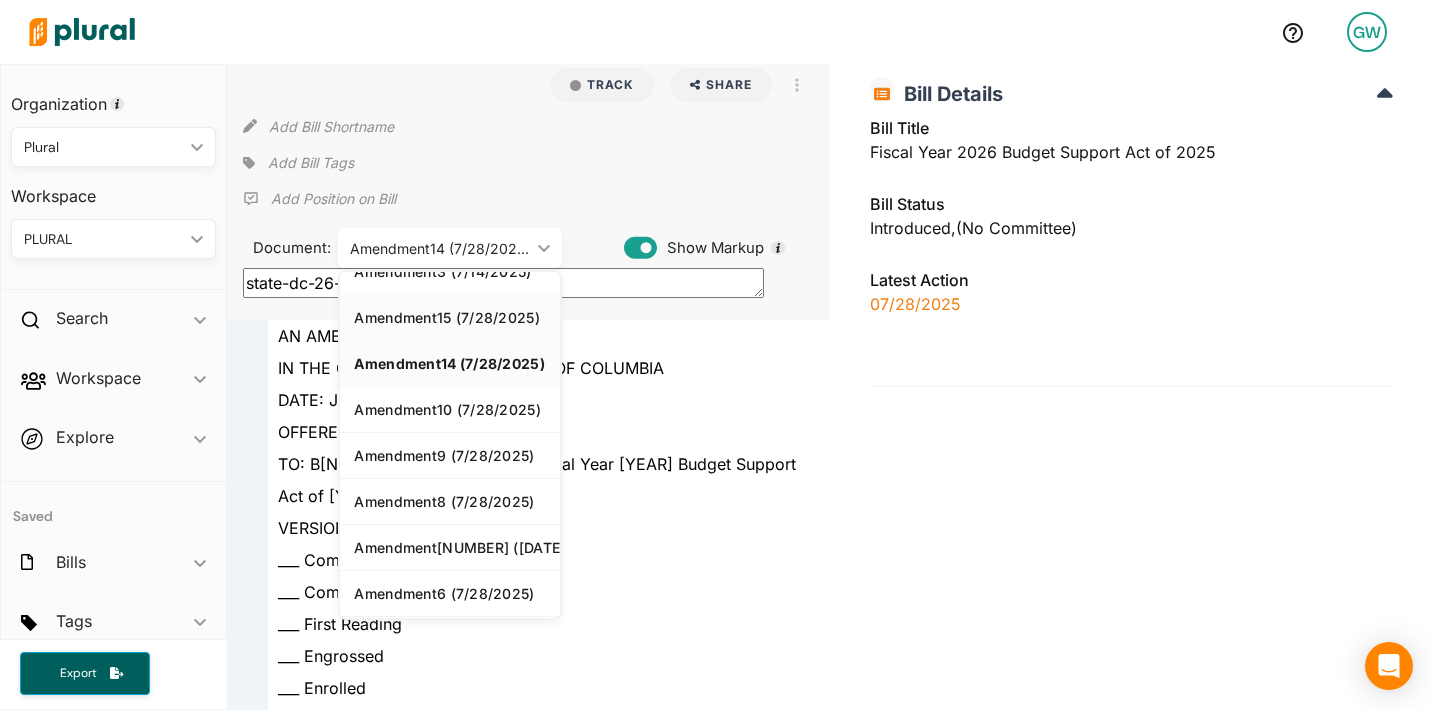scroll, scrollTop: 252, scrollLeft: 0, axis: vertical 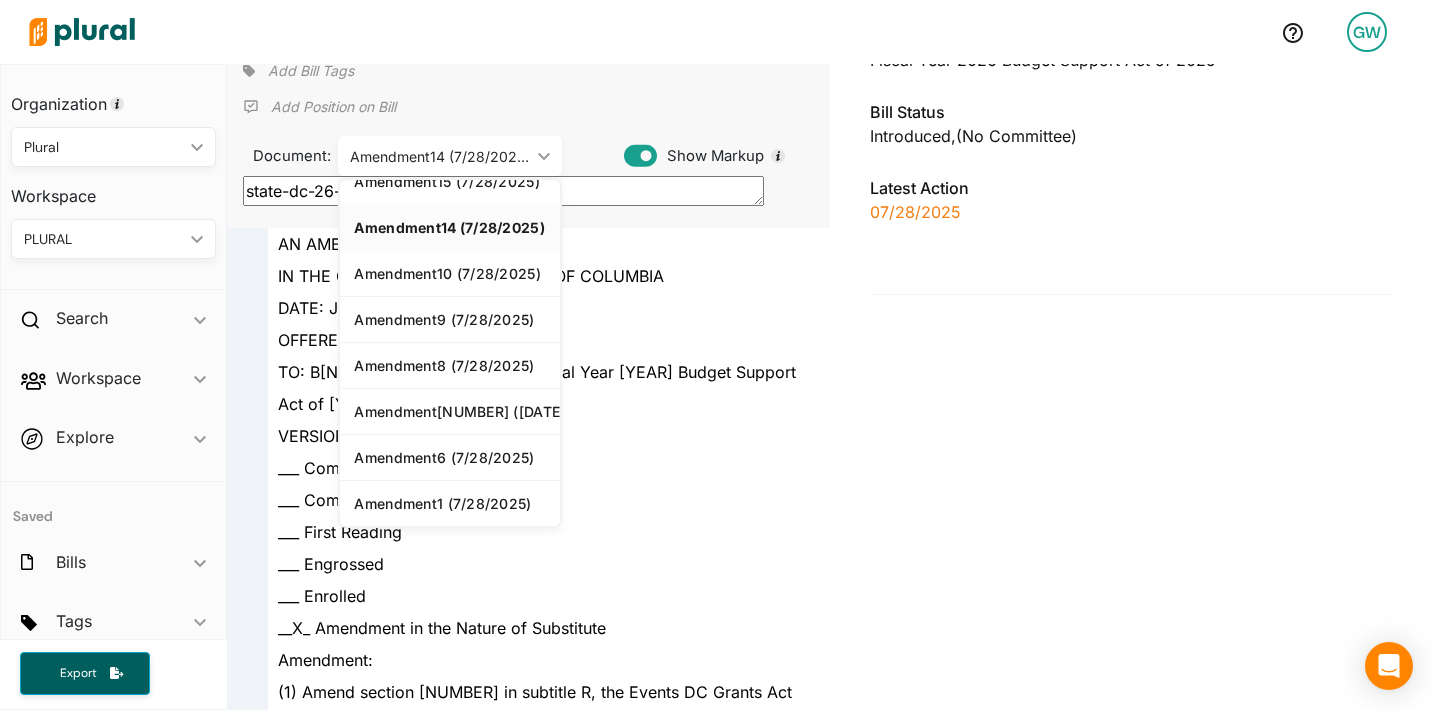 click on "___ Committee Print" at bounding box center (537, 500) 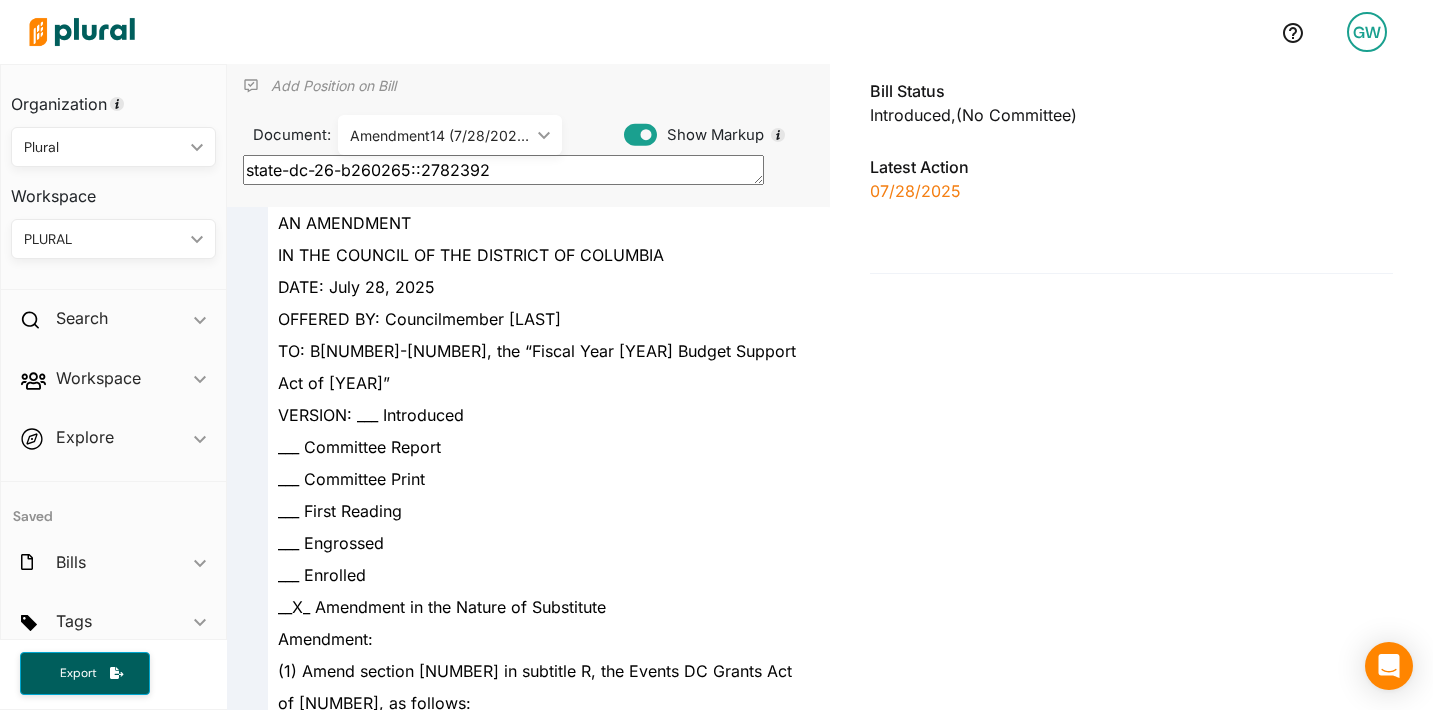 scroll, scrollTop: 162, scrollLeft: 0, axis: vertical 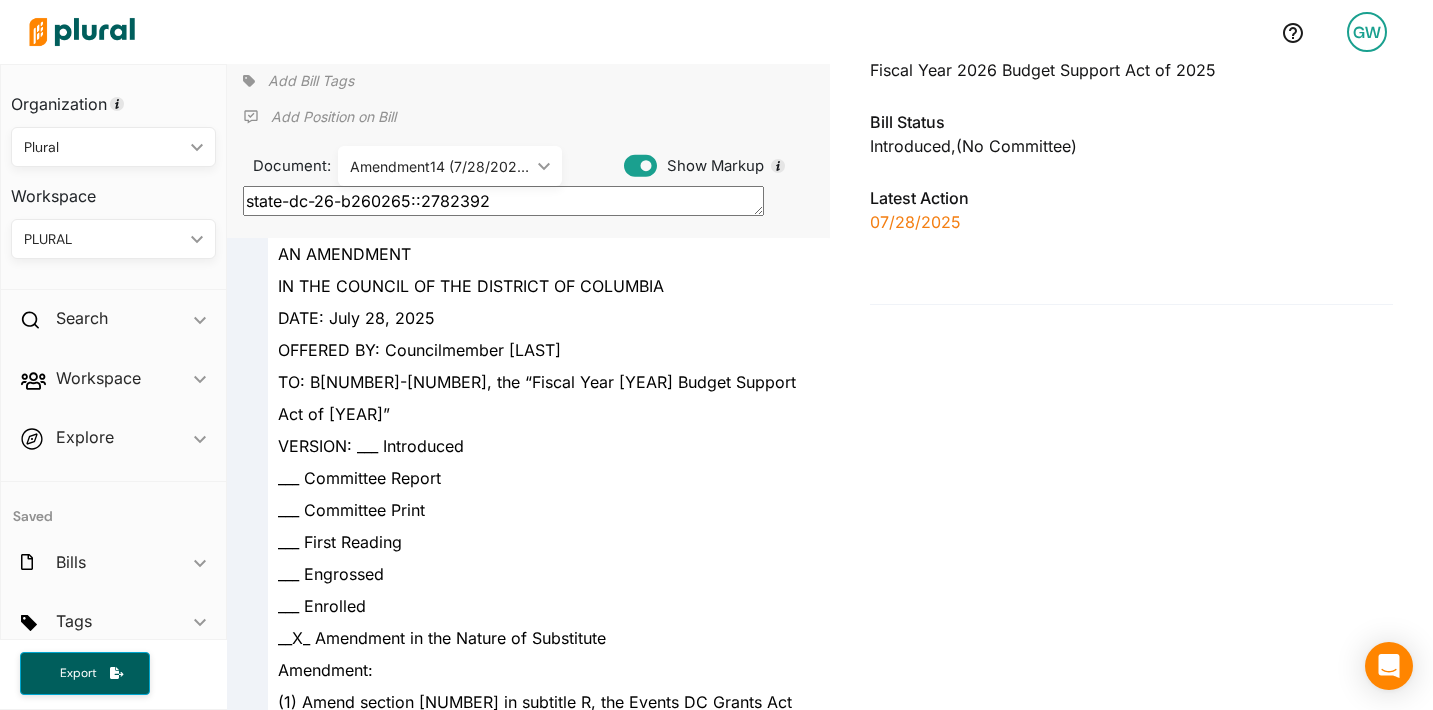click on "Amendment14 (7/28/2025)" at bounding box center (440, 166) 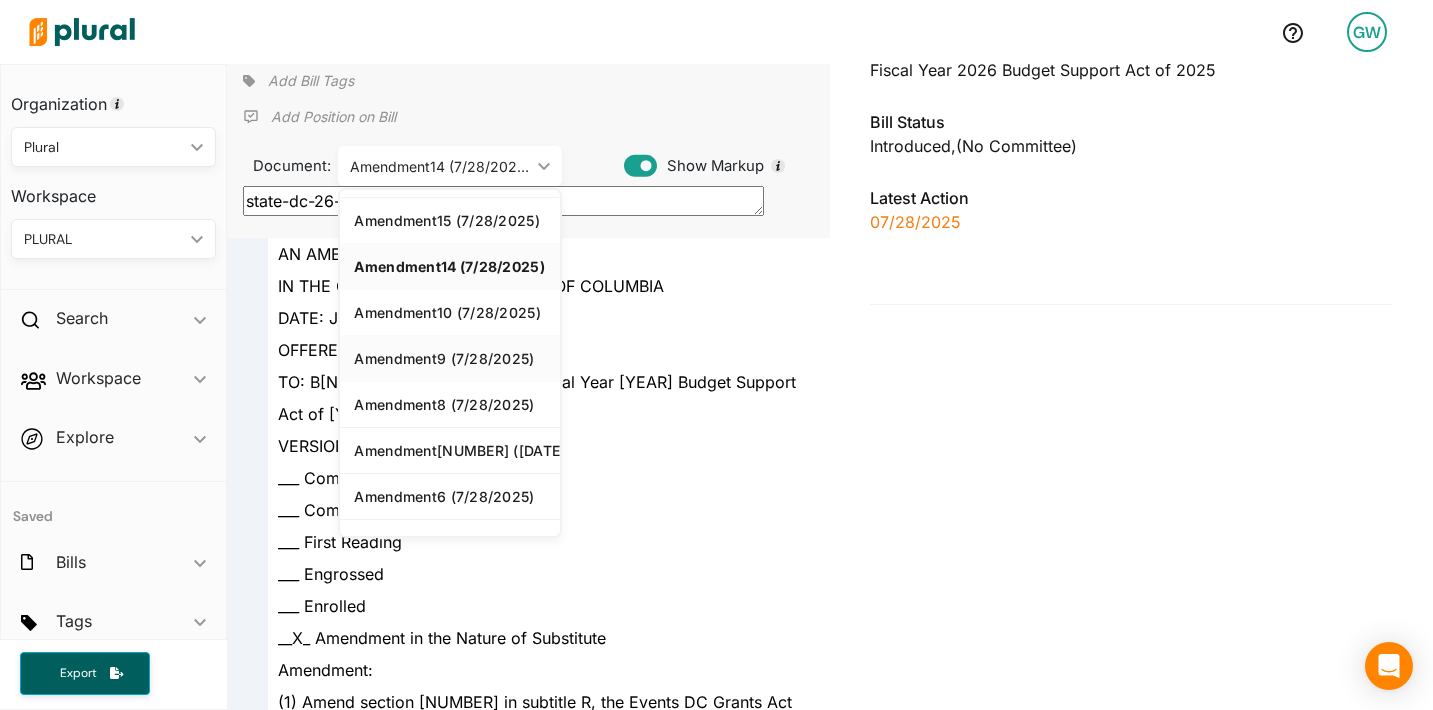 scroll, scrollTop: 216, scrollLeft: 0, axis: vertical 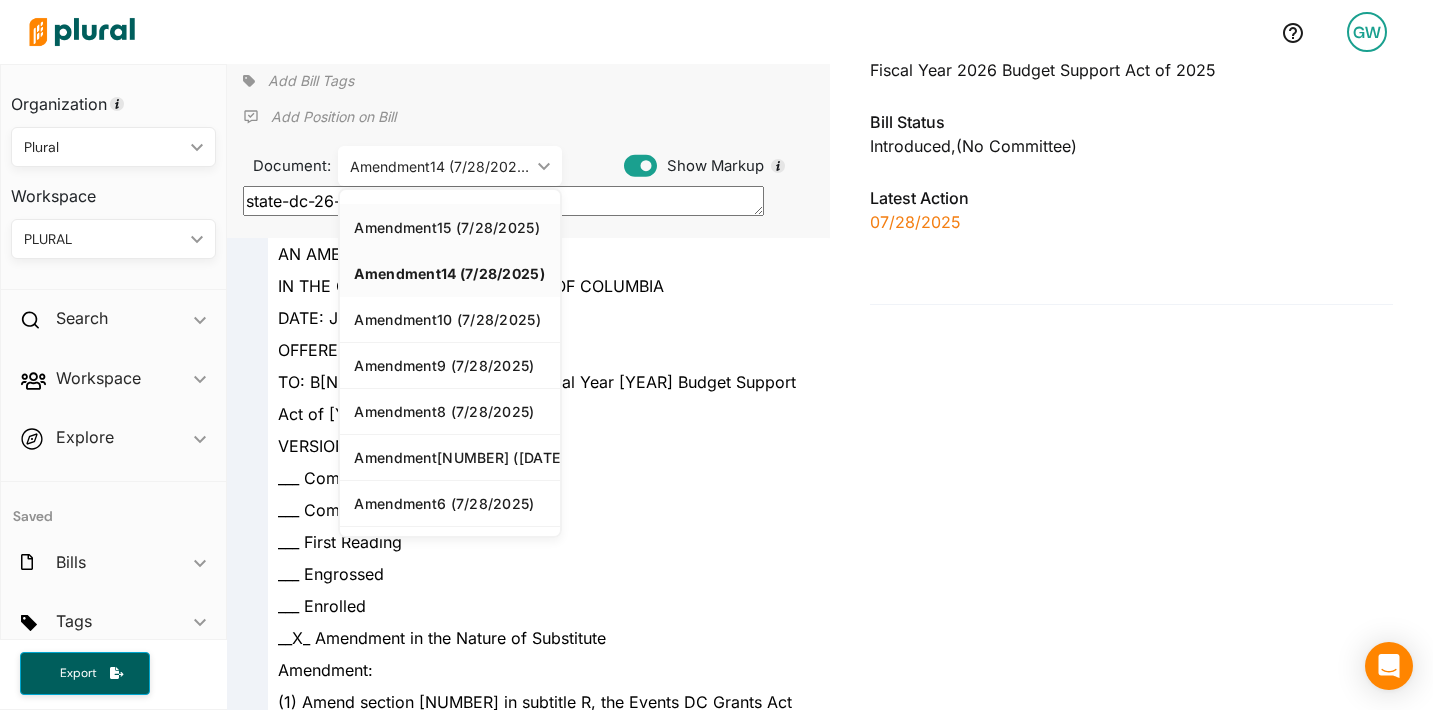 click on "Amendment15 (7/28/2025)" at bounding box center (450, 227) 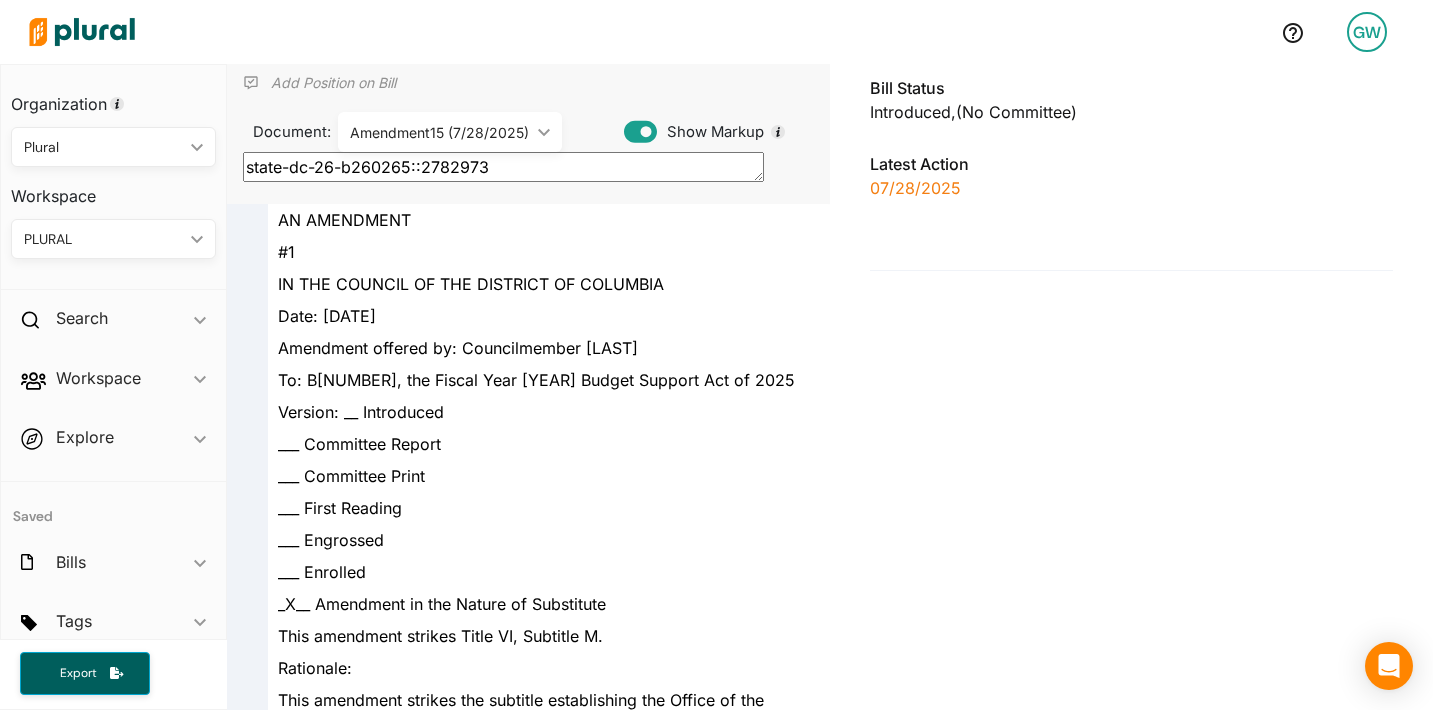 scroll, scrollTop: 0, scrollLeft: 0, axis: both 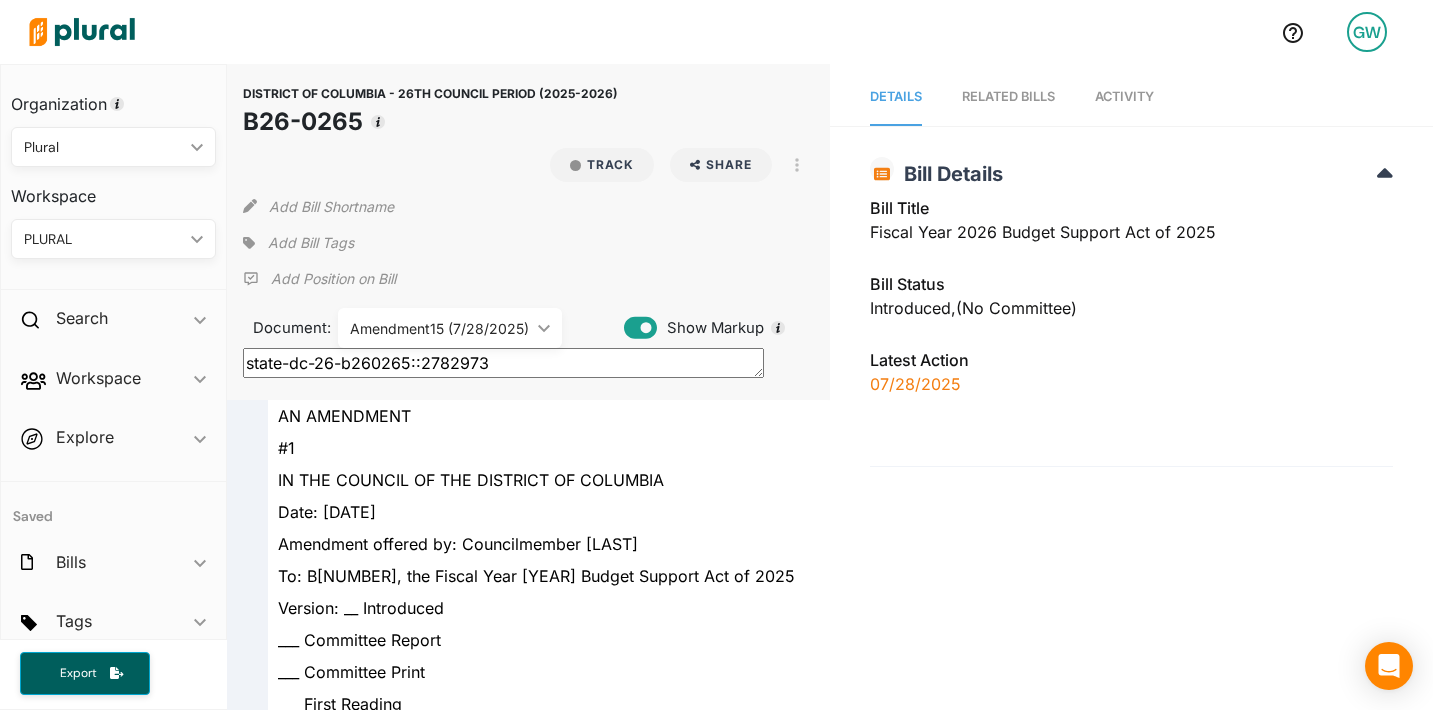 click on "Activity" at bounding box center [1124, 97] 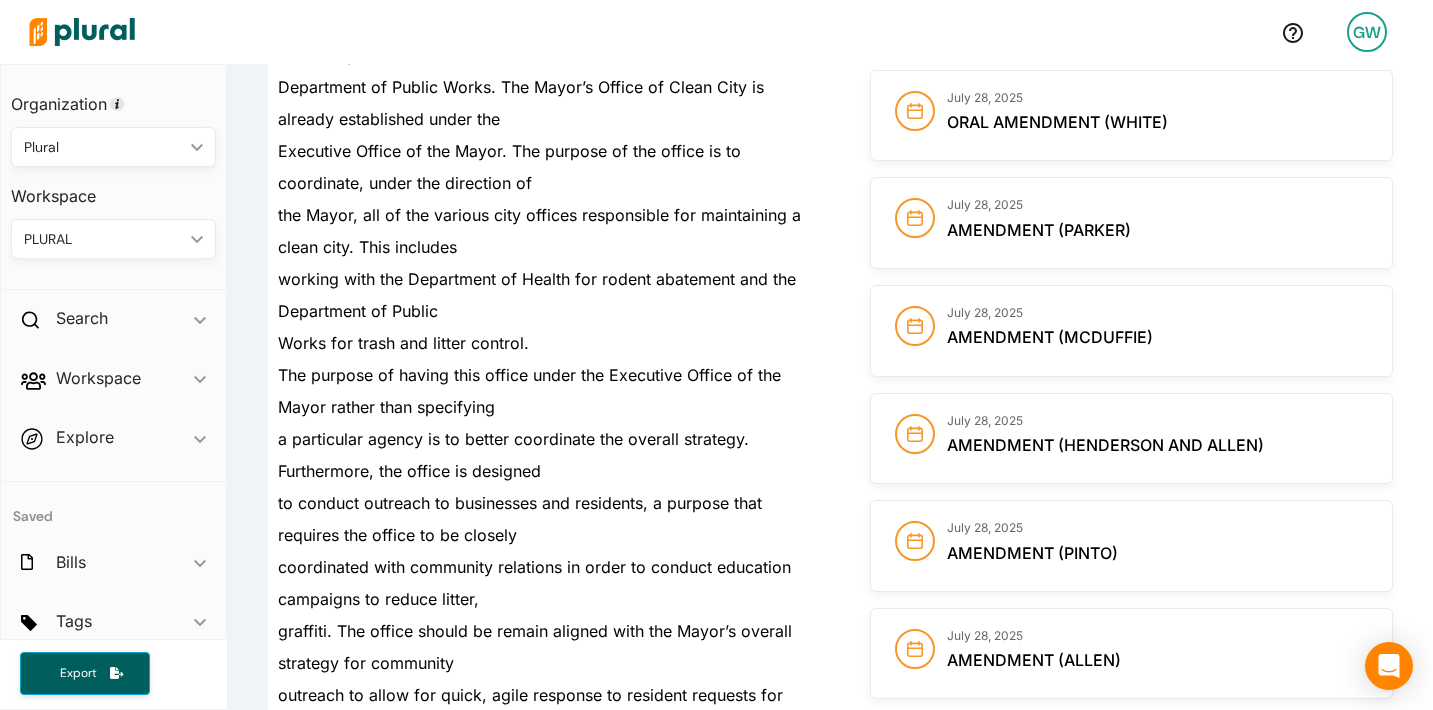 scroll, scrollTop: 916, scrollLeft: 0, axis: vertical 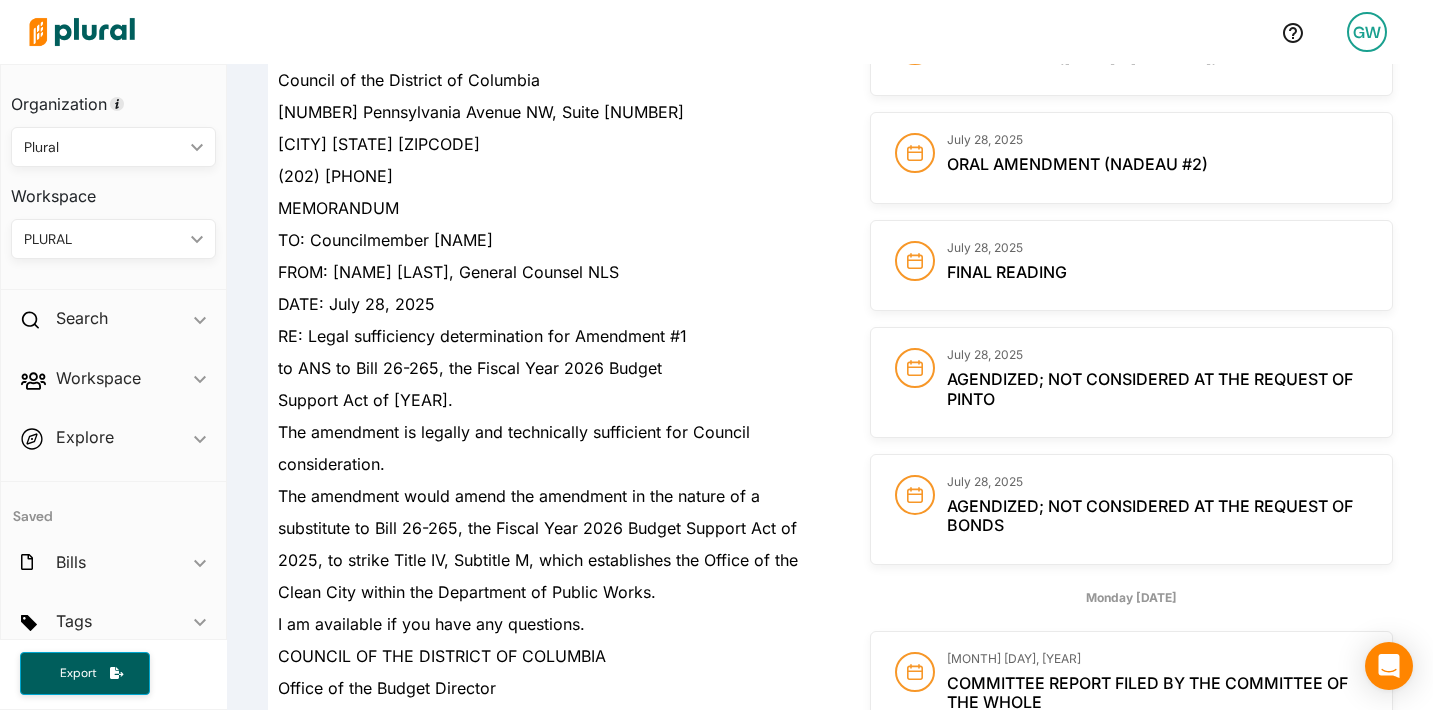 click on "Final Reading" at bounding box center [1007, 272] 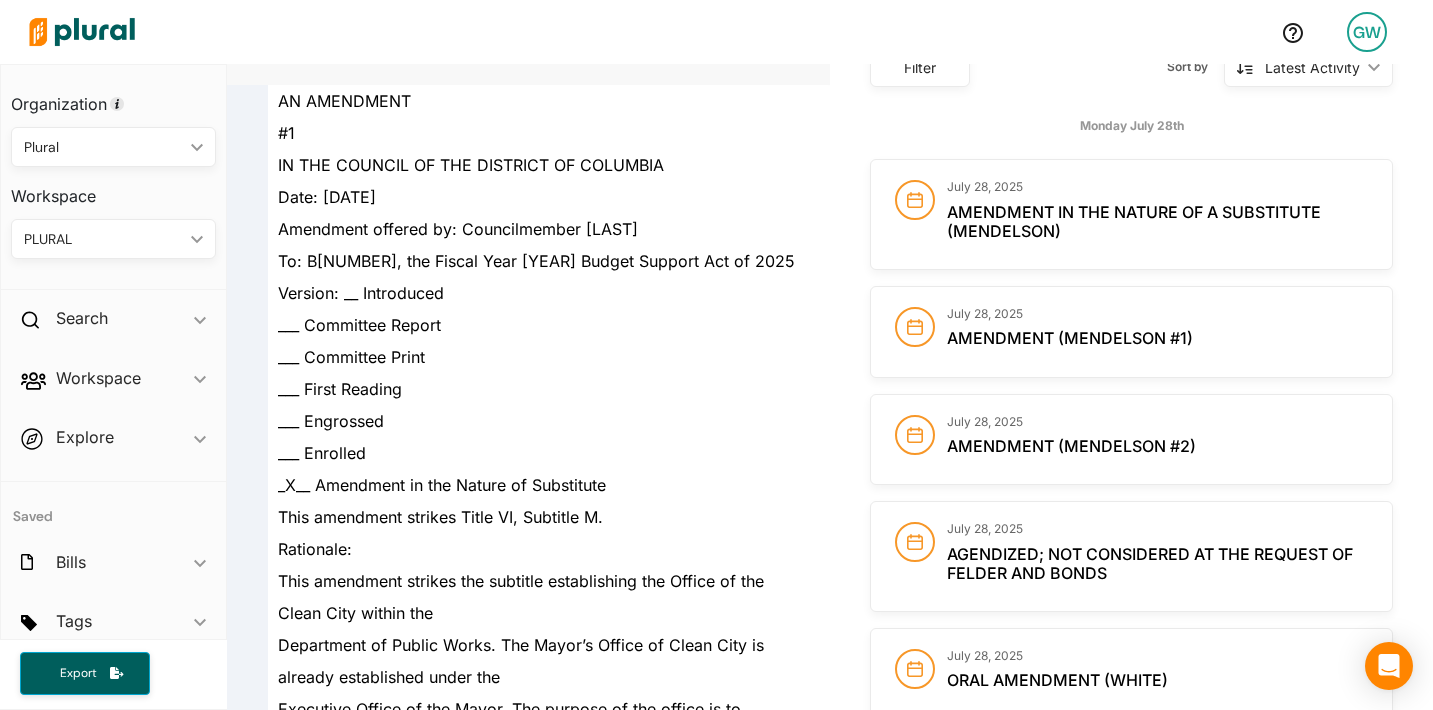 scroll, scrollTop: 301, scrollLeft: 0, axis: vertical 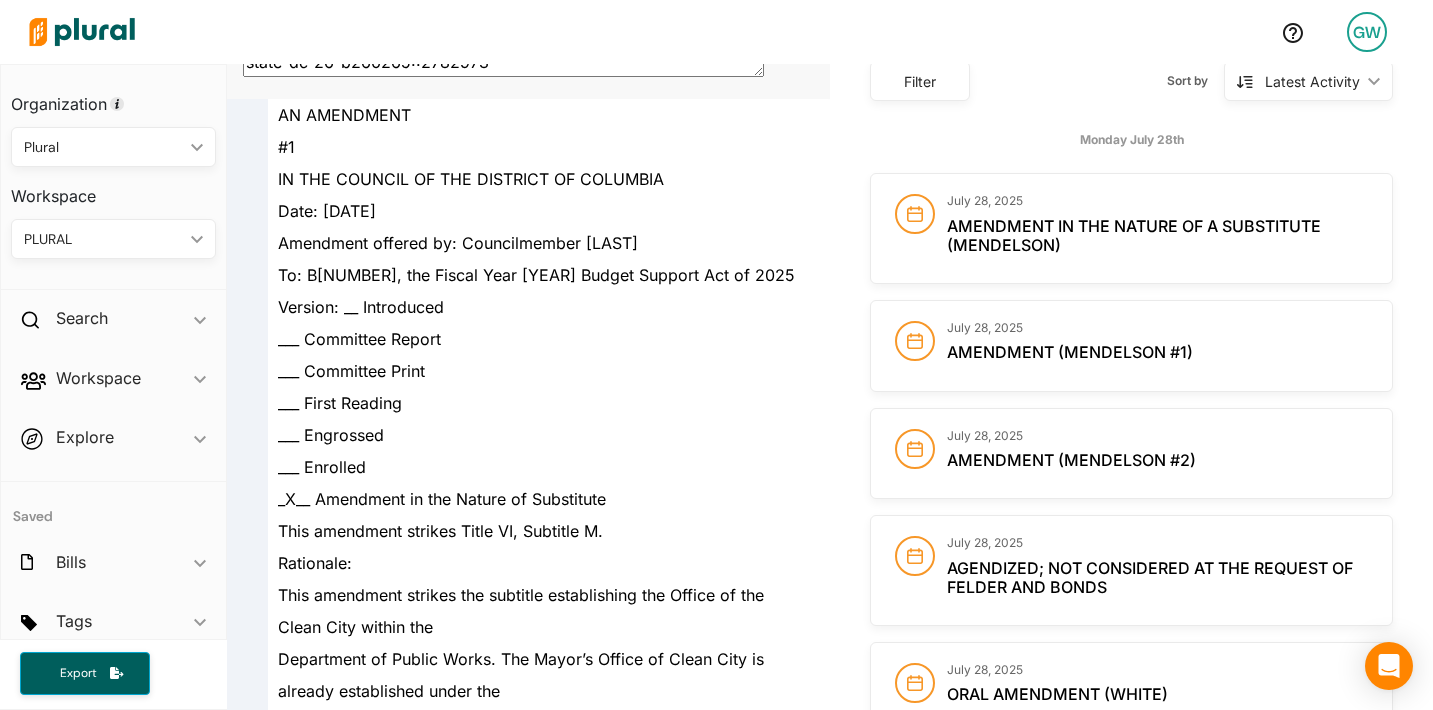 click on "Amendment in the Nature of a Substitute (Mendelson)" at bounding box center (1134, 235) 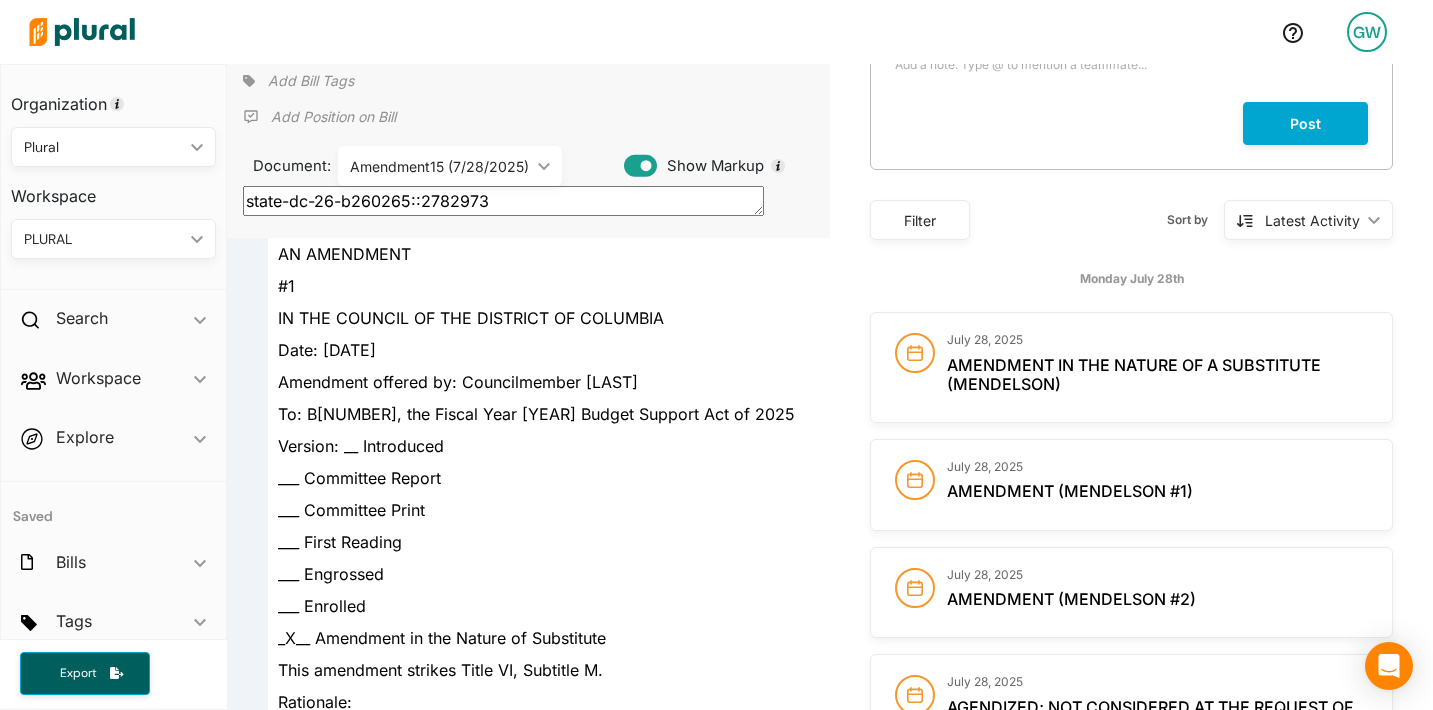 scroll, scrollTop: 157, scrollLeft: 0, axis: vertical 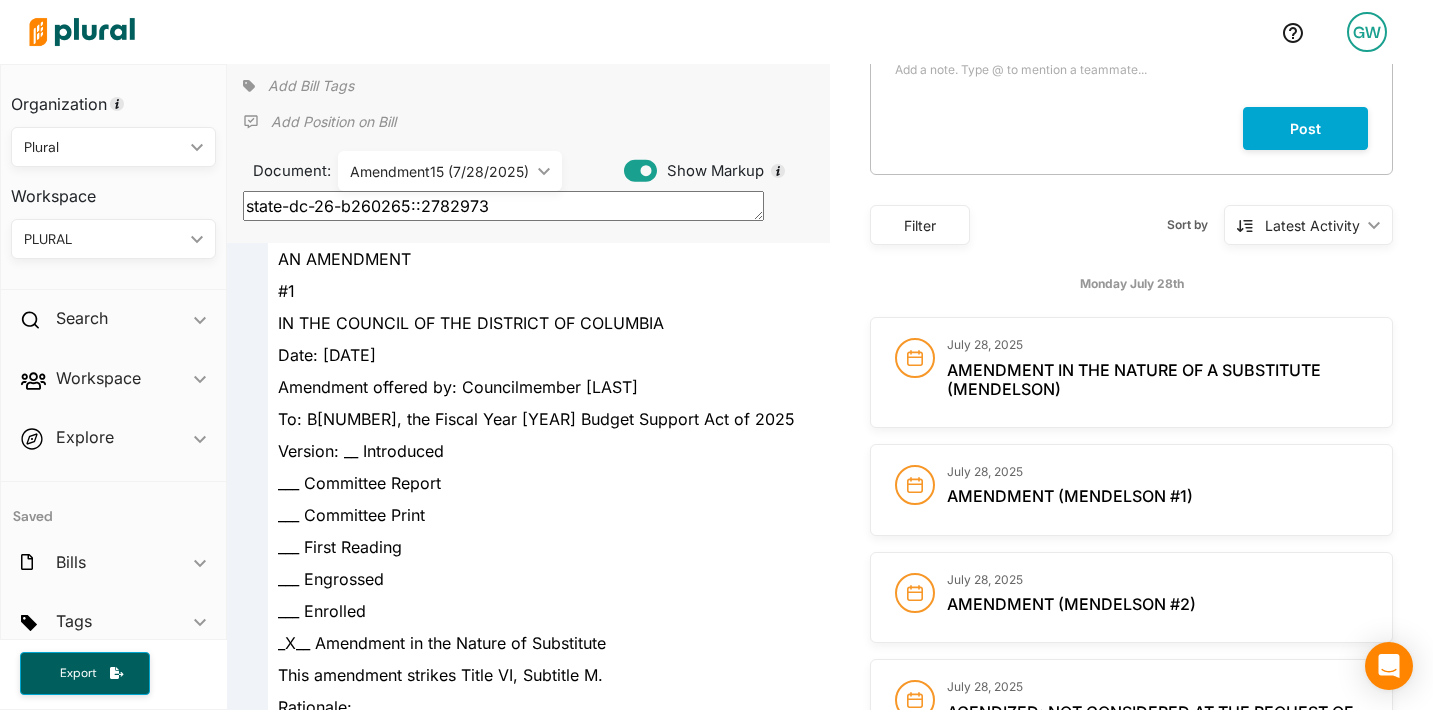click on "state-dc-26-b260265::2782973" at bounding box center [503, 206] 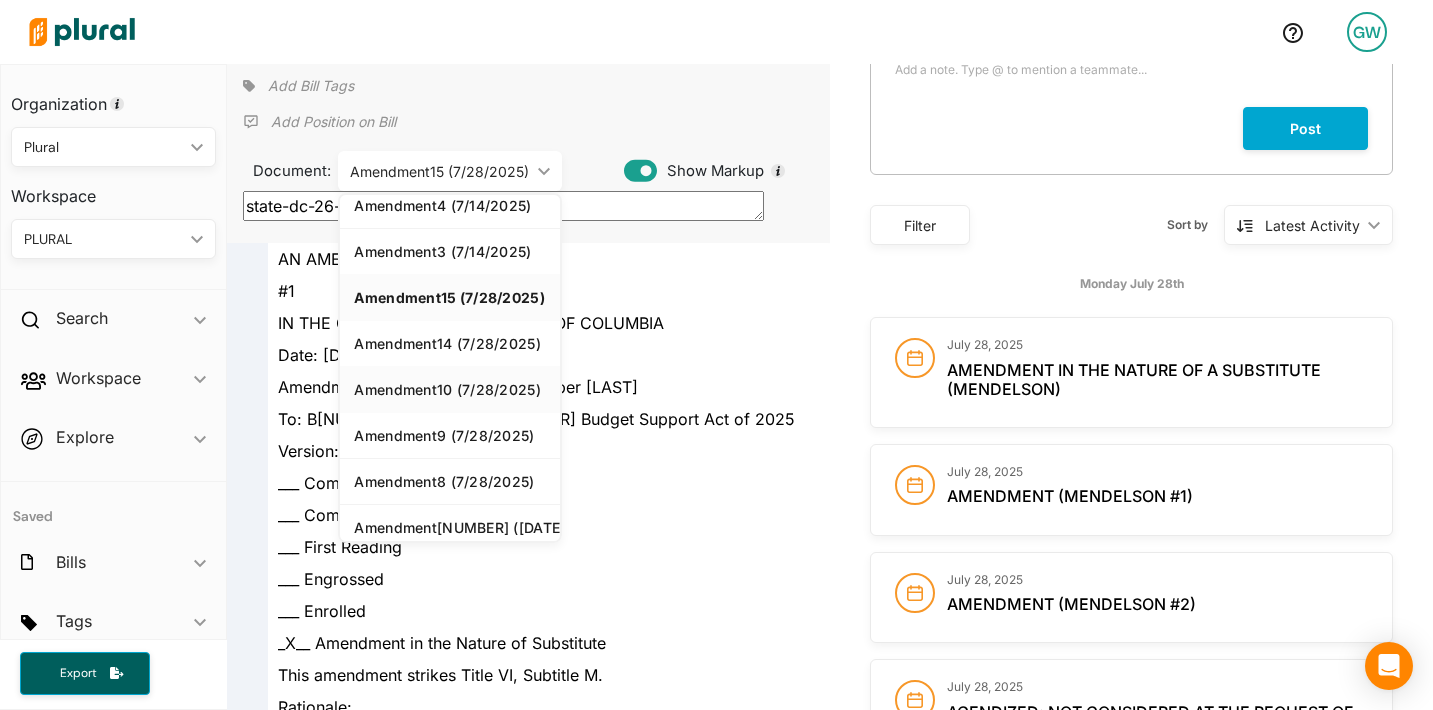 scroll, scrollTop: 252, scrollLeft: 0, axis: vertical 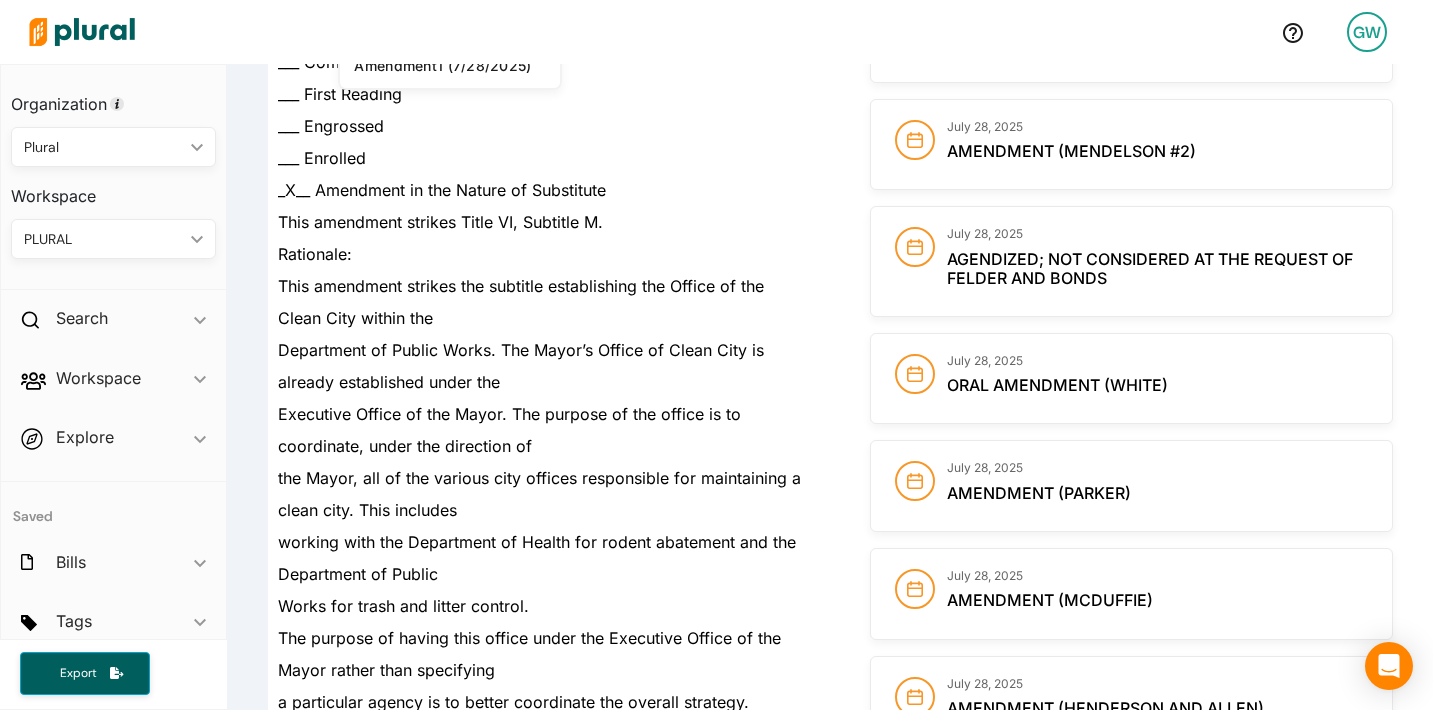 click on "July [NUMBER], [NUMBER] Oral Amendment ([LAST])" at bounding box center [1131, 379] 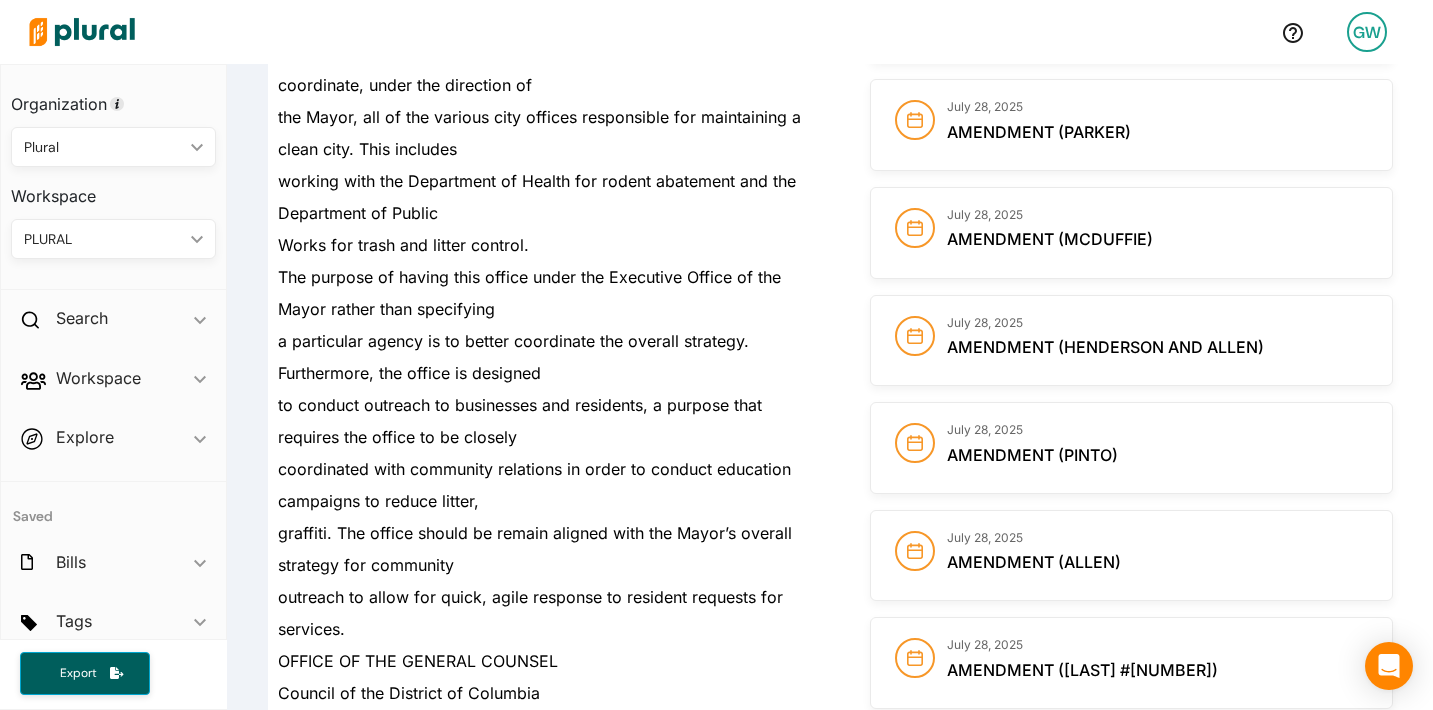 scroll, scrollTop: 1037, scrollLeft: 0, axis: vertical 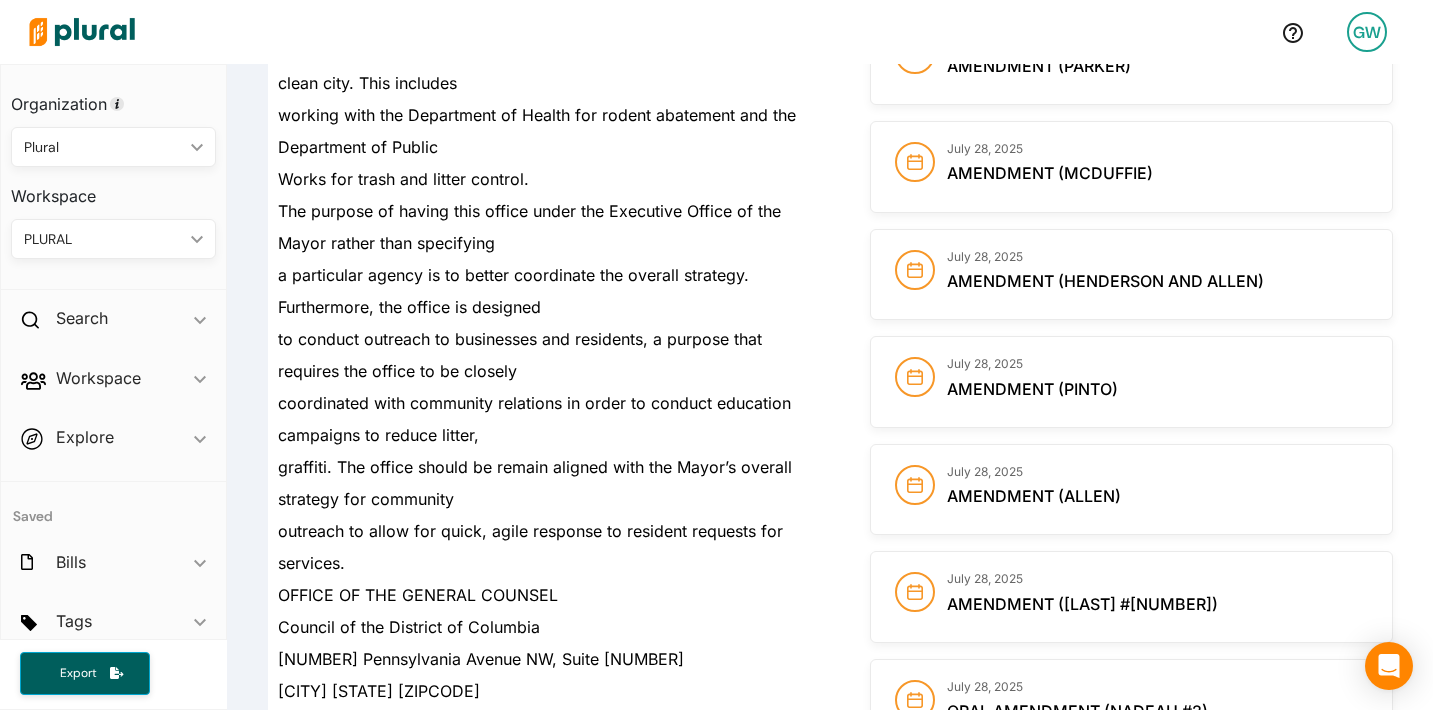 click on "July 28, 2025 Amendment (Pinto)" at bounding box center (1131, 382) 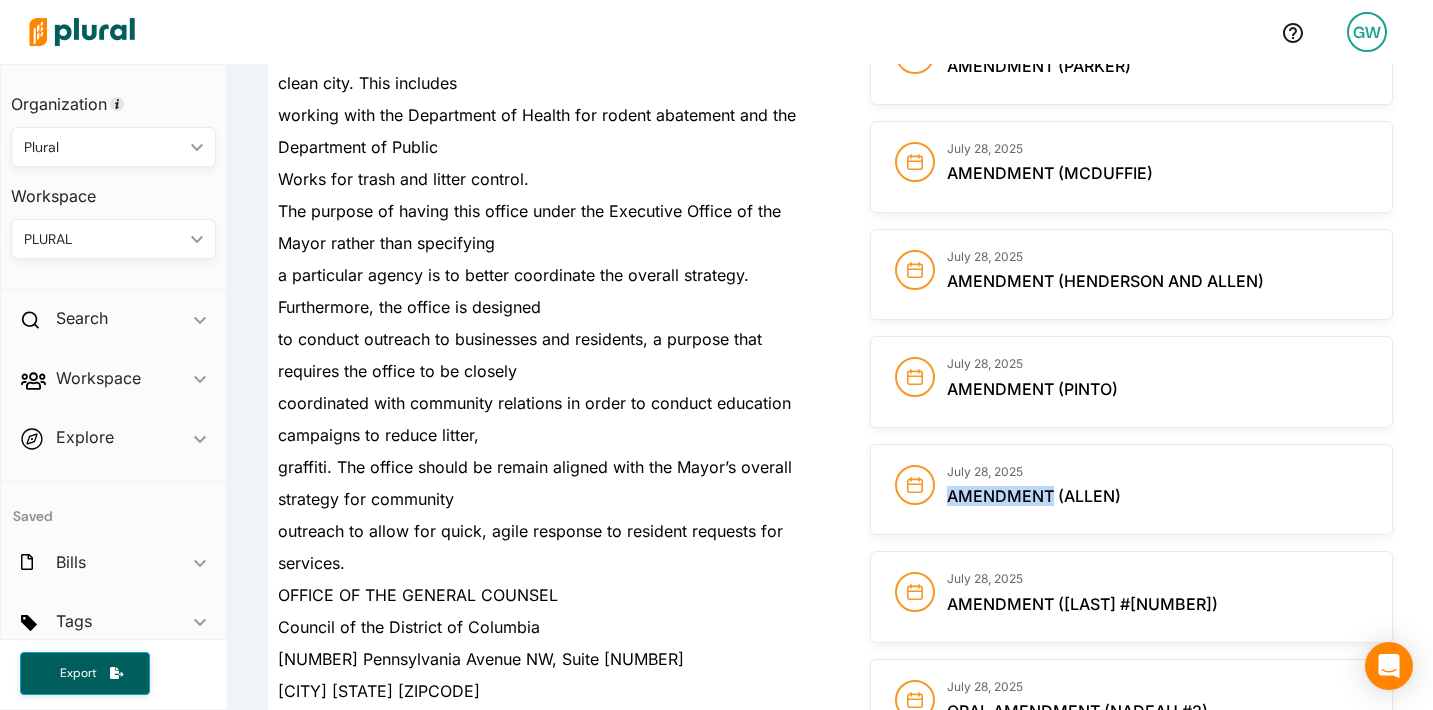 click on "Amendment (Allen)" at bounding box center (1034, 496) 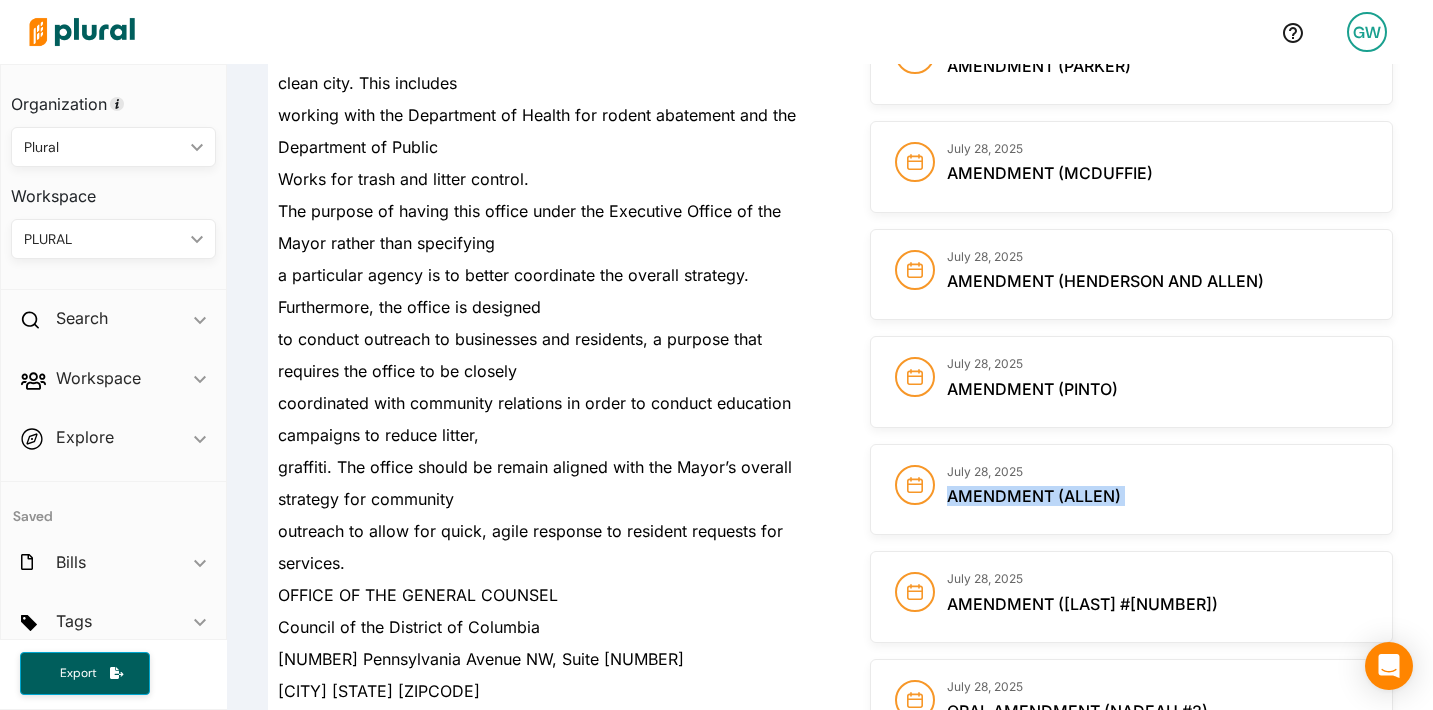 click on "Amendment (Allen)" at bounding box center [1034, 496] 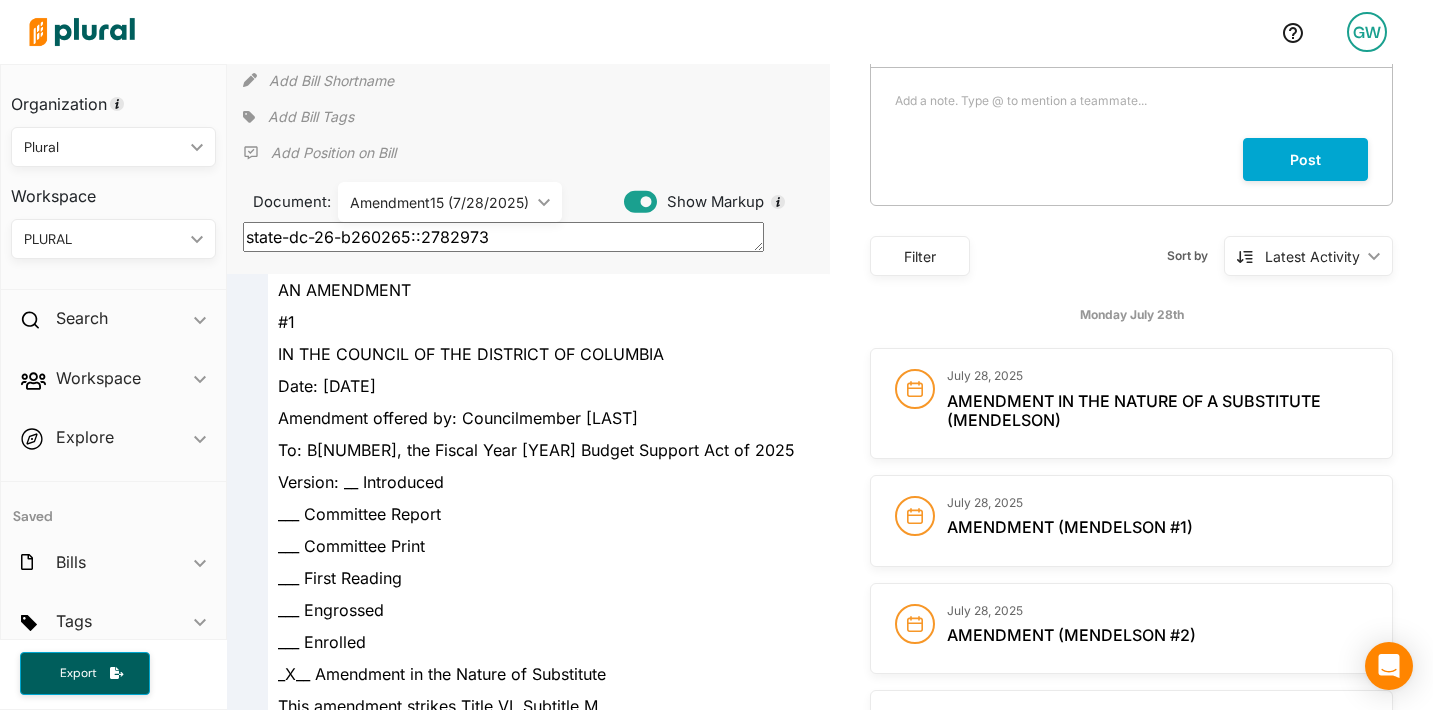 scroll, scrollTop: 103, scrollLeft: 0, axis: vertical 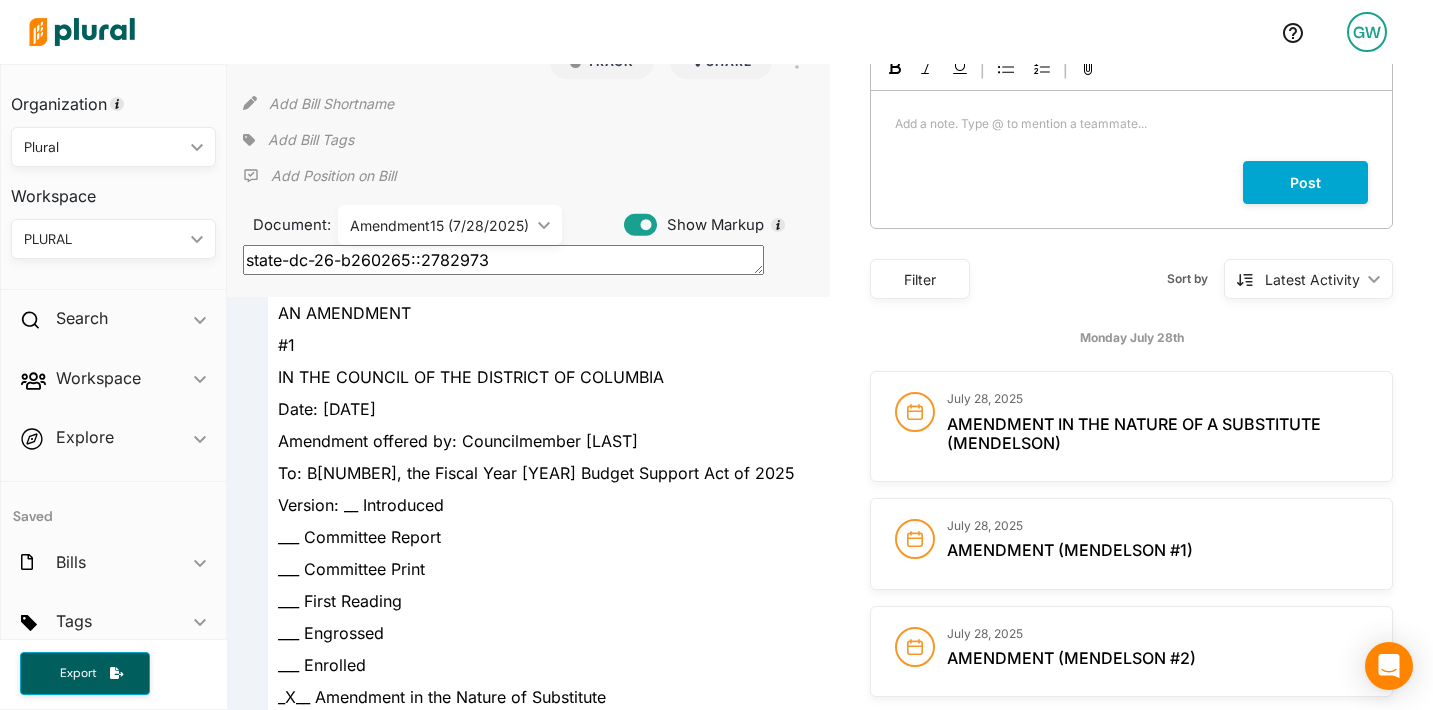 click on "Amendment15 (7/28/2025)" at bounding box center (440, 225) 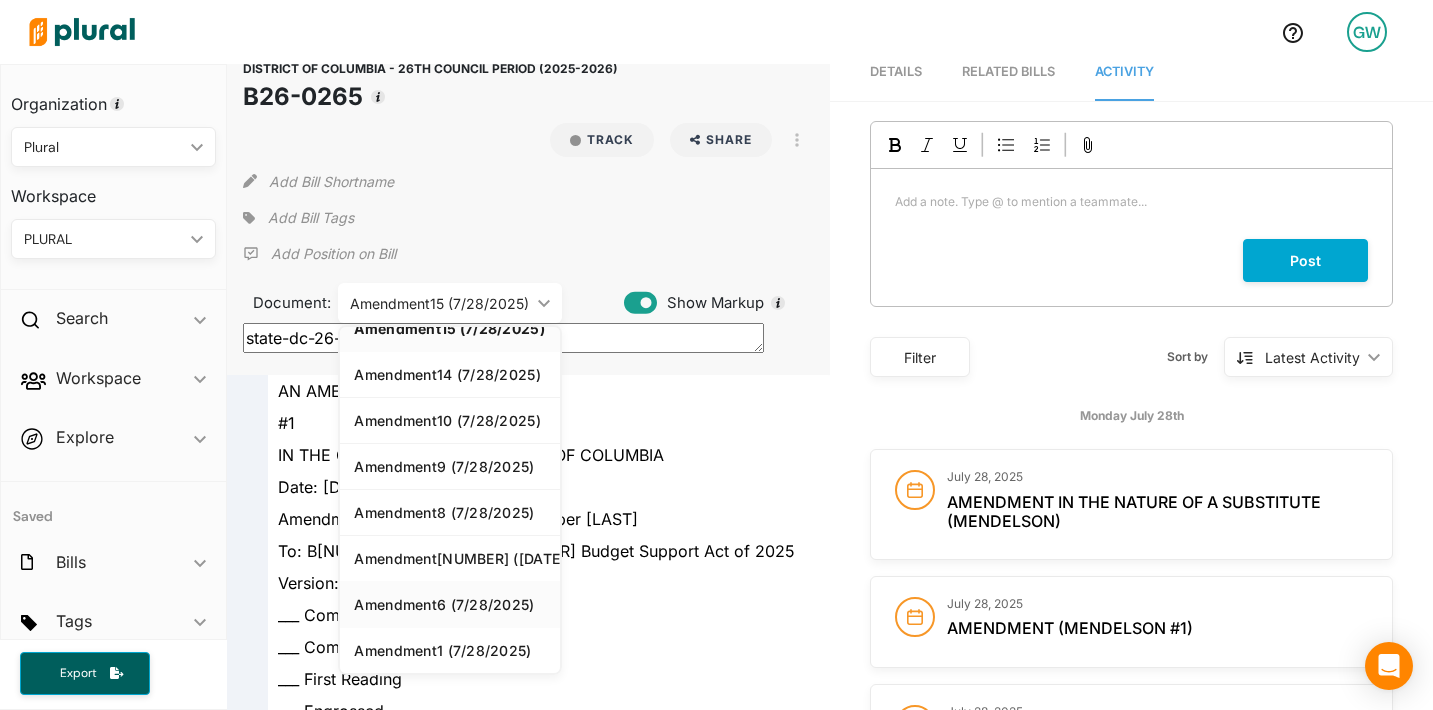 scroll, scrollTop: 0, scrollLeft: 0, axis: both 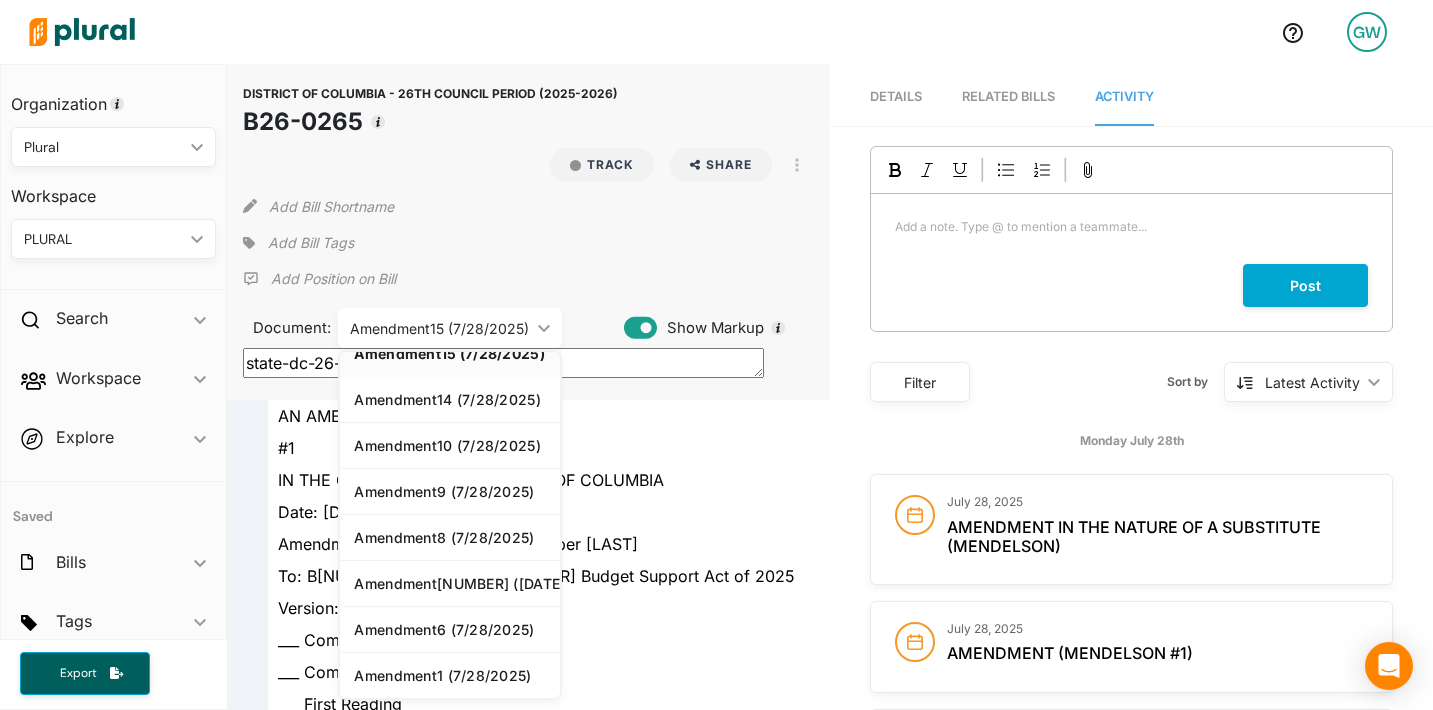 click on "IN THE COUNCIL OF THE DISTRICT OF COLUMBIA" at bounding box center [471, 480] 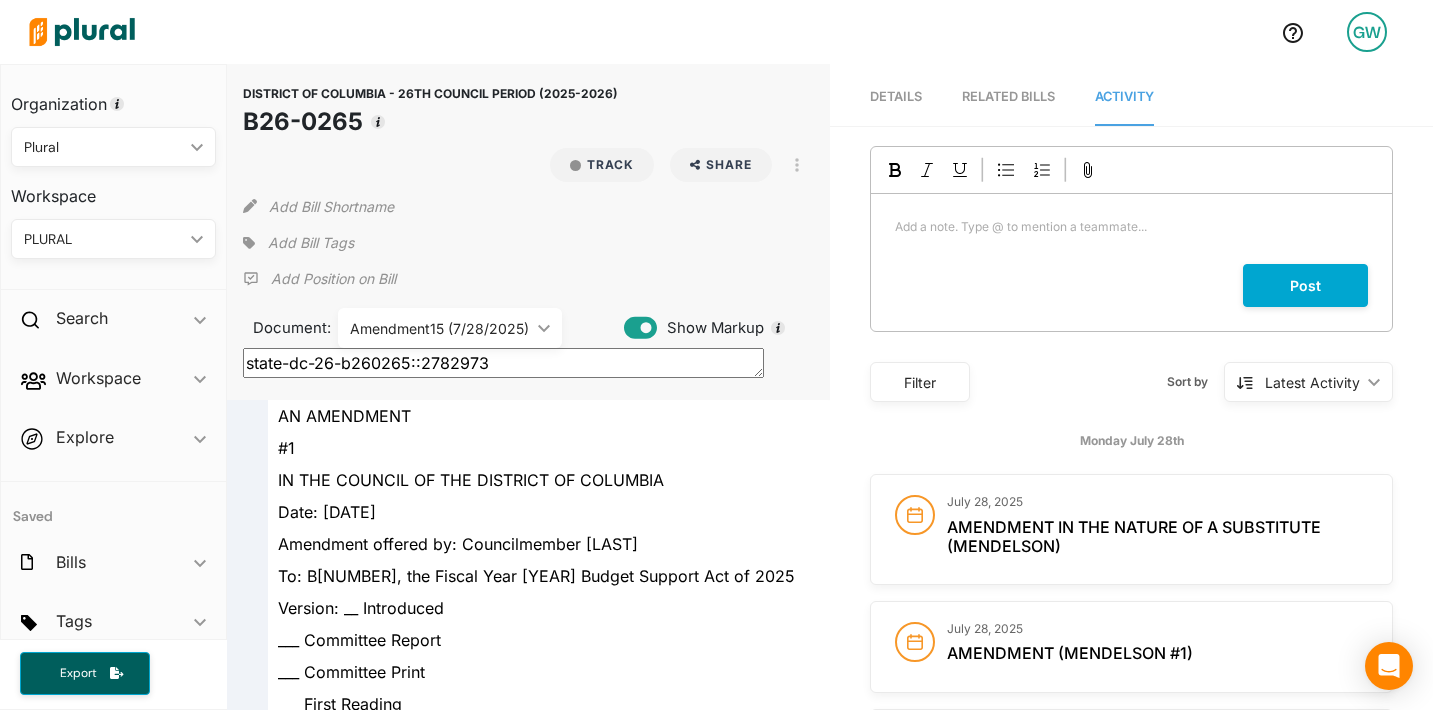 click on "Amendment15 (7/28/2025)" at bounding box center [440, 328] 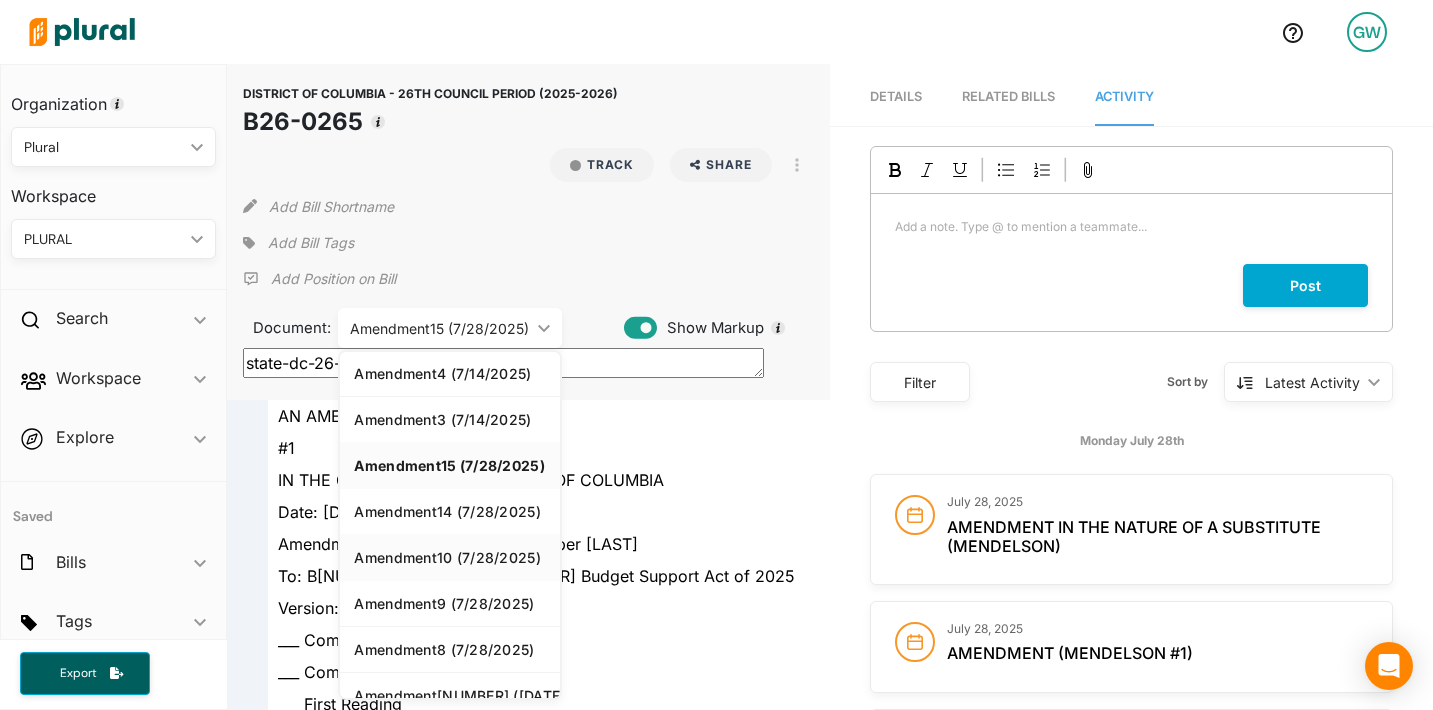 scroll, scrollTop: 124, scrollLeft: 0, axis: vertical 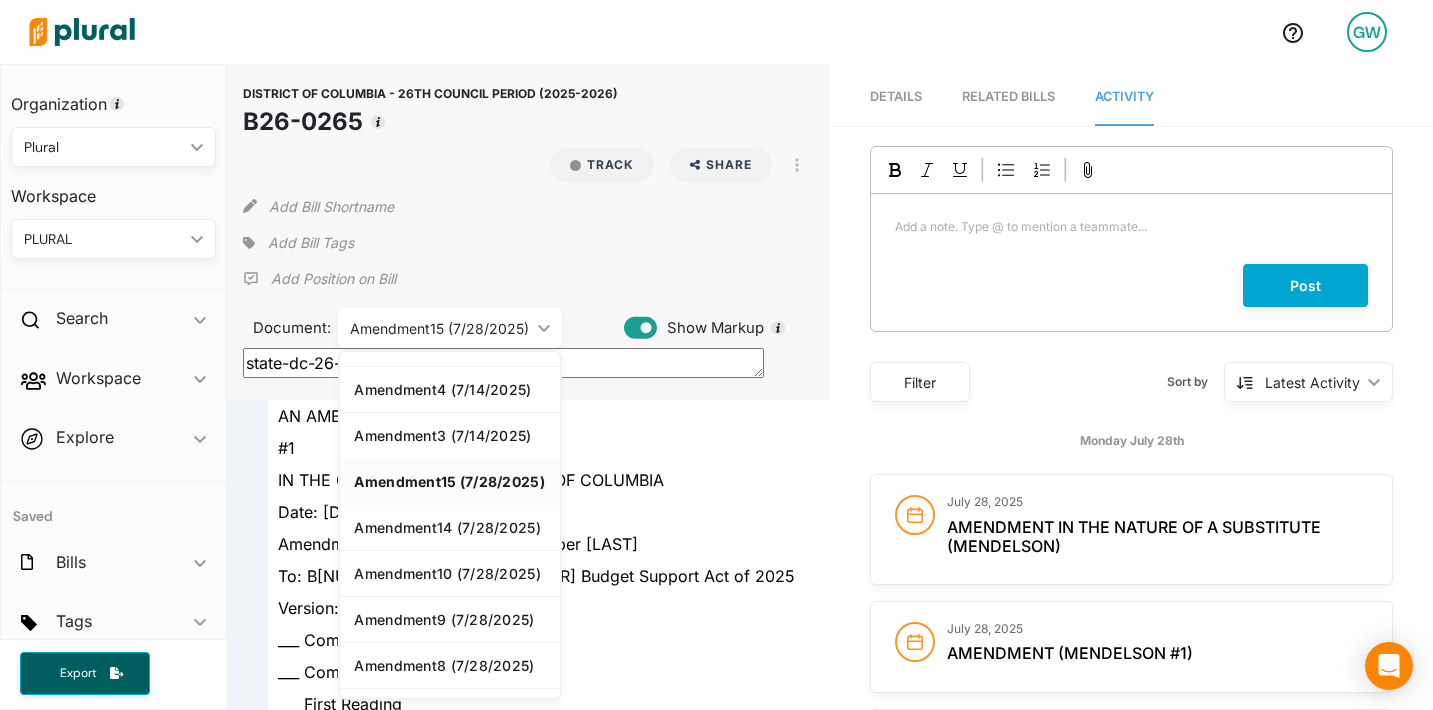click on "Amendment15 (7/28/2025)" at bounding box center (450, 481) 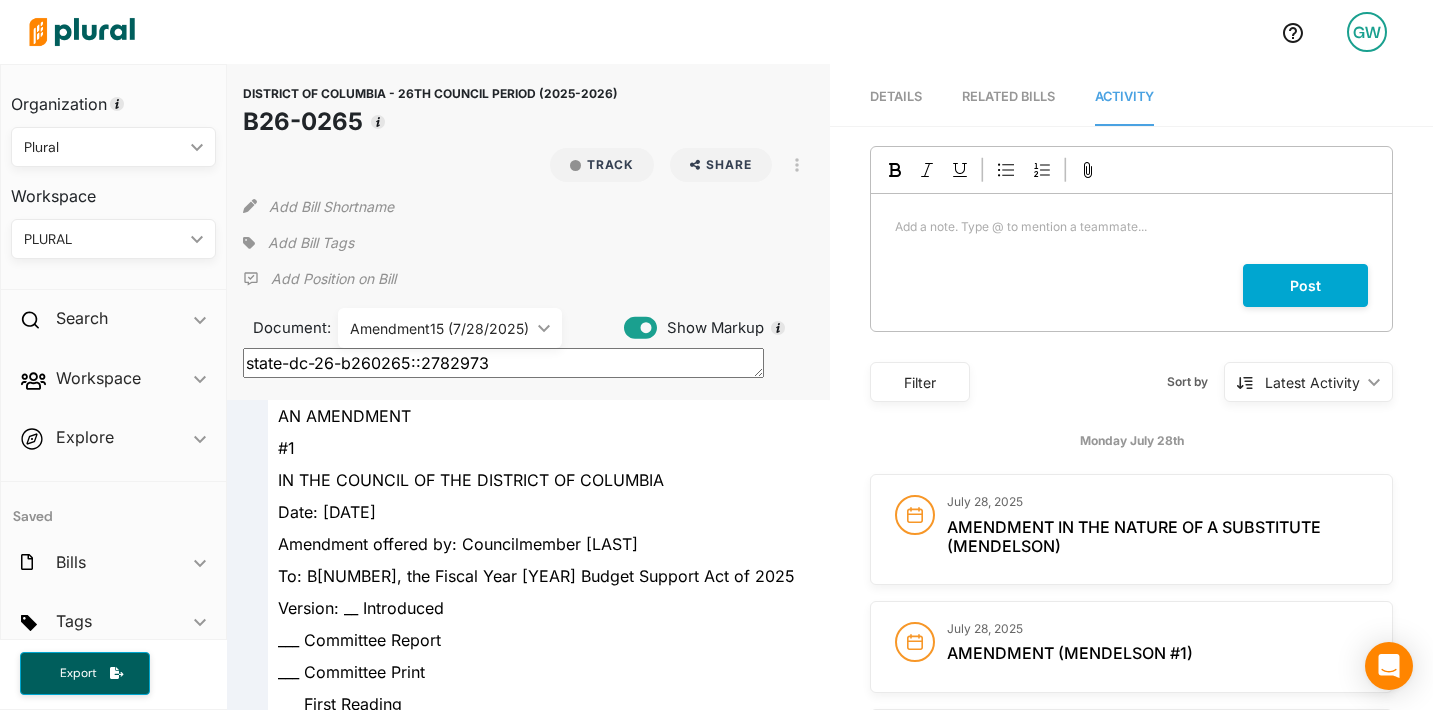click on "Amendment offered by: Councilmember [LAST]" at bounding box center [537, 544] 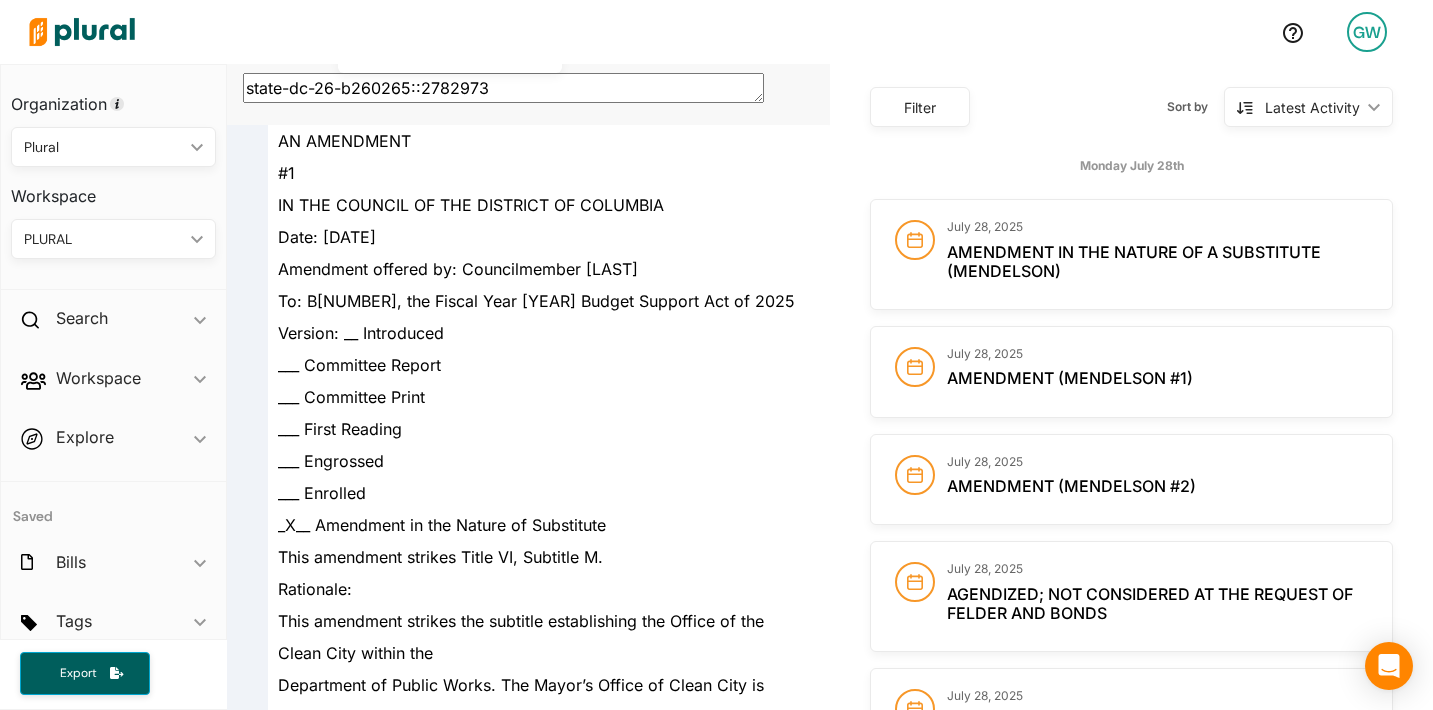 scroll, scrollTop: 168, scrollLeft: 0, axis: vertical 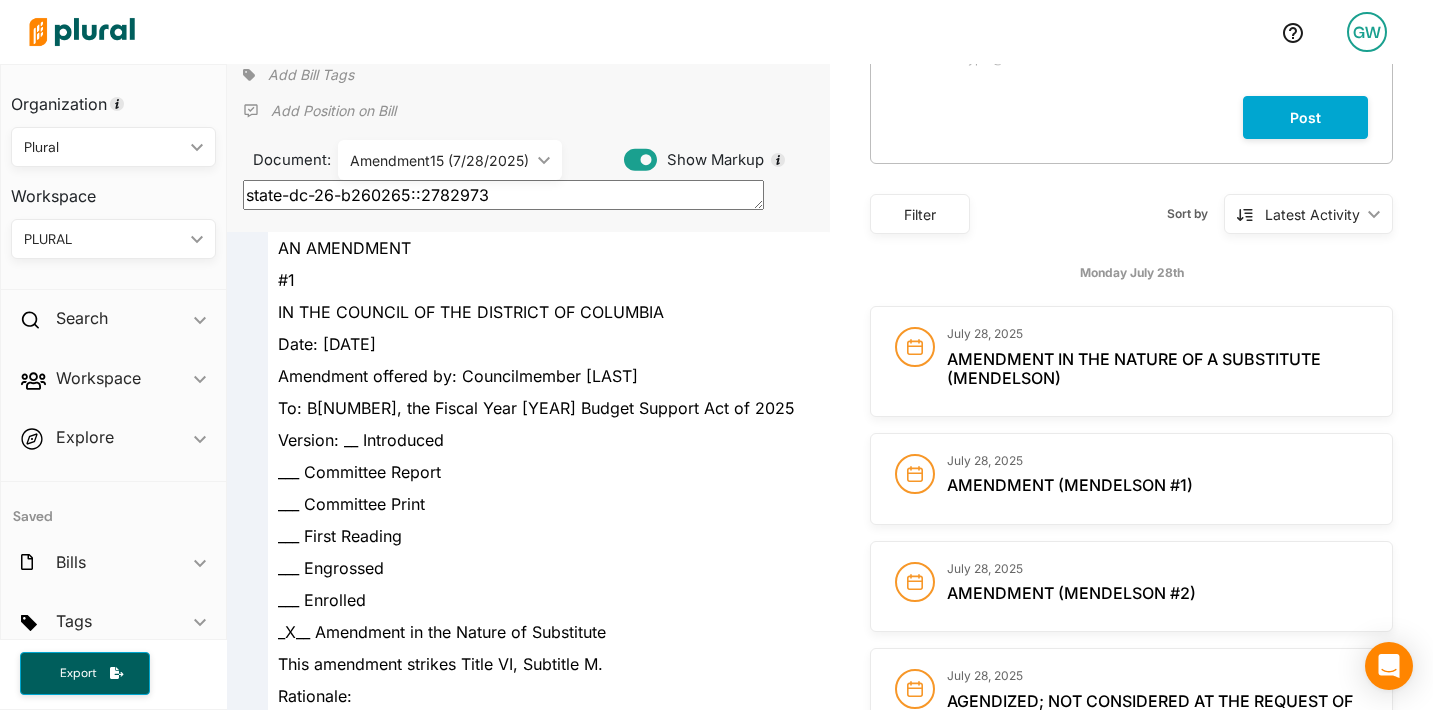 click on "Amendment15 (7/28/2025) ic_keyboard_arrow_down" at bounding box center [450, 160] 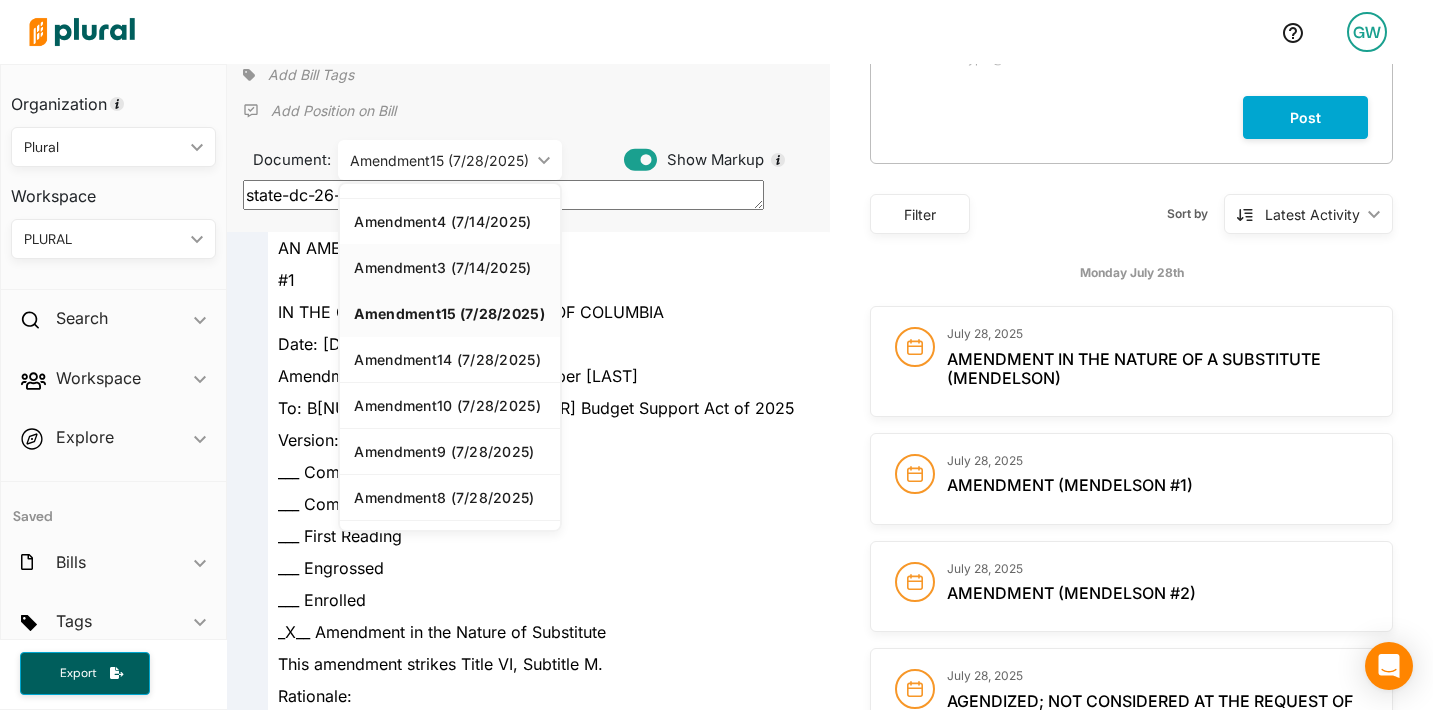 click on "Amendment3 (7/14/2025)" at bounding box center (450, 267) 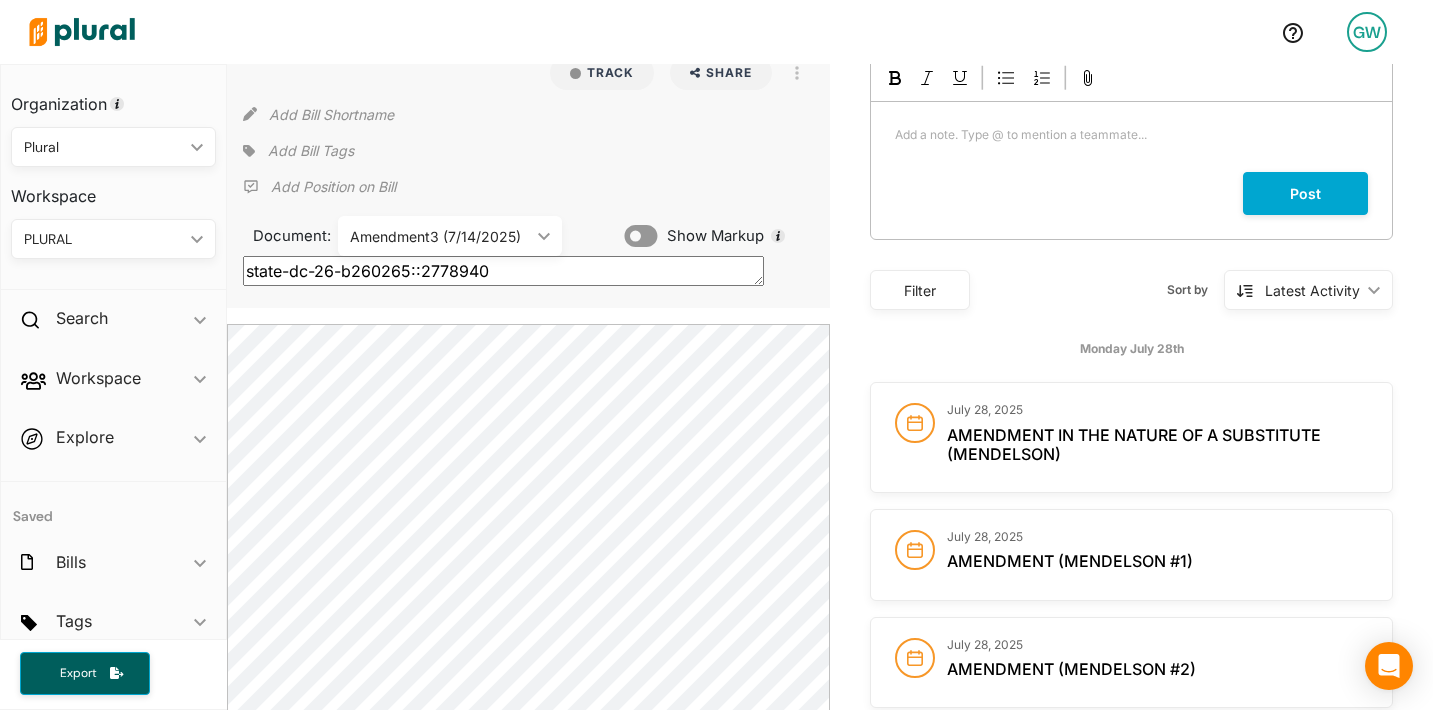 scroll, scrollTop: 73, scrollLeft: 0, axis: vertical 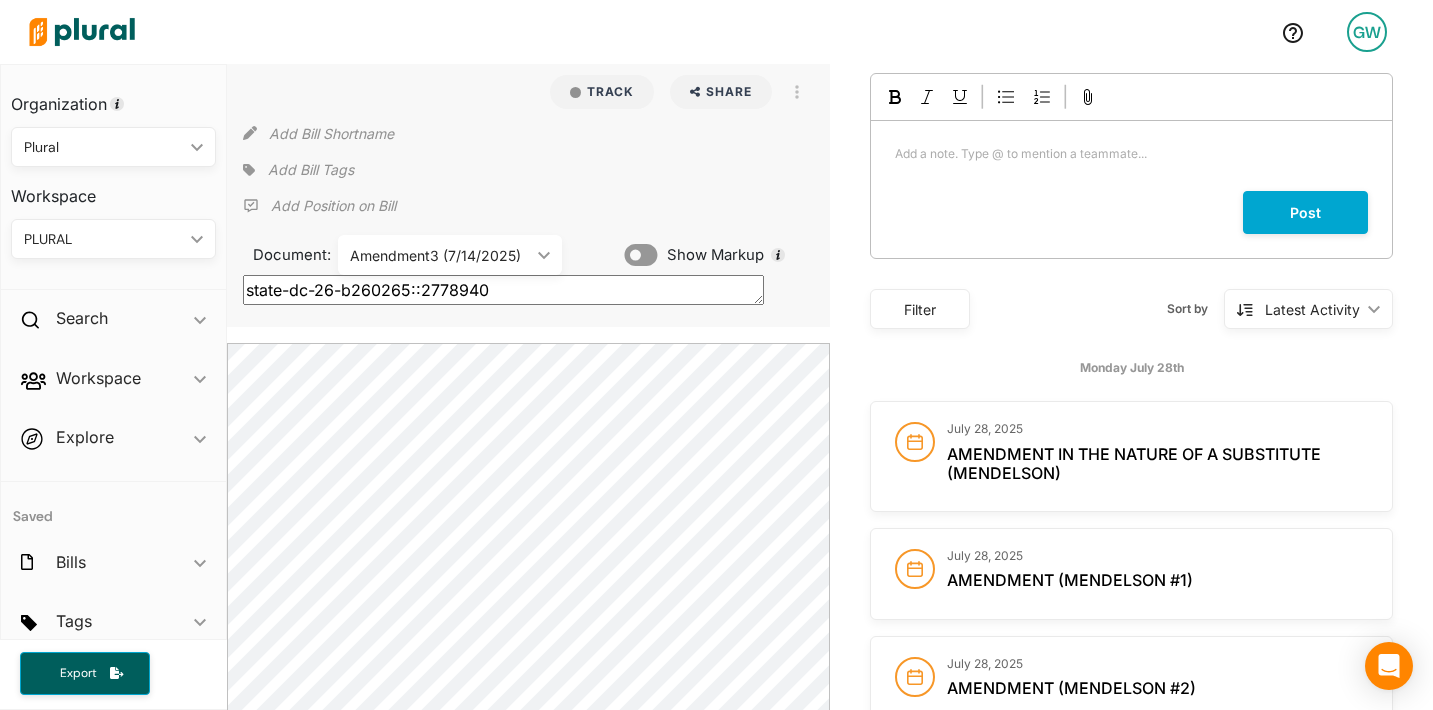 click on "Amendment3 (7/14/2025)" at bounding box center (440, 255) 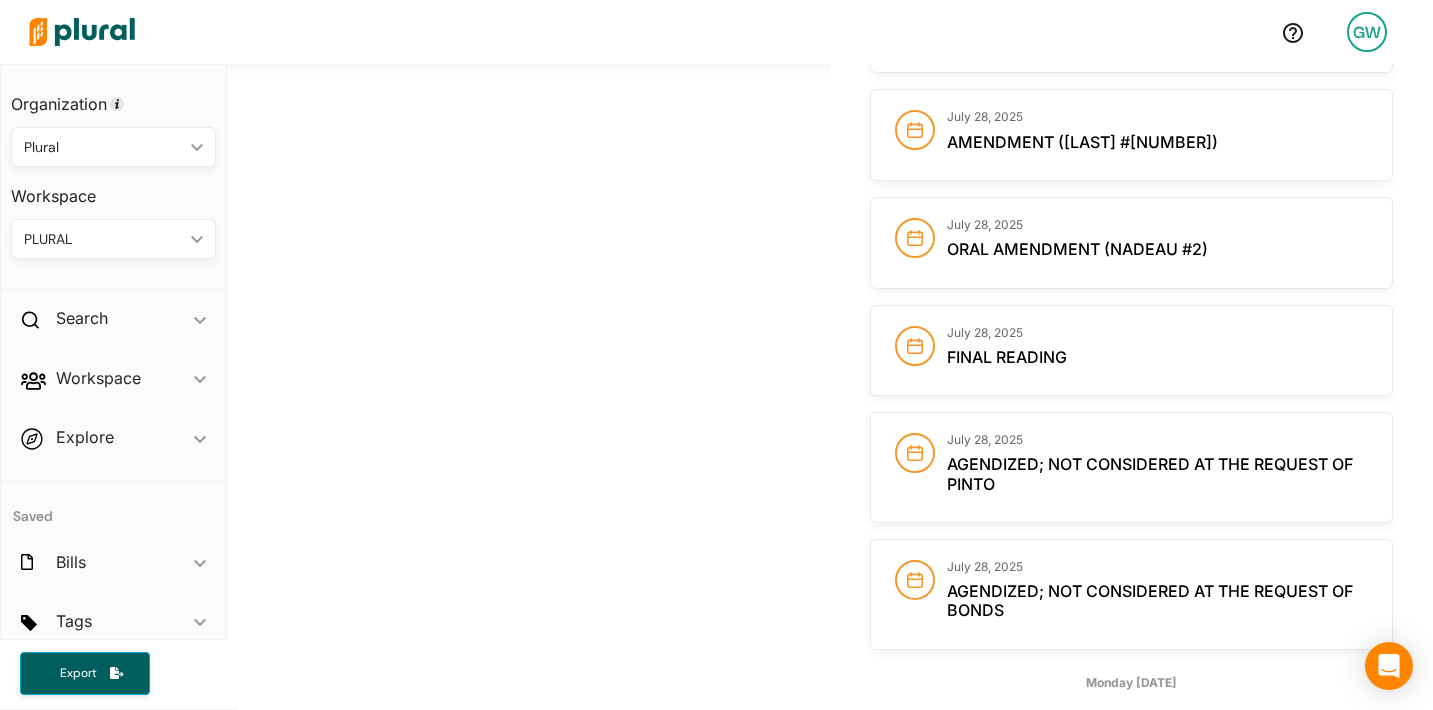 scroll, scrollTop: 1547, scrollLeft: 0, axis: vertical 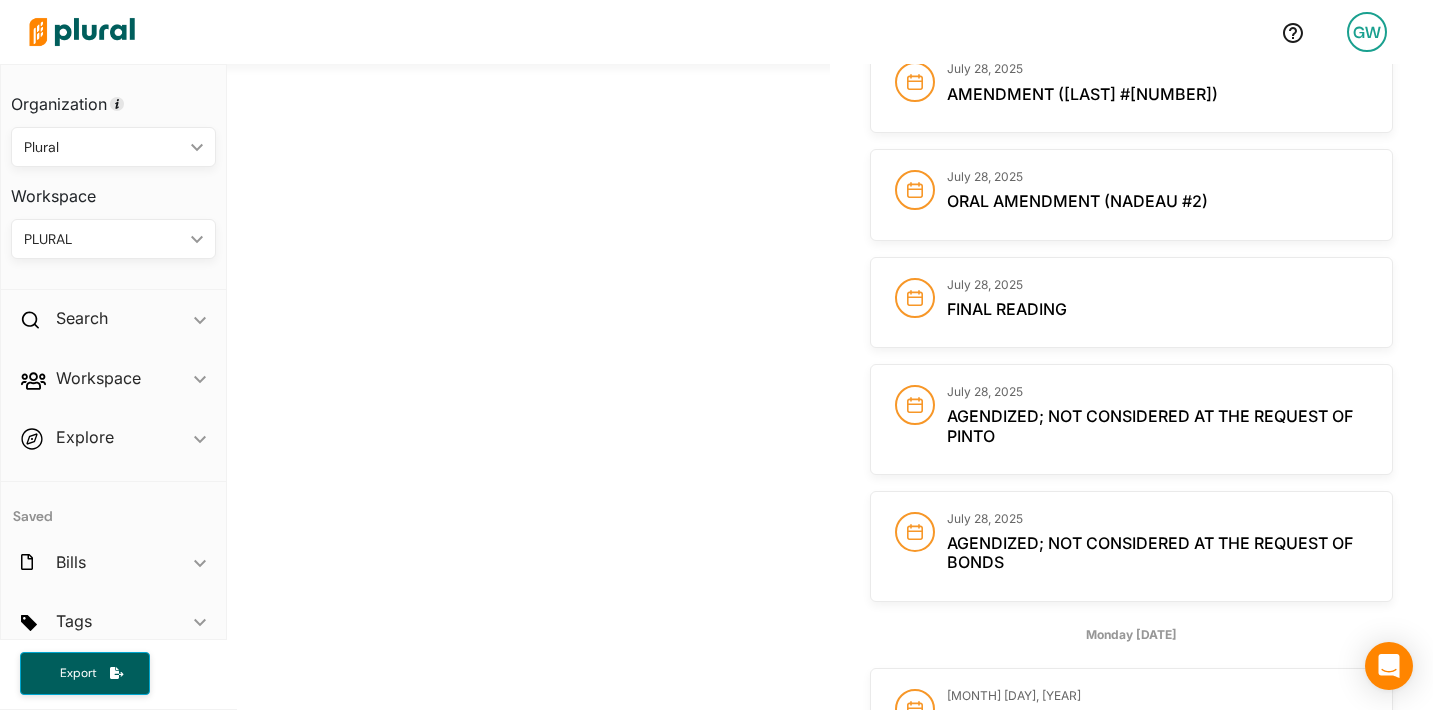 click on "Final Reading" at bounding box center (1007, 309) 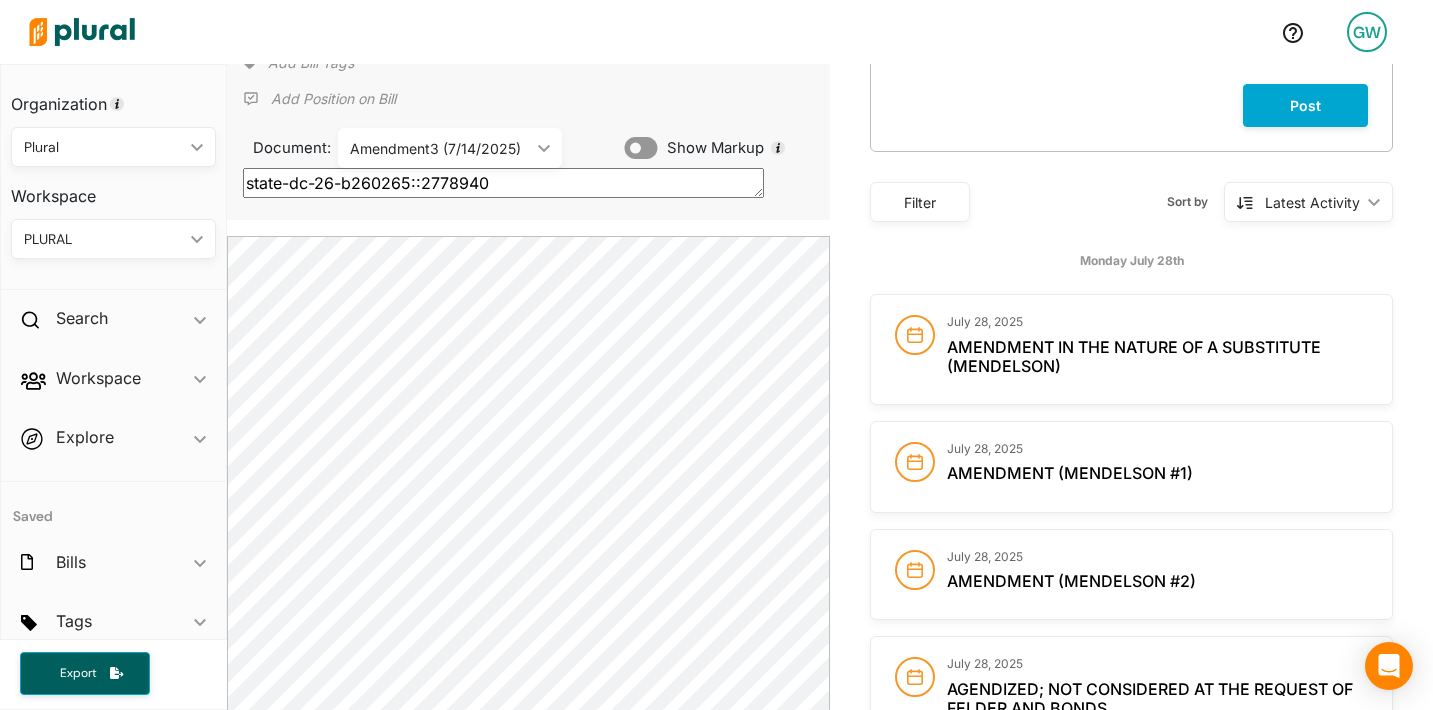 scroll, scrollTop: 0, scrollLeft: 0, axis: both 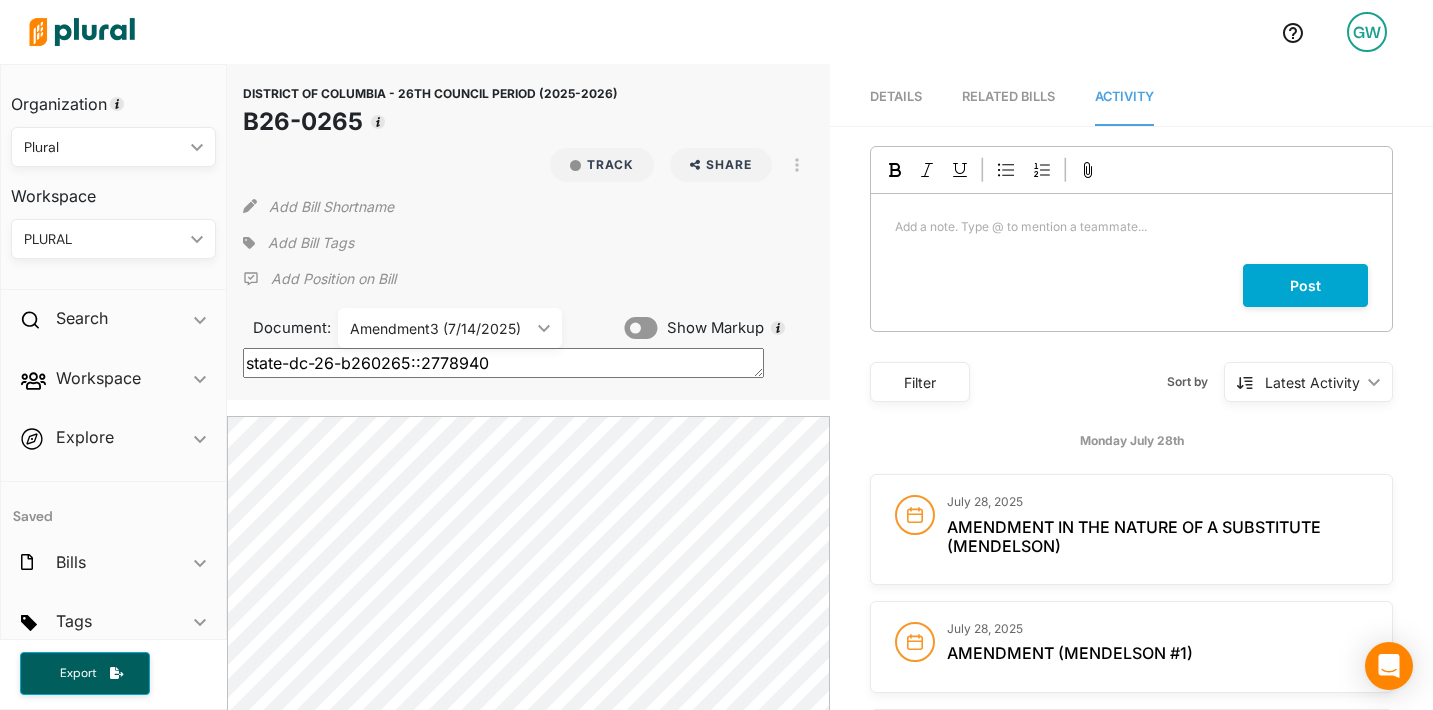 click on "Amendment3 (7/14/2025) ic_keyboard_arrow_down" at bounding box center [450, 328] 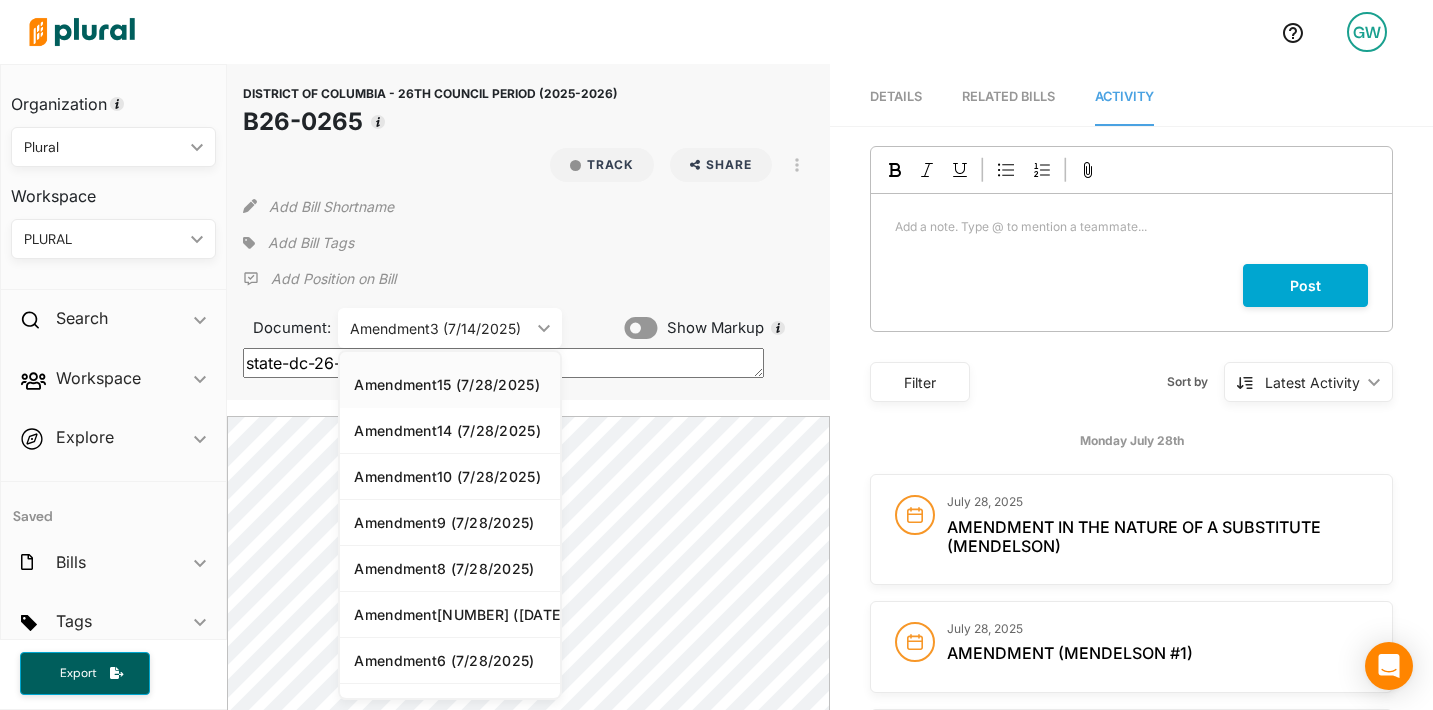 scroll, scrollTop: 252, scrollLeft: 0, axis: vertical 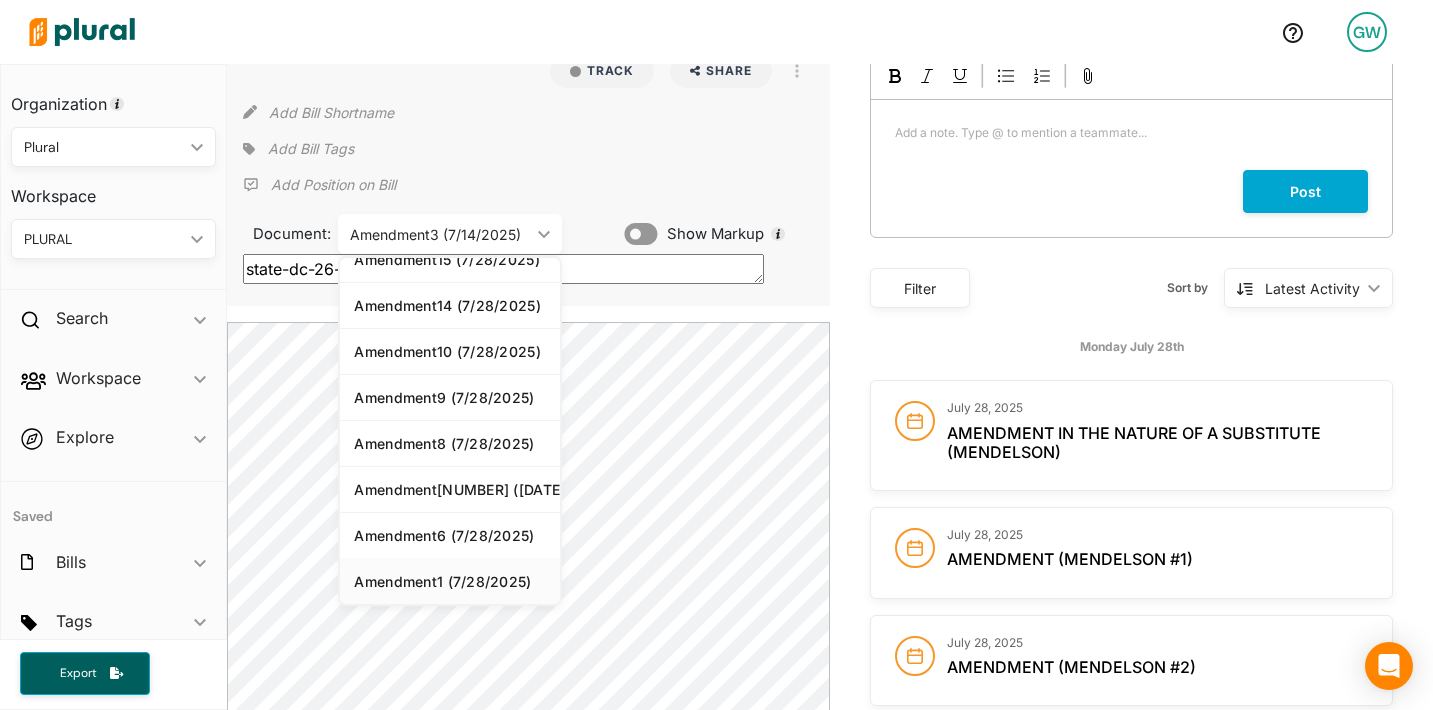 click on "Amendment1 (7/28/2025)" at bounding box center (450, 581) 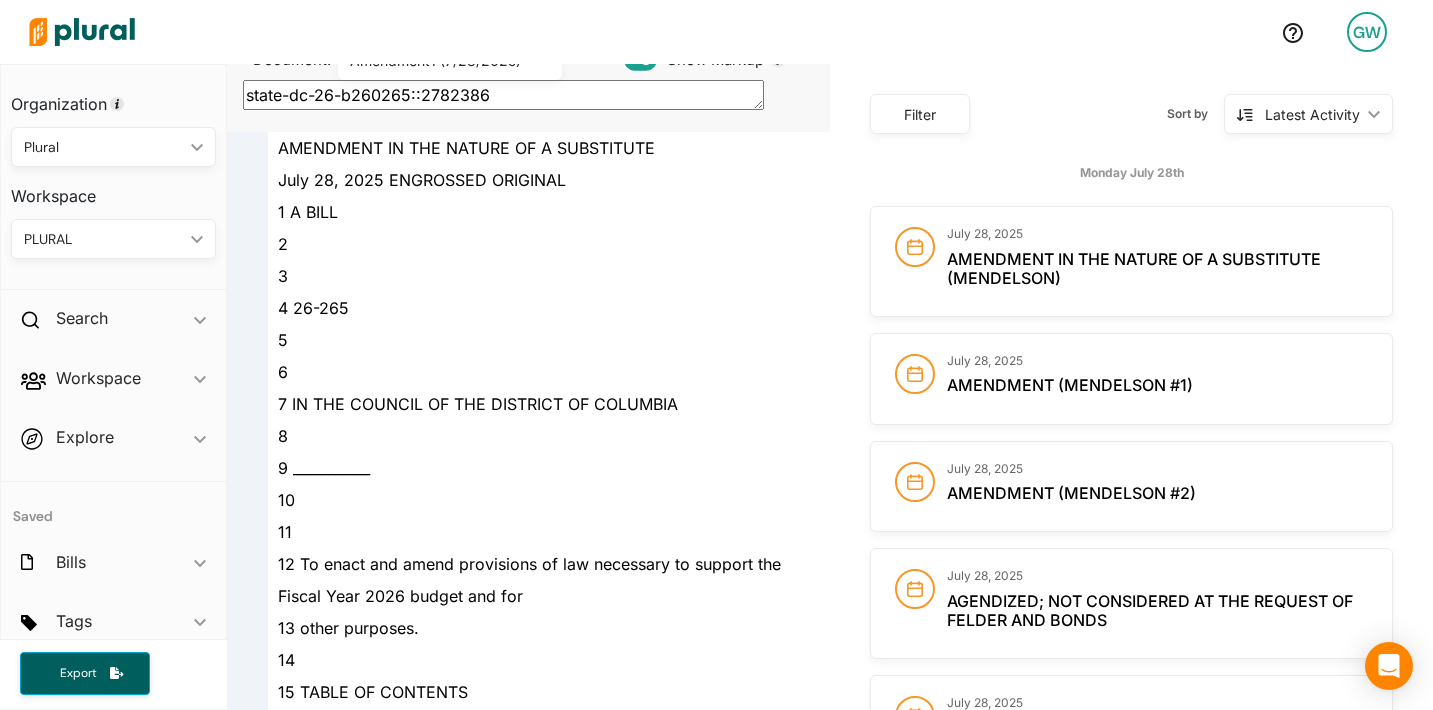 scroll, scrollTop: 0, scrollLeft: 0, axis: both 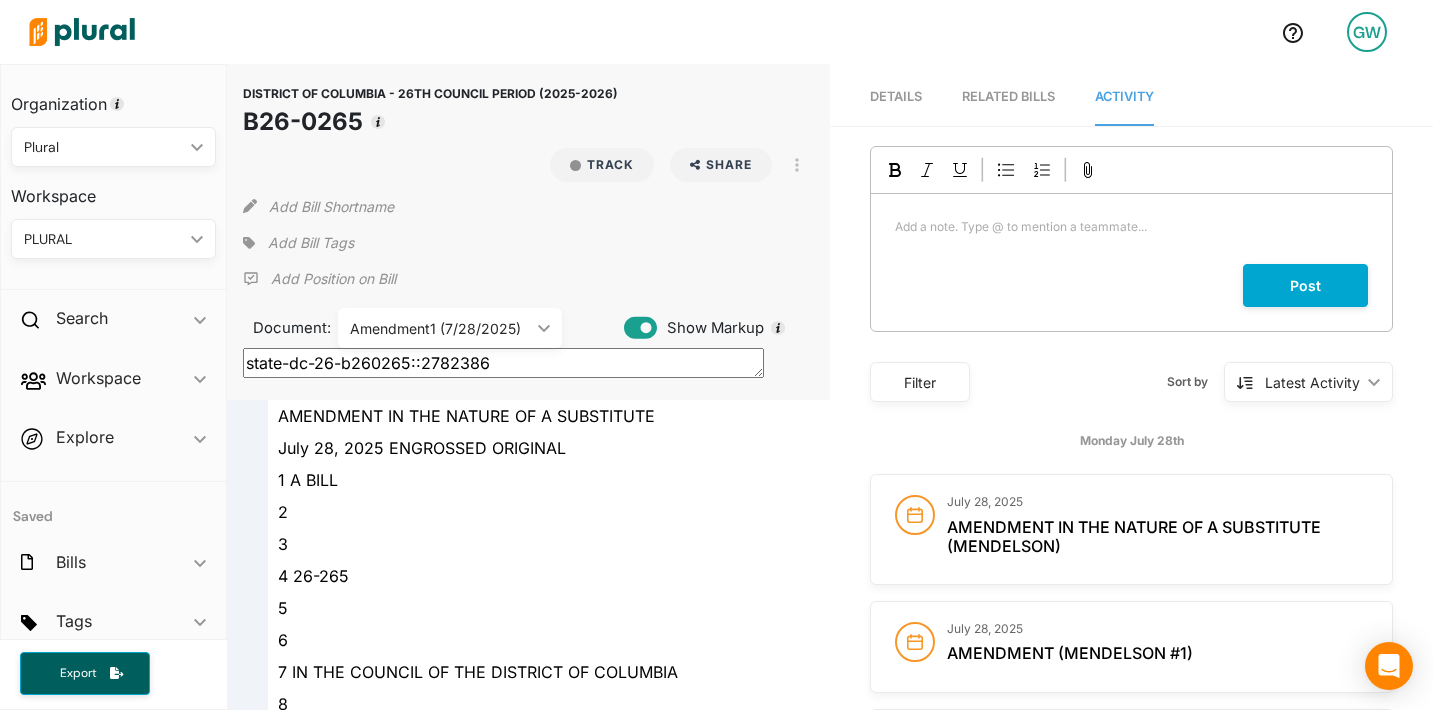 click on "state-dc-26-b260265::2782386" at bounding box center (503, 363) 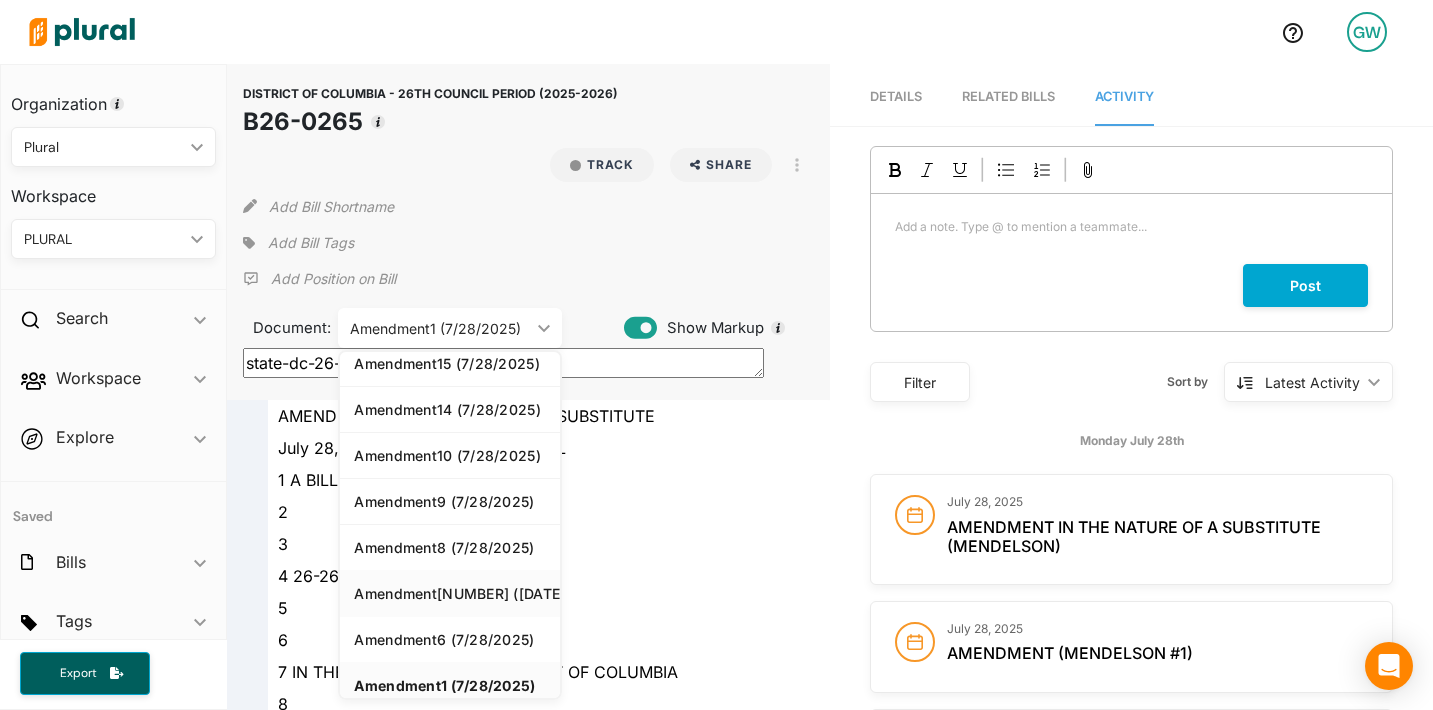 scroll, scrollTop: 252, scrollLeft: 0, axis: vertical 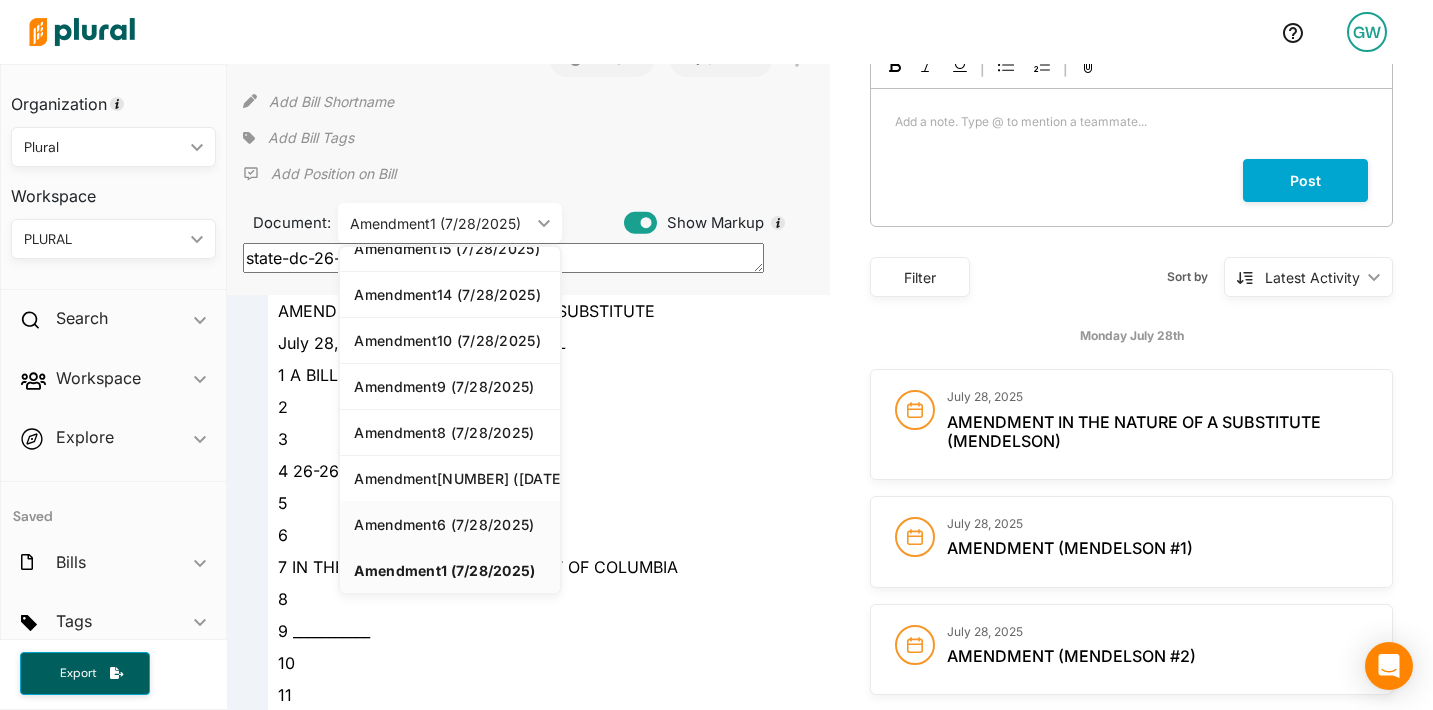 click on "Amendment6 (7/28/2025)" at bounding box center (450, 524) 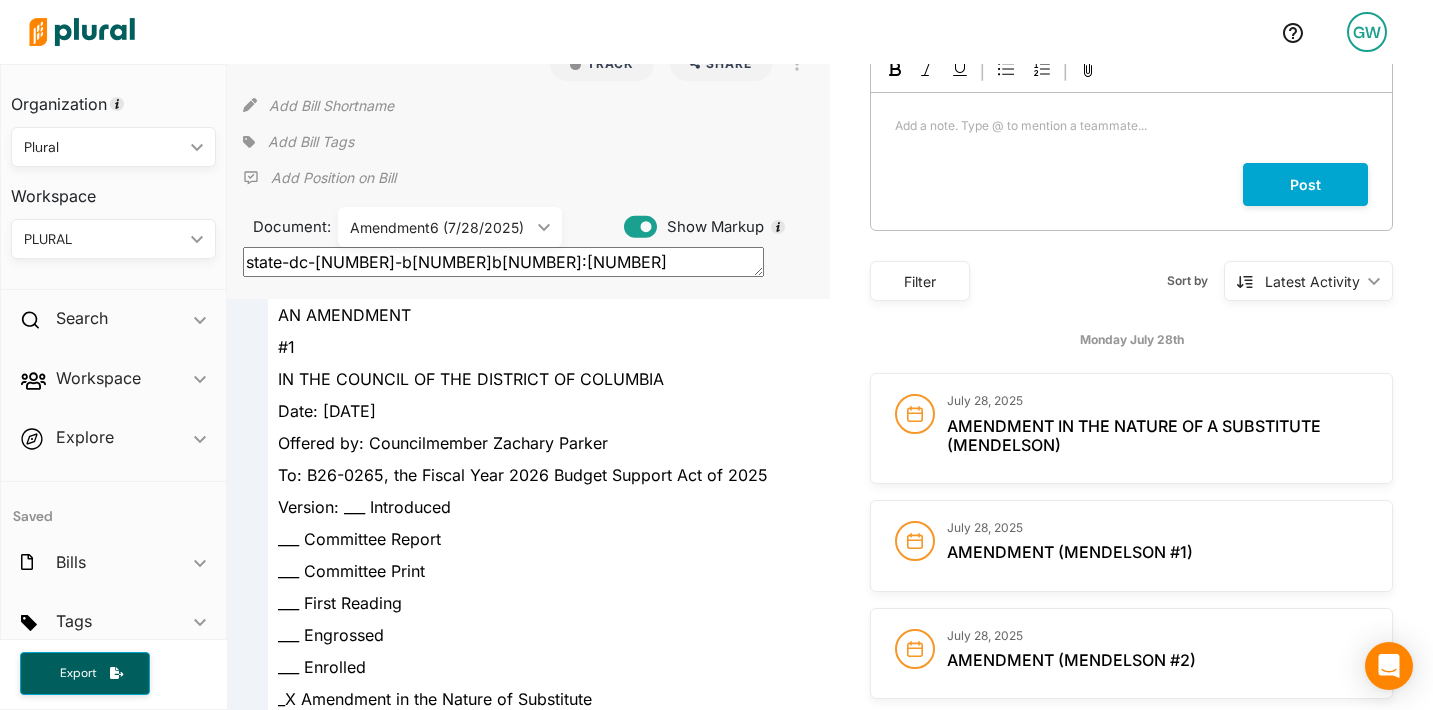 scroll, scrollTop: 51, scrollLeft: 0, axis: vertical 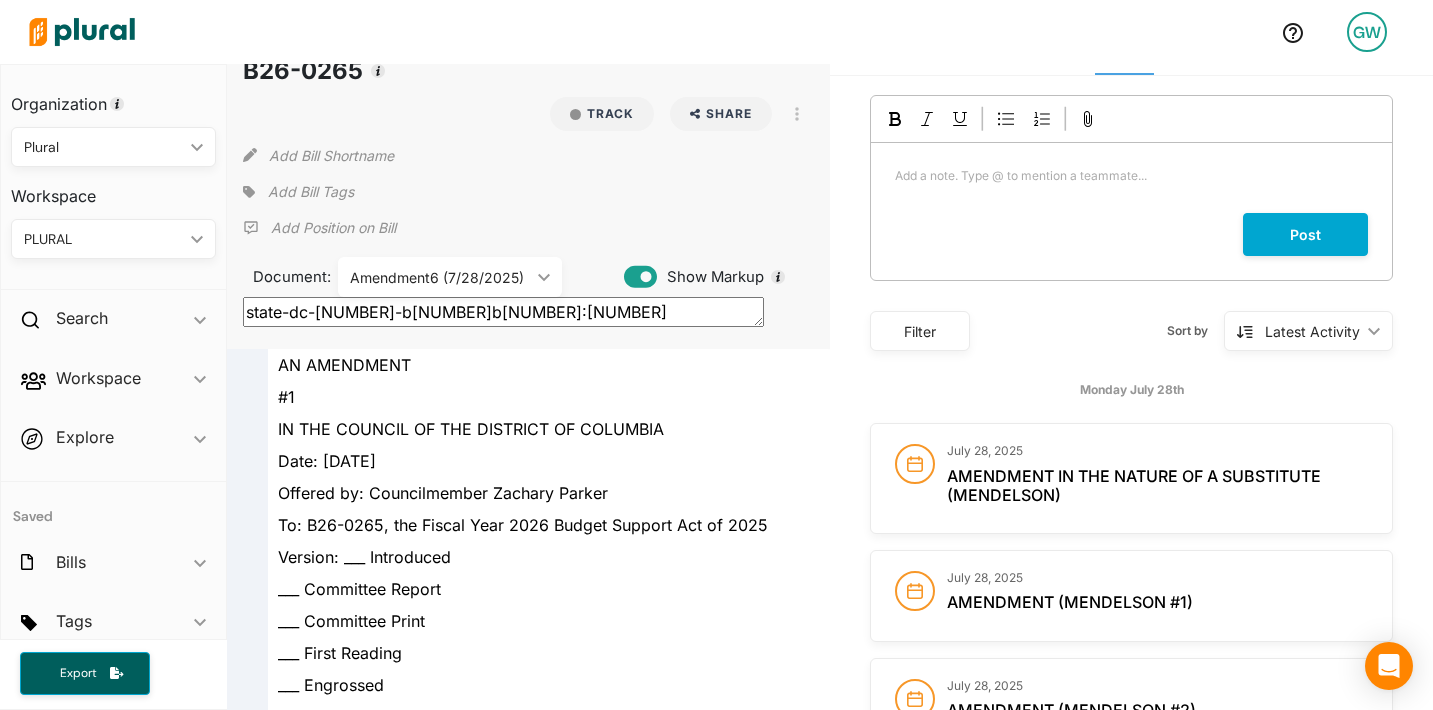 click on "Amendment6 (7/28/2025)" at bounding box center [440, 277] 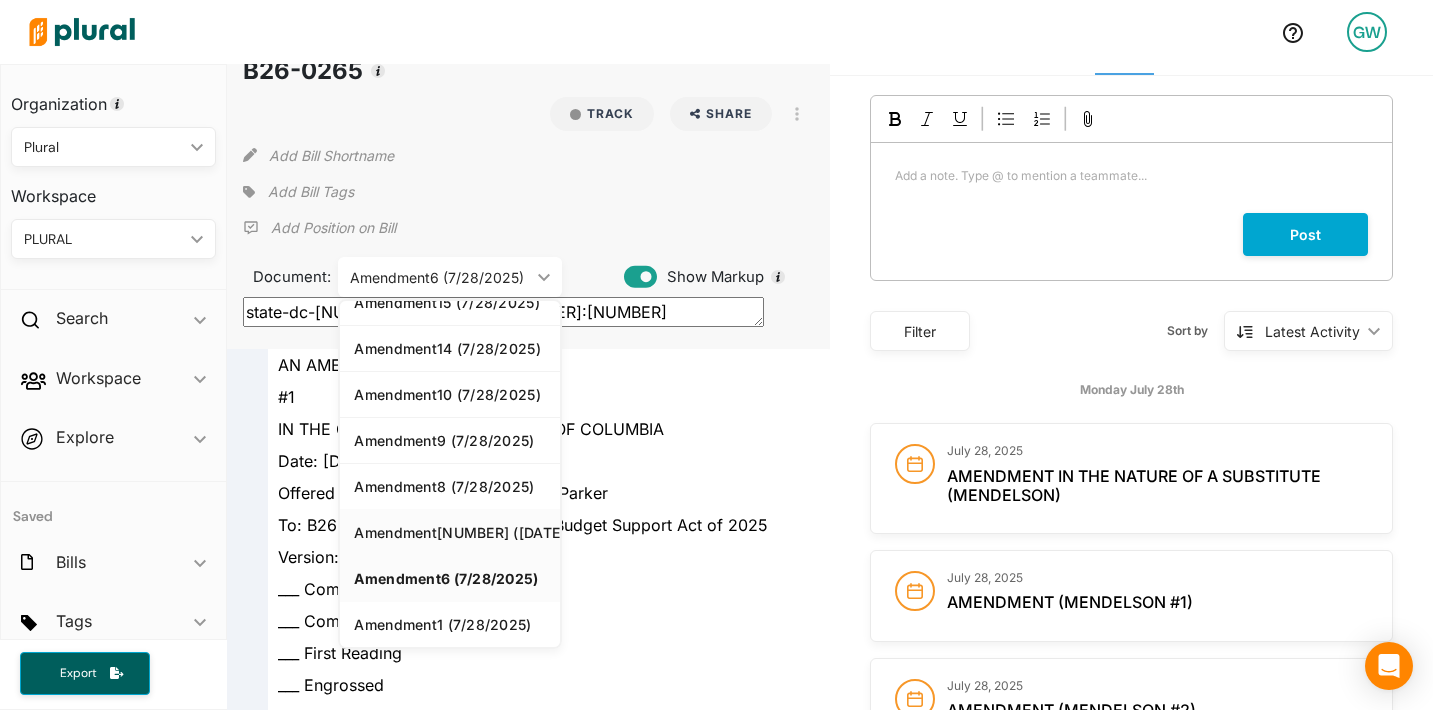 click on "Amendment[NUMBER] ([DATE])" at bounding box center [450, 532] 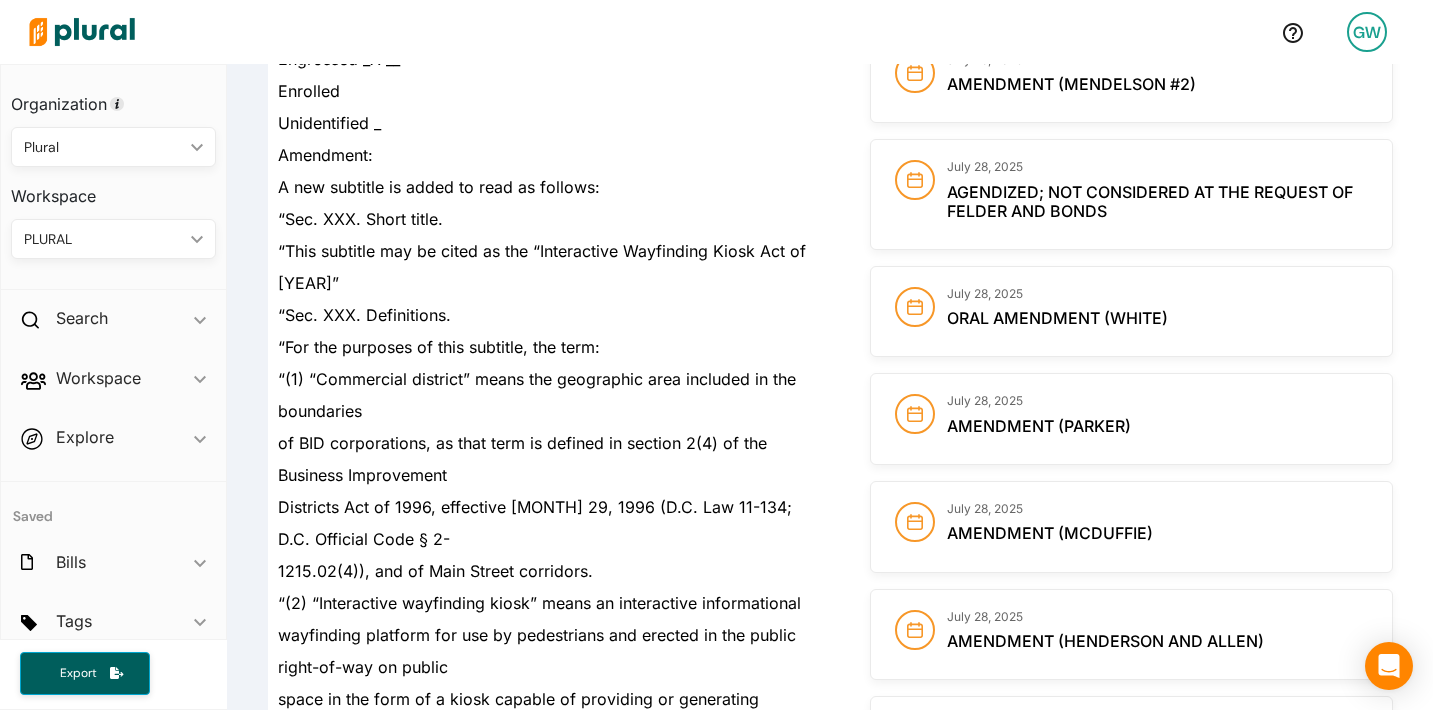 scroll, scrollTop: 681, scrollLeft: 0, axis: vertical 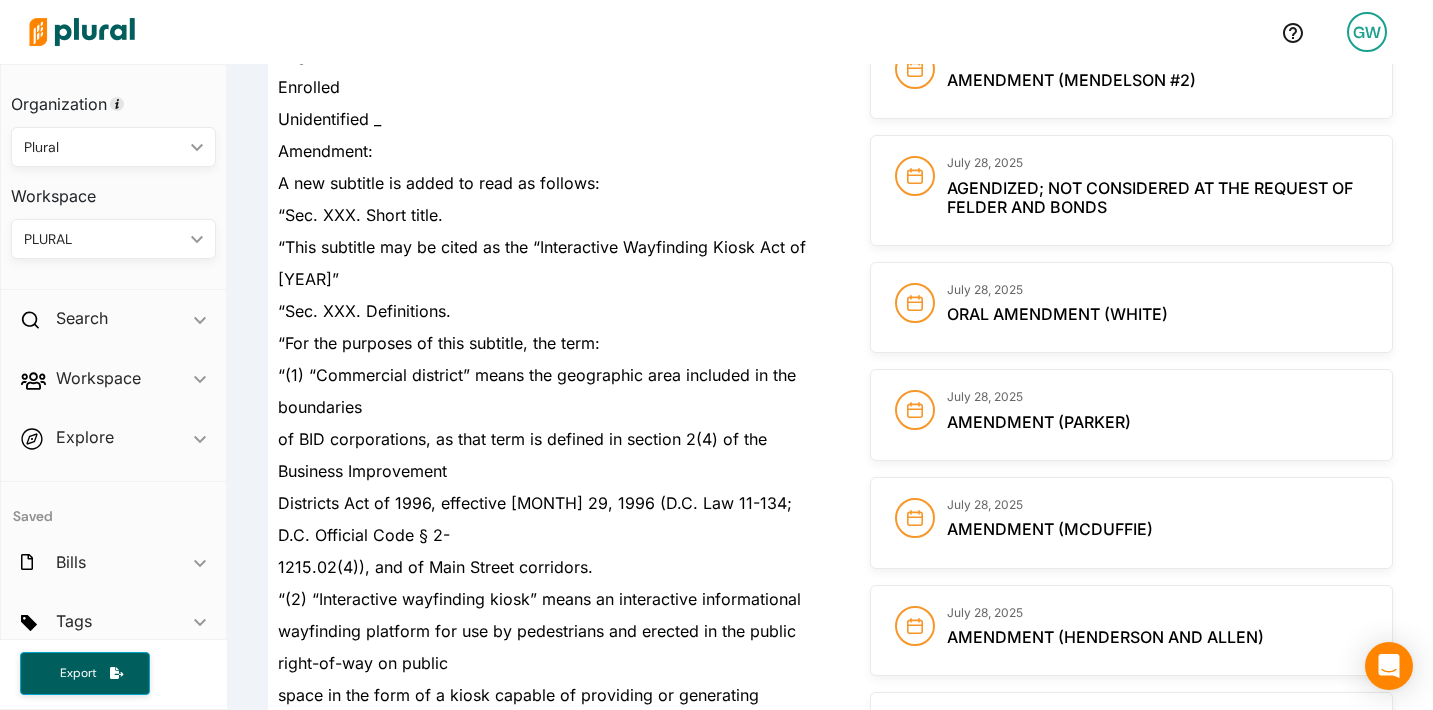 click on "July 28, 2025 Amendment (McDuffie)" at bounding box center (1157, 523) 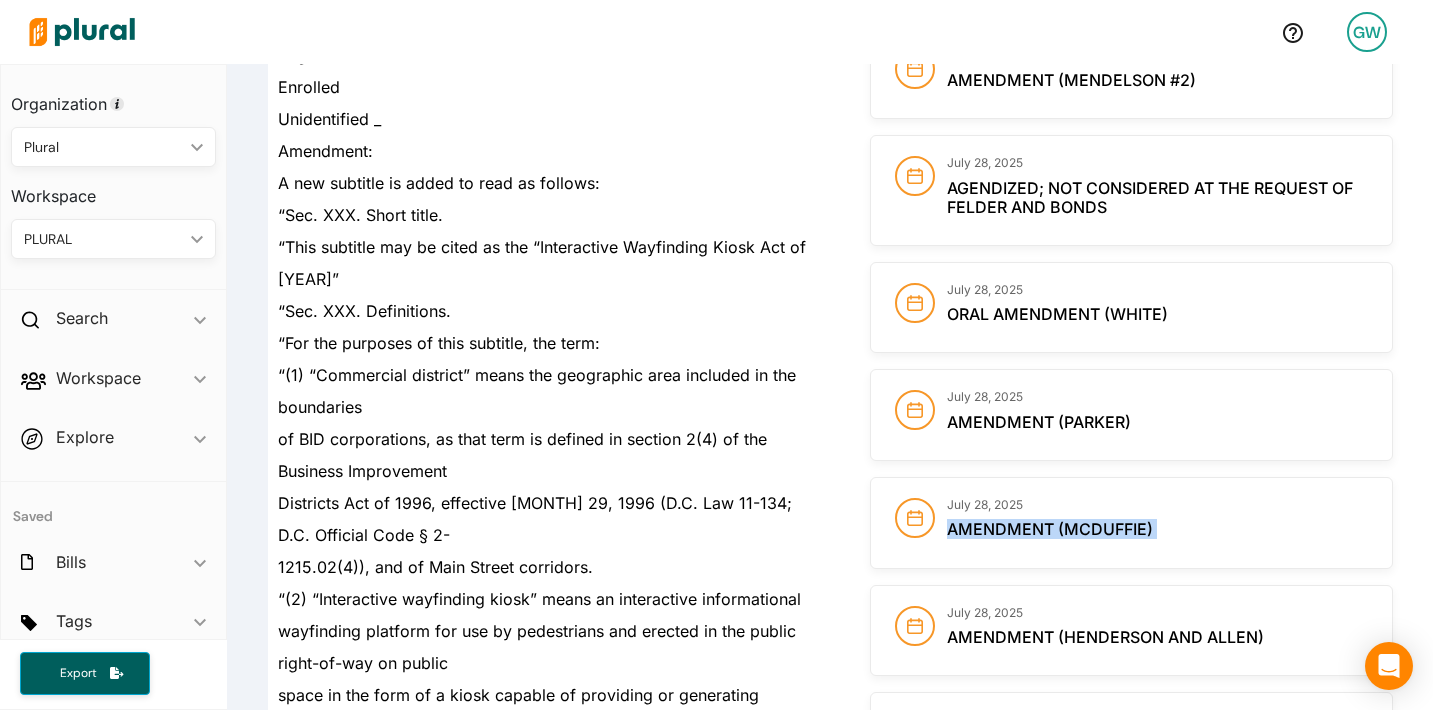 click on "July 28, 2025 Amendment (McDuffie)" at bounding box center (1157, 523) 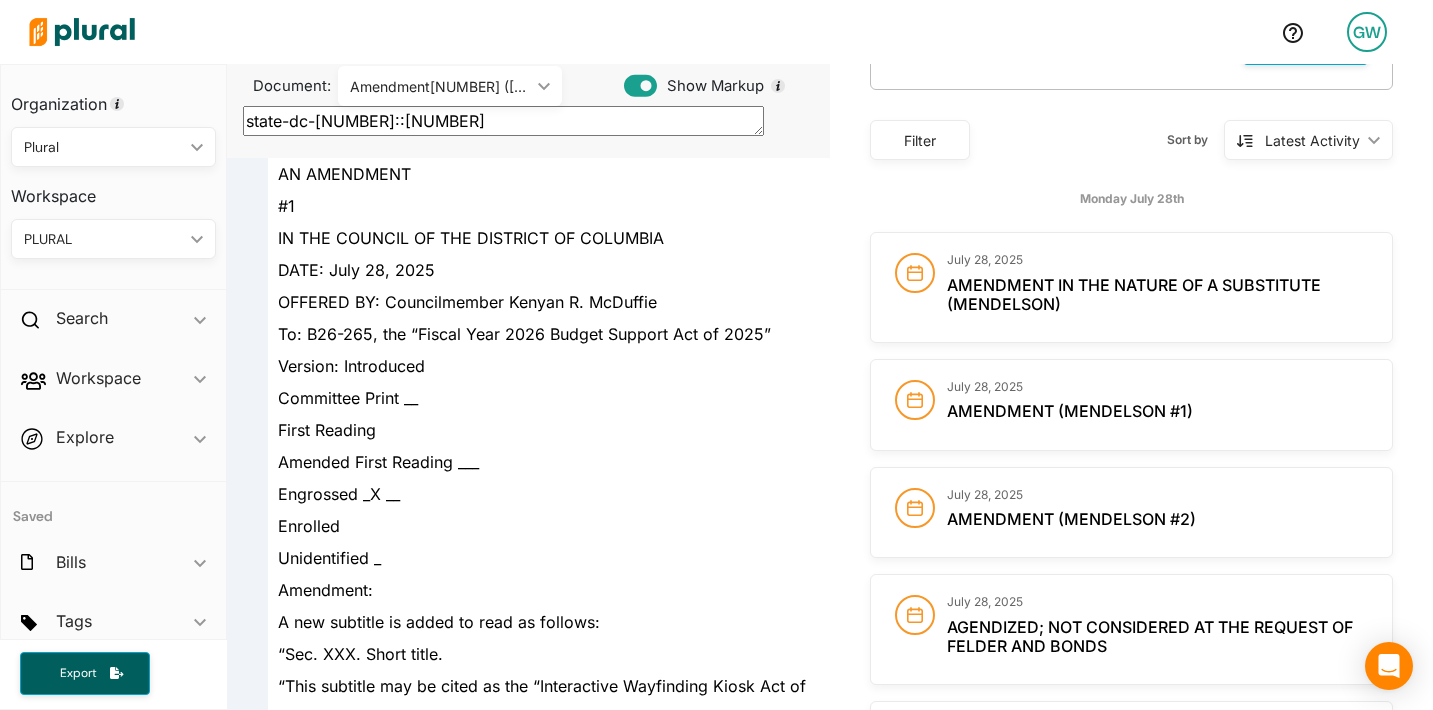 scroll, scrollTop: 232, scrollLeft: 0, axis: vertical 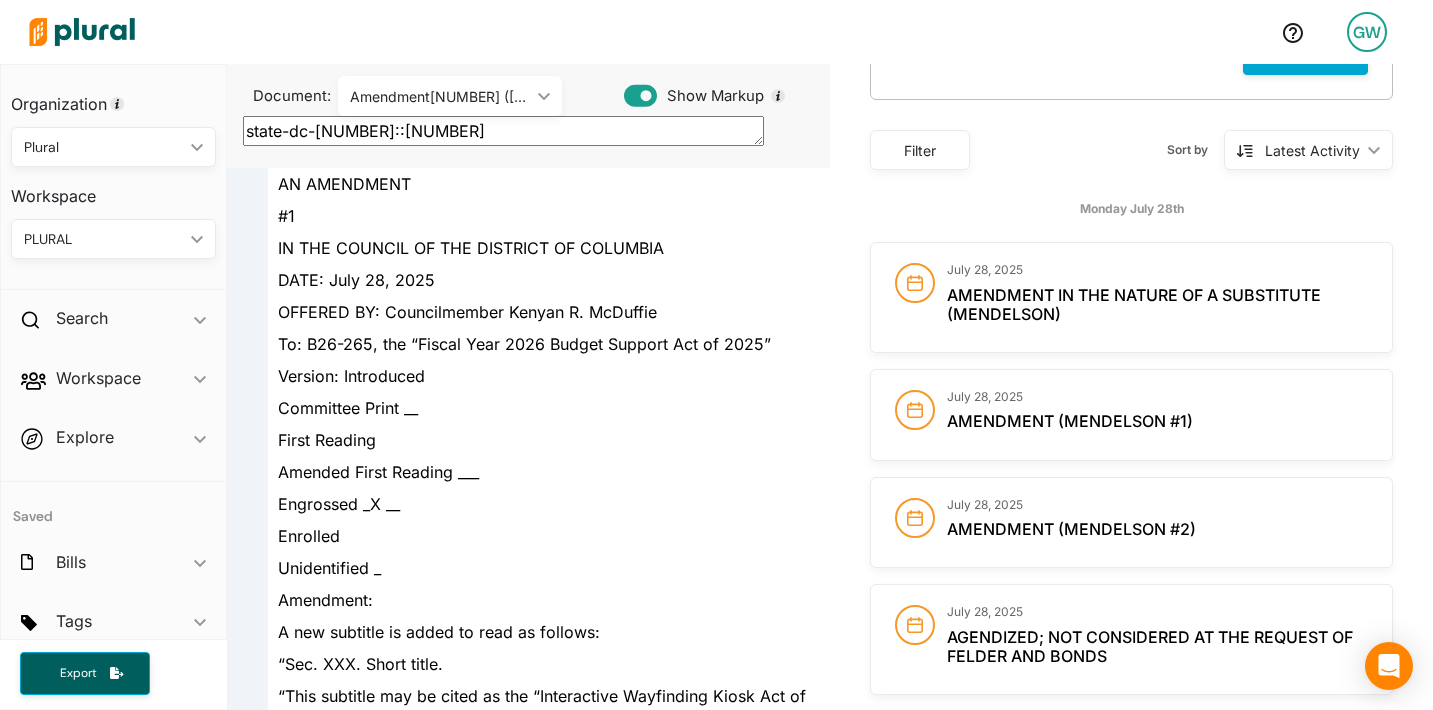 click on "Amendment7 (7/28/2025) ic_keyboard_arrow_down" at bounding box center (450, 96) 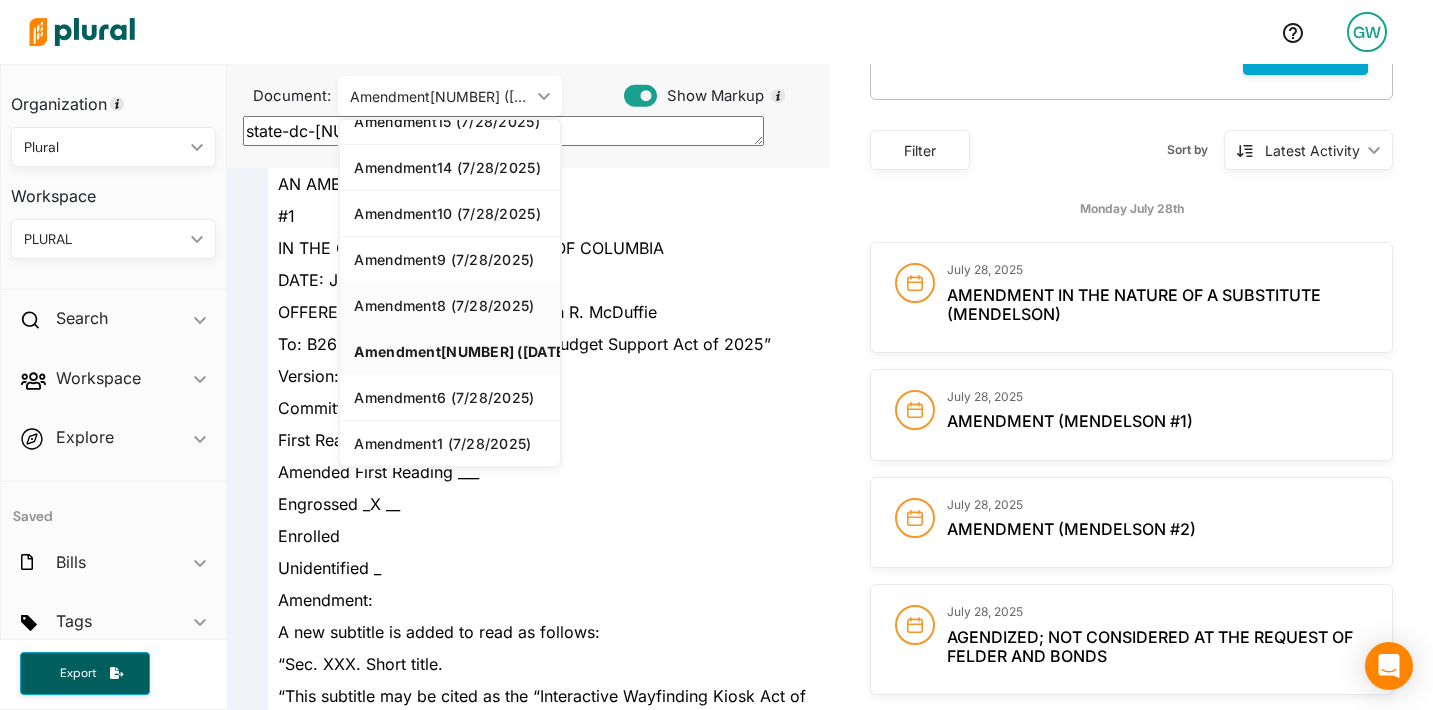 click on "Amendment8 (7/28/2025)" at bounding box center (450, 305) 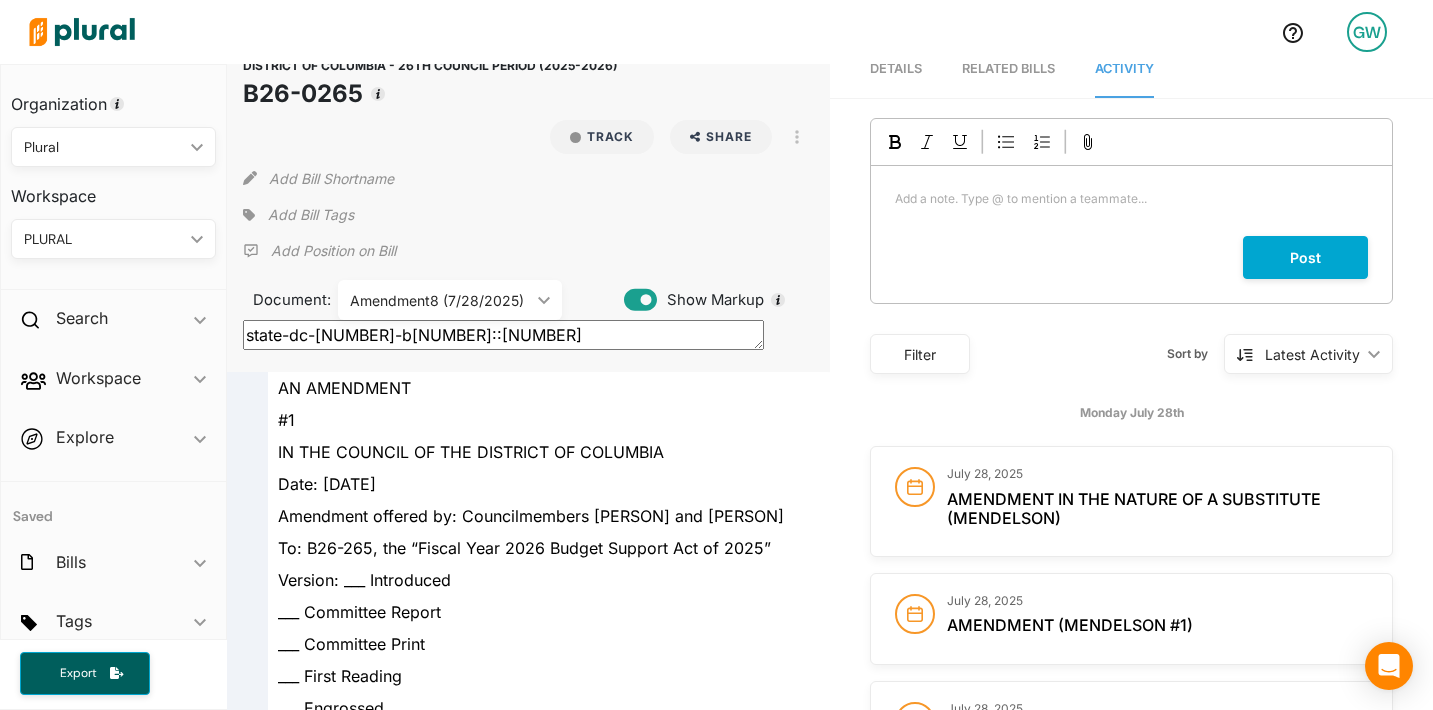 scroll, scrollTop: 0, scrollLeft: 0, axis: both 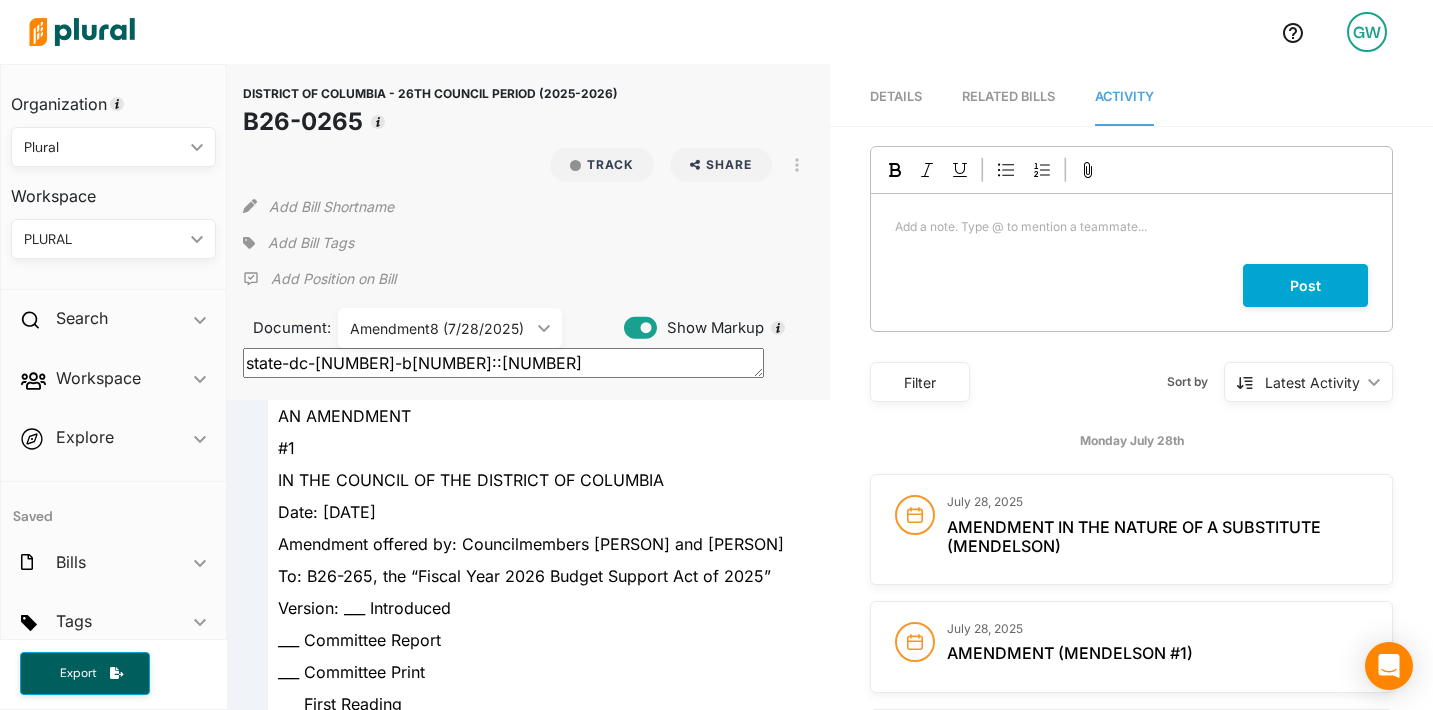 click on "Amendment8 (7/28/2025) ic_keyboard_arrow_down" at bounding box center [450, 328] 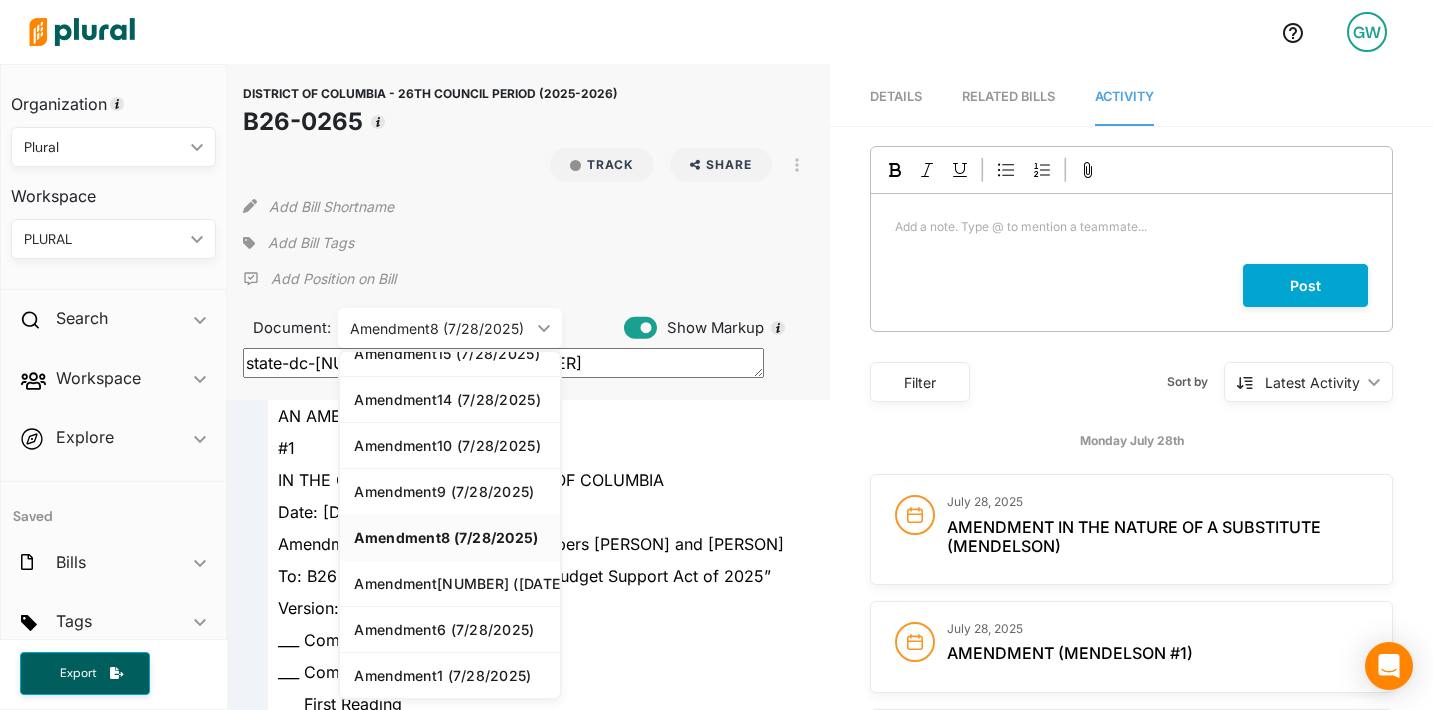 scroll, scrollTop: 88, scrollLeft: 0, axis: vertical 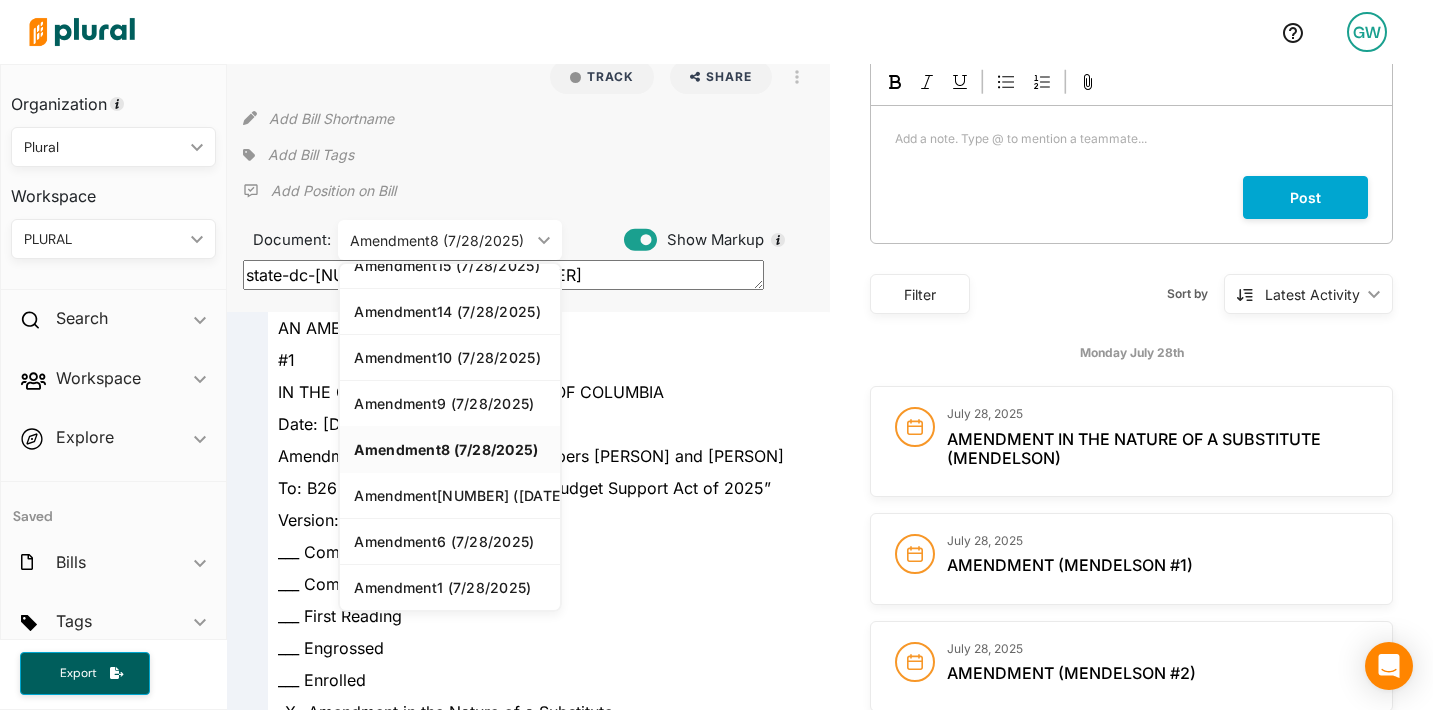 click on "DISTRICT OF COLUMBIA - 26TH COUNCIL PERIOD ([YEAR]-[YEAR]) B26-0265 Track Share Email LinkedIn X Facebook View PDF View Source Print Add Bill Shortname Add Bill Tags Add Position on Bill Document: Amendment8 ([MONTH]/[DAY]/[YEAR]) ic_keyboard_arrow_down Introduction ([MONTH]/[DAY]/[YEAR]) Engrossment1 ([MONTH]/[DAY]/[YEAR]) Amendment2 ([MONTH]/[DAY]/[YEAR]) Amendment4 ([MONTH]/[DAY]/[YEAR]) Amendment3 ([MONTH]/[DAY]/[YEAR]) Amendment15 ([MONTH]/[DAY]/[YEAR]) Amendment14 ([MONTH]/[DAY]/[YEAR]) Amendment10 ([MONTH]/[DAY]/[YEAR]) Amendment9 ([MONTH]/[DAY]/[YEAR]) Amendment8 ([MONTH]/[DAY]/[YEAR]) Amendment7 ([MONTH]/[DAY]/[YEAR]) Amendment6 ([MONTH]/[DAY]/[YEAR]) Amendment1 ([MONTH]/[DAY]/[YEAR]) Show Markup state-dc-26-b260265::2782389" at bounding box center (528, 144) 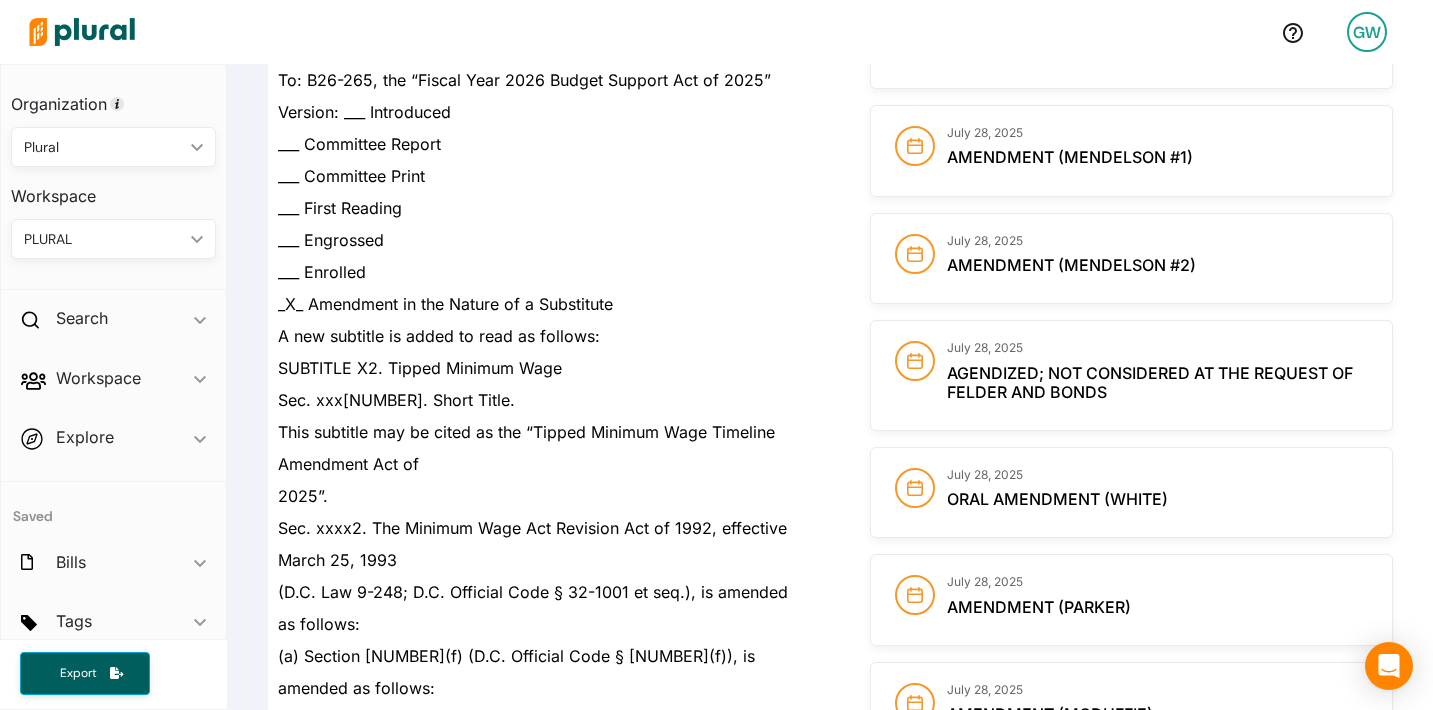 scroll, scrollTop: 243, scrollLeft: 0, axis: vertical 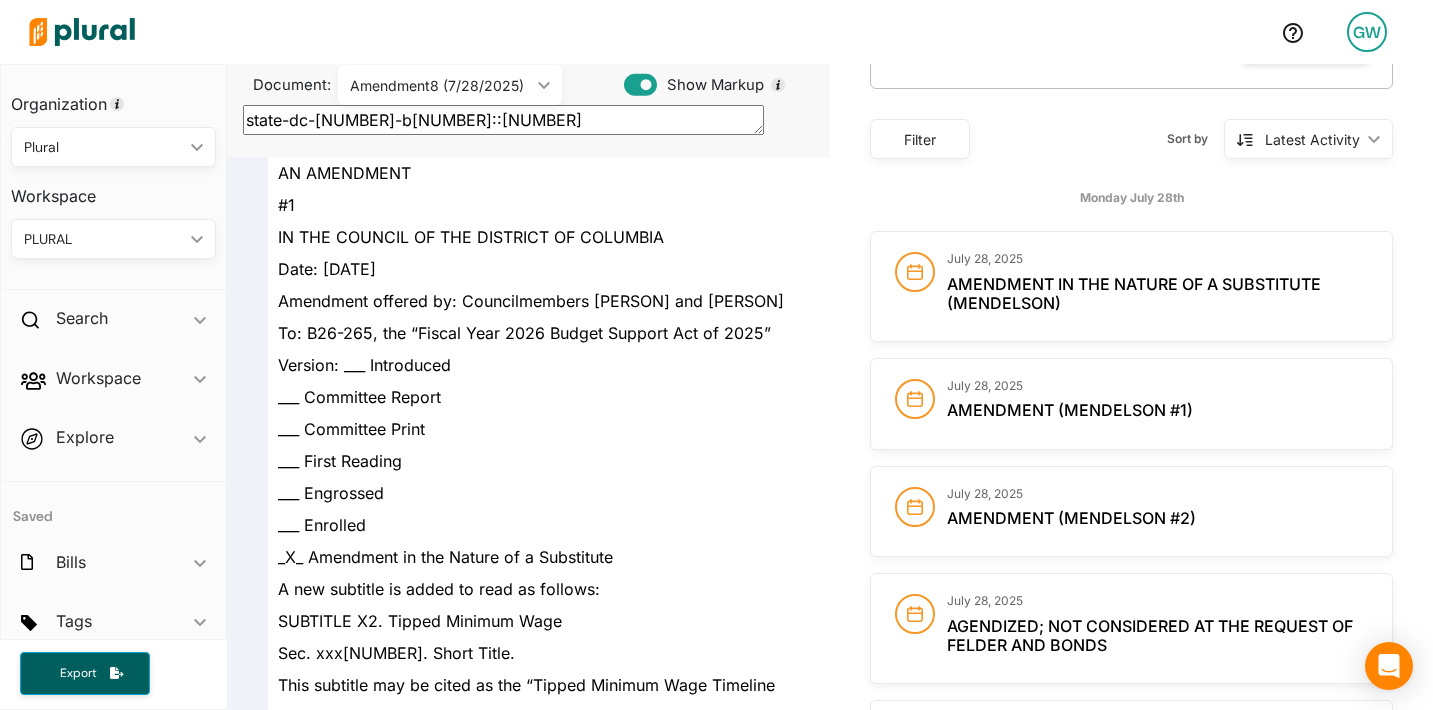 click on "July 28th July 28, 2025 Amendment in the Nature of a Substitute (Mendelson) July 28, 2025 Amendment (Mendelson #1) July 28, 2025 Amendment (Mendelson #2) July 28, 2025 Agendized; not considered at the request of  Felder and Bonds July 28, 2025 Oral Amendment (White) July 28, 2025 Amendment (Parker) July 28, 2025 Amendment (McDuffie) July 28, 2025 Amendment (Henderson and Allen) July 28, 2025 Amendment (Pinto) July 28, 2025 Amendment (Allen) July 28, 2025 Amendment (Nadeau #1) July 28, 2025 Oral Amendment (Nadeau #2) July 28, 2025 Final Reading  July 28, 2025 Agendized; not considered at the request of  Pinto July 28, 2025 Agendized; not considered at the request of  Bonds Monday July 21st July 21, 2025 Committee Report Filed by the Committee of the Whole Monday July 14th" at bounding box center [1131, 1703] 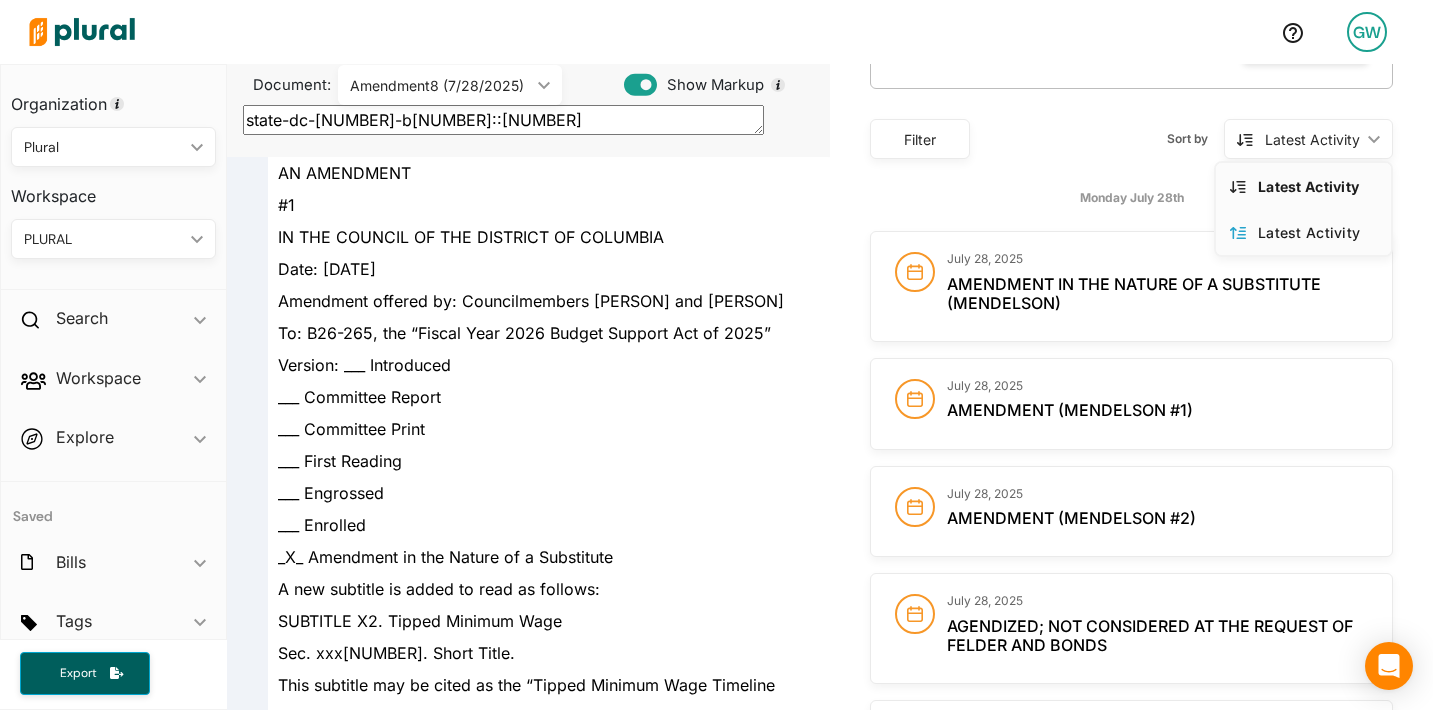 click on "Latest Activity" at bounding box center [1317, 232] 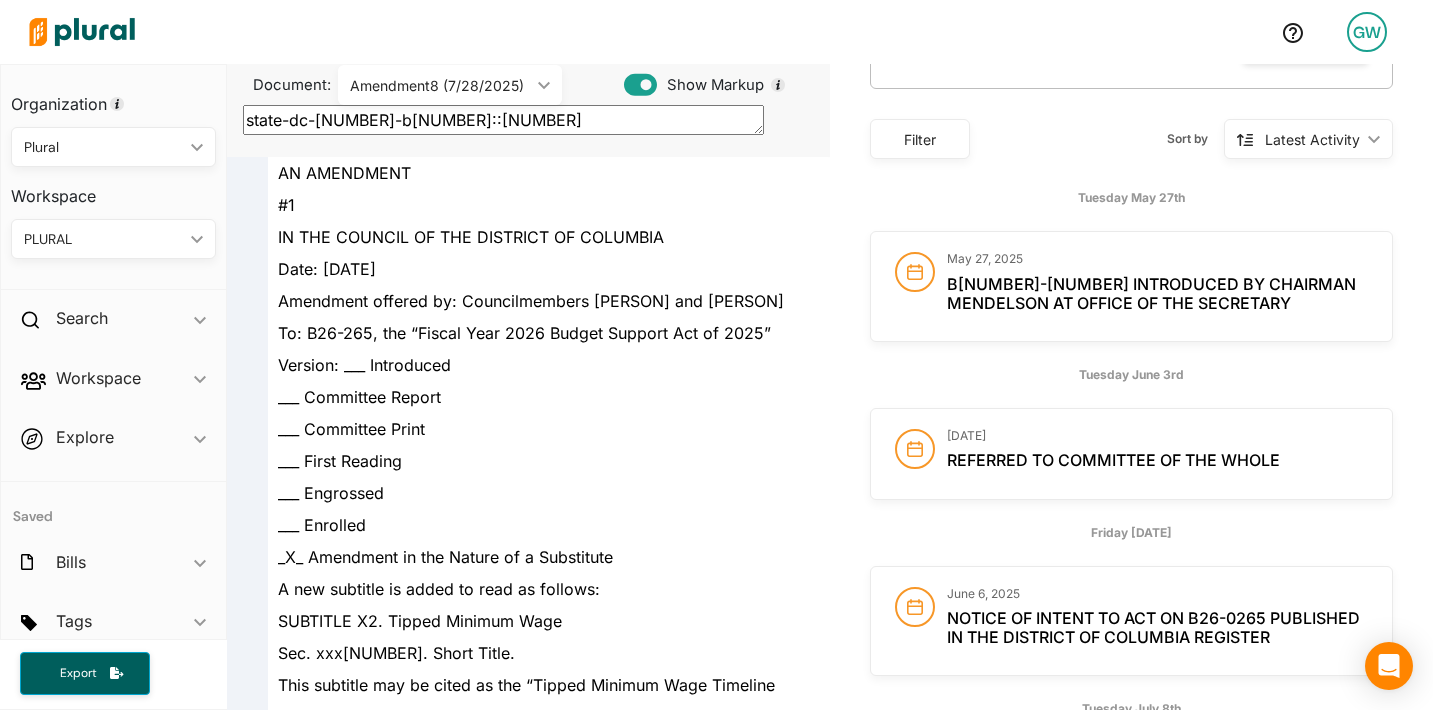 click on "Latest Activity" at bounding box center [1312, 139] 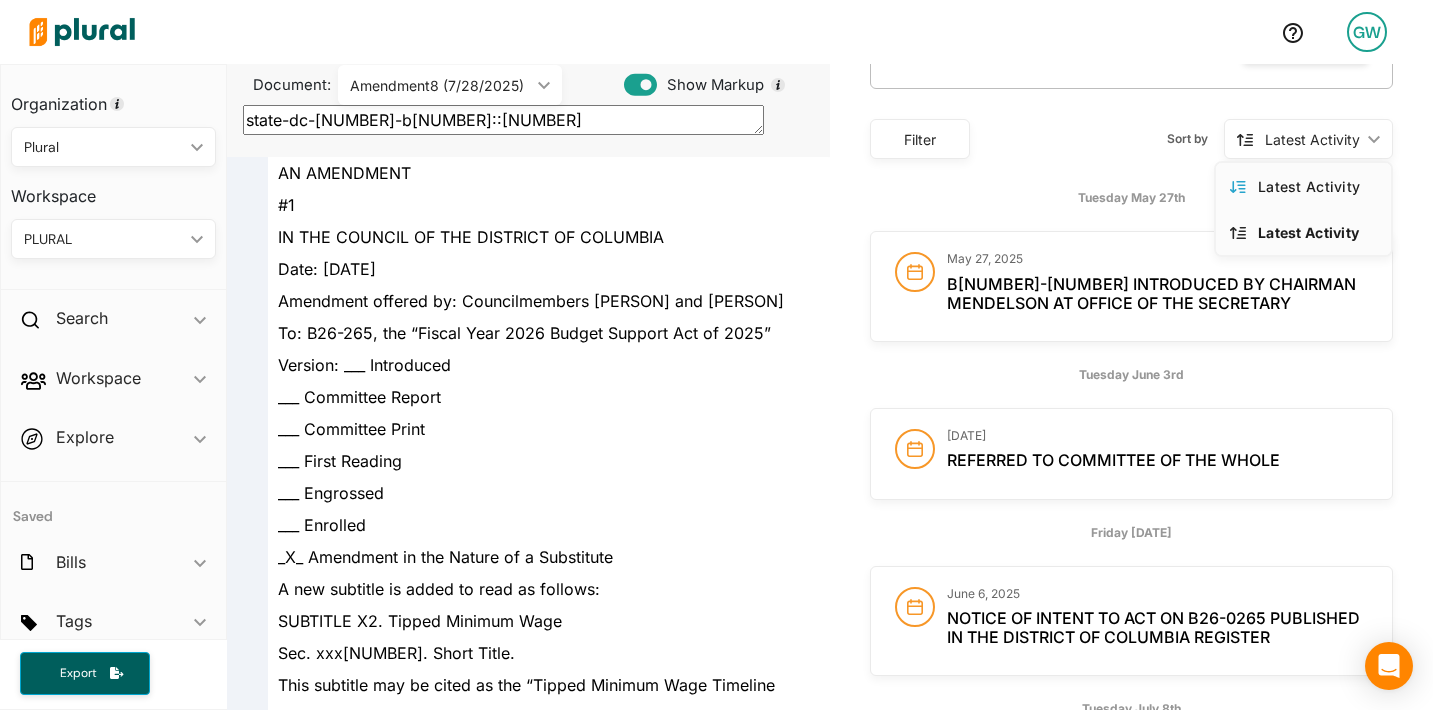 click on "Latest Activity" at bounding box center (1317, 186) 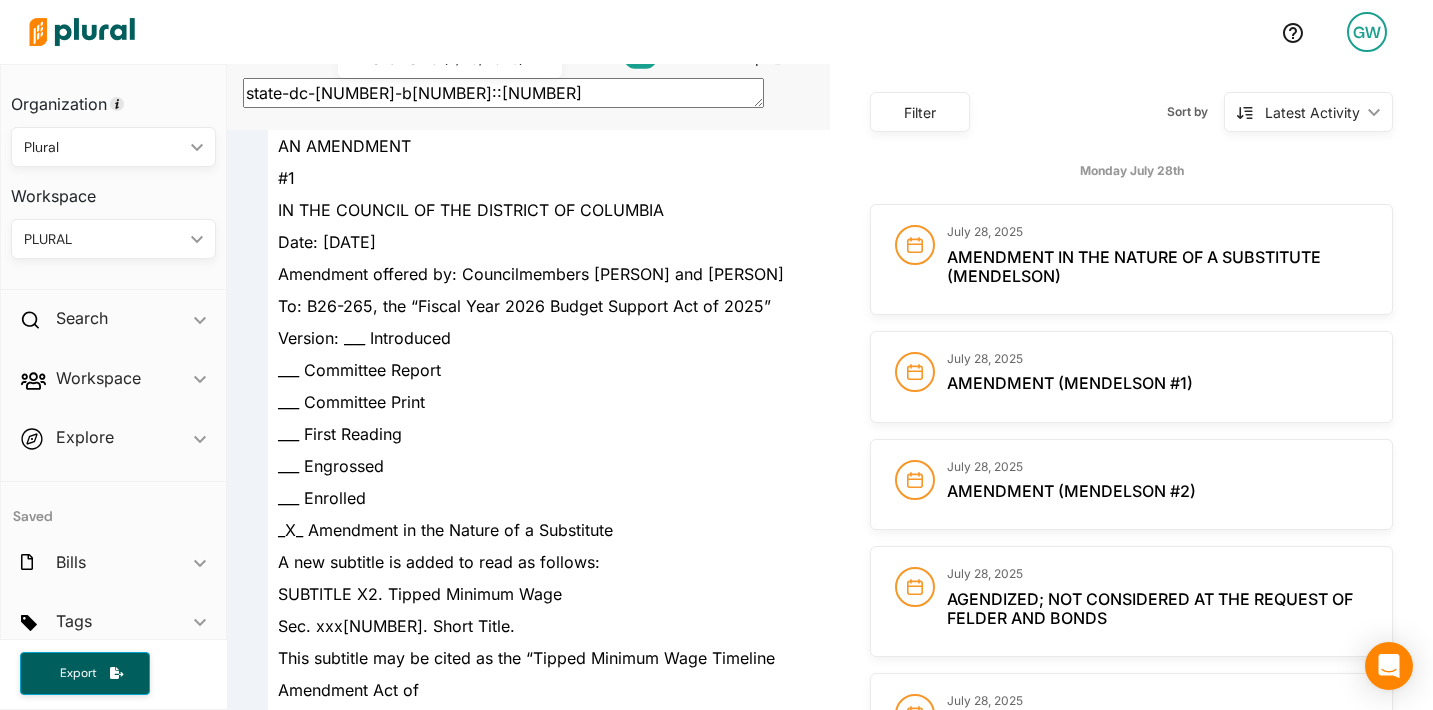 scroll, scrollTop: 272, scrollLeft: 0, axis: vertical 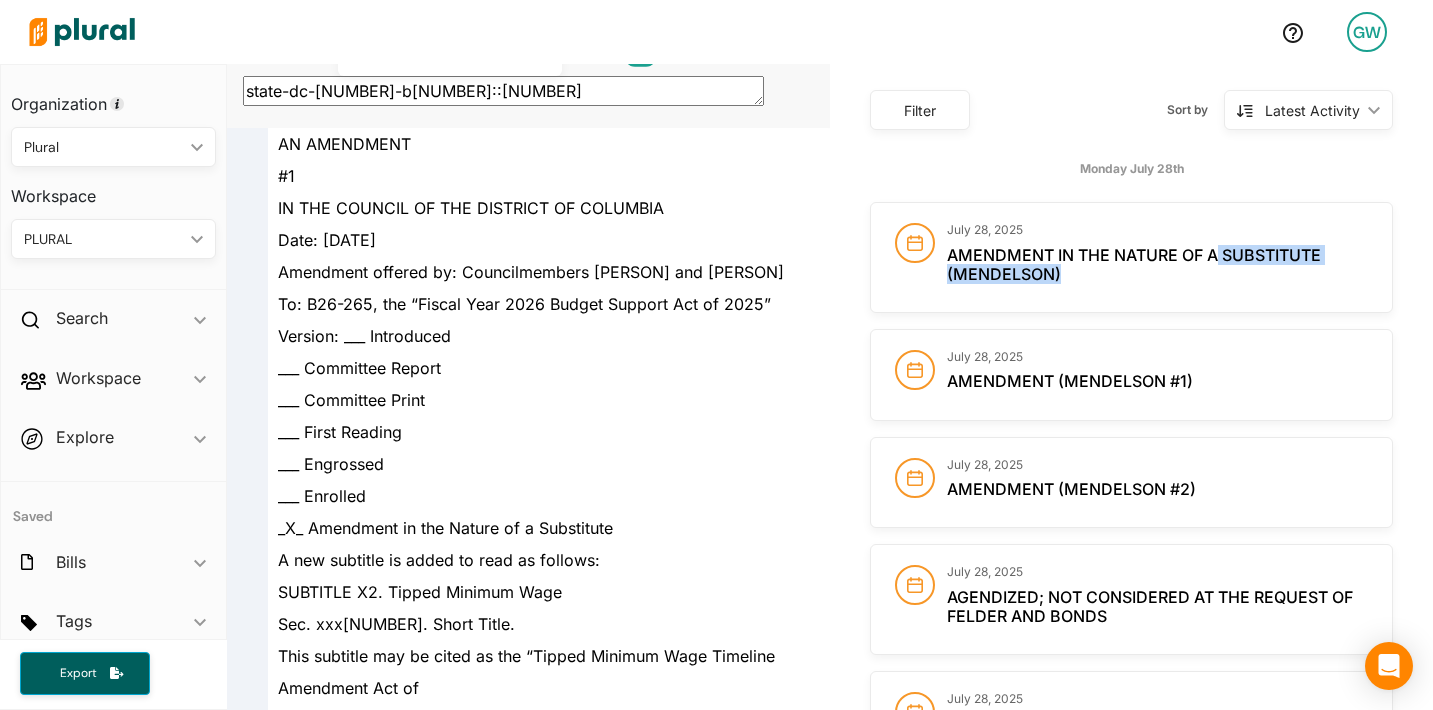 drag, startPoint x: 1218, startPoint y: 246, endPoint x: 1242, endPoint y: 274, distance: 36.878178 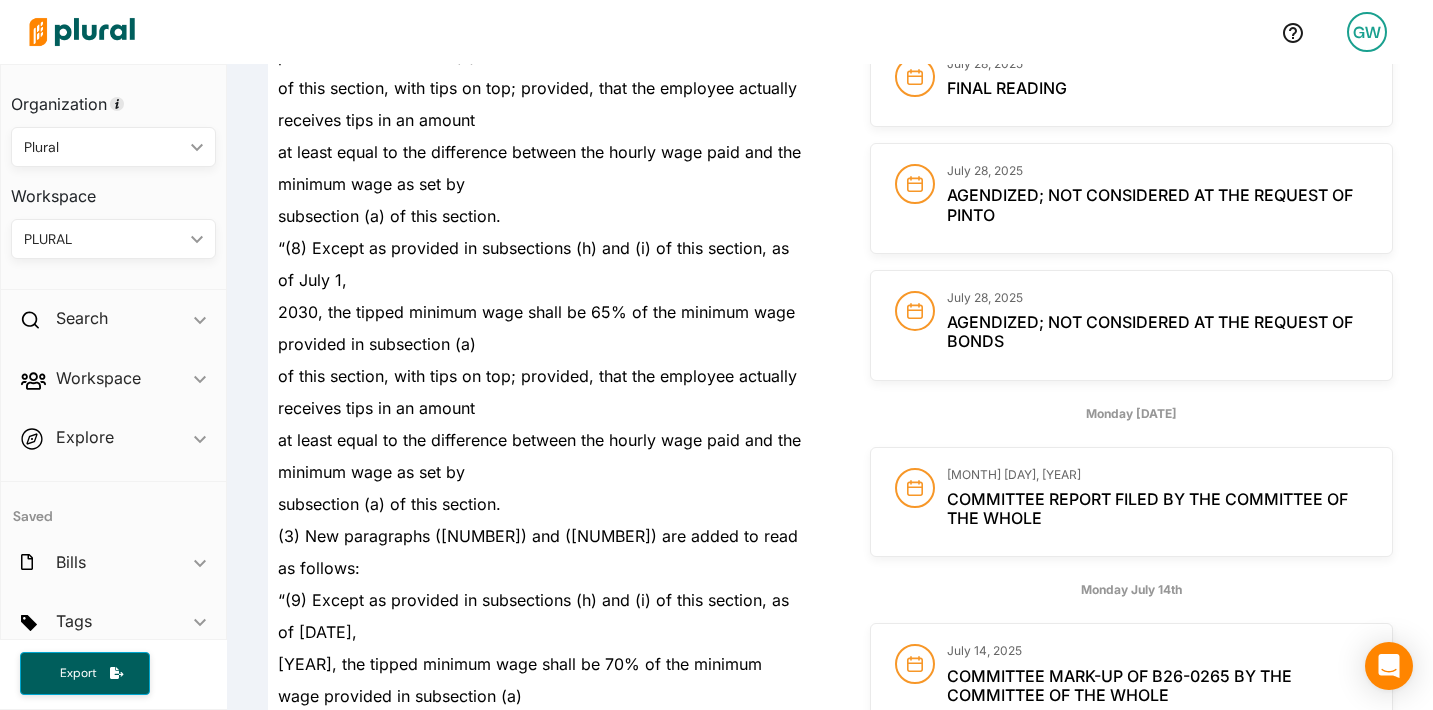 scroll, scrollTop: 1796, scrollLeft: 0, axis: vertical 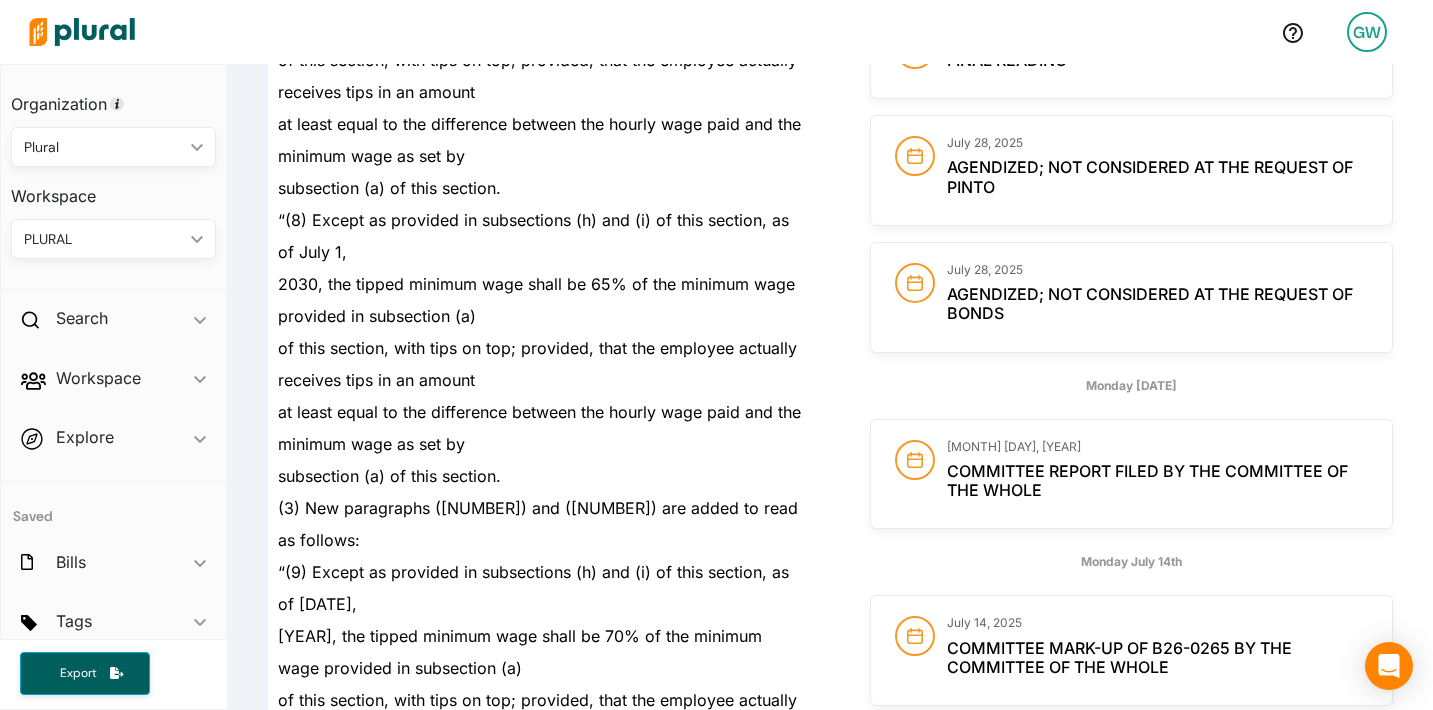 click on "Agendized; not considered at the request of Bonds" at bounding box center (1157, 304) 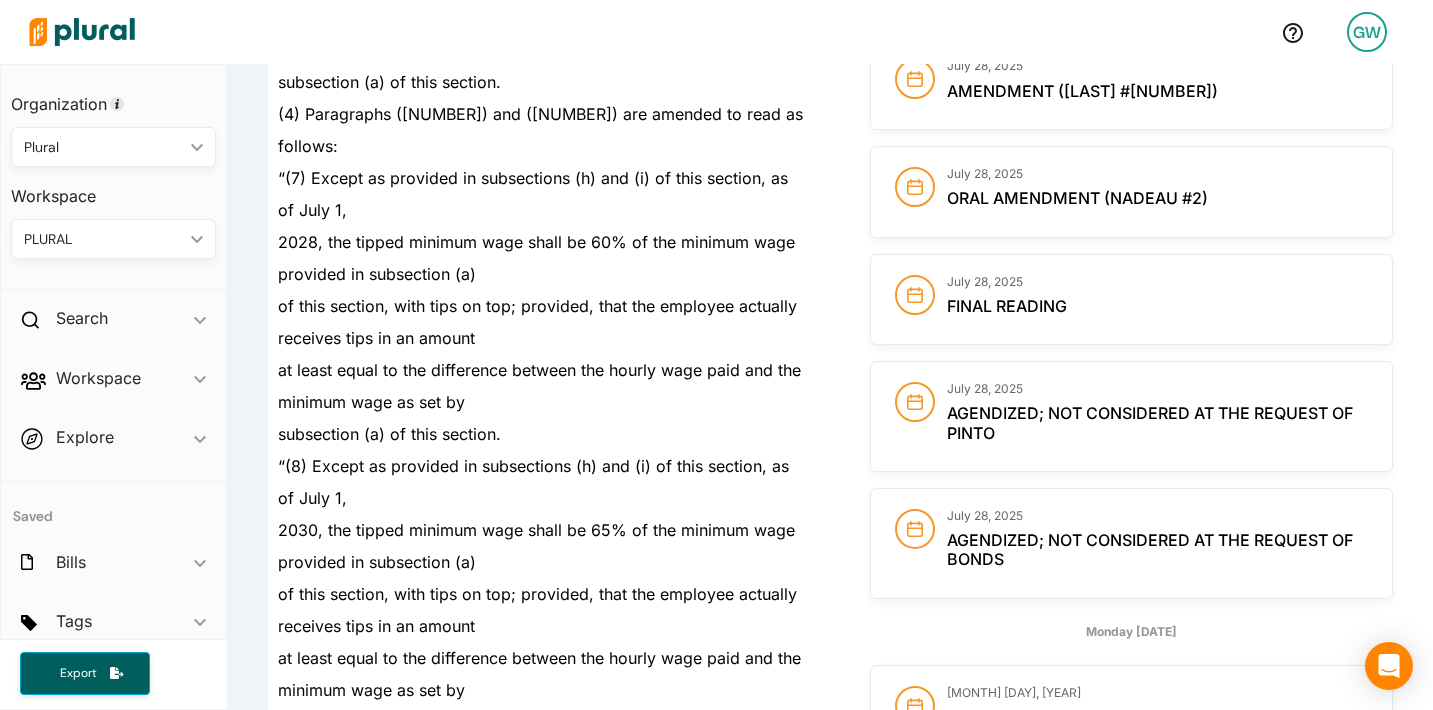 scroll, scrollTop: 1536, scrollLeft: 0, axis: vertical 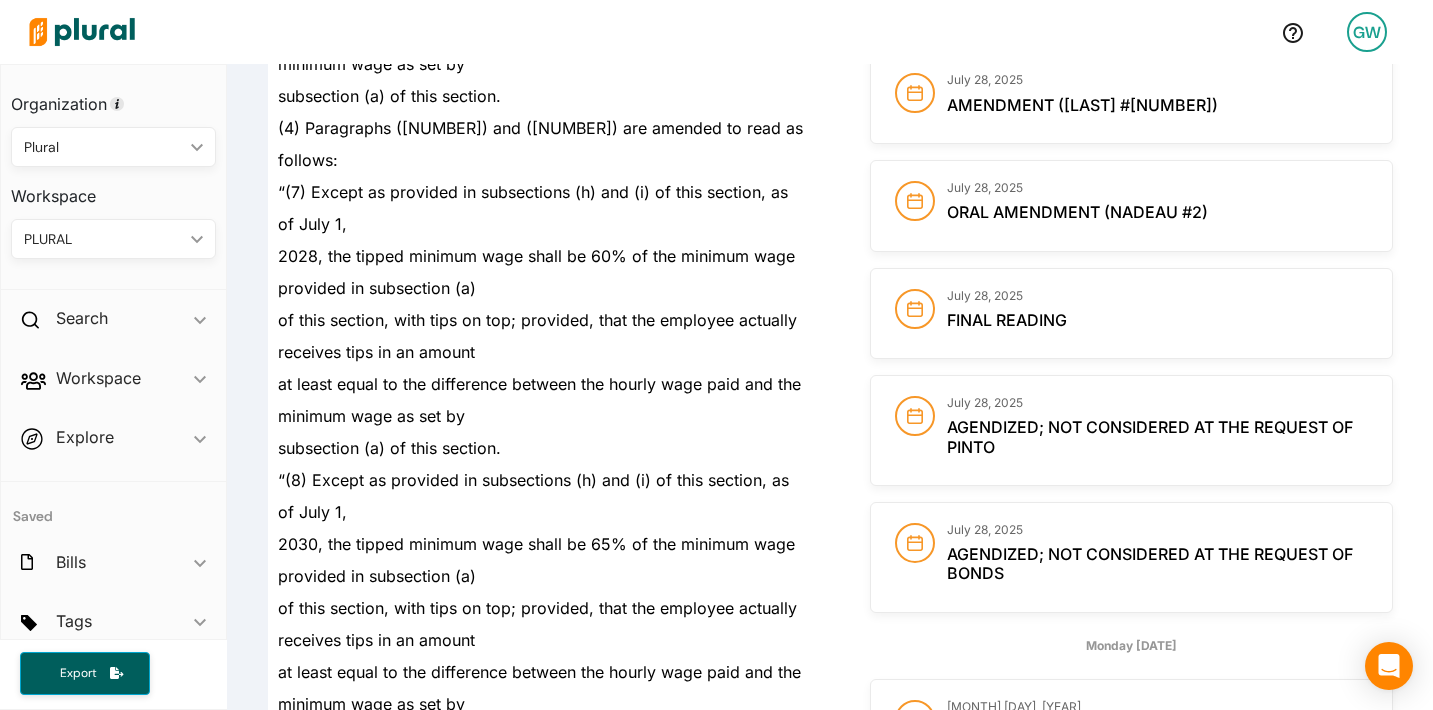 click 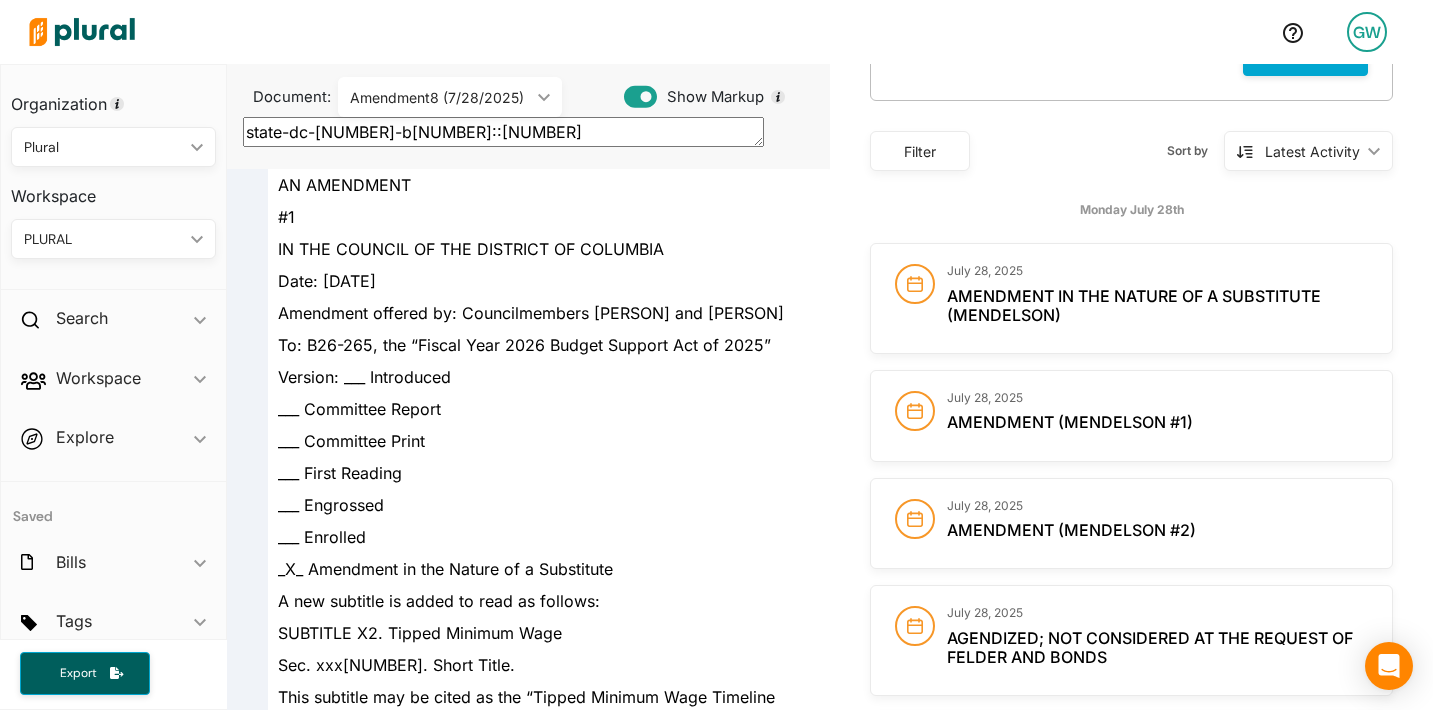 scroll, scrollTop: 228, scrollLeft: 0, axis: vertical 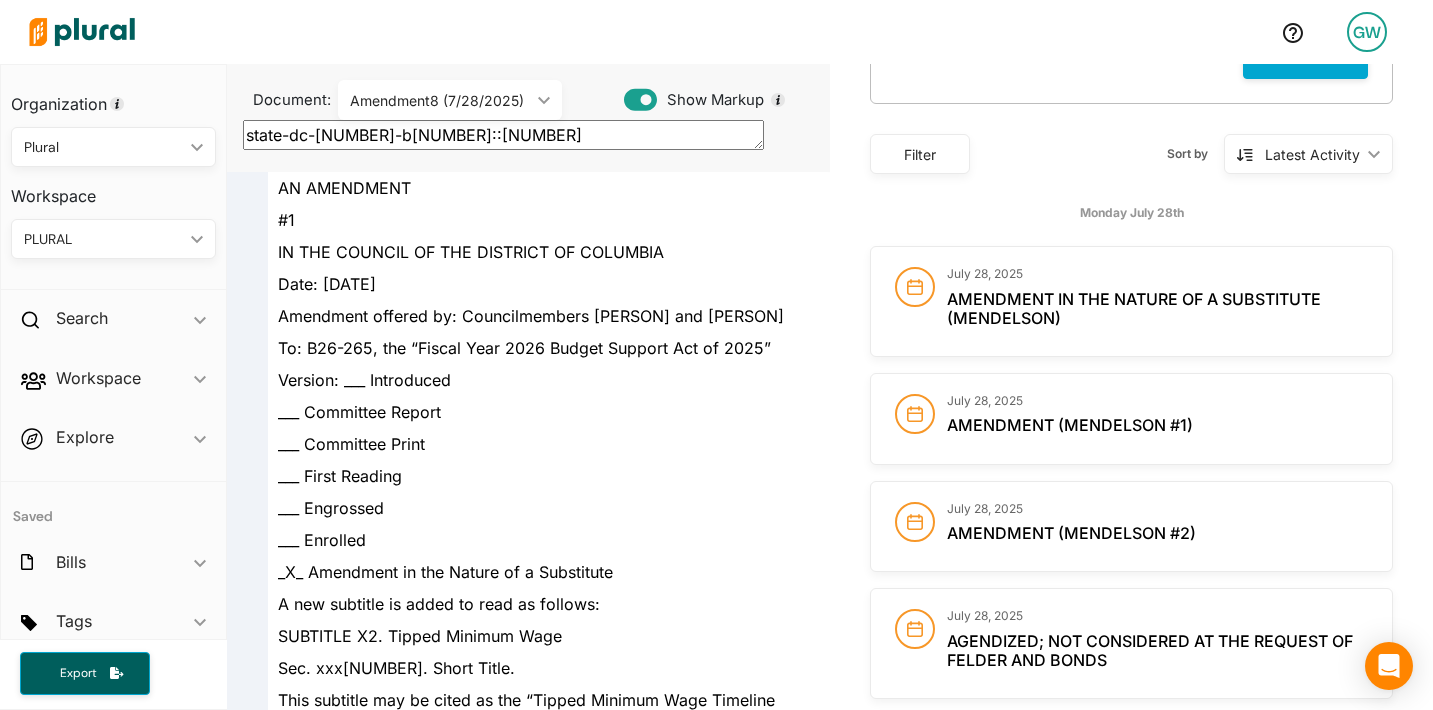 click on "Amendment8 (7/28/2025)" at bounding box center (440, 100) 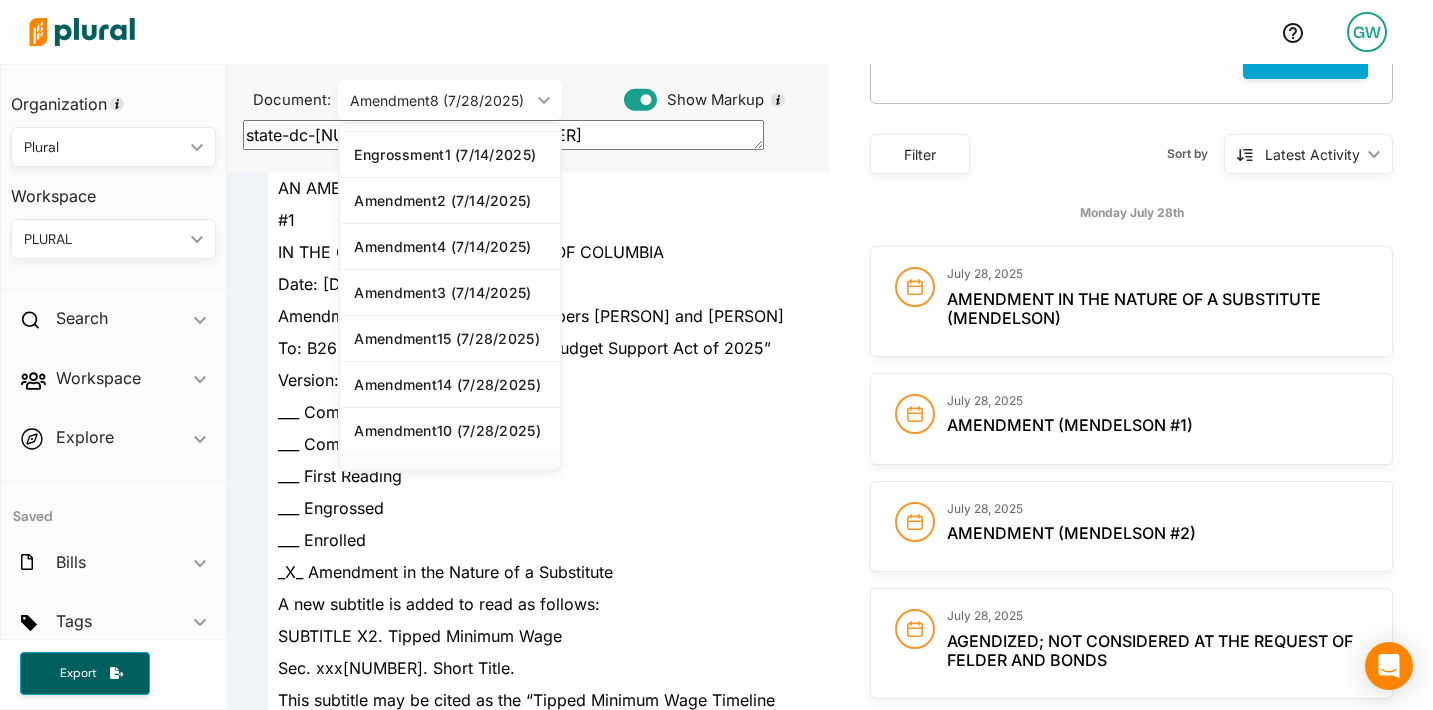 scroll, scrollTop: 0, scrollLeft: 0, axis: both 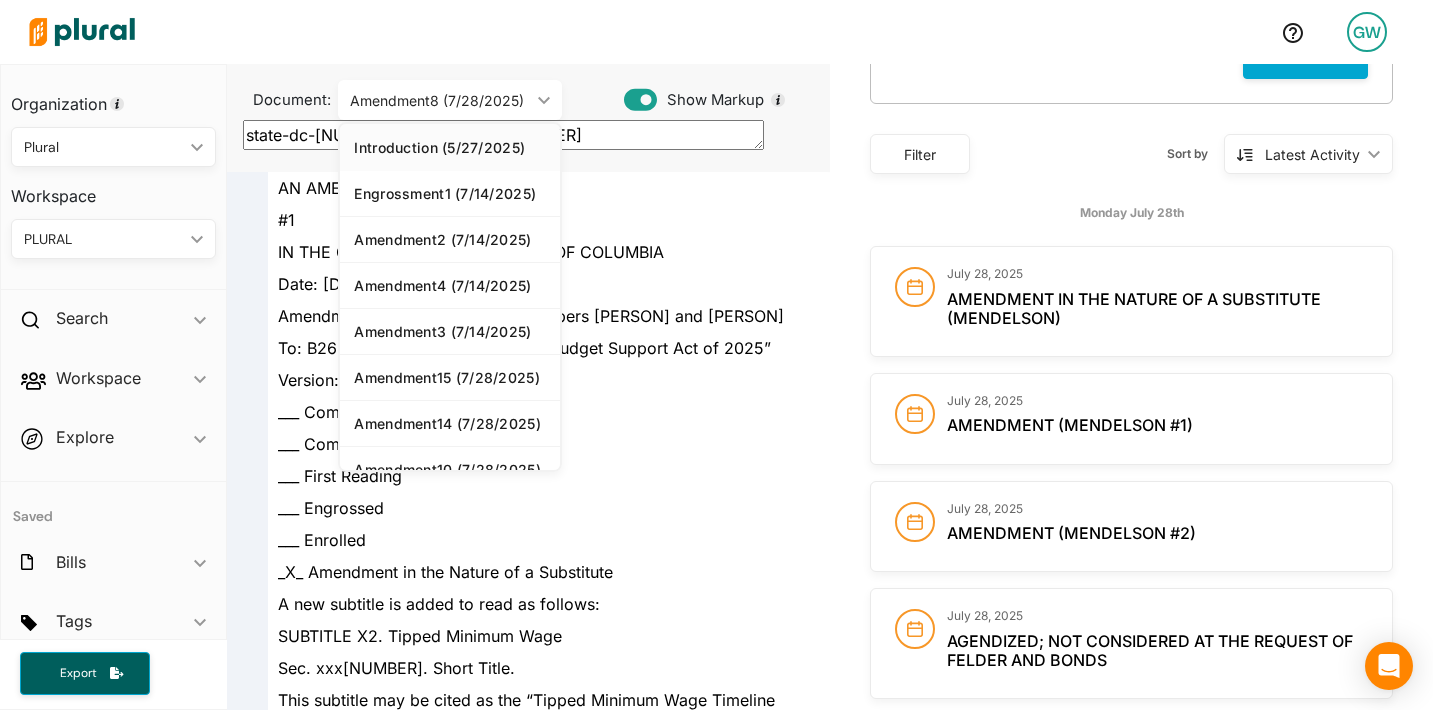 click on "Introduction (5/27/2025)" 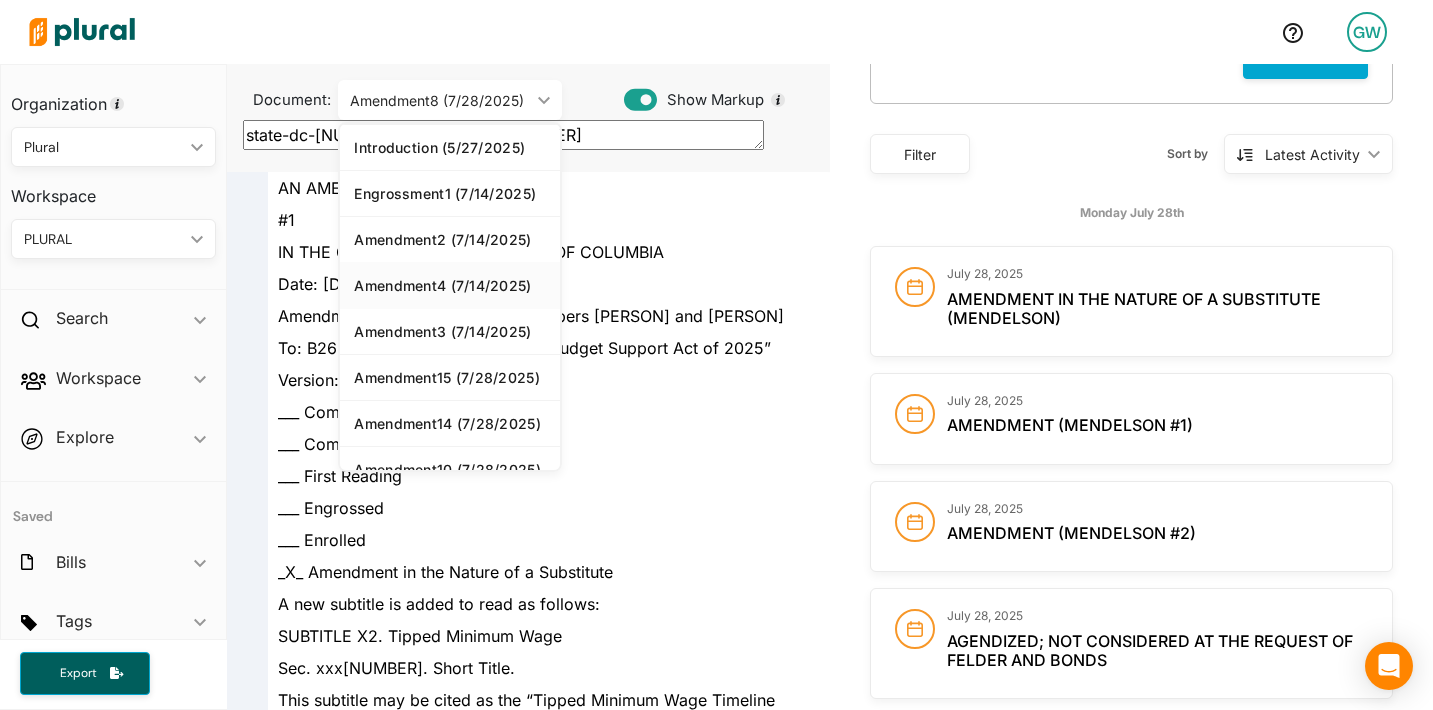 click on "Amendment8 (7/28/2025)" at bounding box center [440, 100] 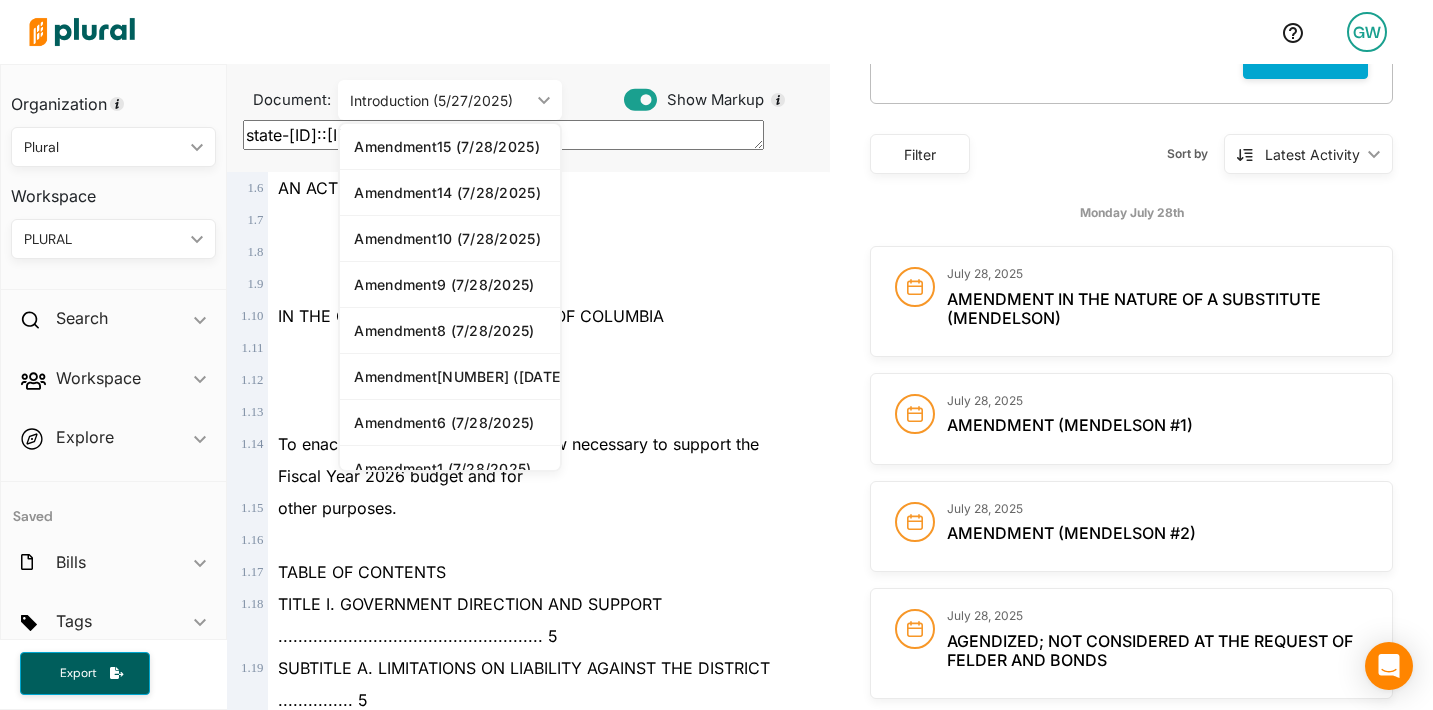 scroll, scrollTop: 252, scrollLeft: 0, axis: vertical 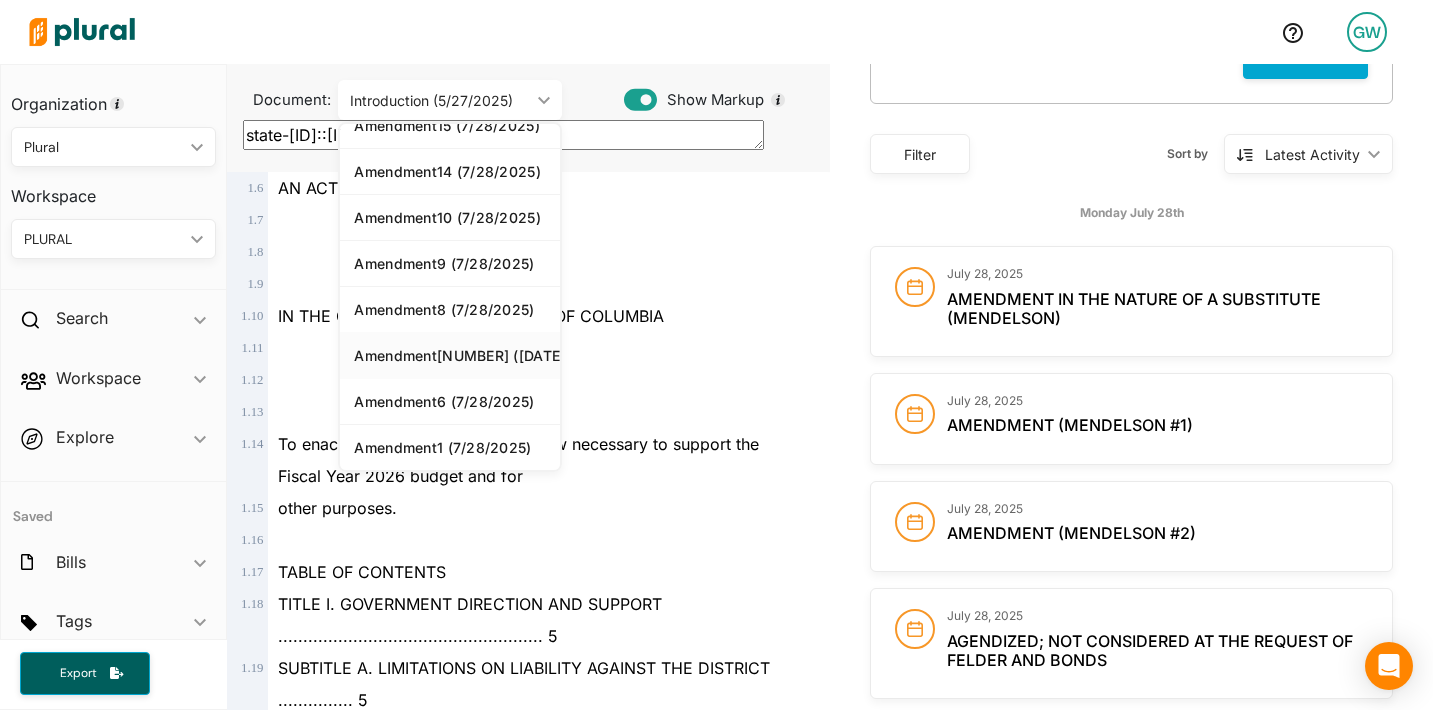 click on "Amendment[NUMBER] ([DATE])" at bounding box center (450, 355) 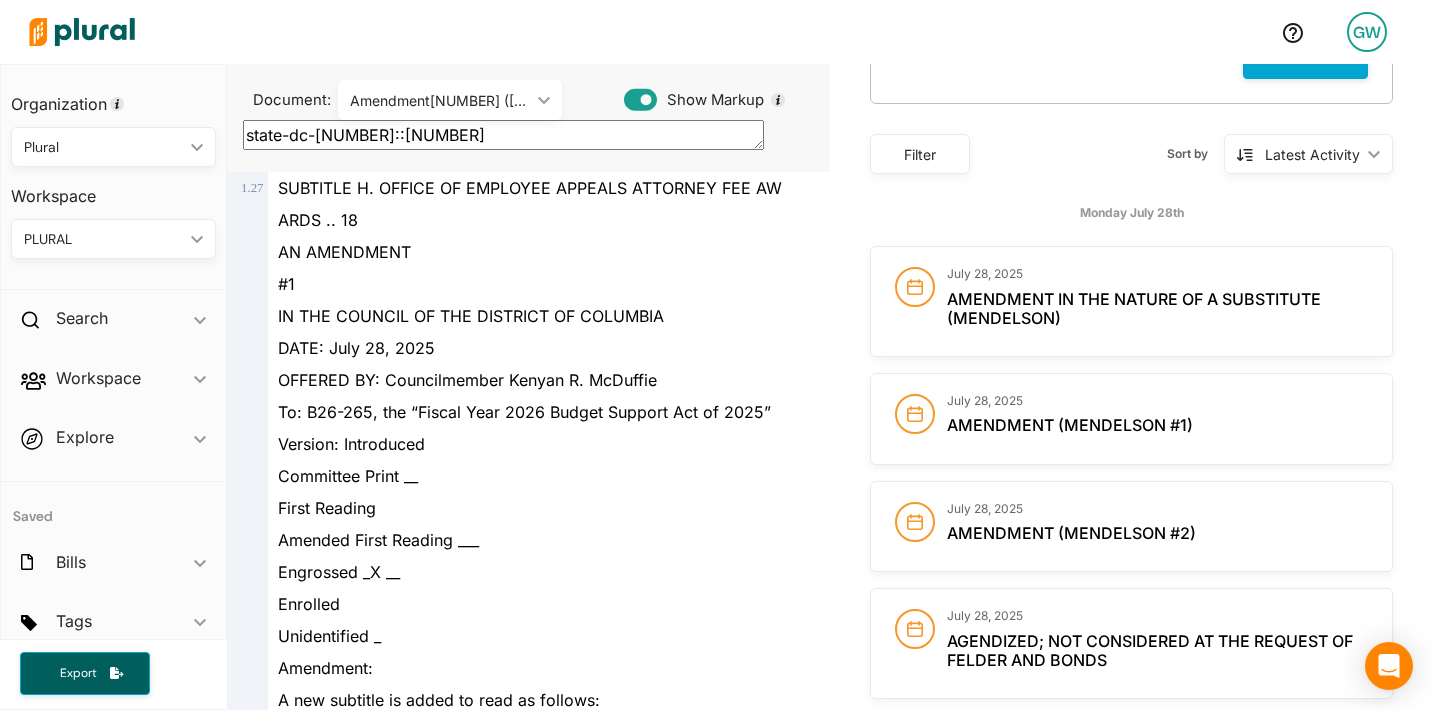click on "state-dc-[NUMBER]::[NUMBER]" at bounding box center [503, 135] 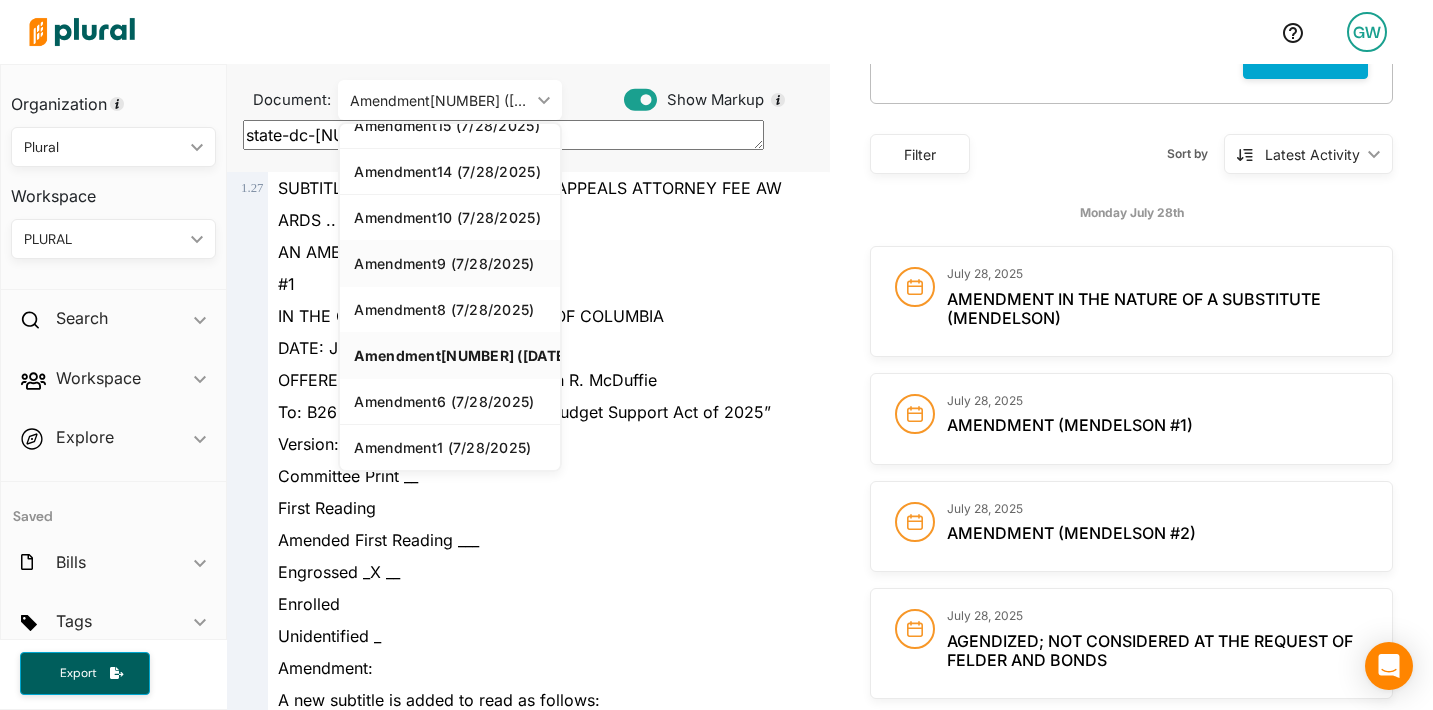scroll, scrollTop: 239, scrollLeft: 0, axis: vertical 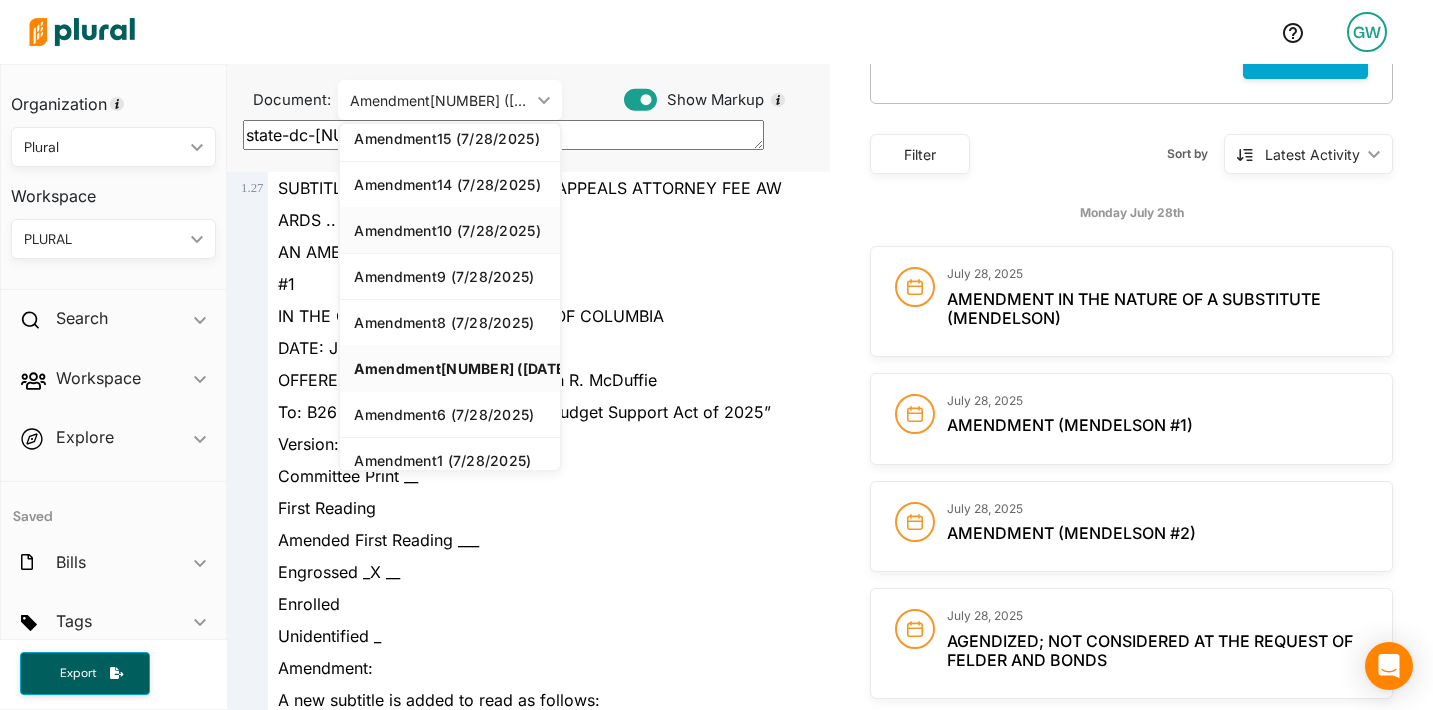 click on "Amendment10 (7/28/2025)" at bounding box center (450, 230) 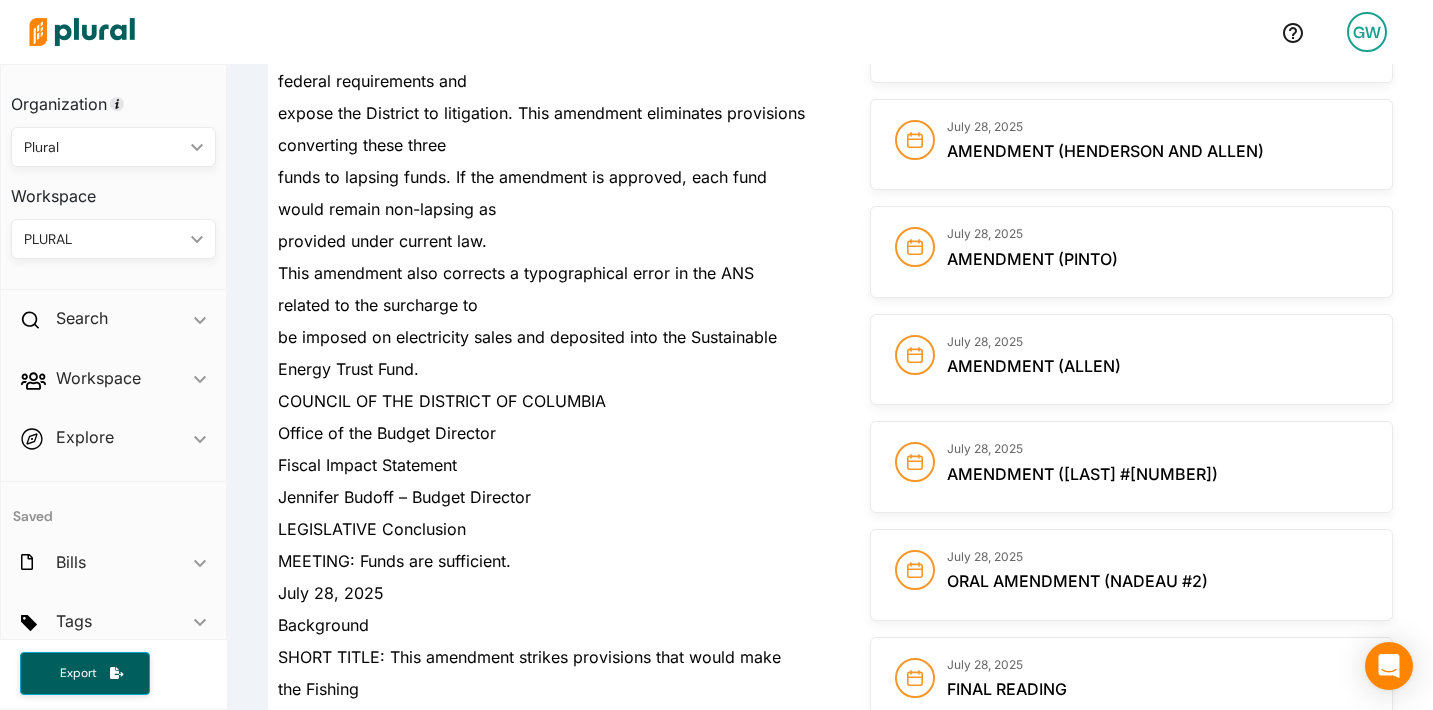 scroll, scrollTop: 1236, scrollLeft: 0, axis: vertical 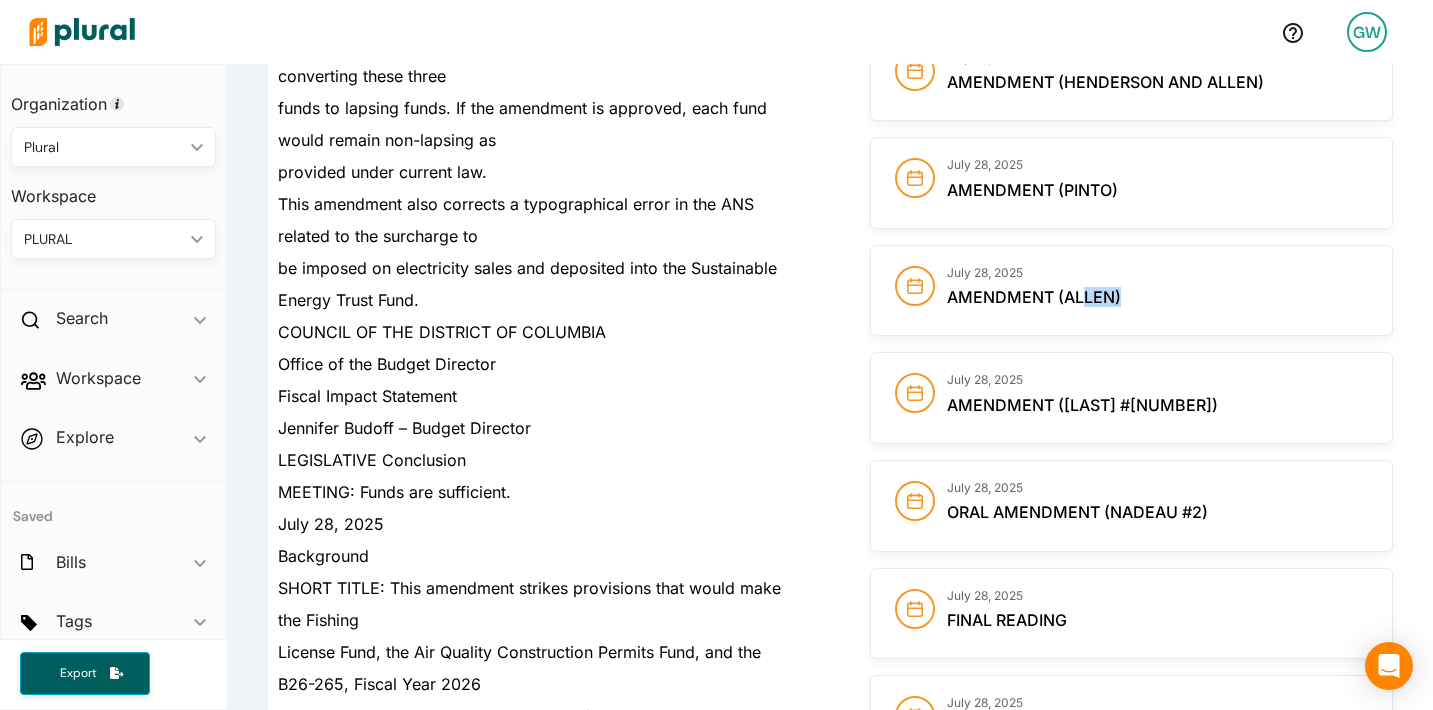drag, startPoint x: 1086, startPoint y: 308, endPoint x: 1136, endPoint y: 319, distance: 51.1957 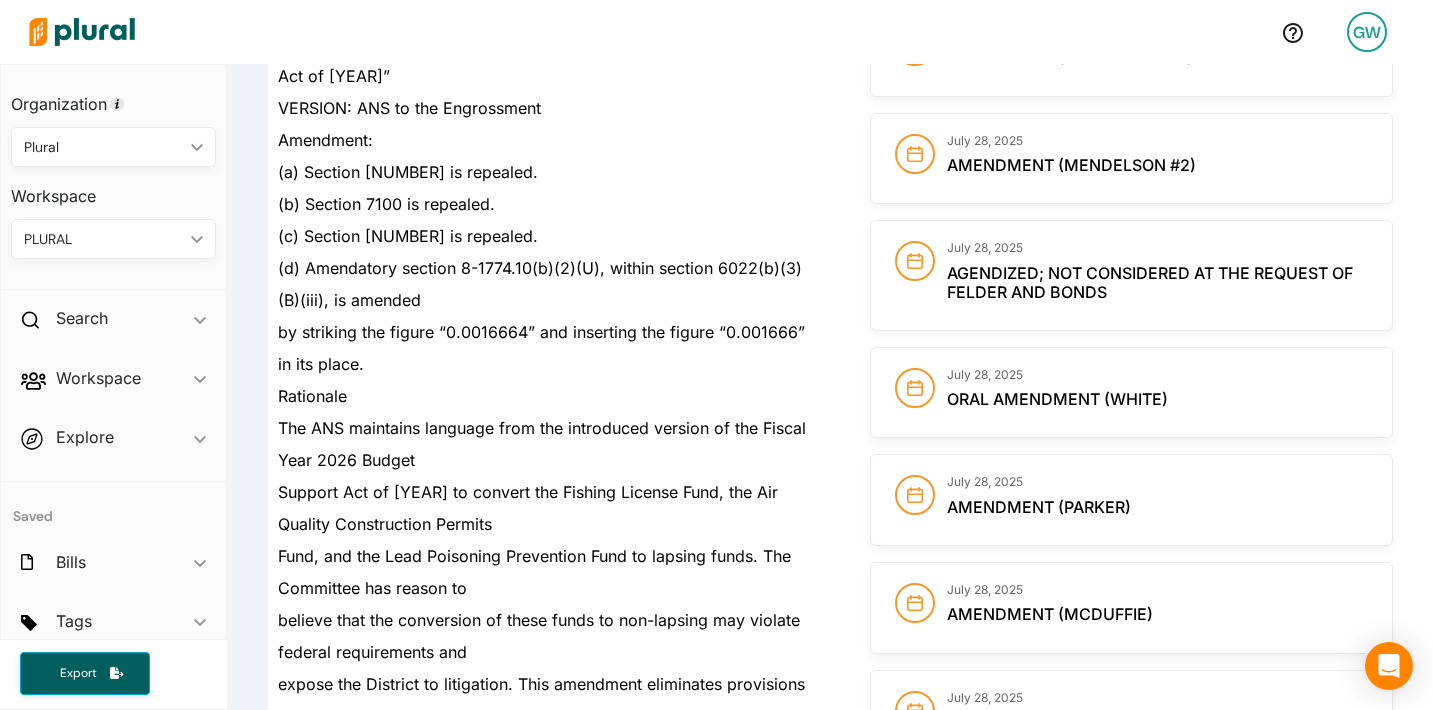 scroll, scrollTop: 0, scrollLeft: 0, axis: both 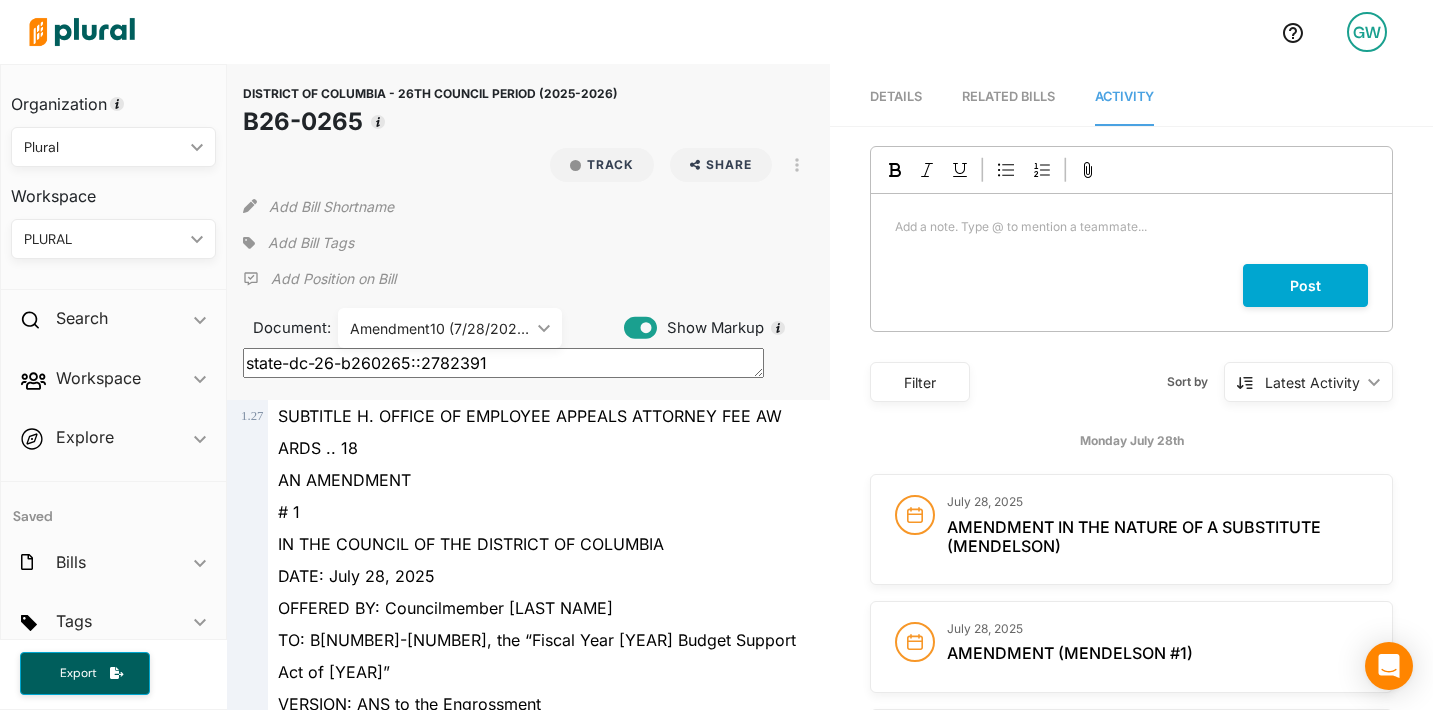click on "Amendment10 (7/28/2025)" at bounding box center [440, 328] 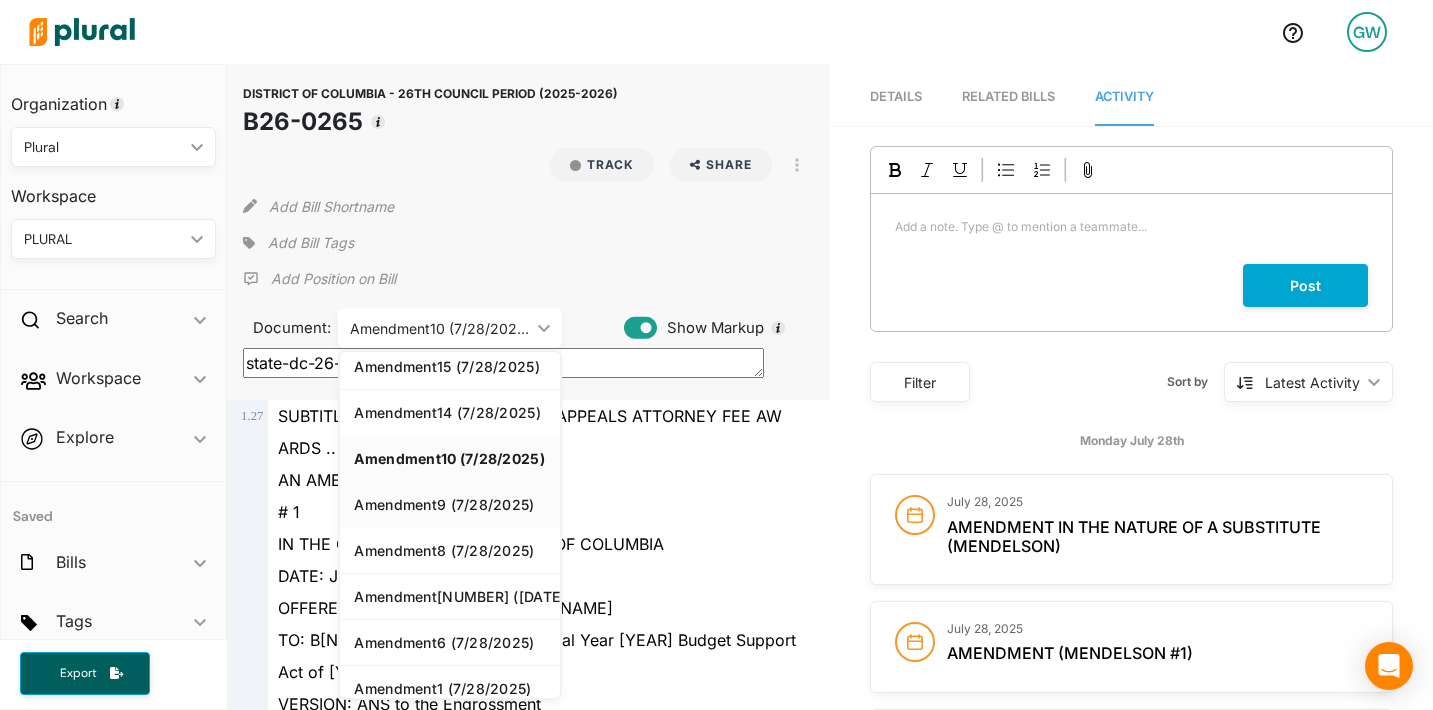 scroll, scrollTop: 252, scrollLeft: 0, axis: vertical 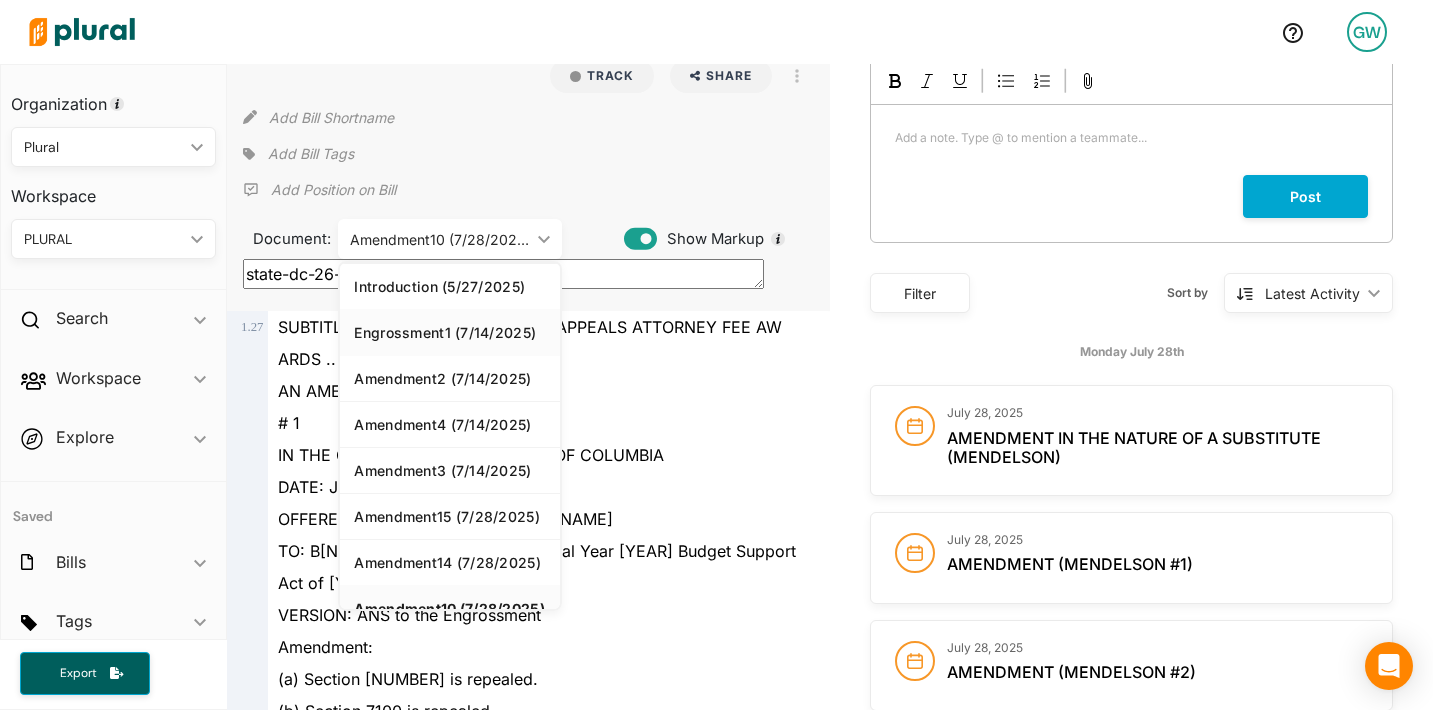 click on "Engrossment1 (7/14/2025)" at bounding box center (450, 332) 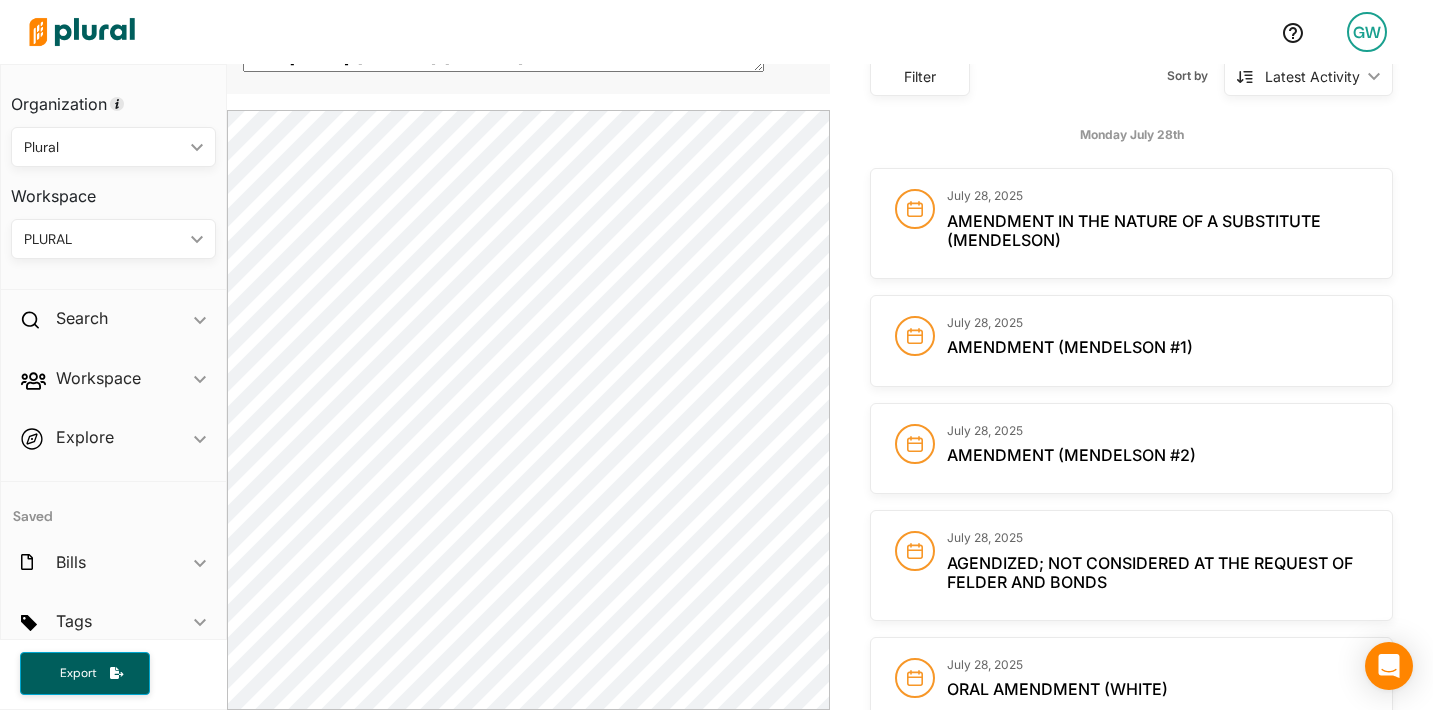 scroll, scrollTop: 0, scrollLeft: 0, axis: both 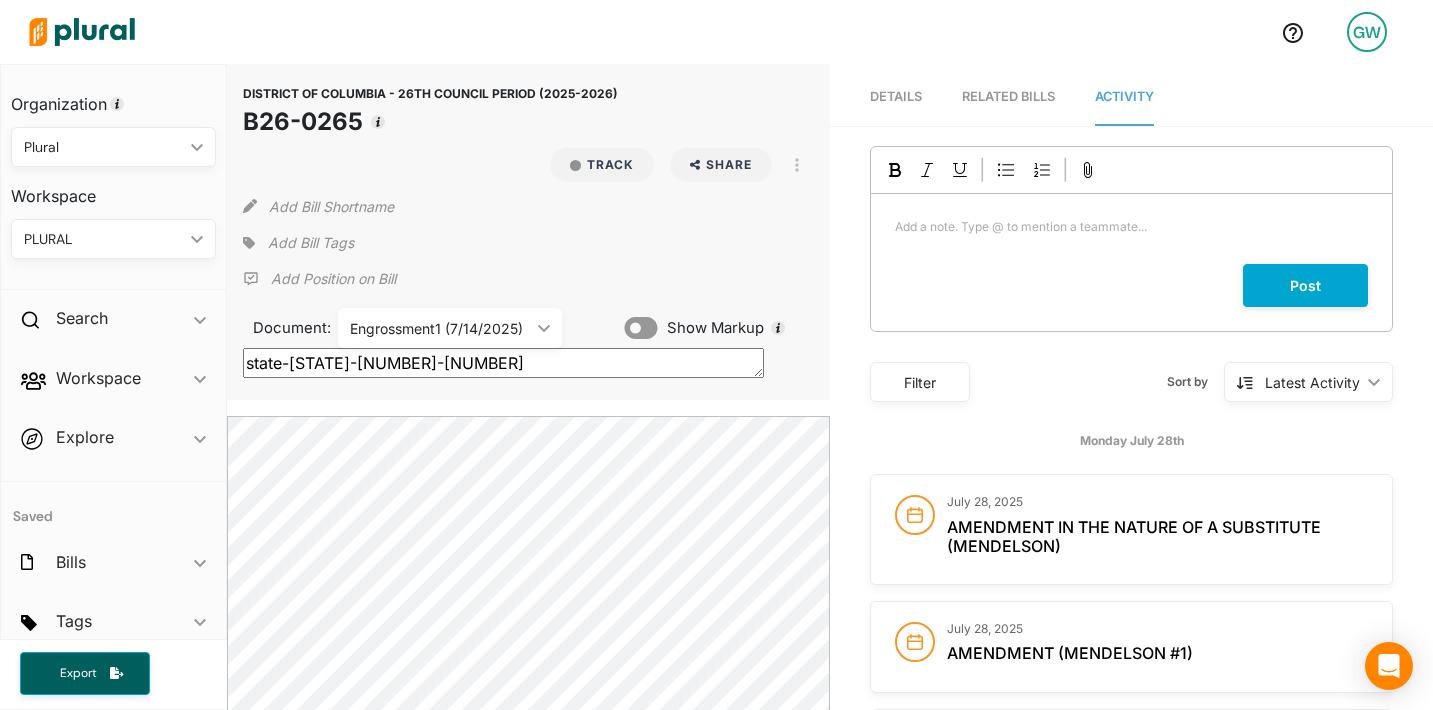 click on "Engrossment1 (7/14/2025)" at bounding box center [440, 328] 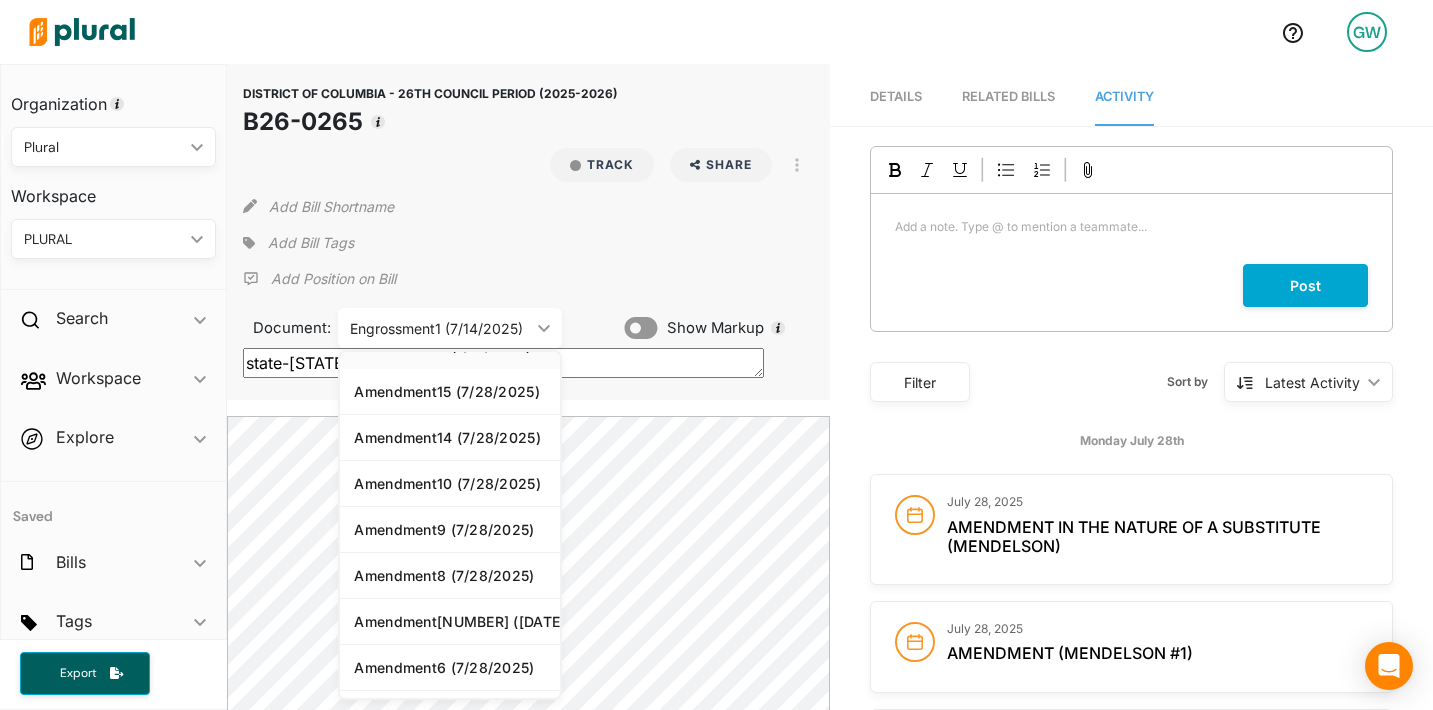 scroll, scrollTop: 207, scrollLeft: 0, axis: vertical 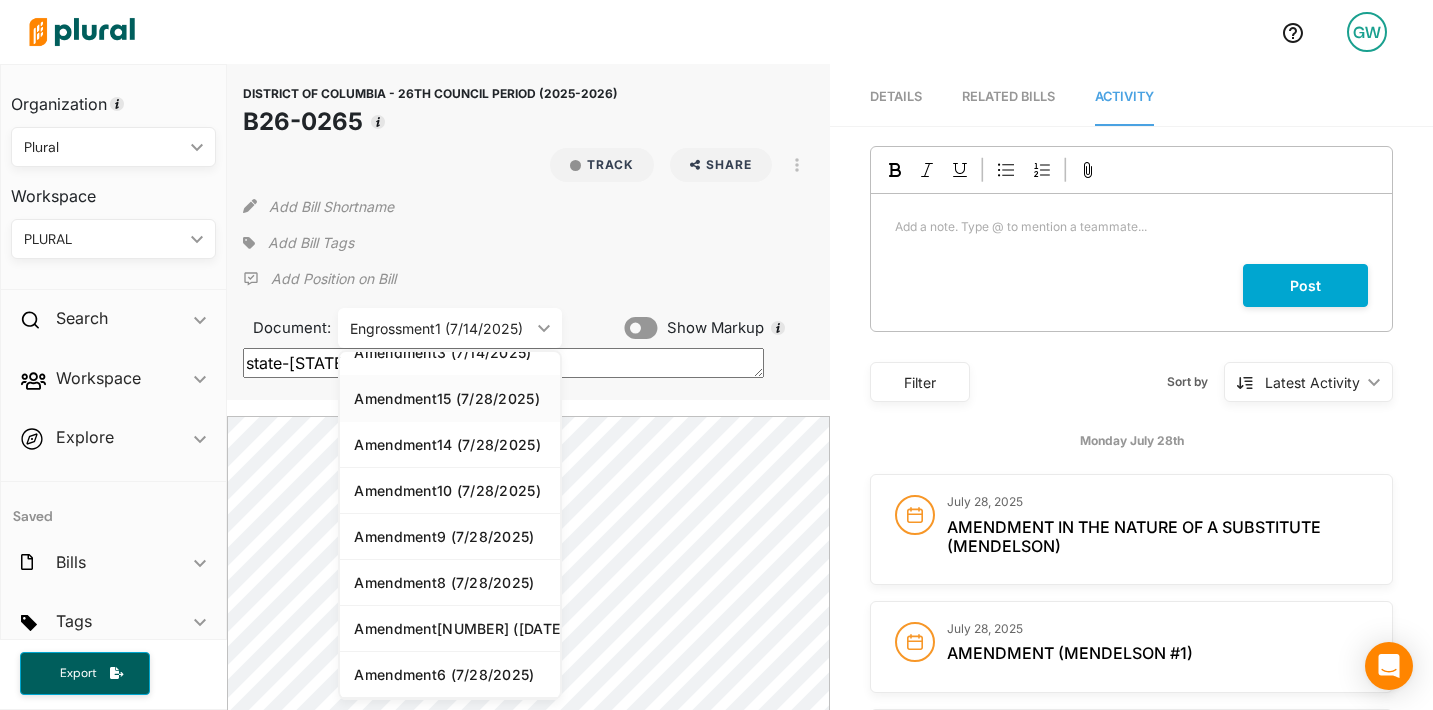 click on "Amendment15 (7/28/2025)" at bounding box center [450, 398] 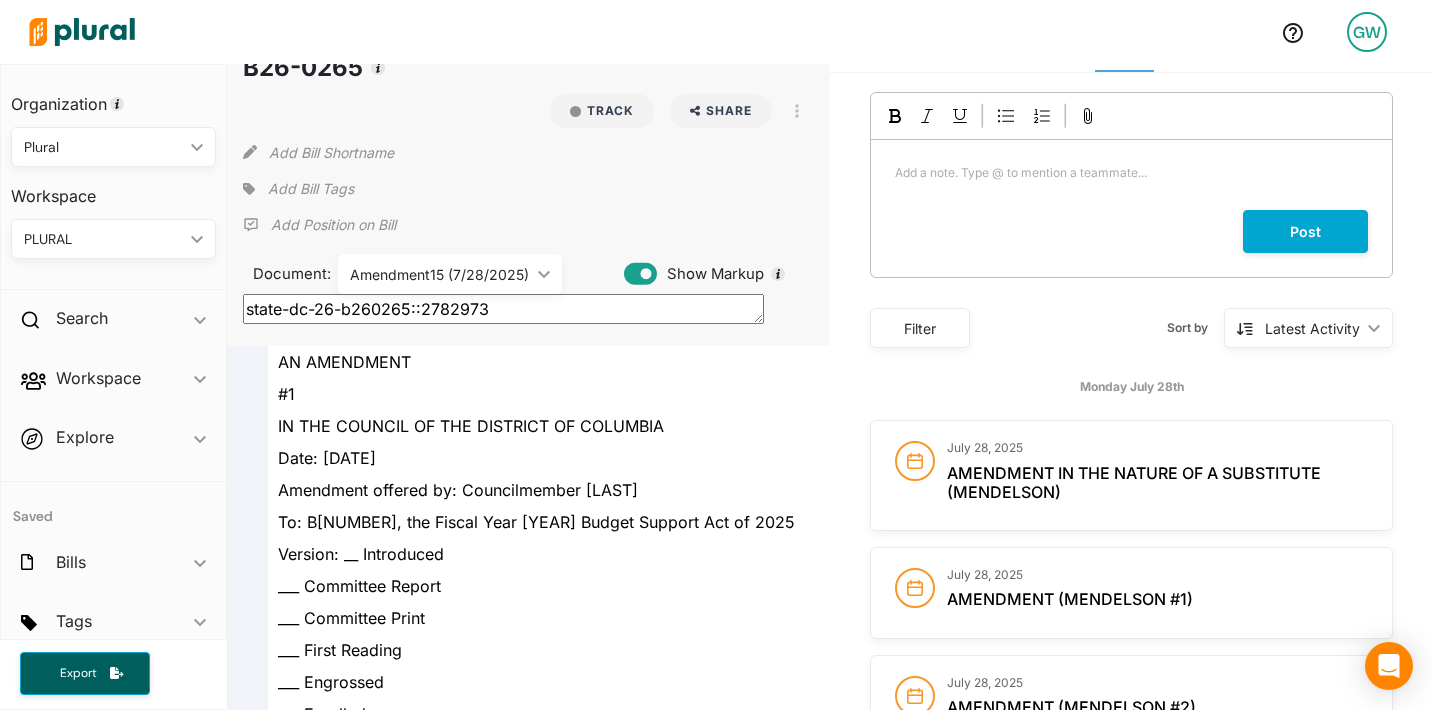 scroll, scrollTop: 26, scrollLeft: 0, axis: vertical 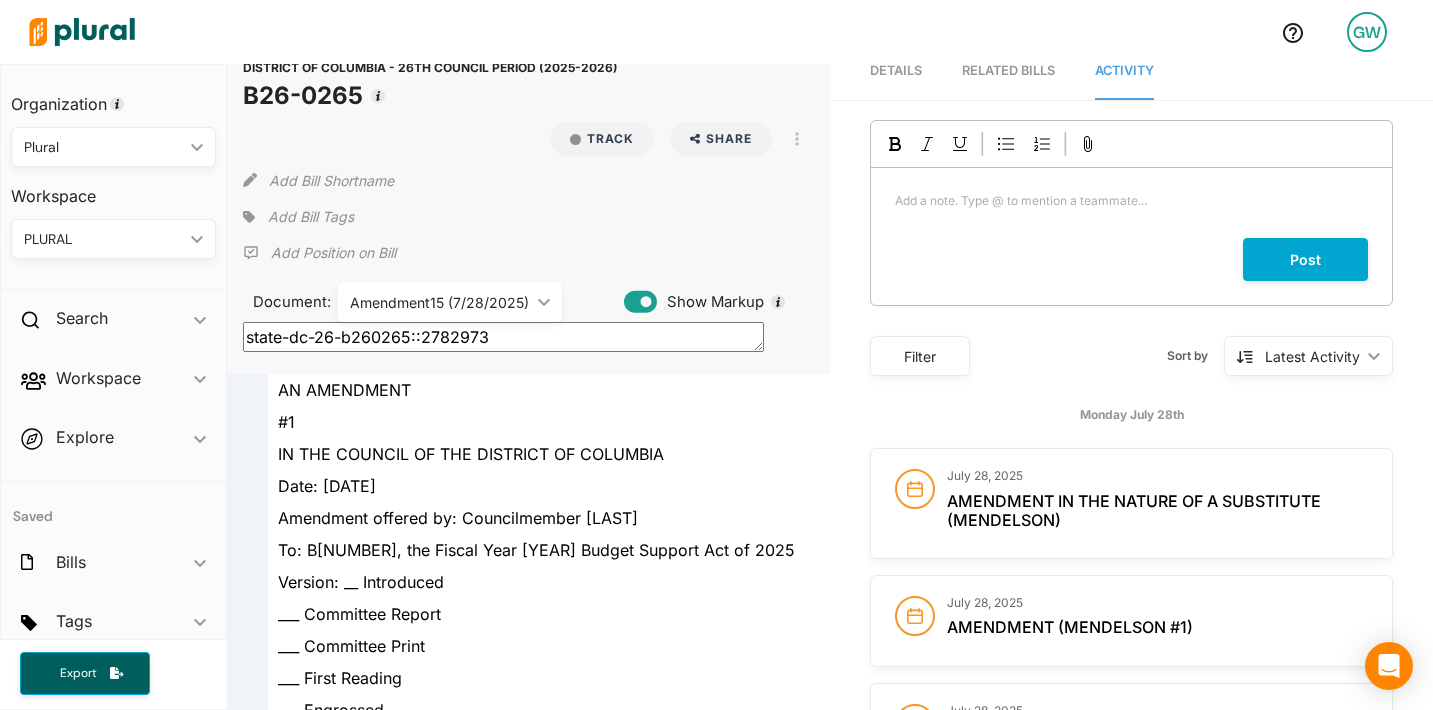 click on "Amendment15 (7/28/2025)" at bounding box center [440, 302] 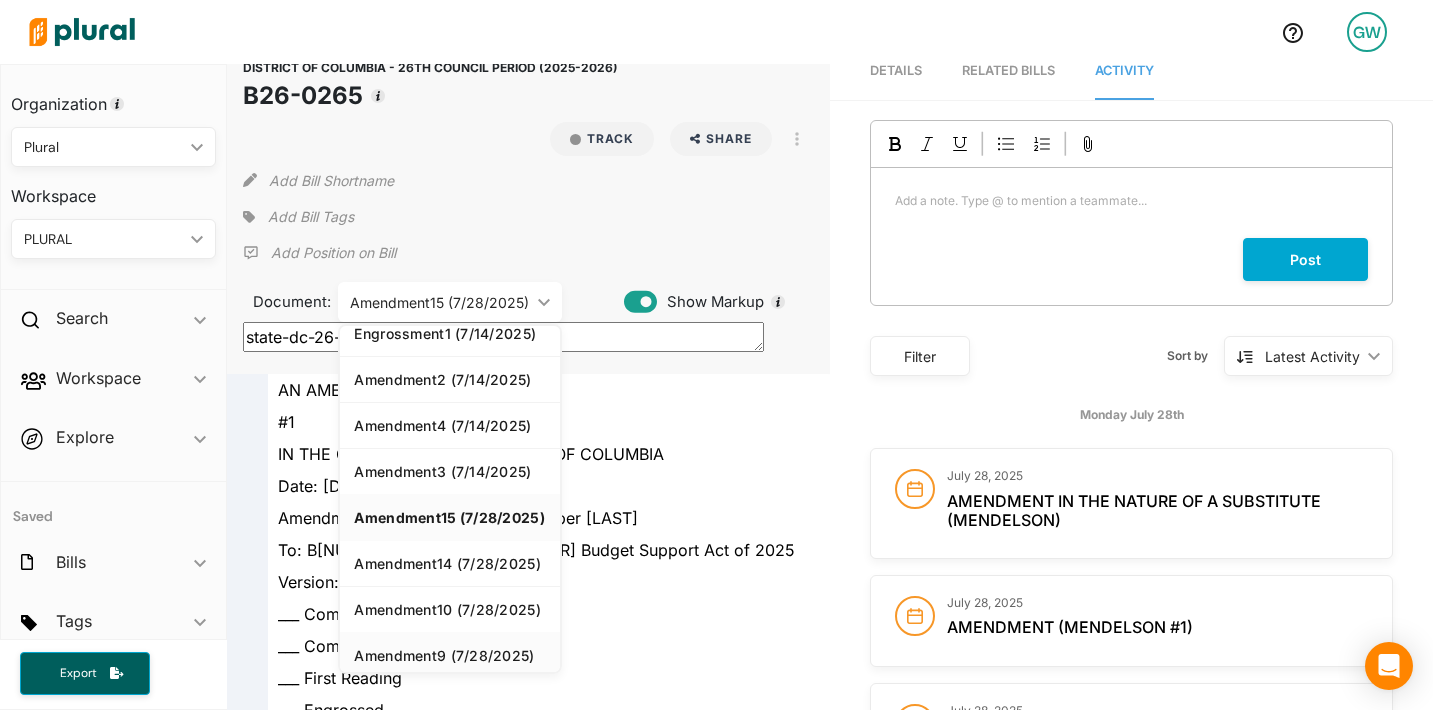 scroll, scrollTop: 0, scrollLeft: 0, axis: both 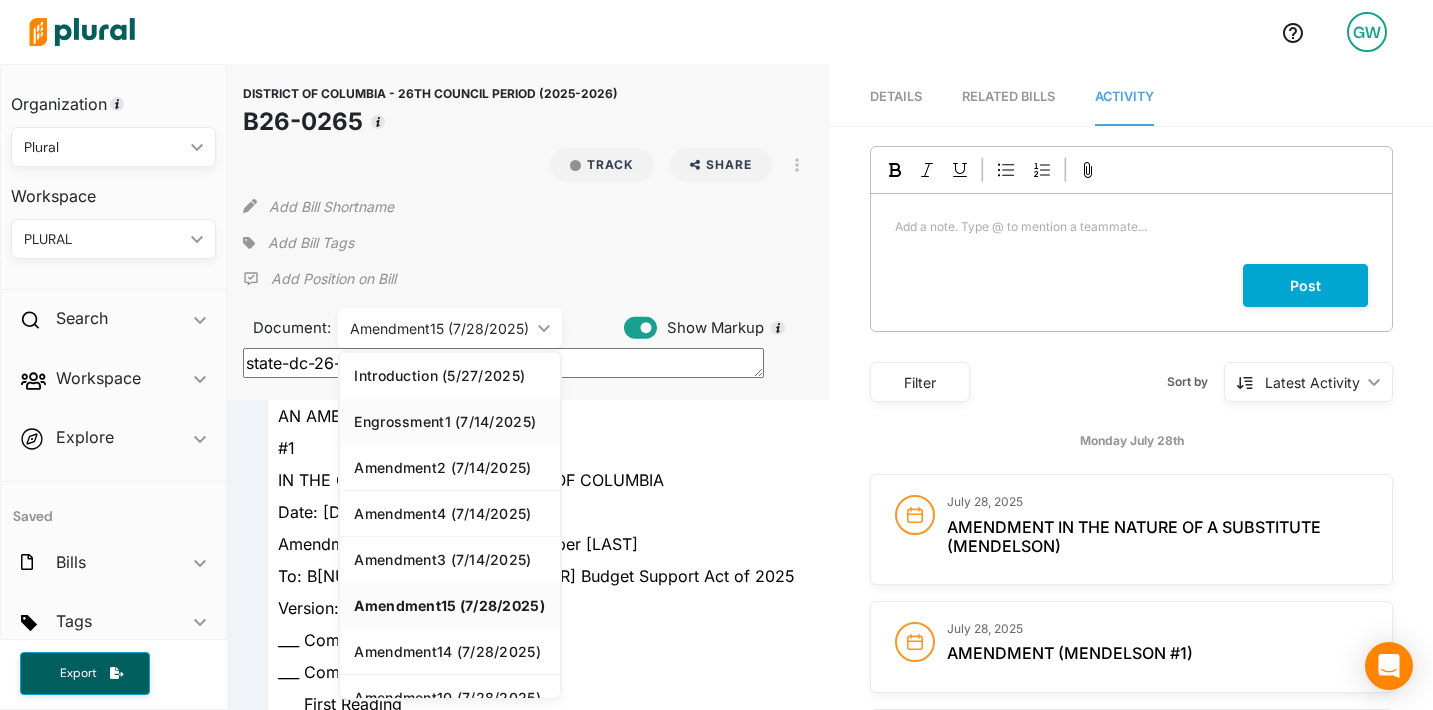 click on "Engrossment1 (7/14/2025)" at bounding box center (450, 421) 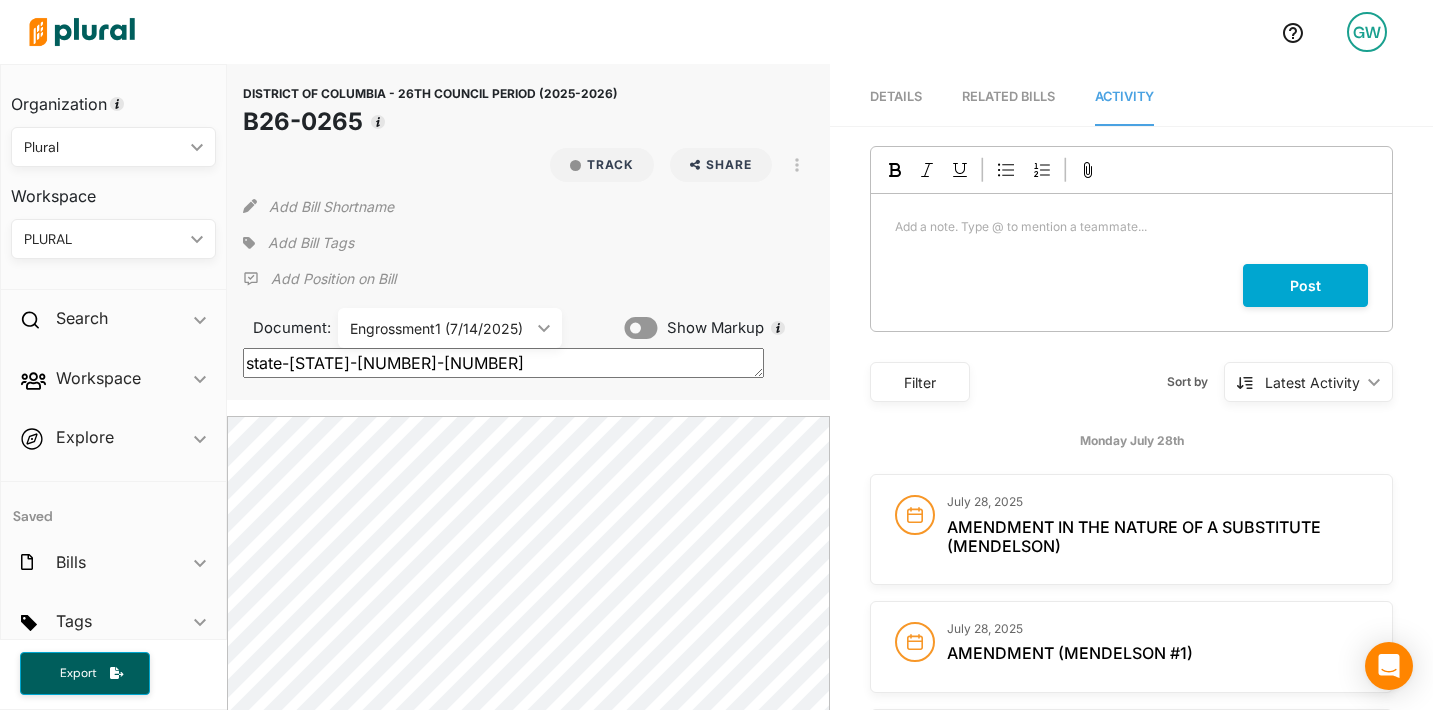 scroll, scrollTop: 29, scrollLeft: 0, axis: vertical 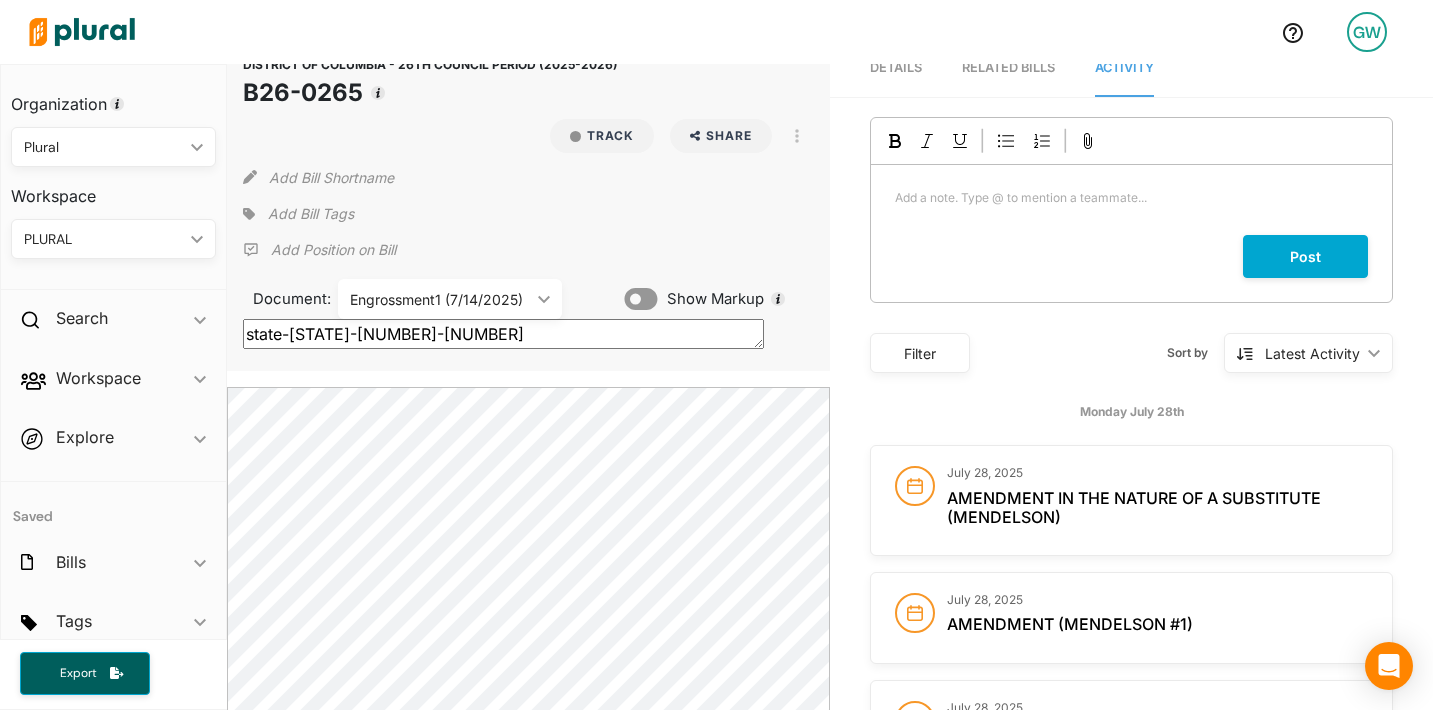click on "Engrossment1 (7/14/2025)" at bounding box center (440, 299) 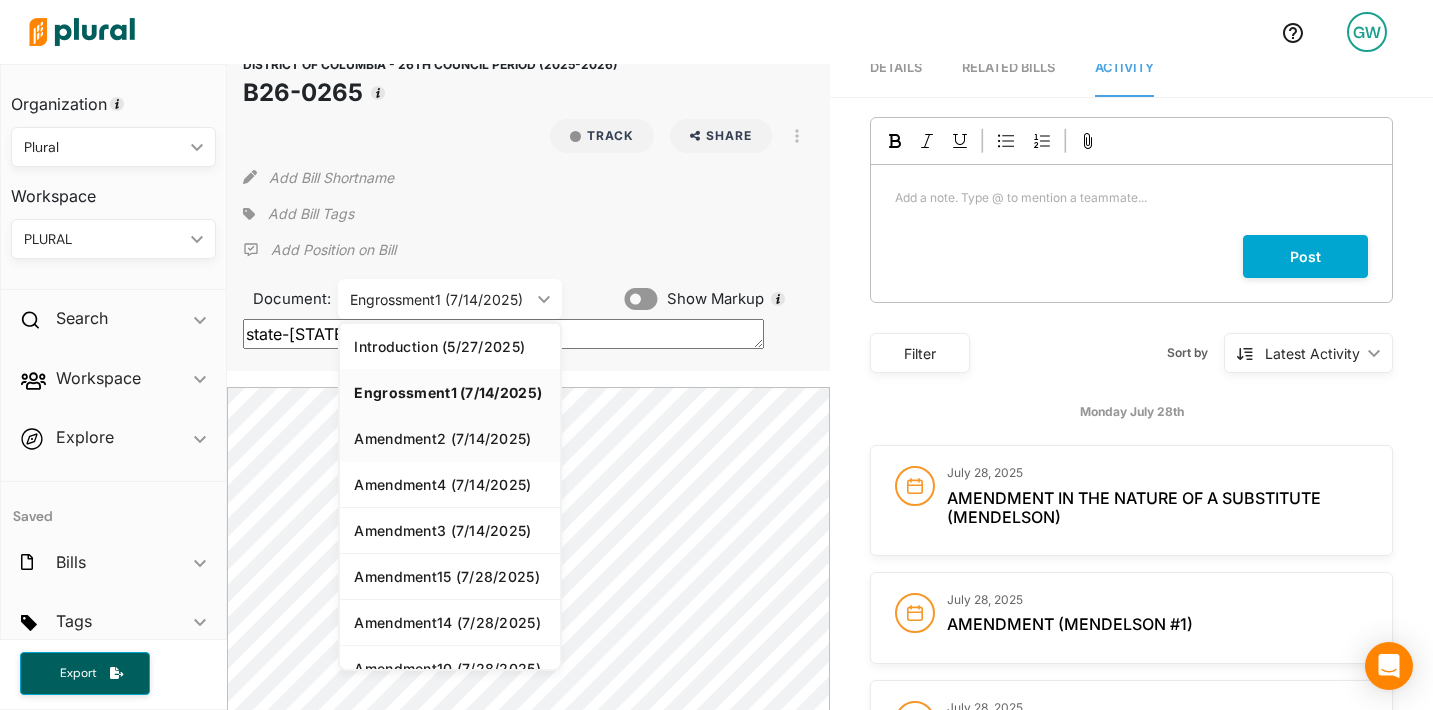 scroll, scrollTop: 19, scrollLeft: 0, axis: vertical 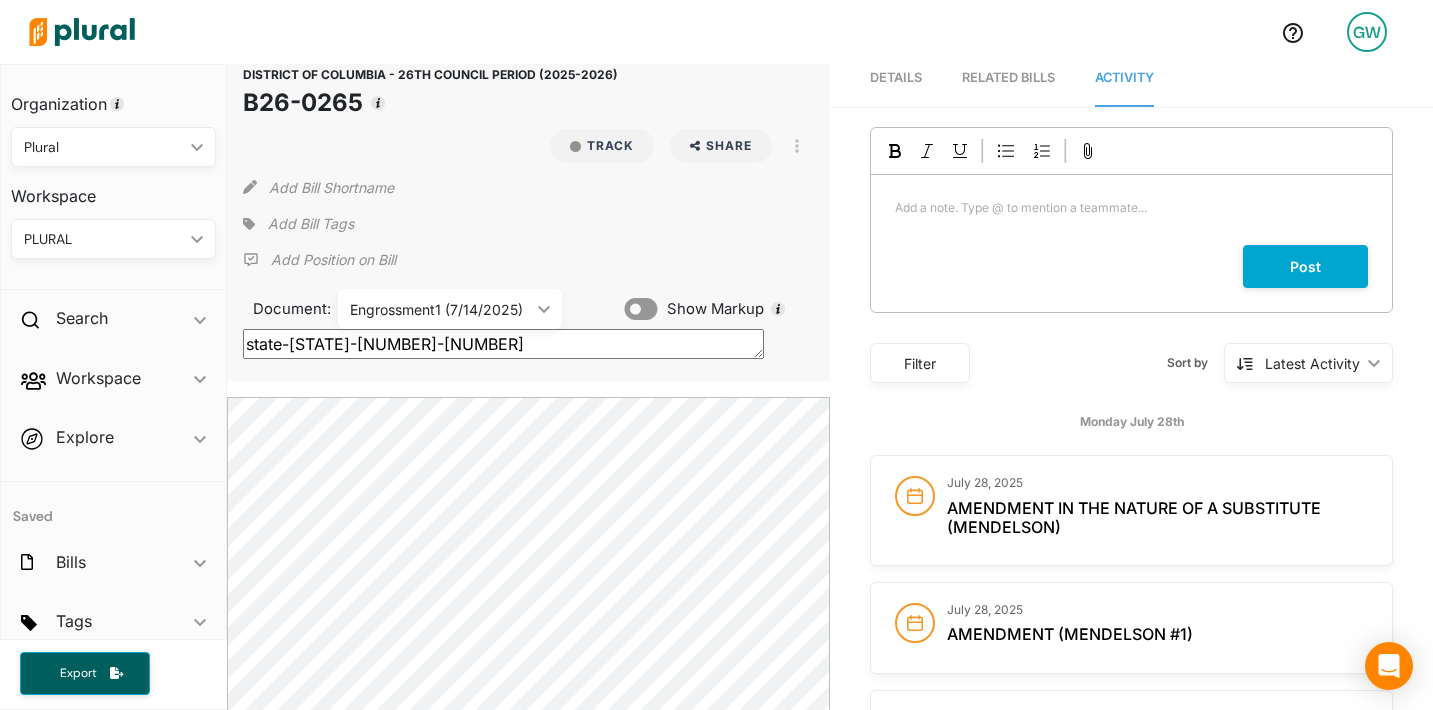 click on "DISTRICT OF COLUMBIA - [NUMBER] COUNCIL PERIOD ([YEAR]-[YEAR]) B[NUMBER]-[NUMBER] Track Share Email LinkedIn X Facebook View PDF View Source Print Add Bill Shortname Add Bill Tags Add Position on Bill Document: Engrossment1 ([DATE]) ic_keyboard_arrow_down Introduction ([DATE]) Engrossment1 ([DATE]) Amendment2 ([DATE]) Amendment4 ([DATE]) Amendment3 ([DATE]) Amendment15 ([DATE]) Amendment14 ([DATE]) Amendment10 ([DATE]) Amendment9 ([DATE]) Amendment8 ([DATE]) Amendment7 ([DATE]) Amendment6 ([DATE]) Amendment1 ([DATE]) Show Markup state-dc-[NUMBER]-b[NUMBER][NUMBER]::[NUMBER]" at bounding box center [528, 213] 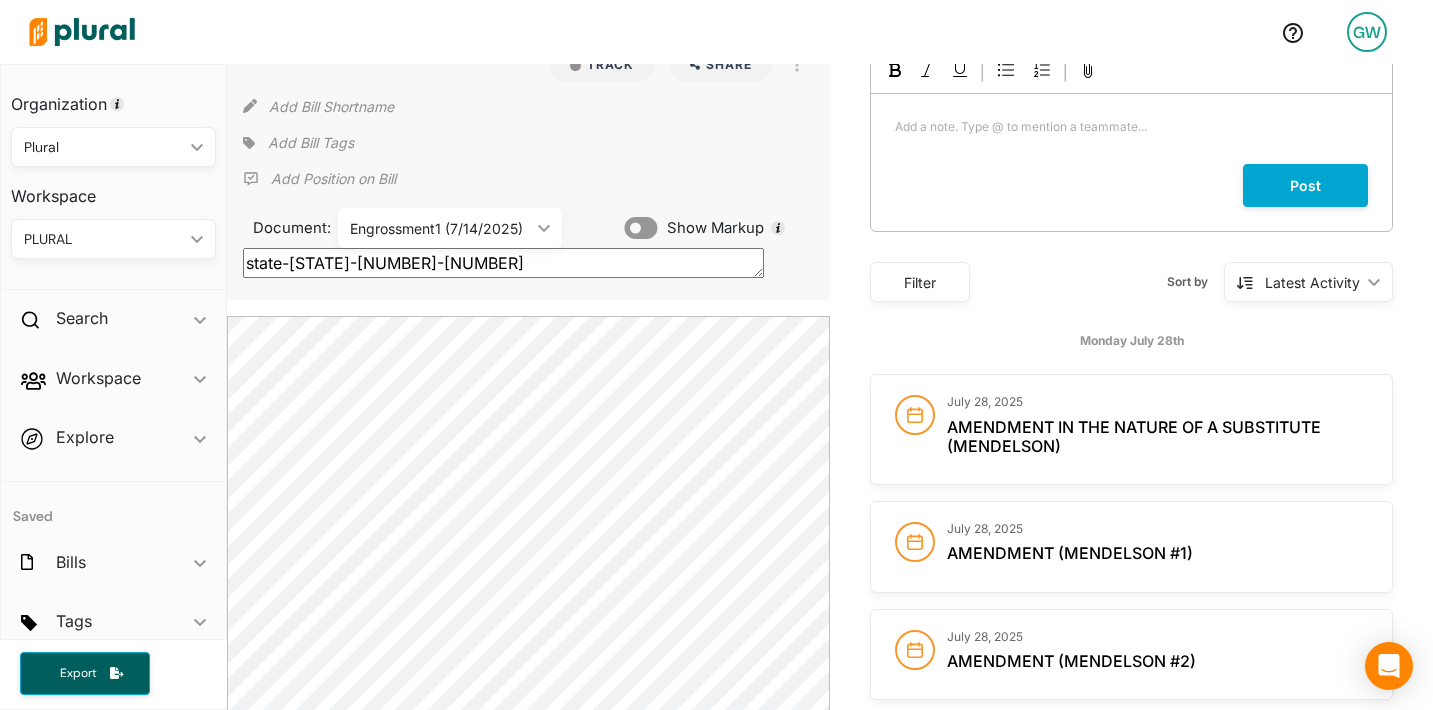 scroll, scrollTop: 105, scrollLeft: 0, axis: vertical 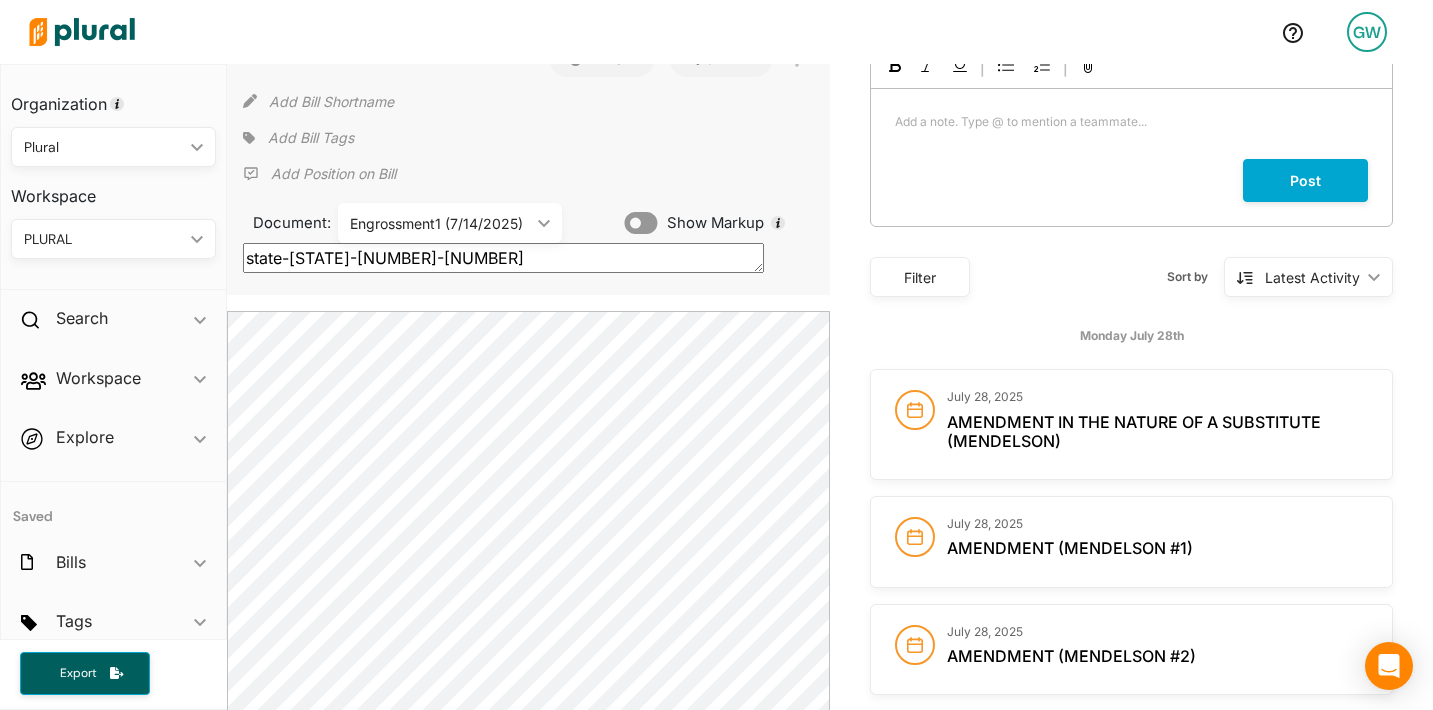 click 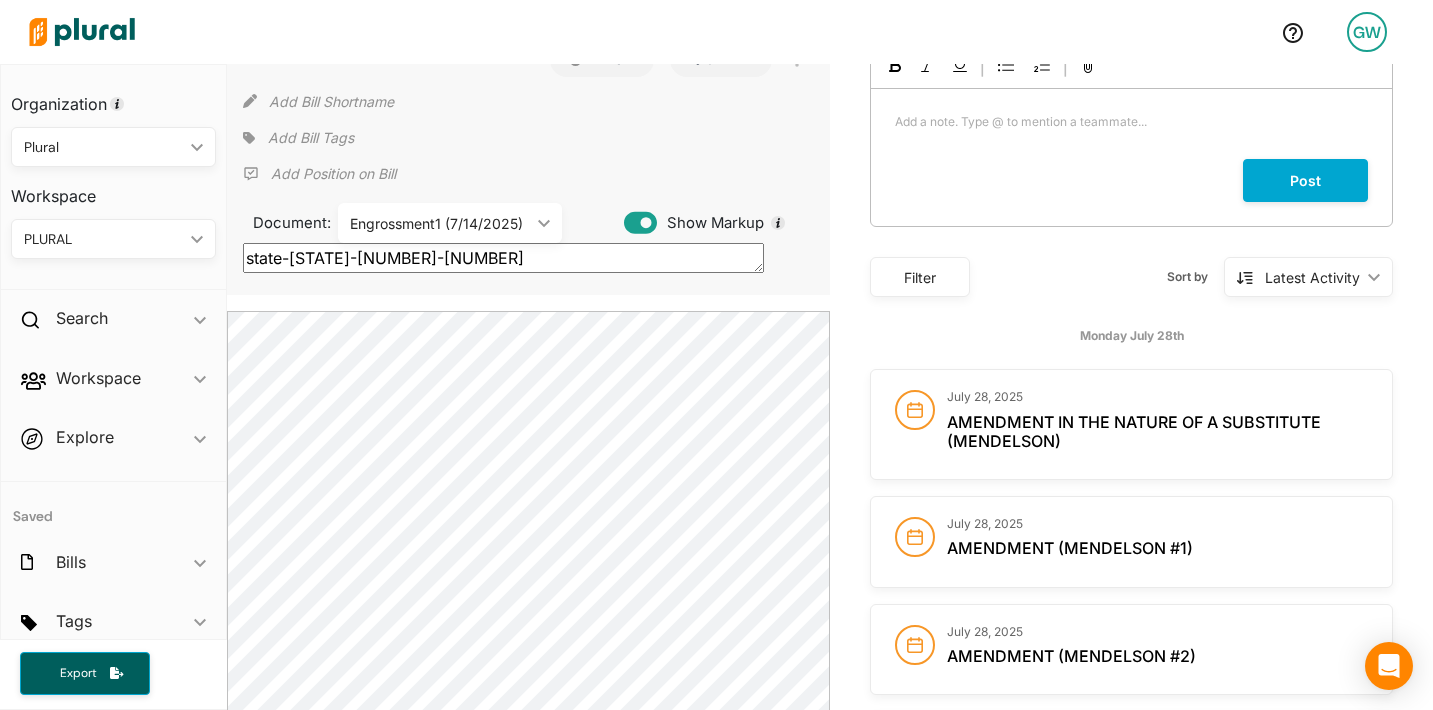 click 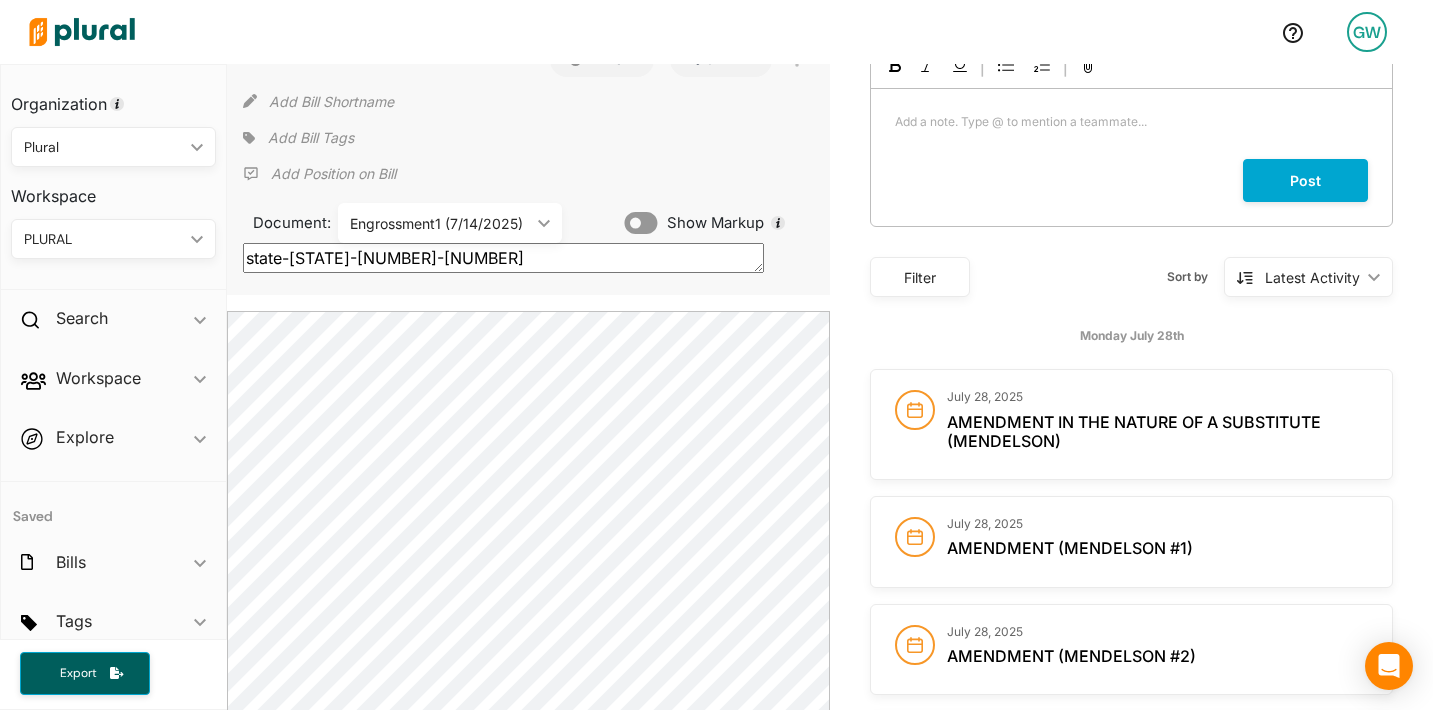 click on "Engrossment1 (7/14/2025)" at bounding box center (440, 223) 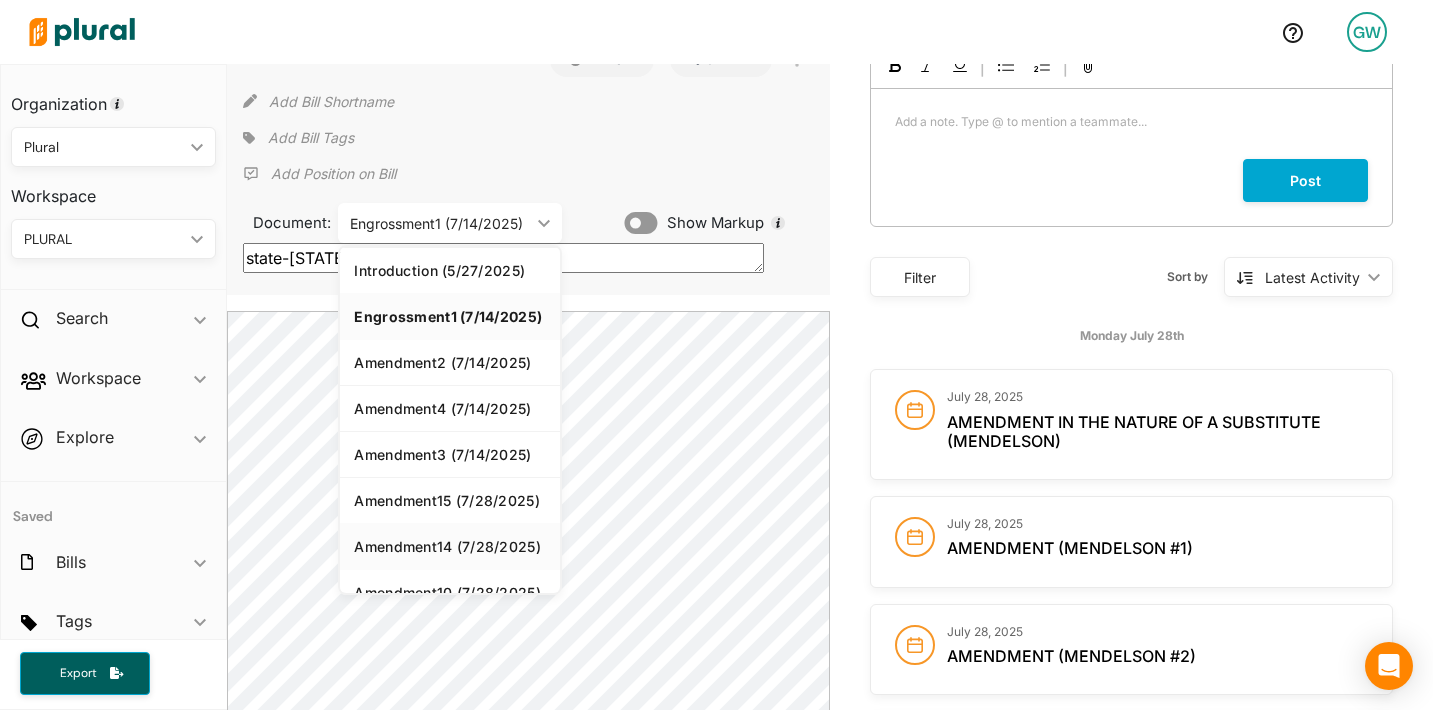 scroll, scrollTop: 252, scrollLeft: 0, axis: vertical 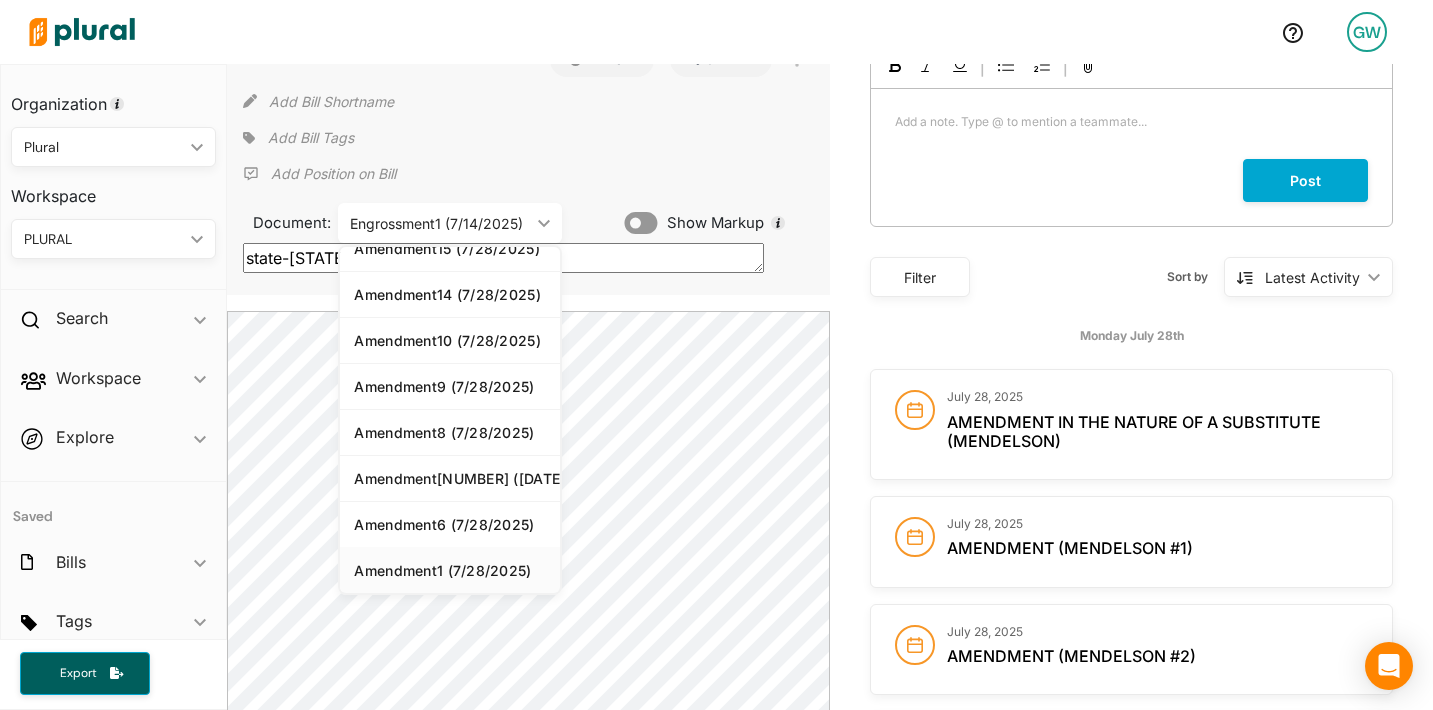 click on "Amendment1 (7/28/2025)" 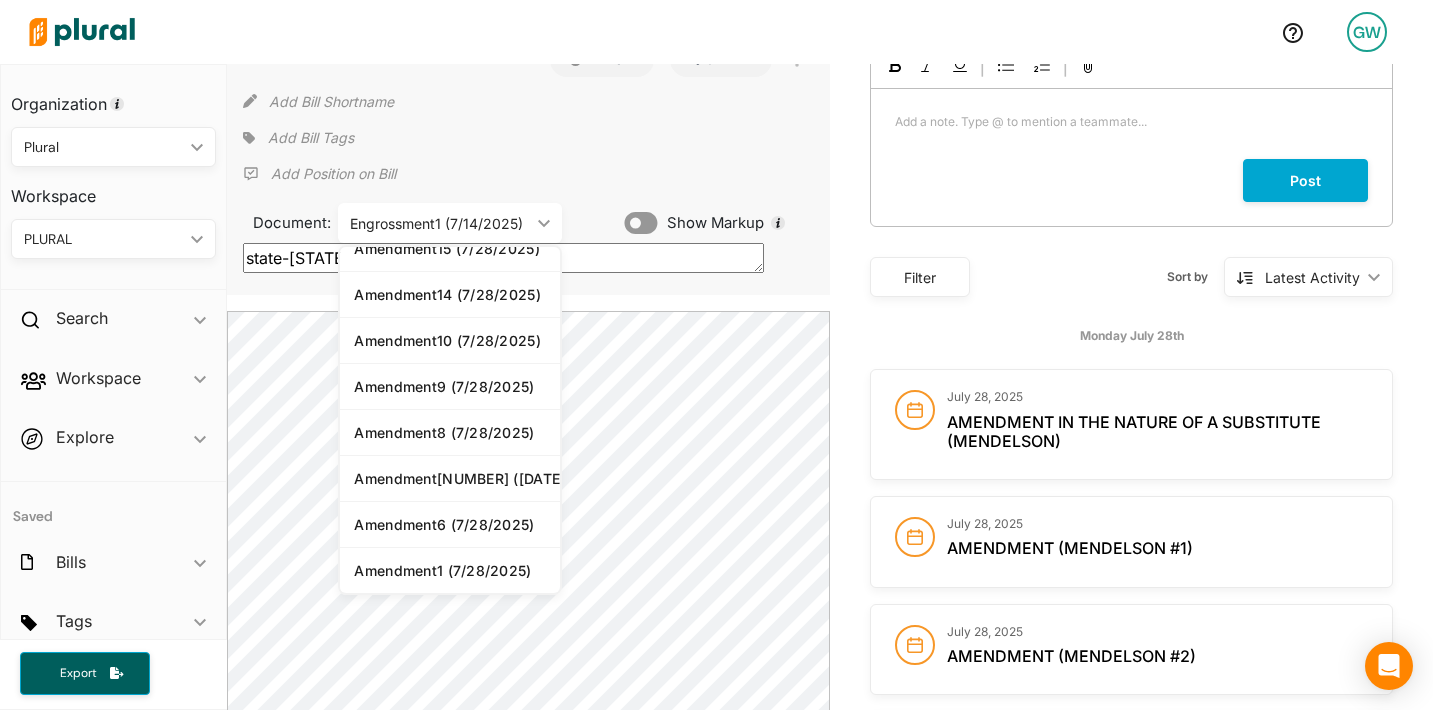 click on "Engrossment1 (7/14/2025)" at bounding box center (440, 223) 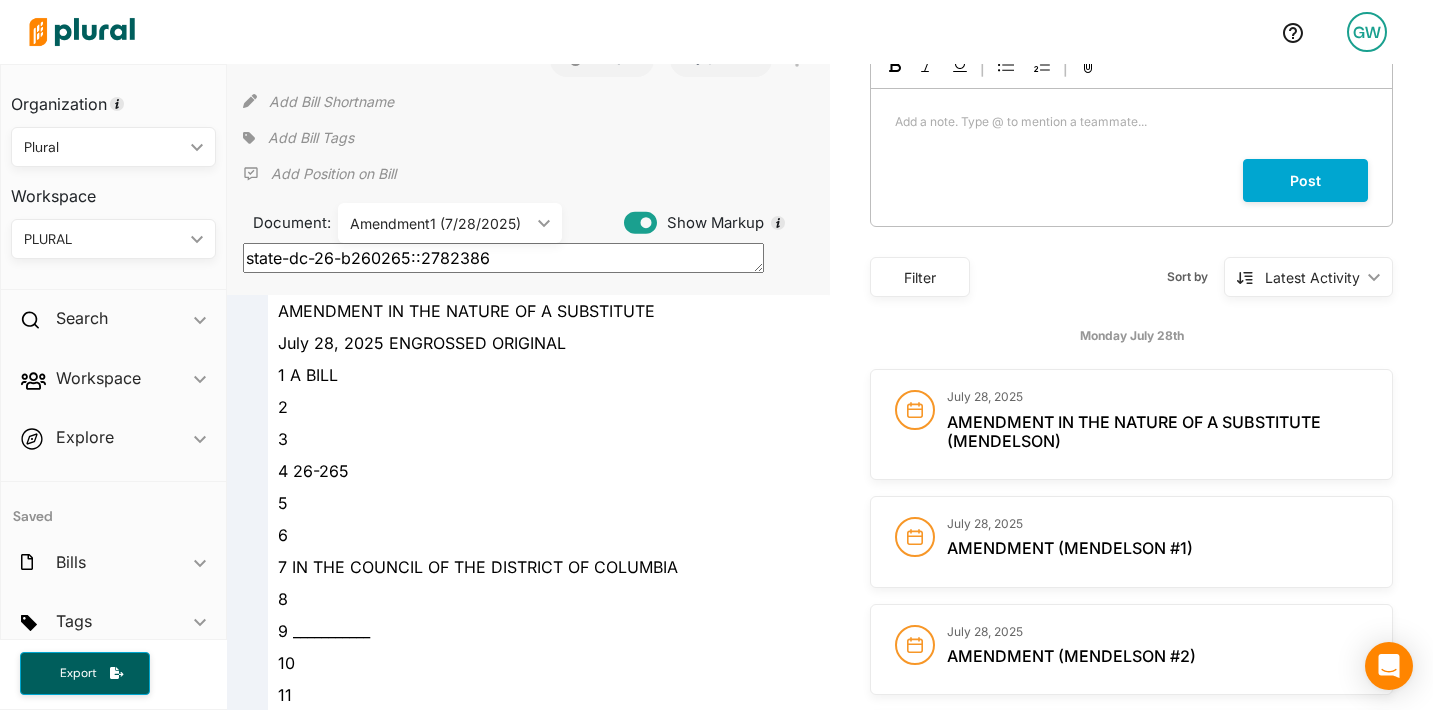 click 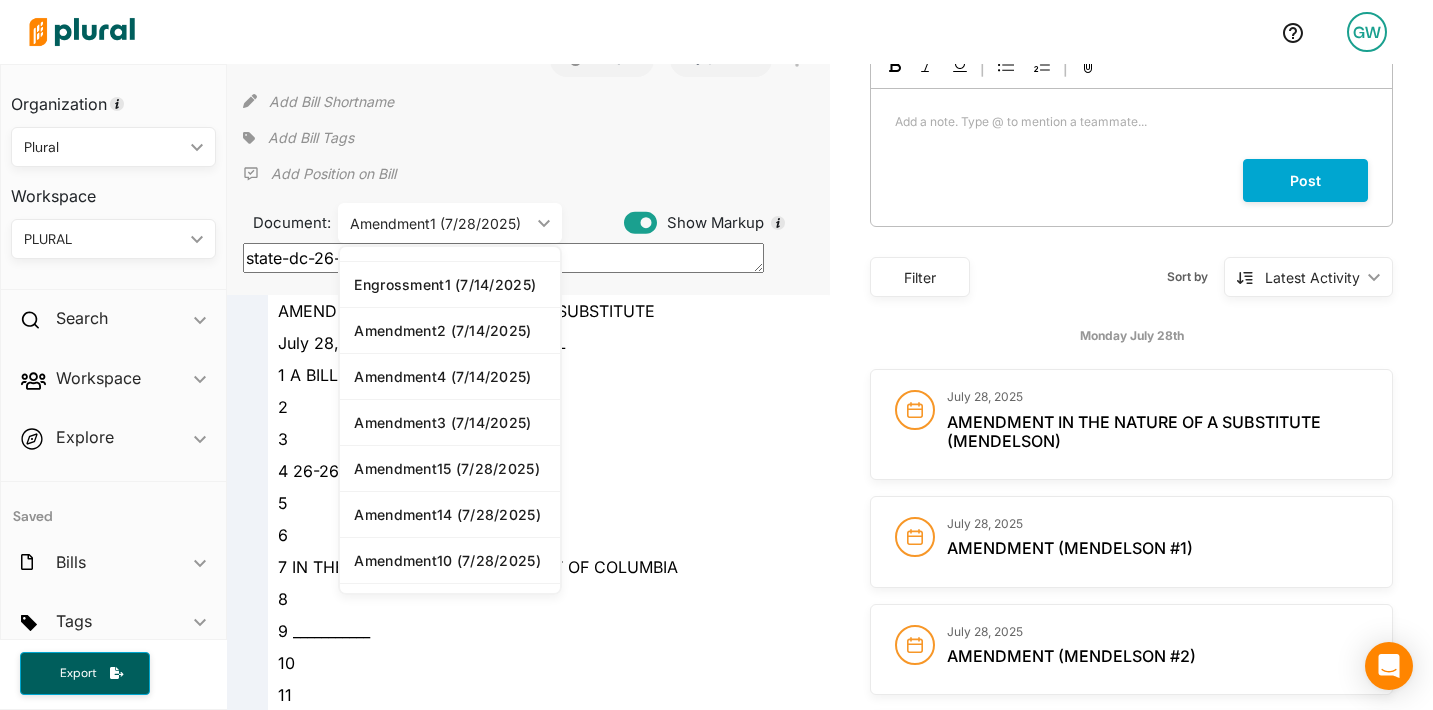 scroll, scrollTop: 0, scrollLeft: 0, axis: both 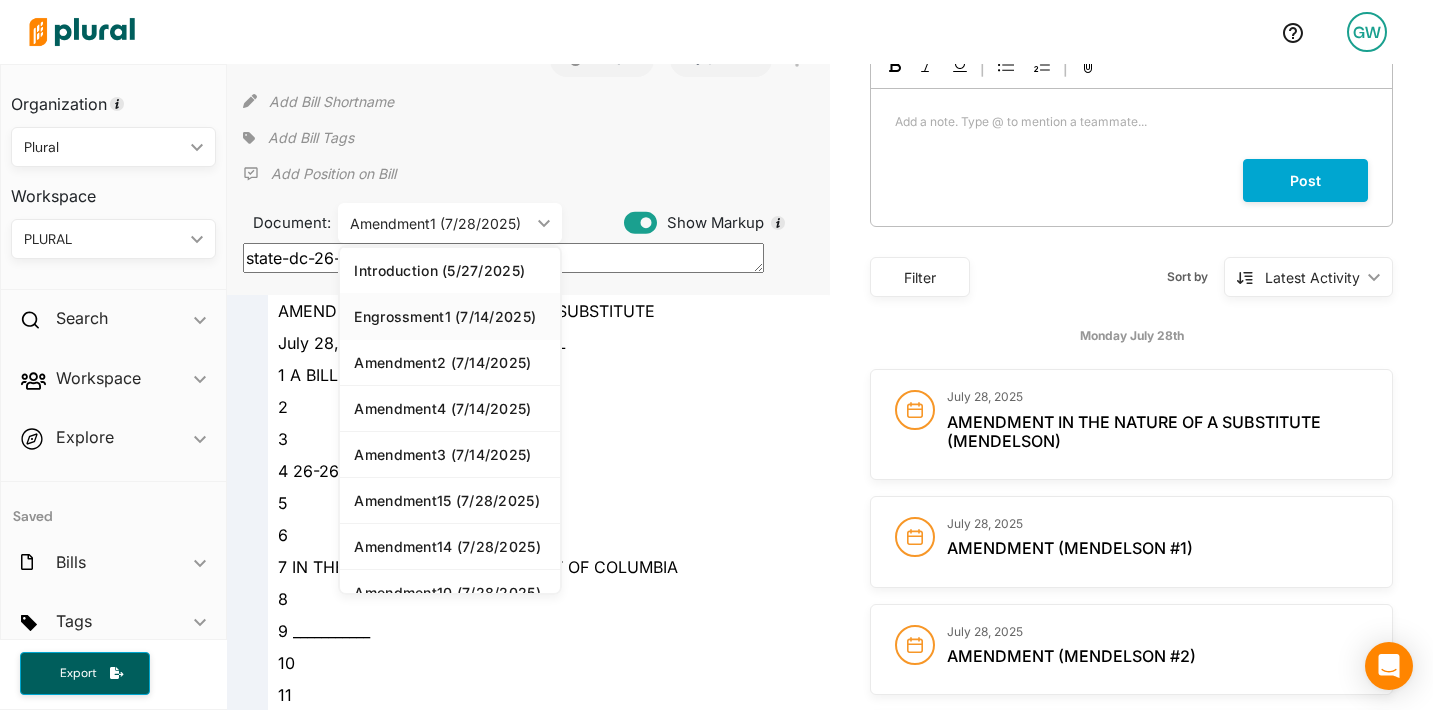 click on "Engrossment1 (7/14/2025)" at bounding box center (450, 316) 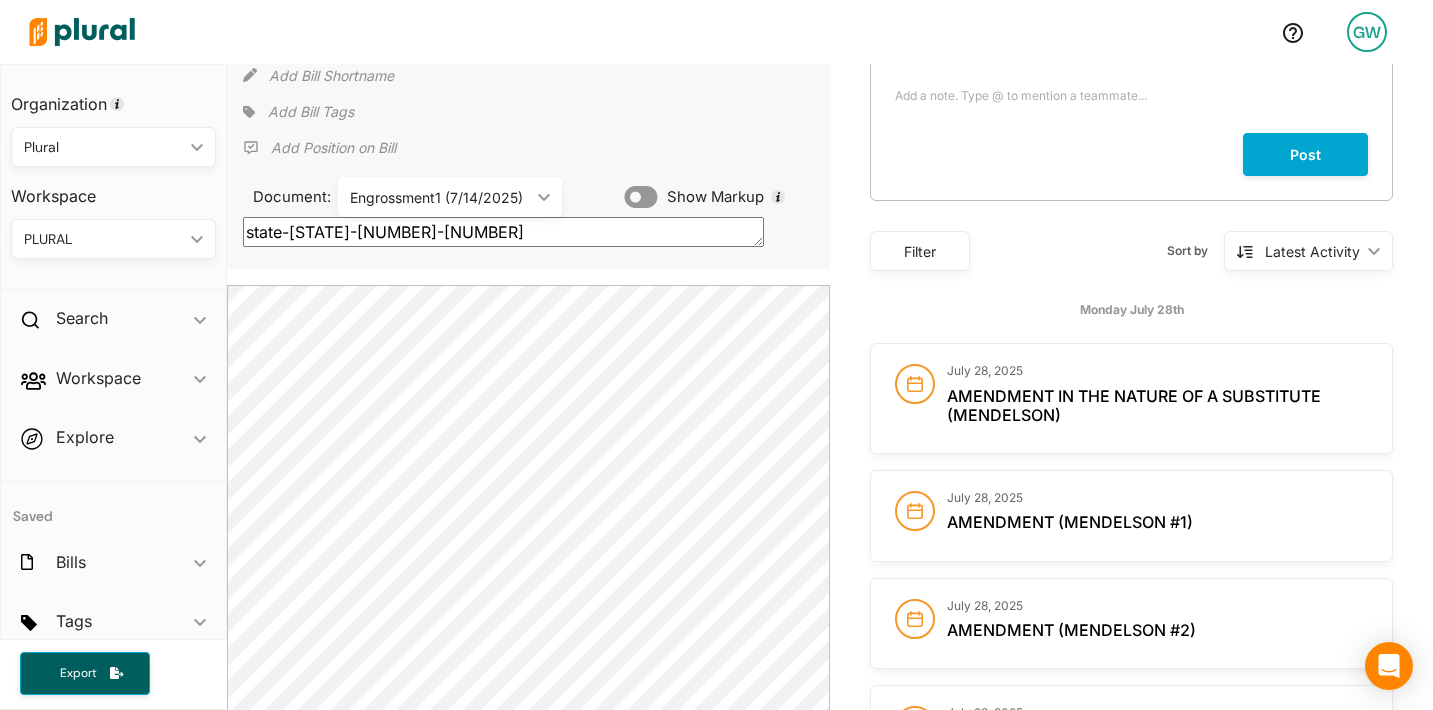 scroll, scrollTop: 133, scrollLeft: 0, axis: vertical 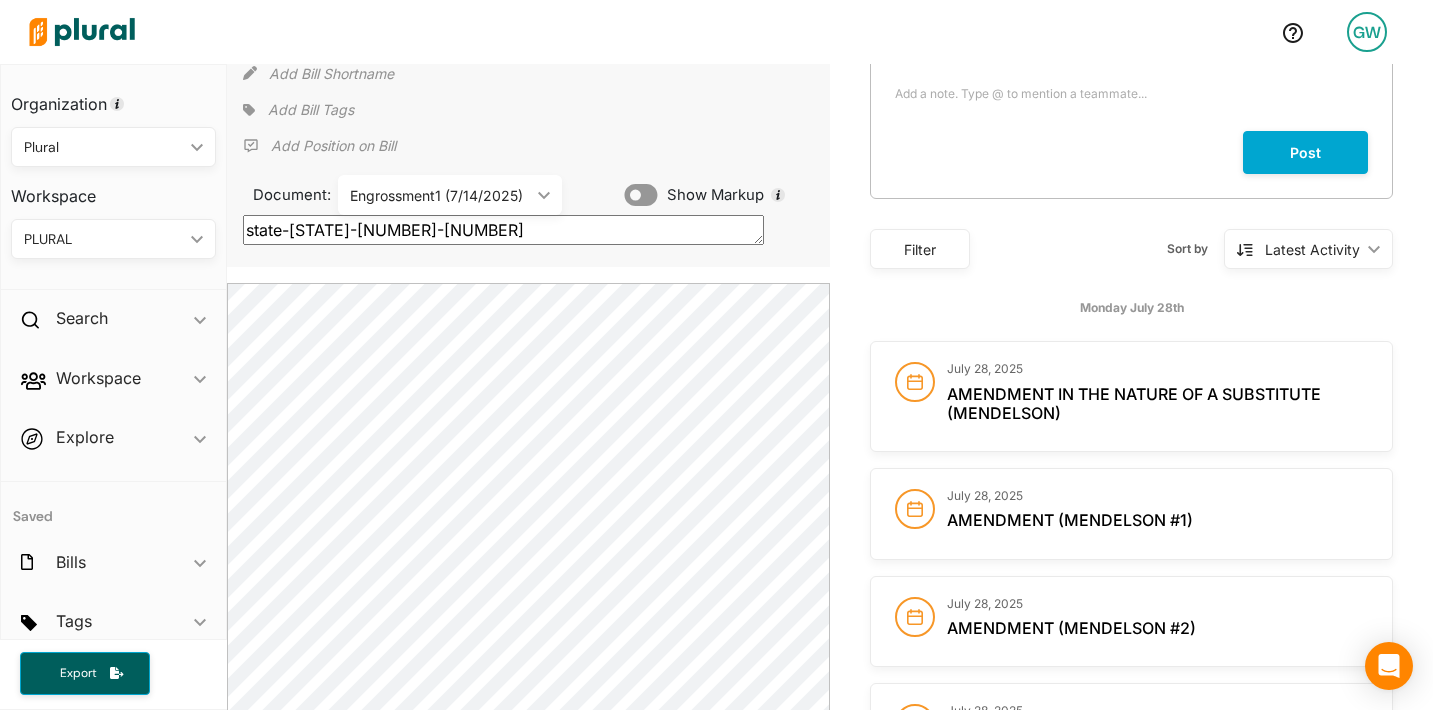 click on "Engrossment1 (7/14/2025)" at bounding box center (440, 195) 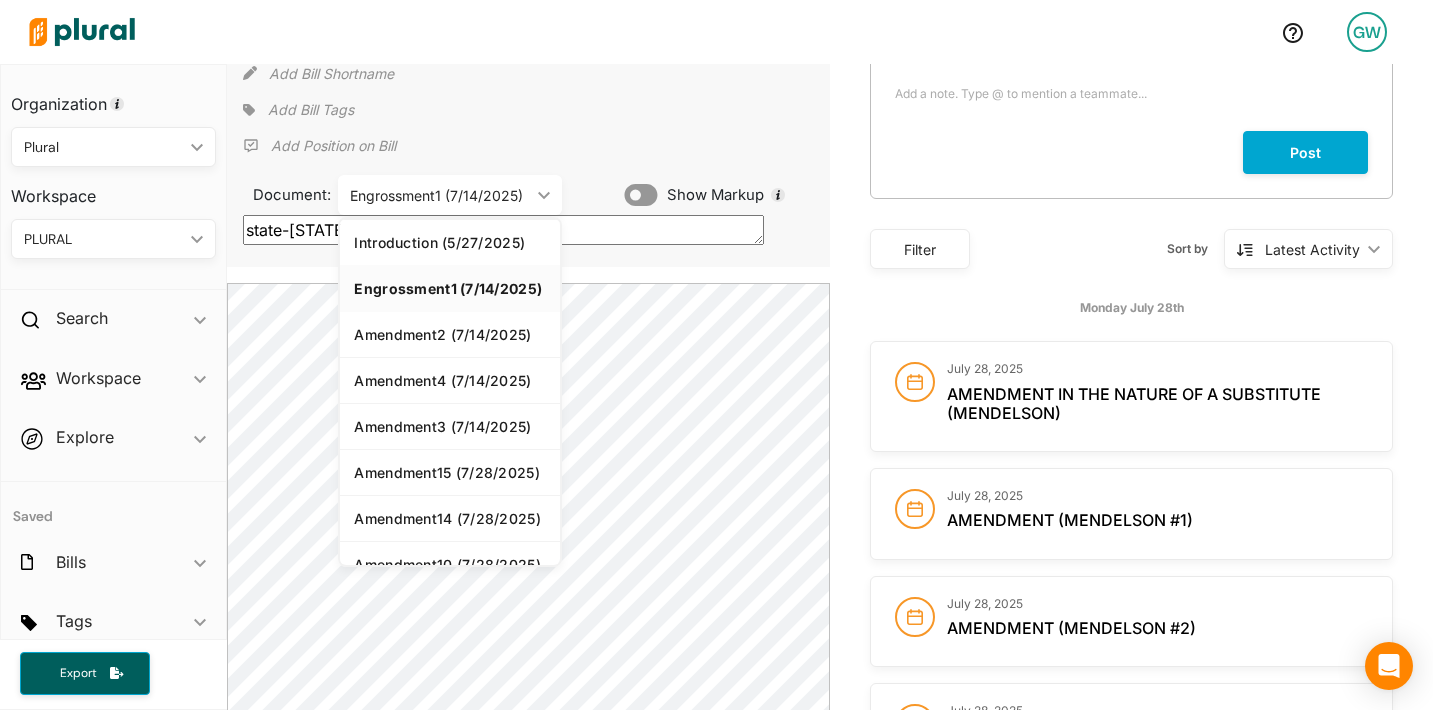 click on "Add Bill Tags" at bounding box center (528, 110) 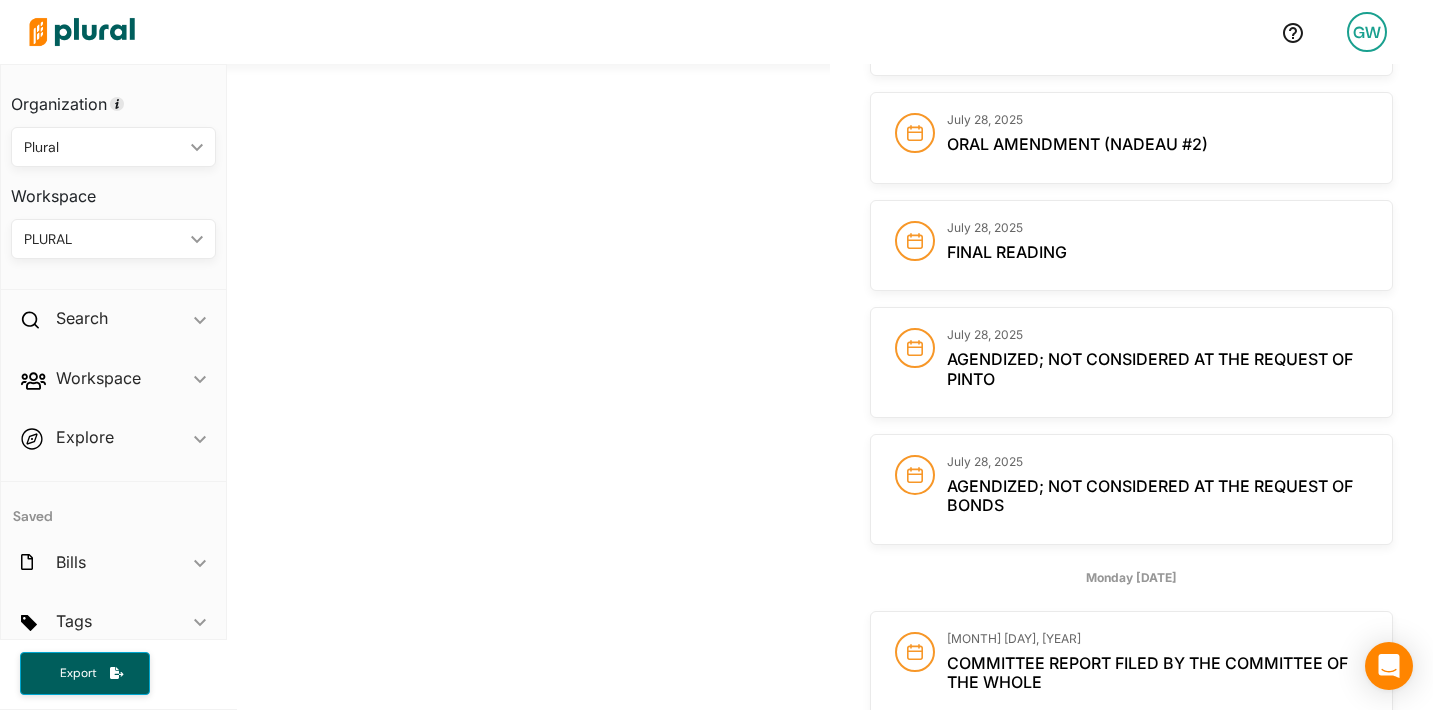 scroll, scrollTop: 1558, scrollLeft: 0, axis: vertical 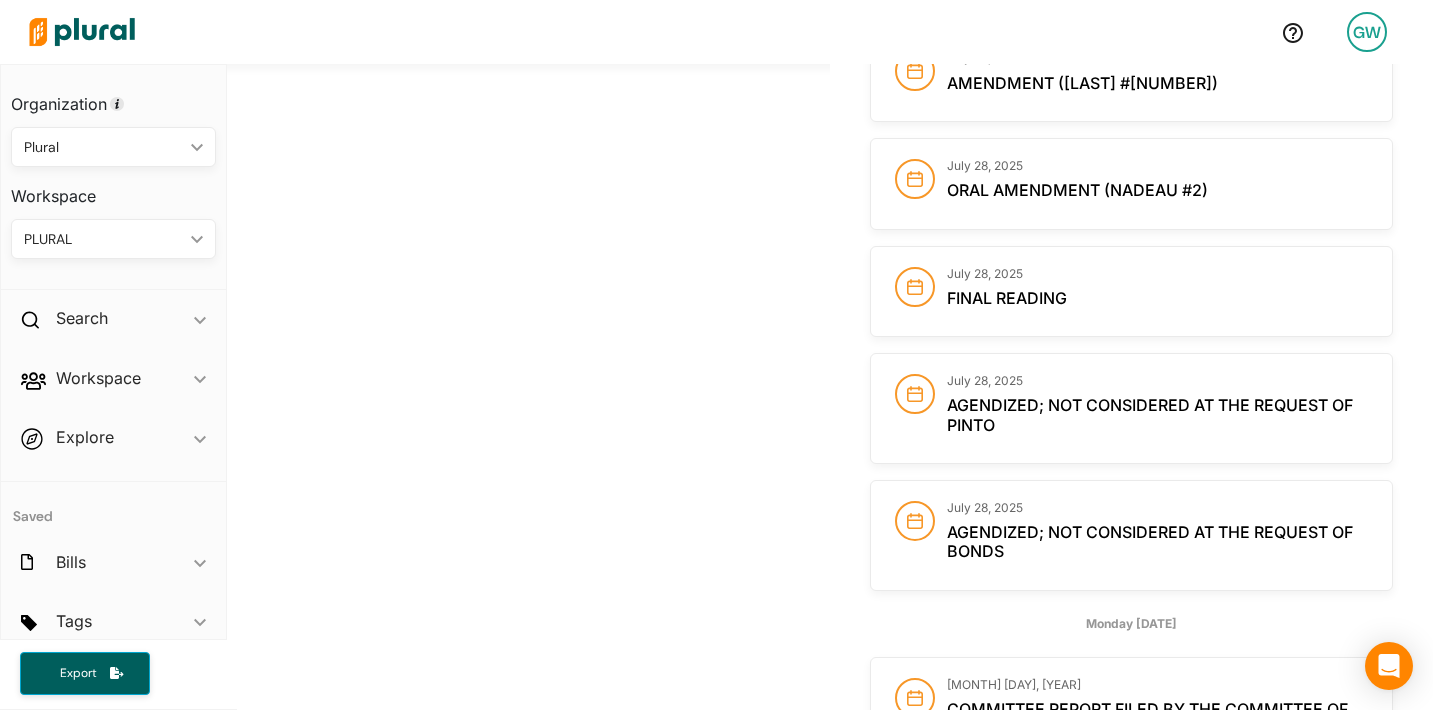 click on "Final Reading" at bounding box center (1007, 298) 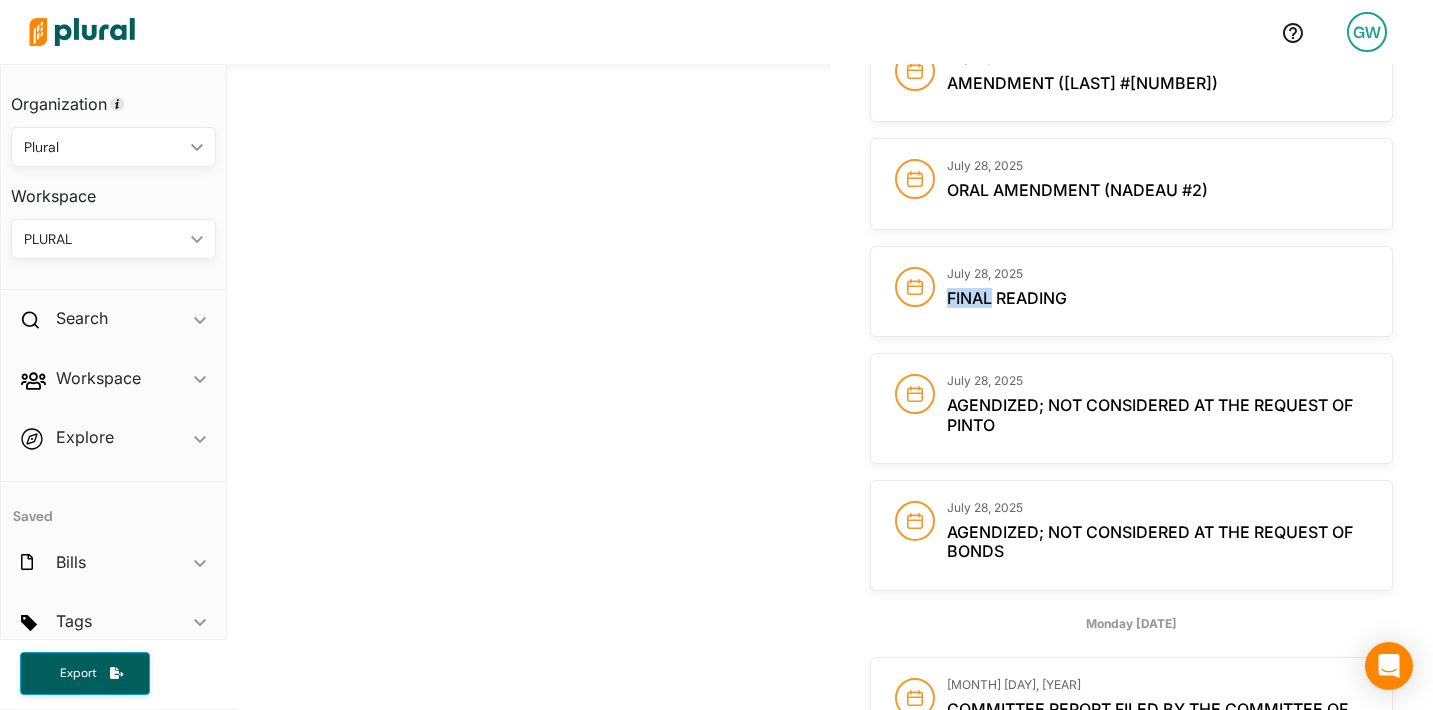 click on "Final Reading" at bounding box center (1007, 298) 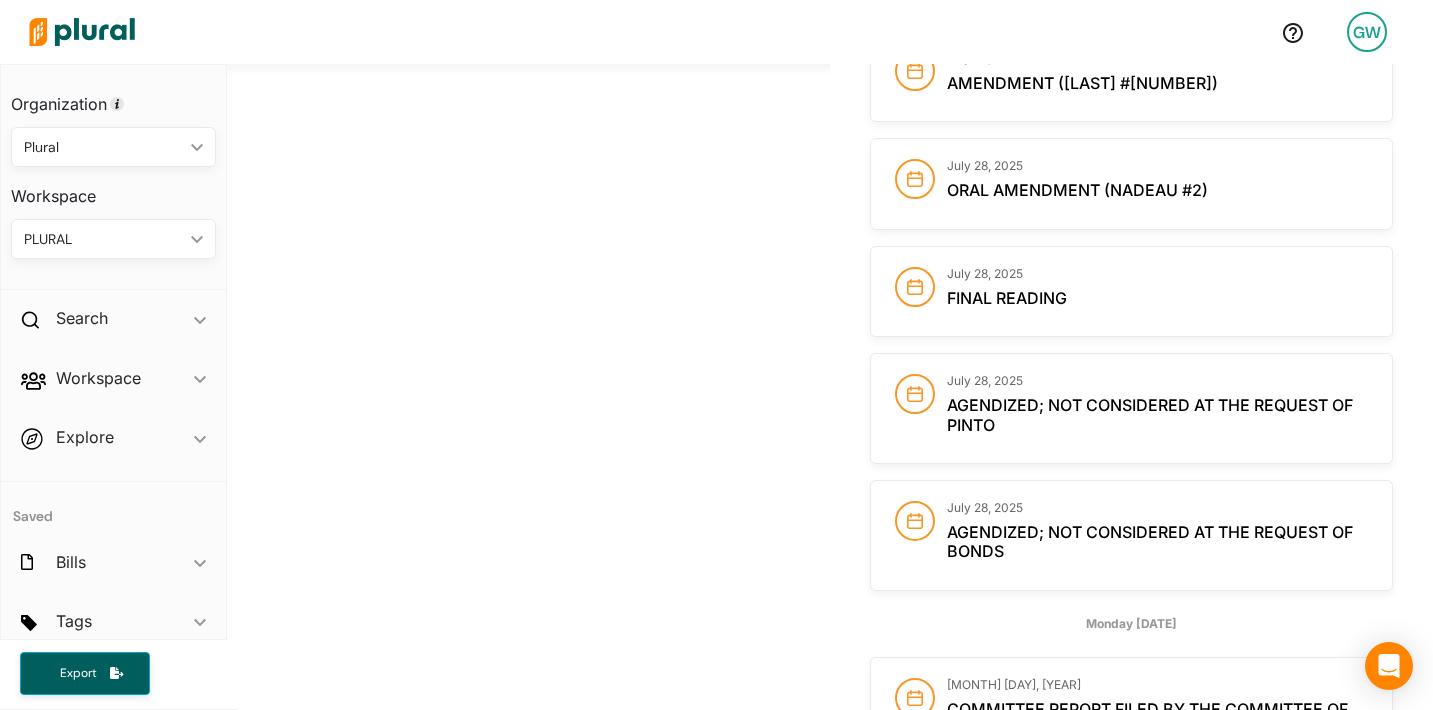click 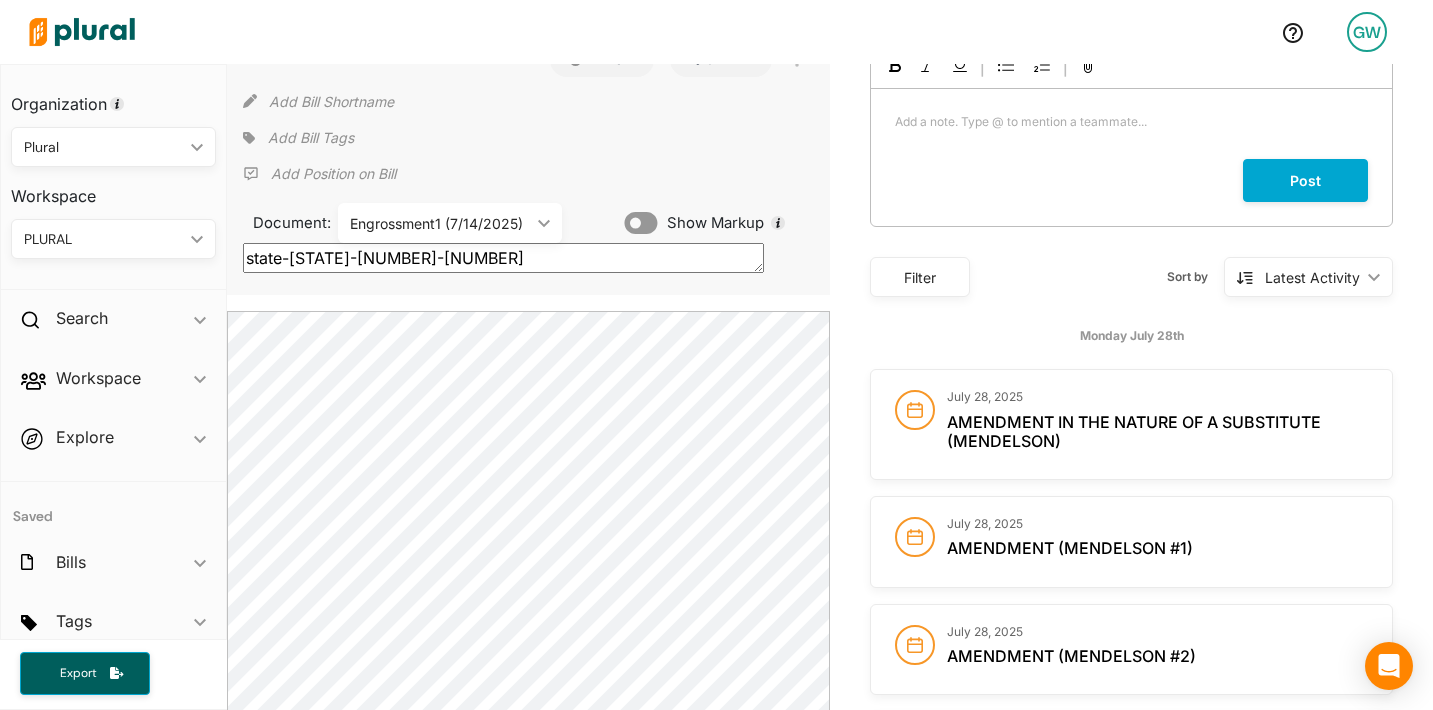scroll, scrollTop: 88, scrollLeft: 0, axis: vertical 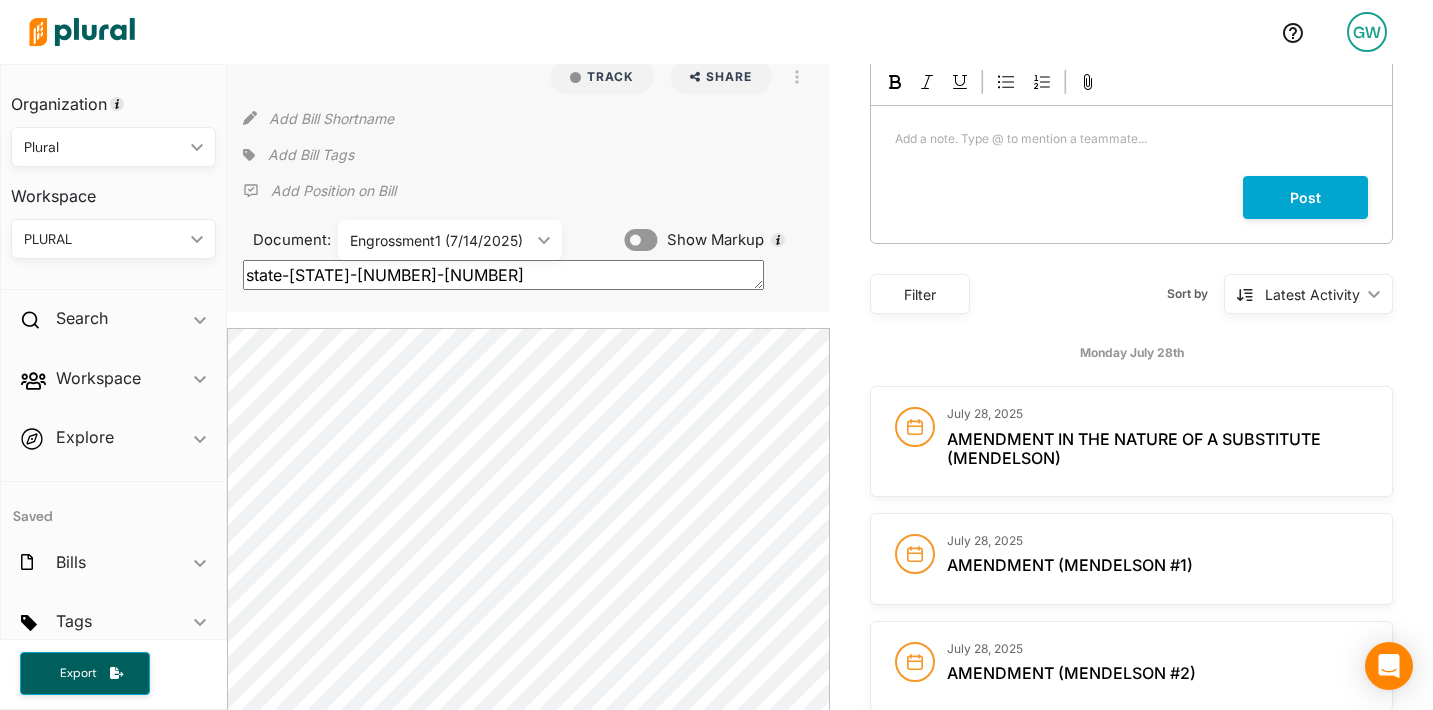 click on "Document: Engrossment[NUMBER] ([DATE]); ic_keyboard_arrow_down Introduction ([DATE]) Engrossment[NUMBER] ([DATE]) Amendment[NUMBER] ([DATE]) Amendment[NUMBER] ([DATE]) Amendment[NUMBER] ([DATE]) Amendment[NUMBER] ([DATE]) Amendment[NUMBER] ([DATE]) Amendment[NUMBER] ([DATE]) Amendment[NUMBER] ([DATE]) Amendment[NUMBER] ([DATE]) Amendment[NUMBER] ([DATE])" at bounding box center [433, 234] 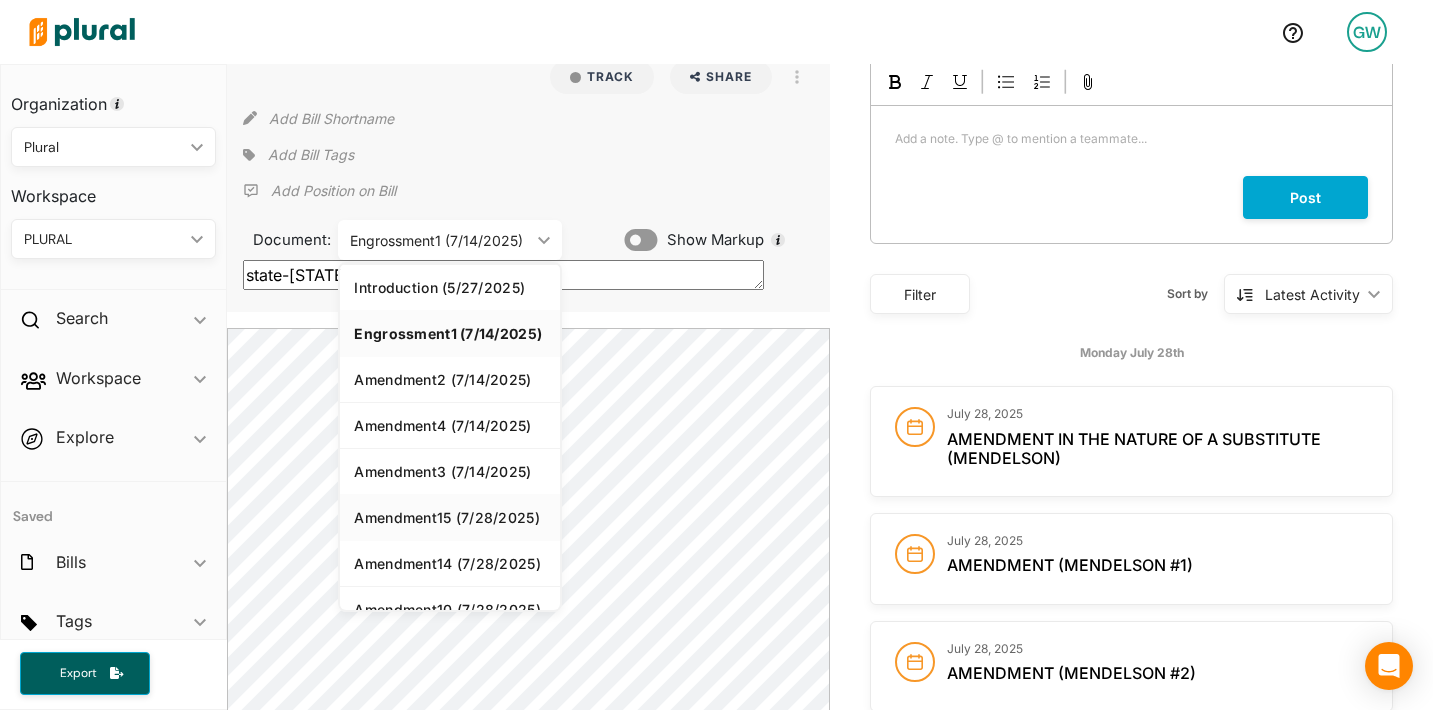 scroll, scrollTop: 58, scrollLeft: 0, axis: vertical 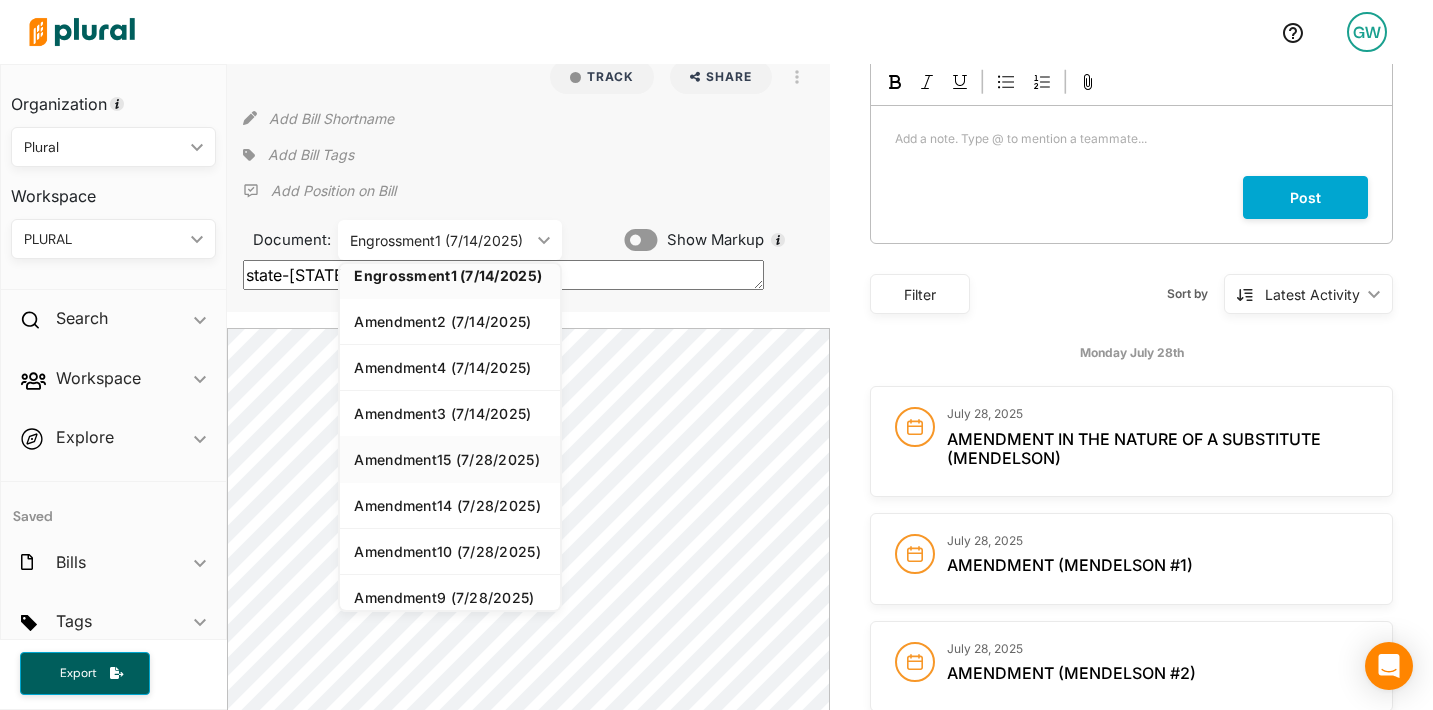 click on "Amendment15 (7/28/2025)" 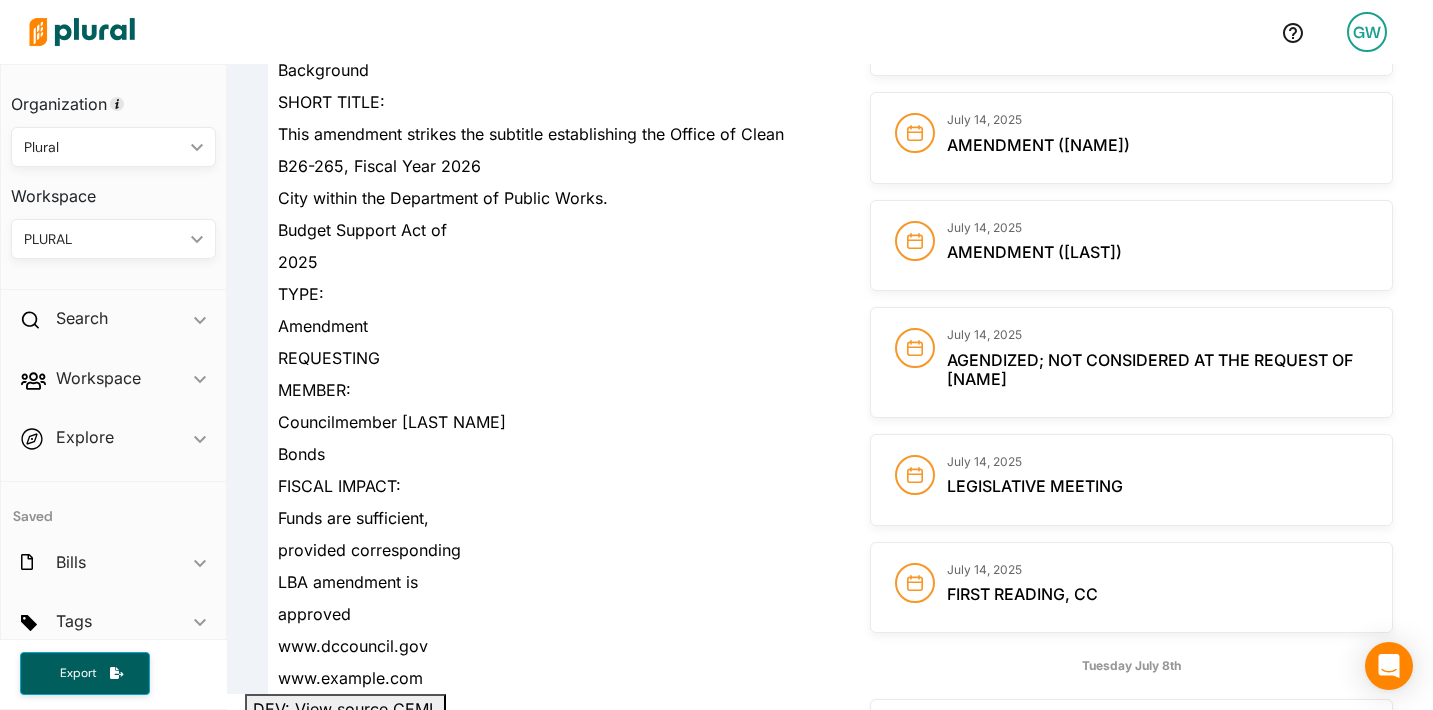 scroll, scrollTop: 2673, scrollLeft: 0, axis: vertical 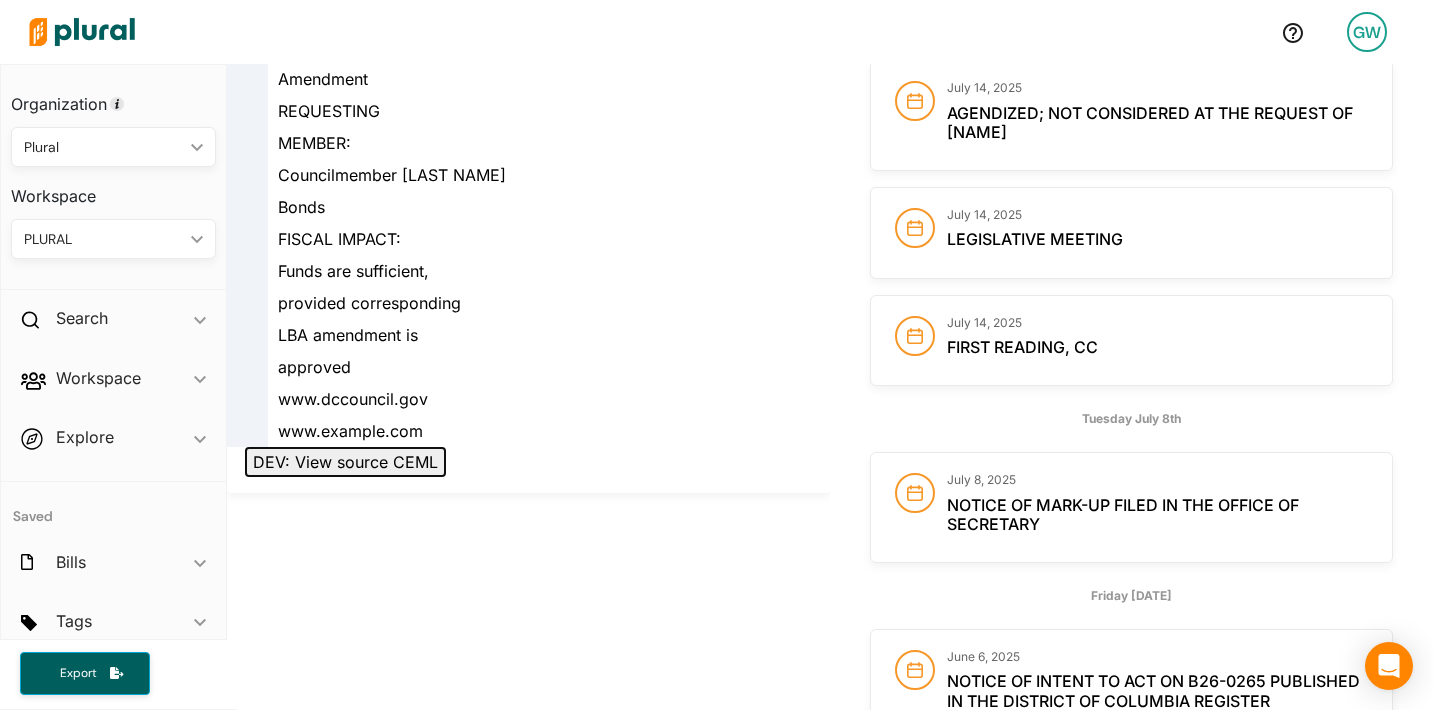 click on "DEV: View source CEML" at bounding box center (345, 462) 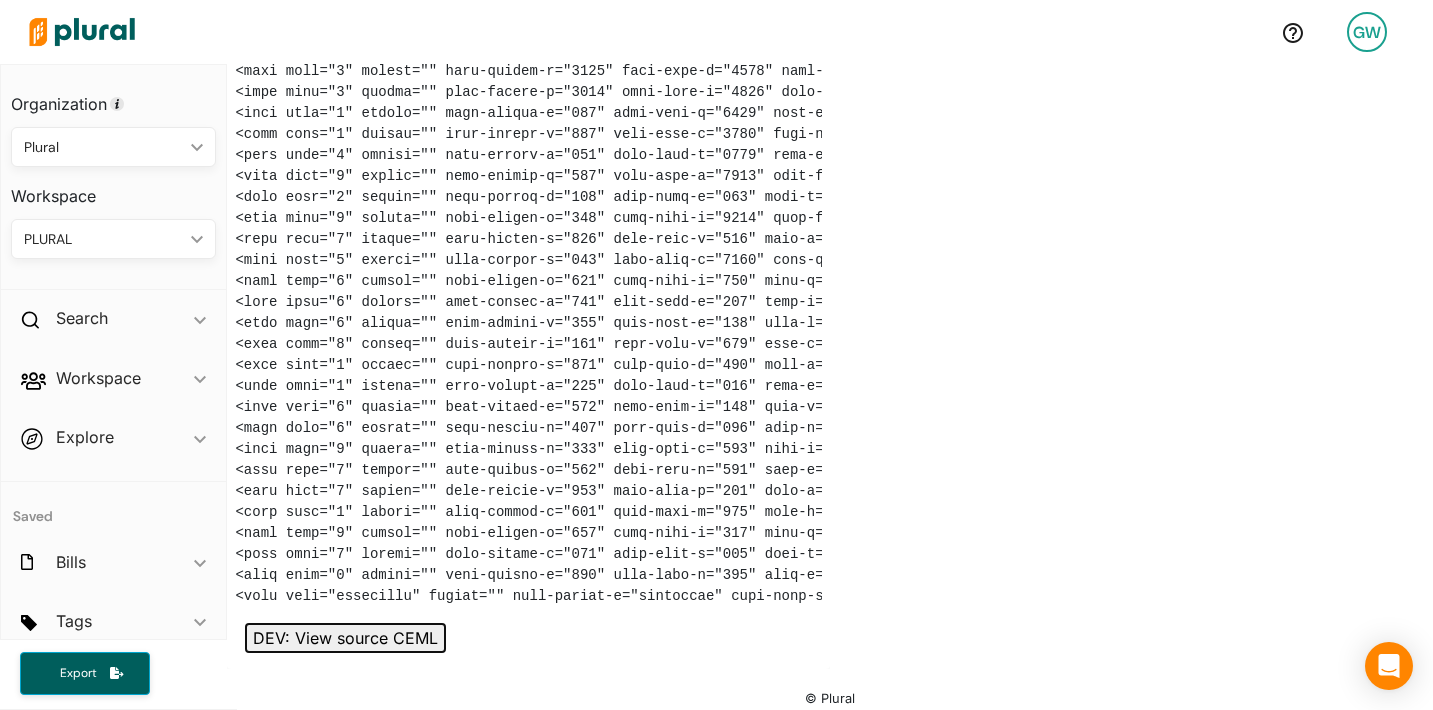 scroll, scrollTop: 4093, scrollLeft: 0, axis: vertical 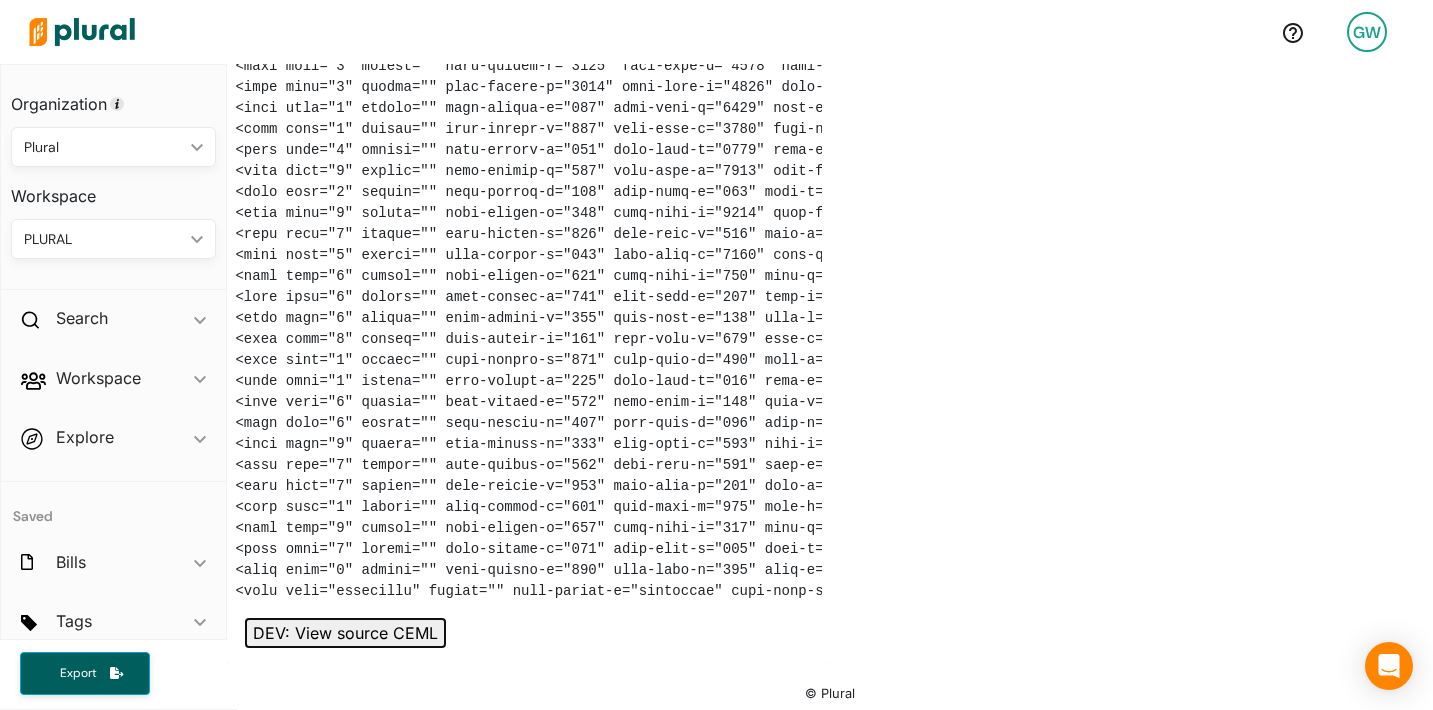 click on "DEV: View source CEML" at bounding box center [345, 633] 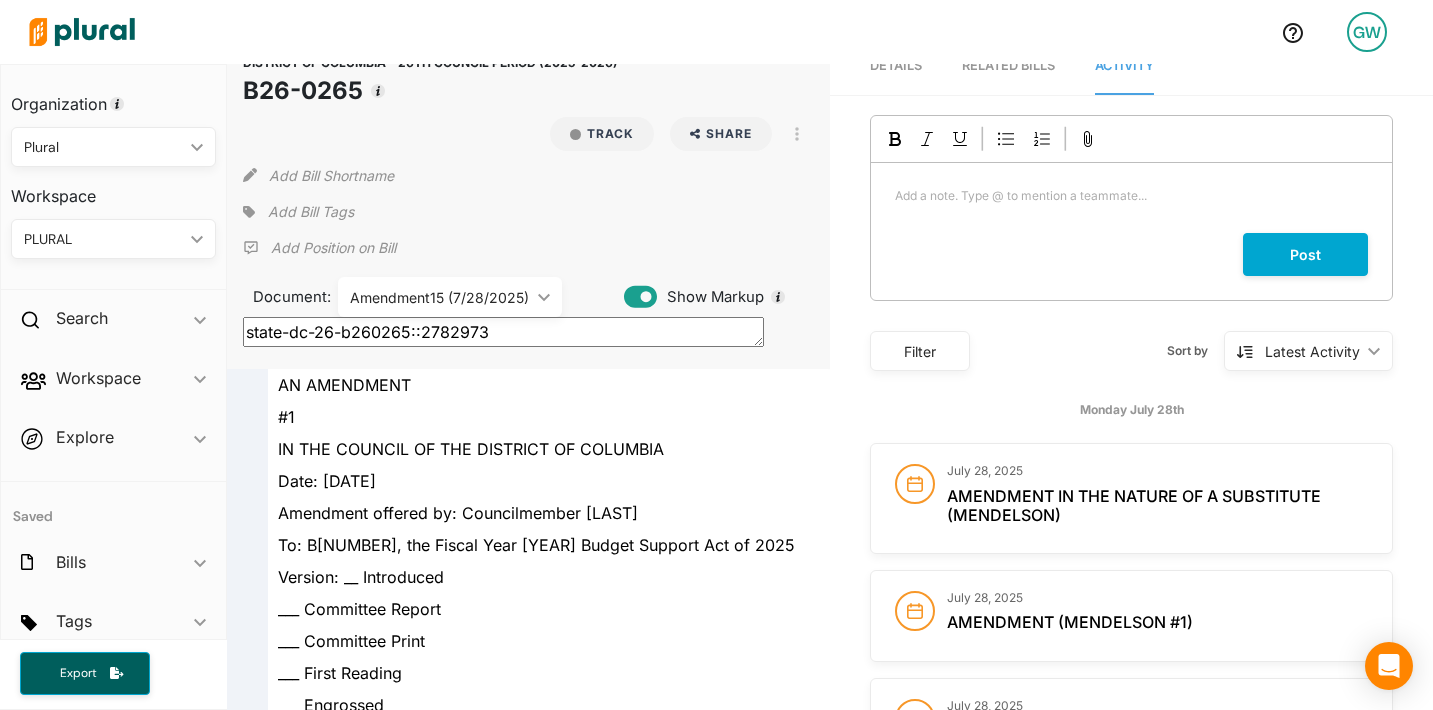 scroll, scrollTop: 0, scrollLeft: 0, axis: both 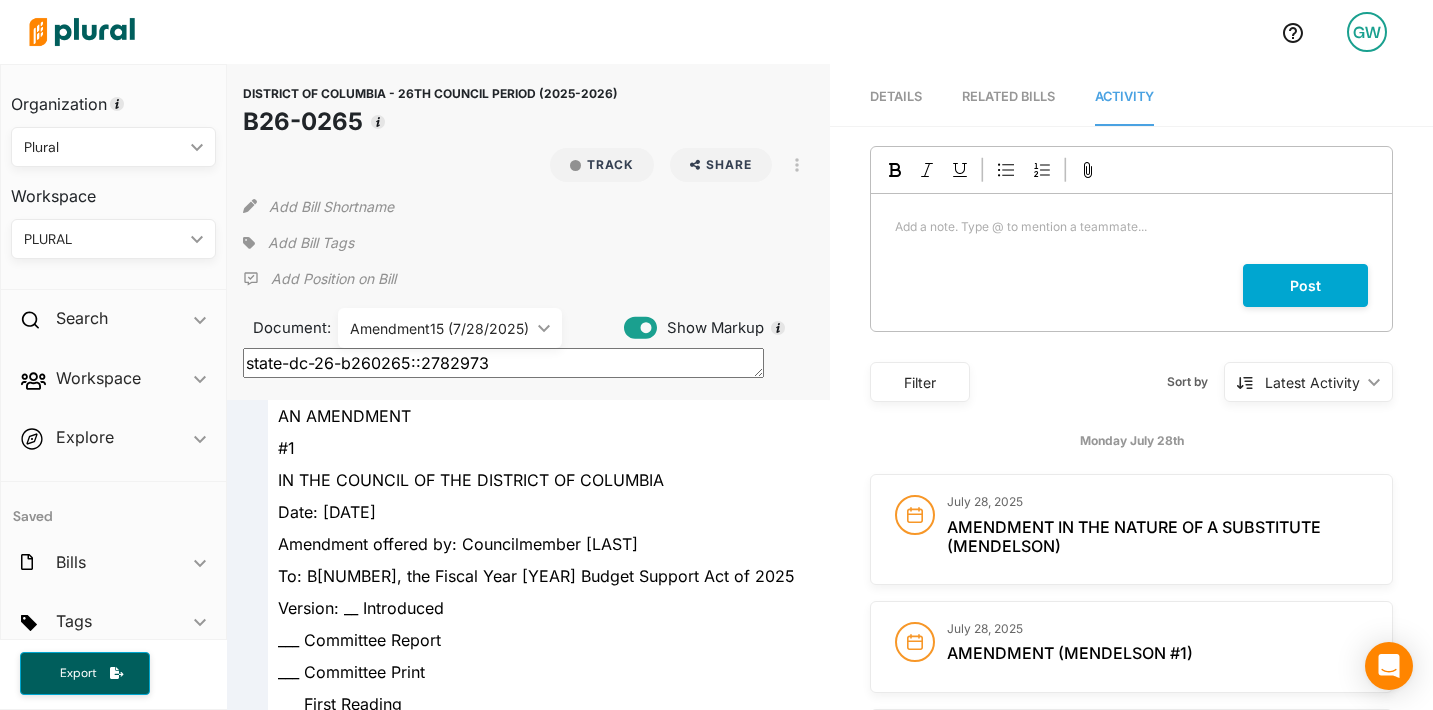 click on "Details" at bounding box center [896, 96] 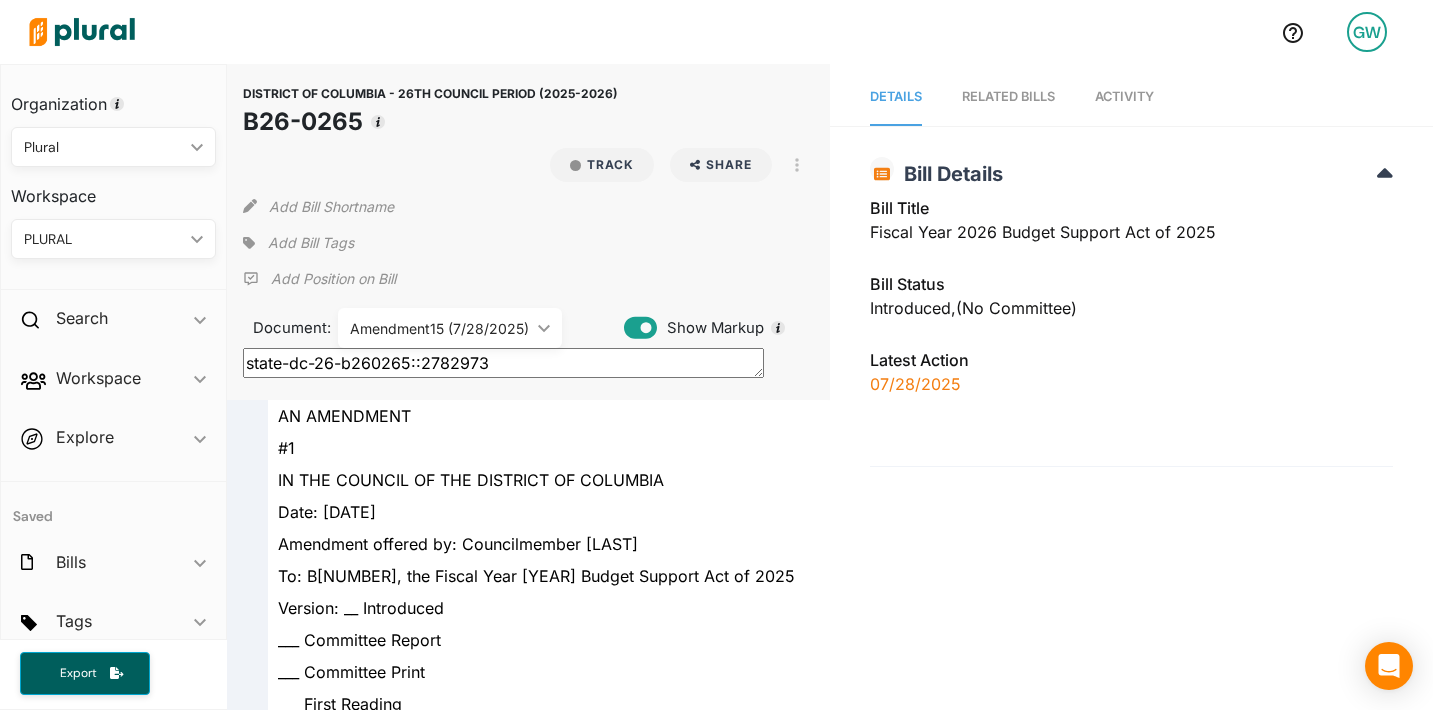click on "RELATED BILLS" at bounding box center [1008, 96] 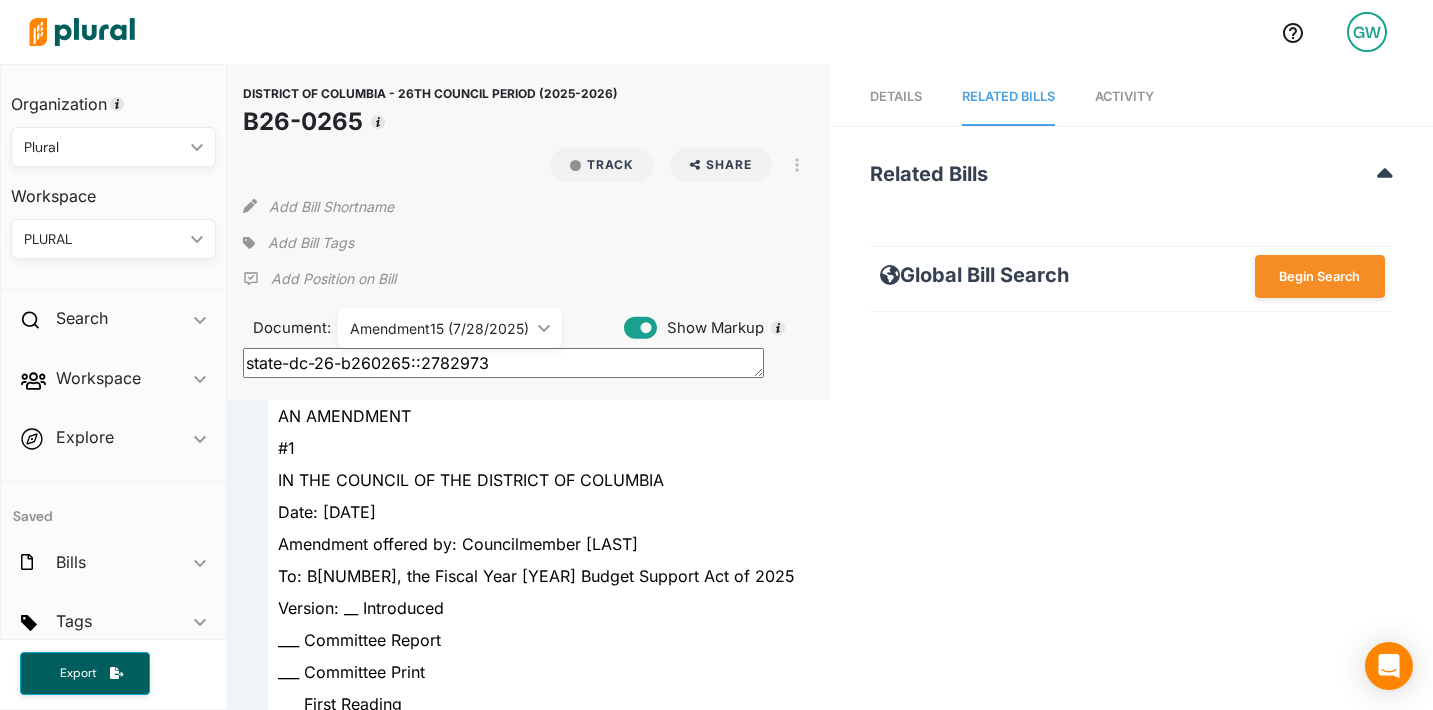 click on "Activity" at bounding box center (1124, 96) 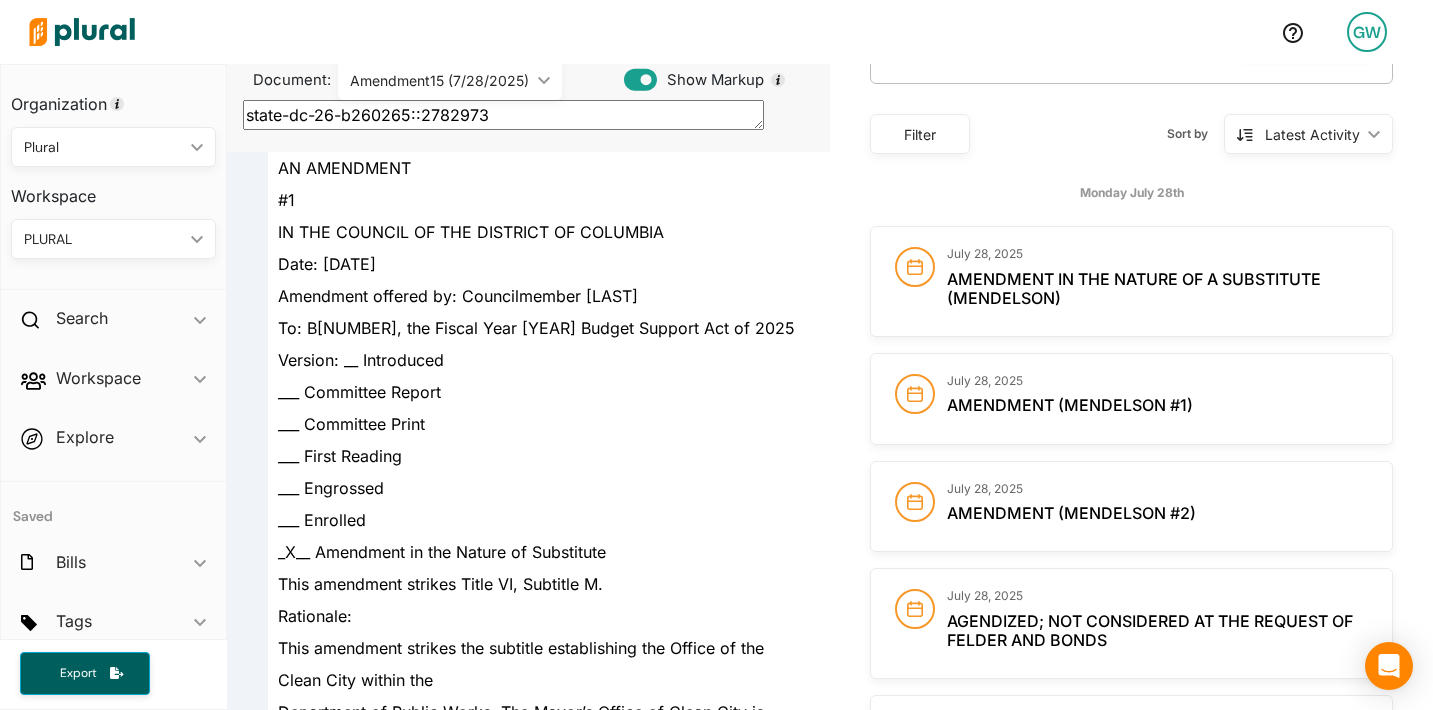 scroll, scrollTop: 0, scrollLeft: 0, axis: both 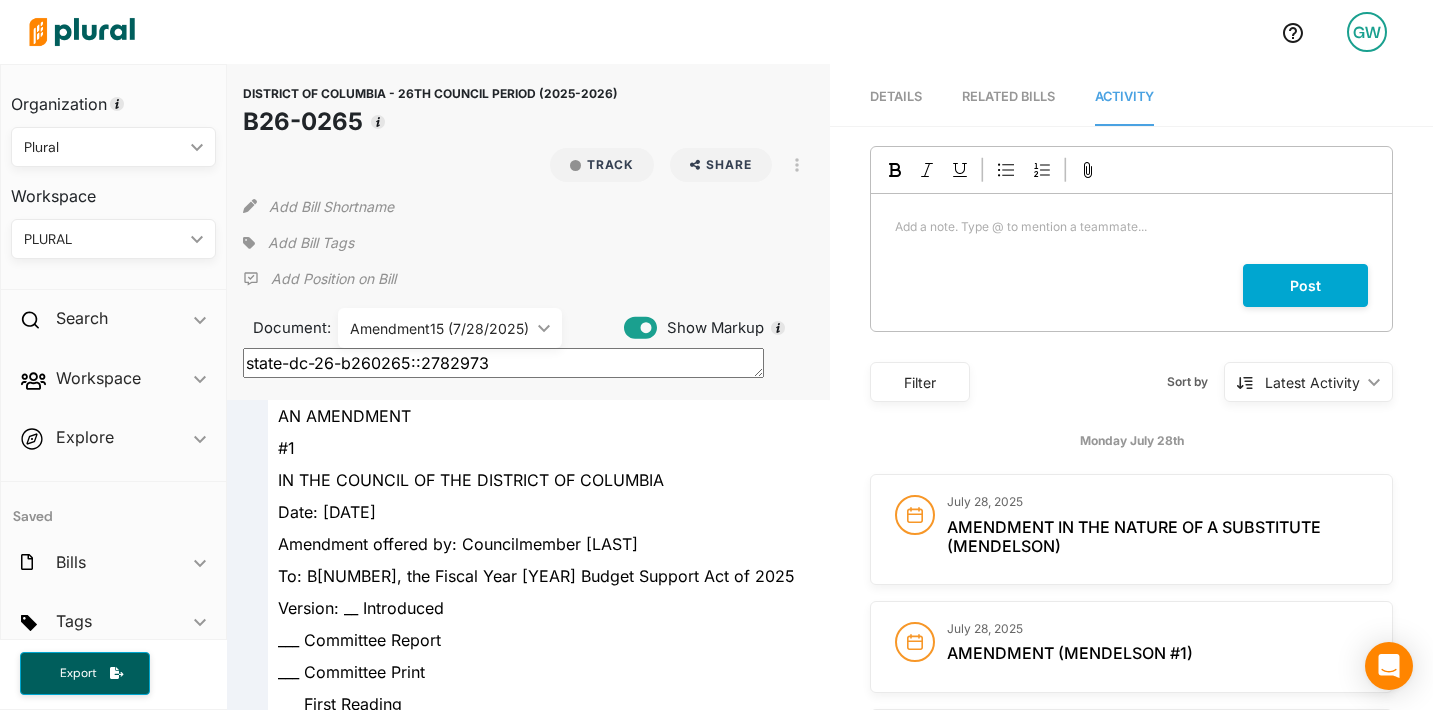 click on "Add Bill Tags" at bounding box center (298, 243) 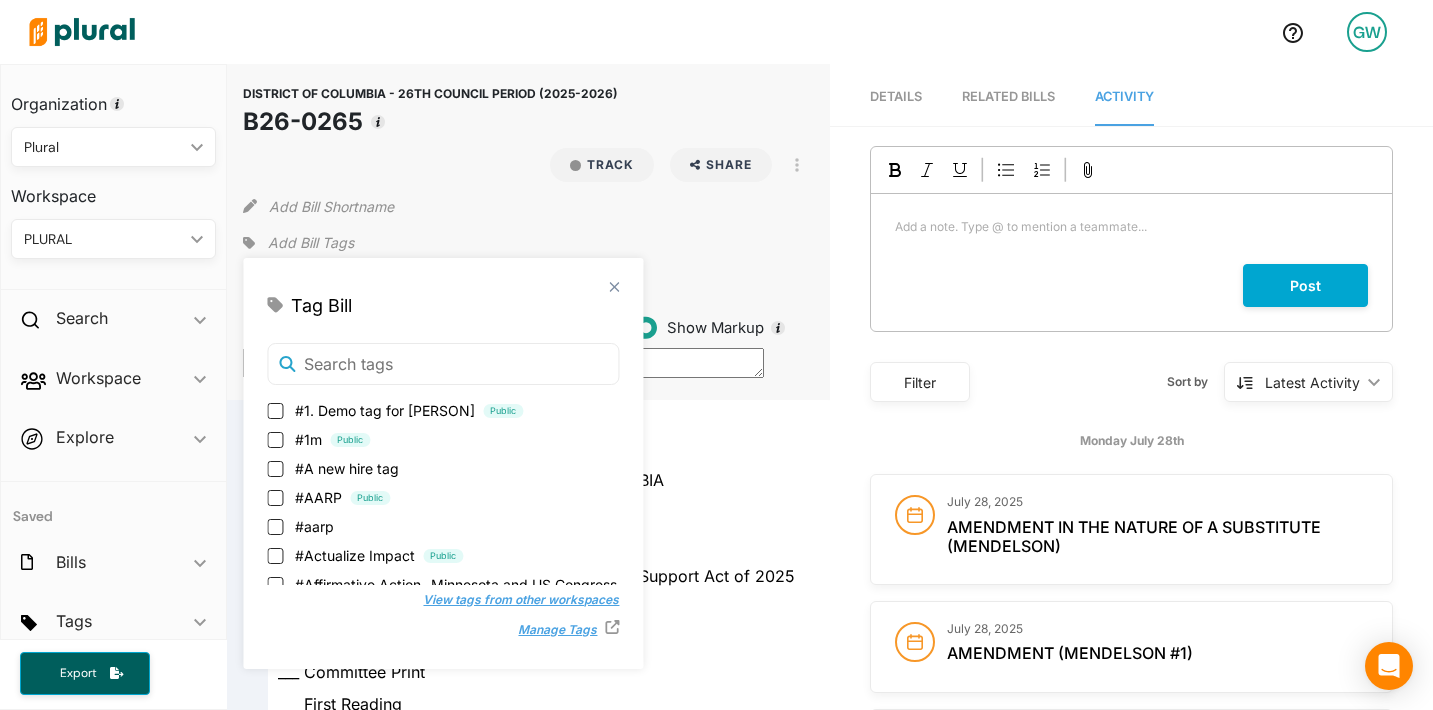 click on "DISTRICT OF COLUMBIA - 26TH COUNCIL PERIOD (2025-2026) B26-0265 Track Share Email LinkedIn X Facebook View PDF View Source Print Add Bill Shortname Add Bill Tags Add Position on Bill Document: Amendment15 (7/28/2025) ic_keyboard_arrow_down Introduction (5/27/2025) Engrossment1 (7/14/2025) Amendment2 (7/14/2025) Amendment4 (7/14/2025) Amendment3 (7/14/2025) Amendment15 (7/28/2025) Amendment14 (7/28/2025) Amendment10 (7/28/2025) Amendment9 (7/28/2025) Amendment8 (7/28/2025) Amendment7 (7/28/2025) Amendment6 (7/28/2025) Amendment1 (7/28/2025) Show Markup state-dc-26-b260265::2782973" at bounding box center [528, 232] 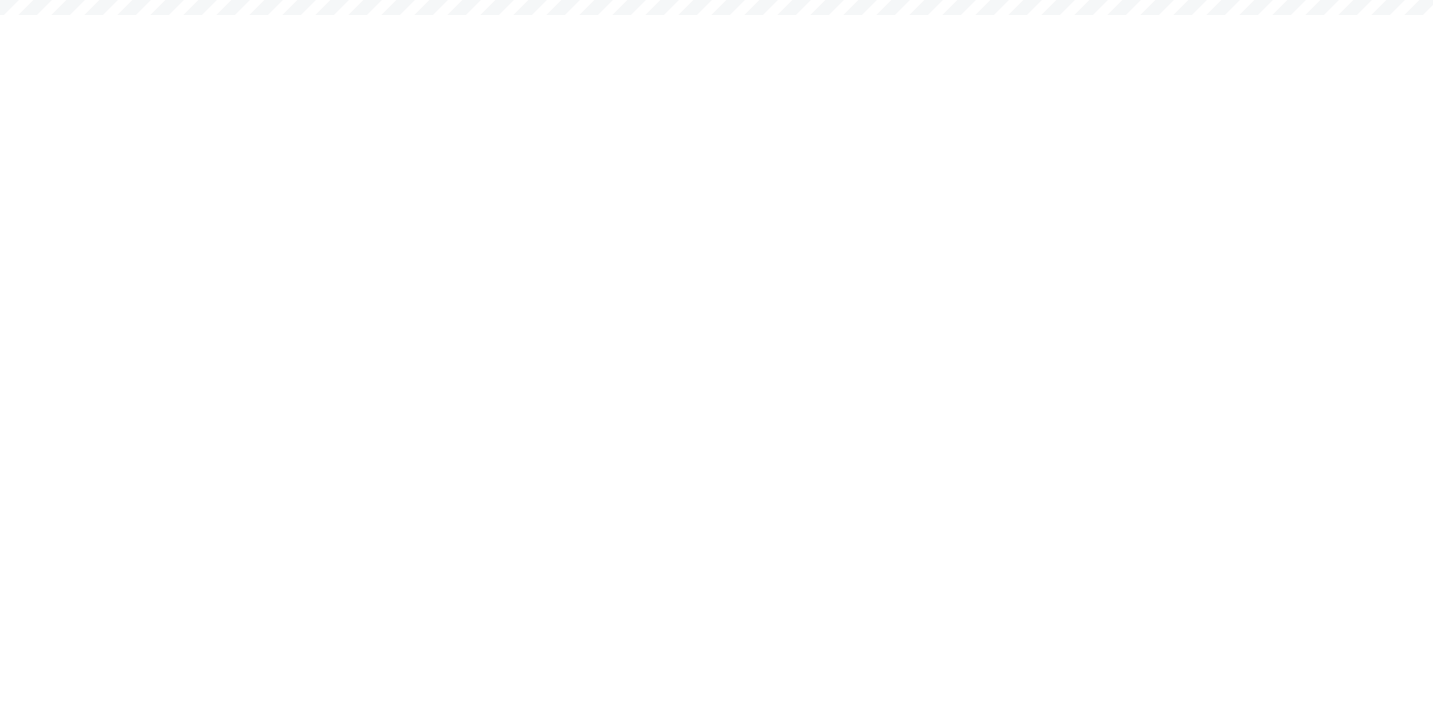 scroll, scrollTop: 0, scrollLeft: 0, axis: both 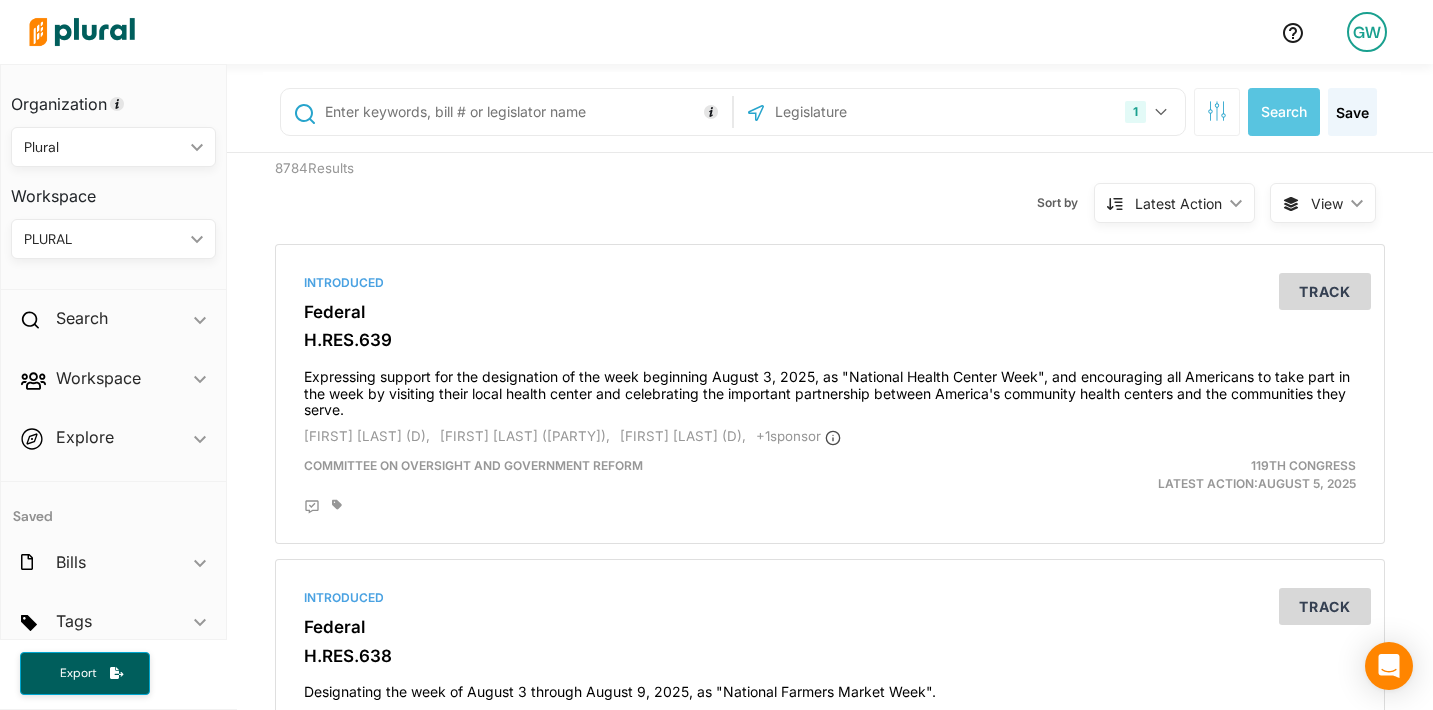 click on "[INITIALS]" at bounding box center (1367, 32) 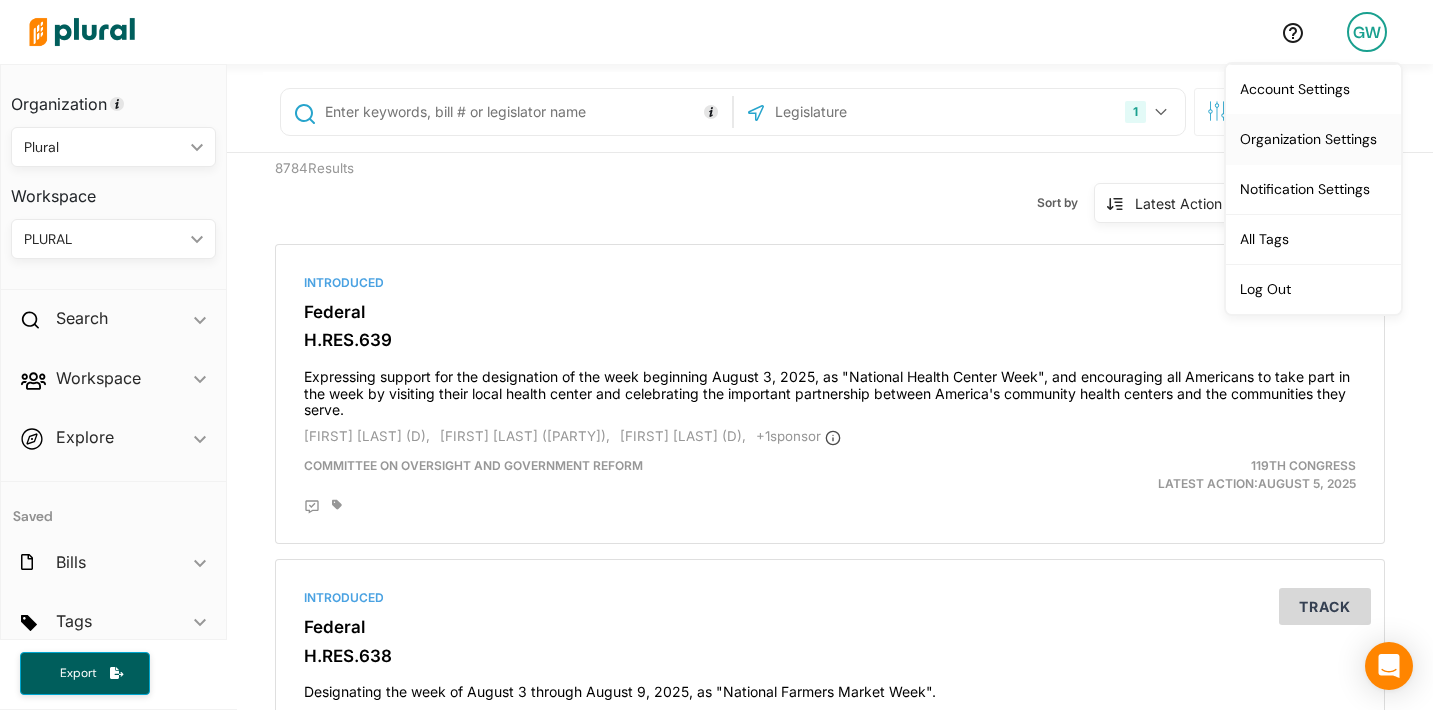 click on "Organization Settings" at bounding box center [1313, 139] 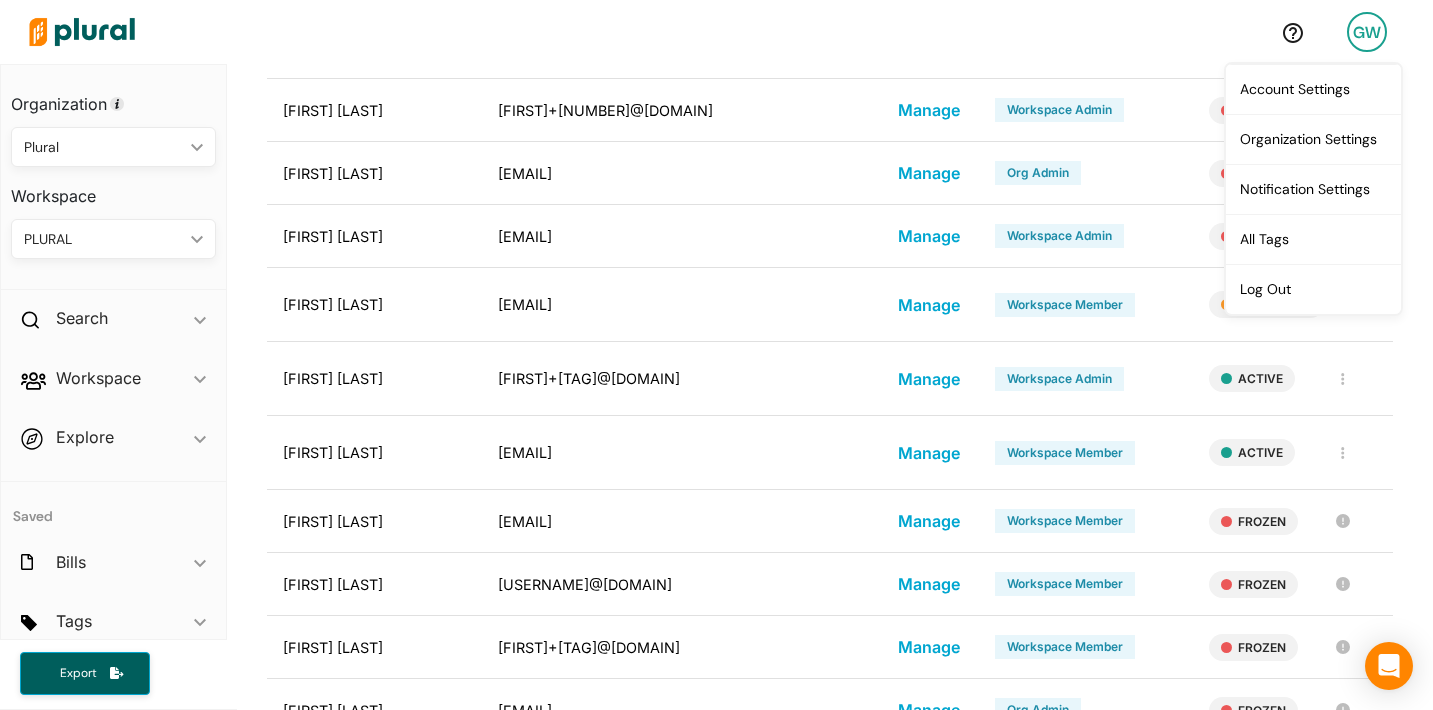 scroll, scrollTop: 0, scrollLeft: 0, axis: both 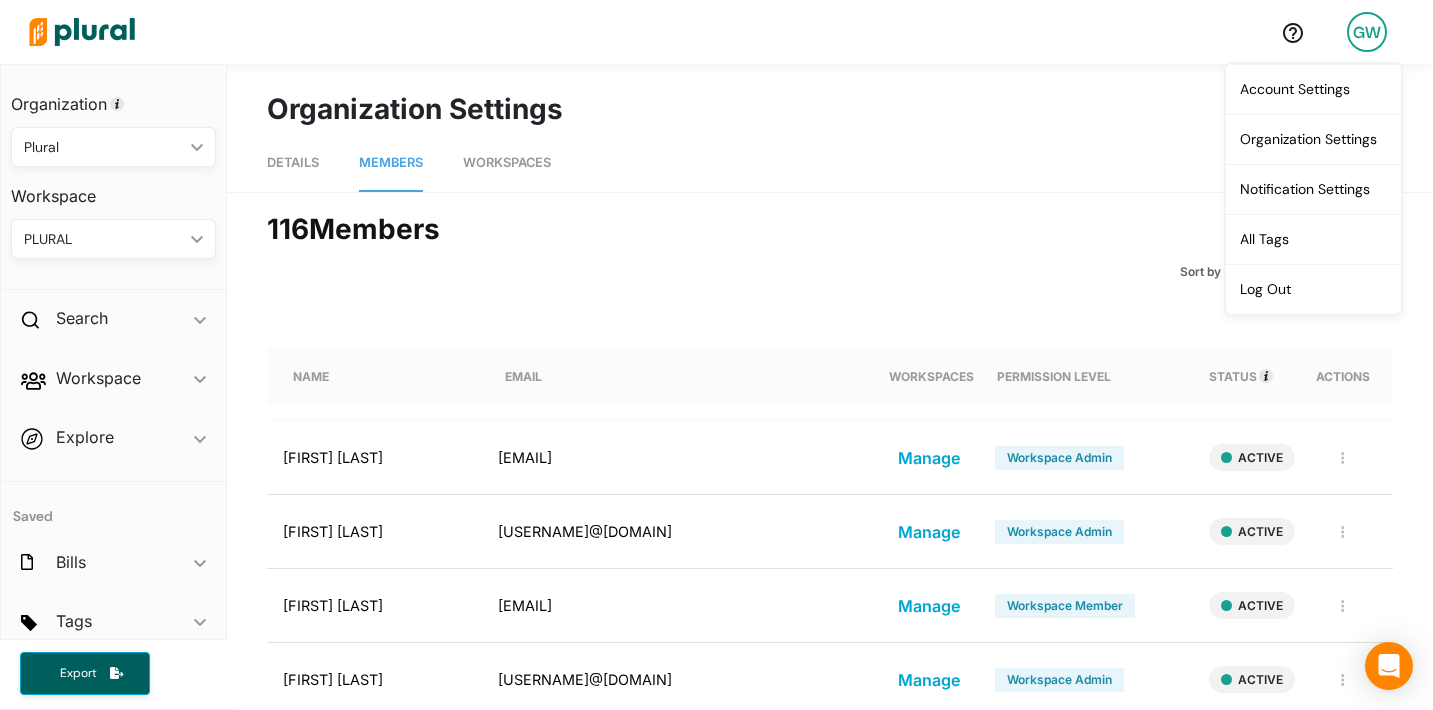 click on "Details Members Workspaces" at bounding box center (830, 161) 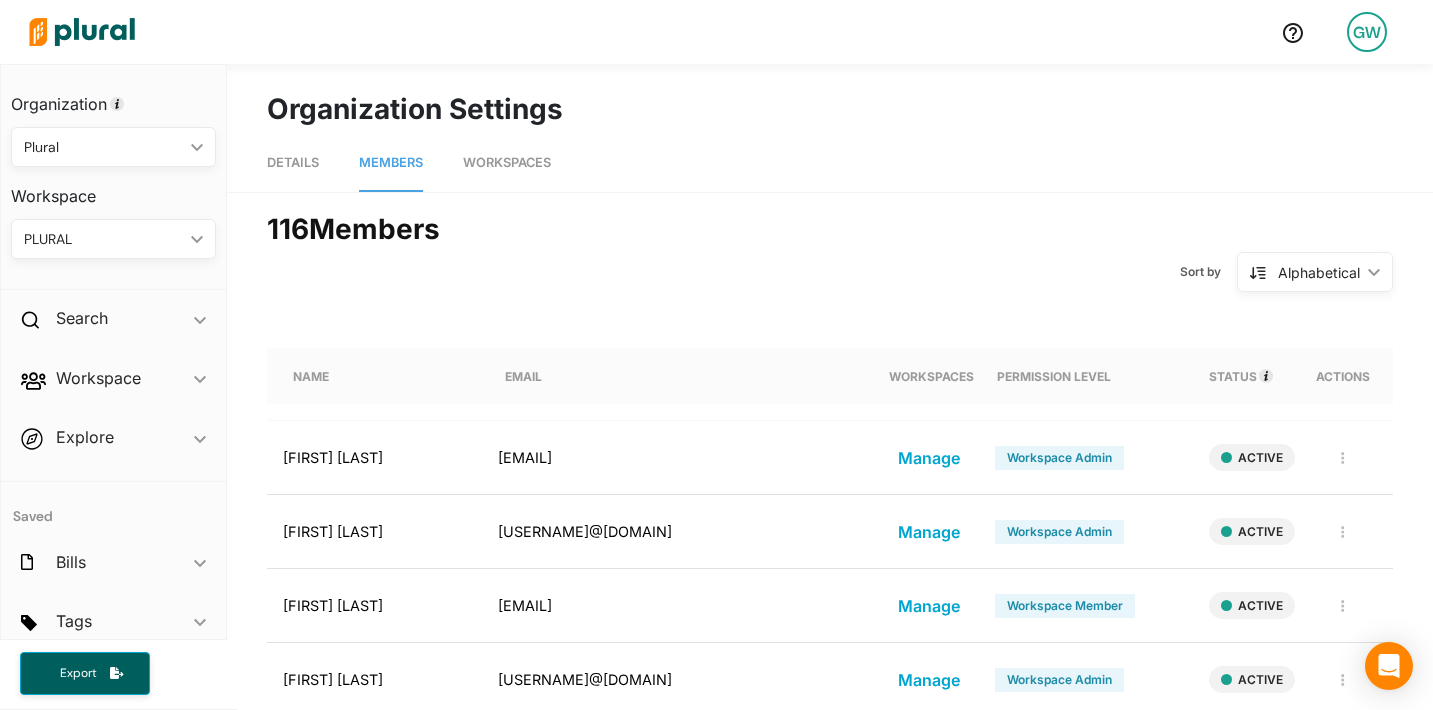 click on "Workspaces" at bounding box center [507, 163] 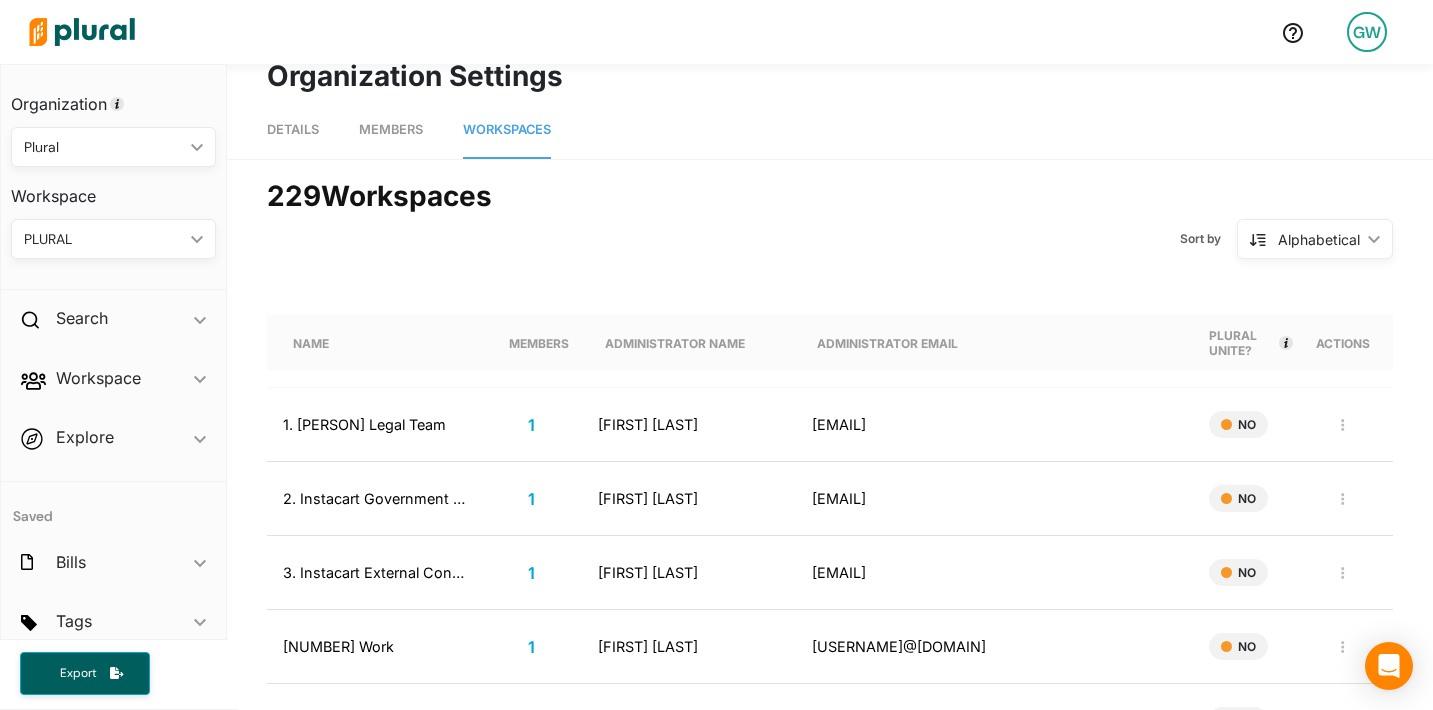 scroll, scrollTop: 0, scrollLeft: 0, axis: both 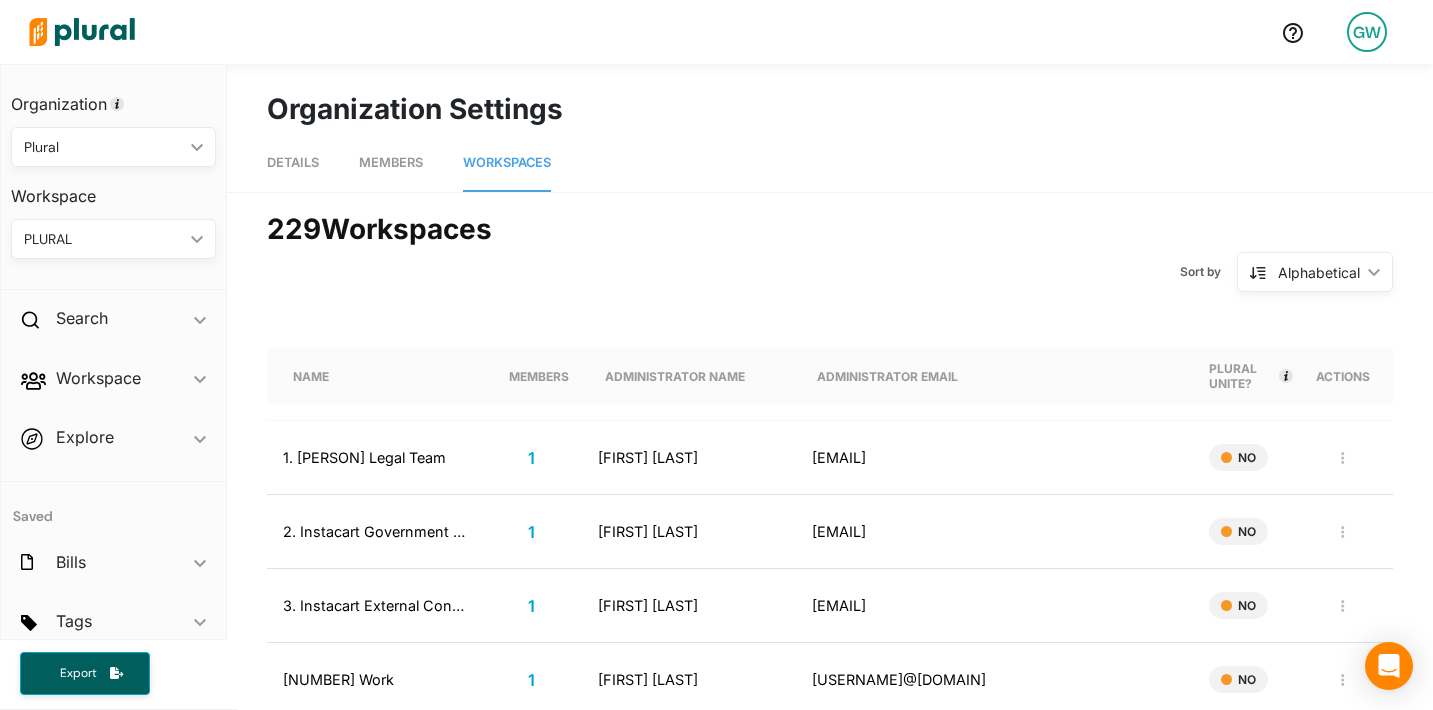 click on "Details" at bounding box center (293, 162) 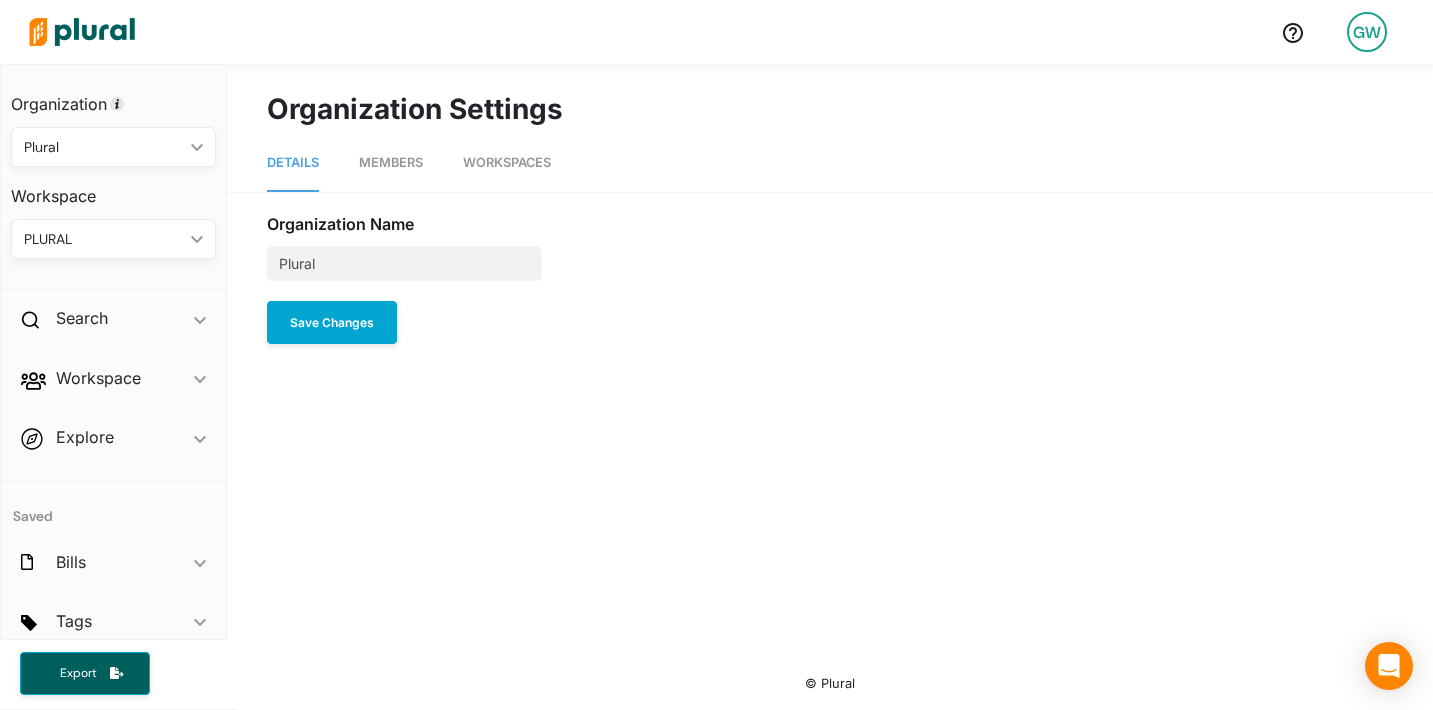 click on "Plural" at bounding box center (103, 147) 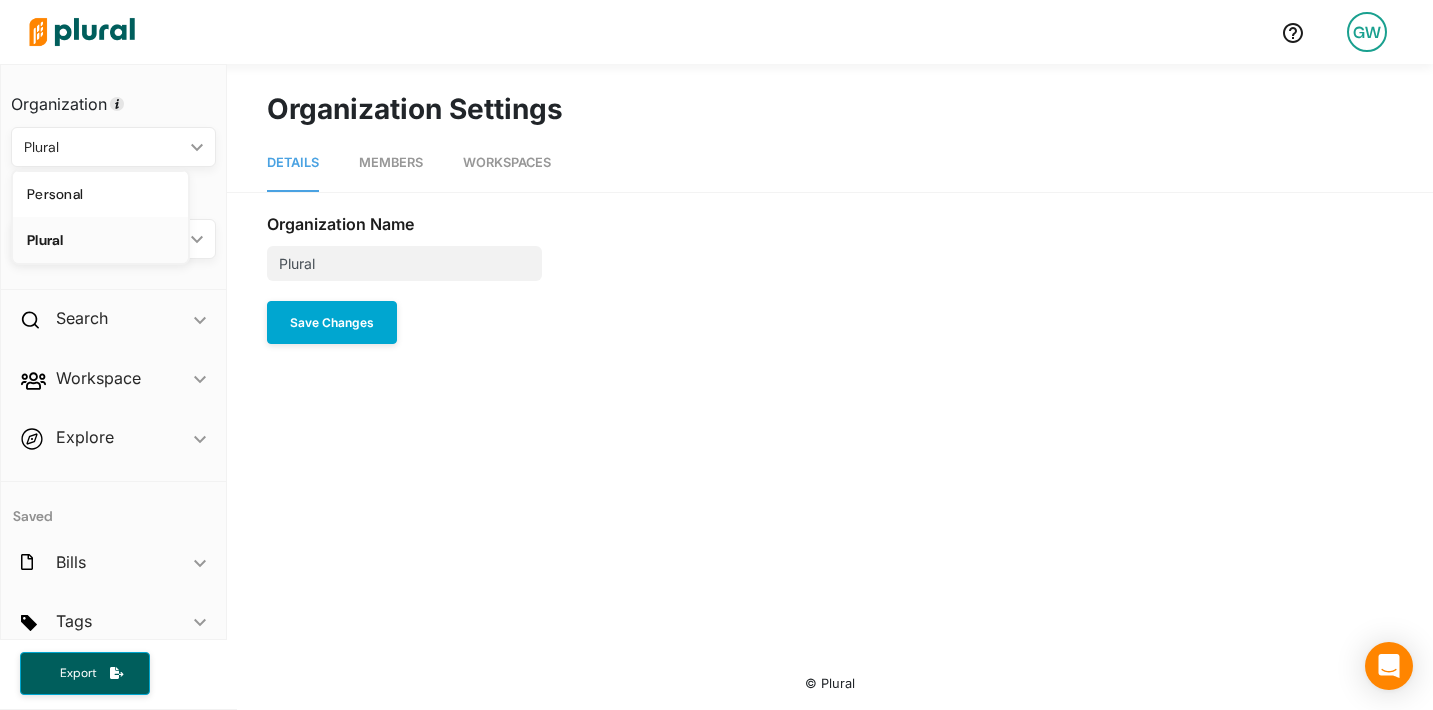 click on "Organization Name Plural Save Changes" at bounding box center (830, 288) 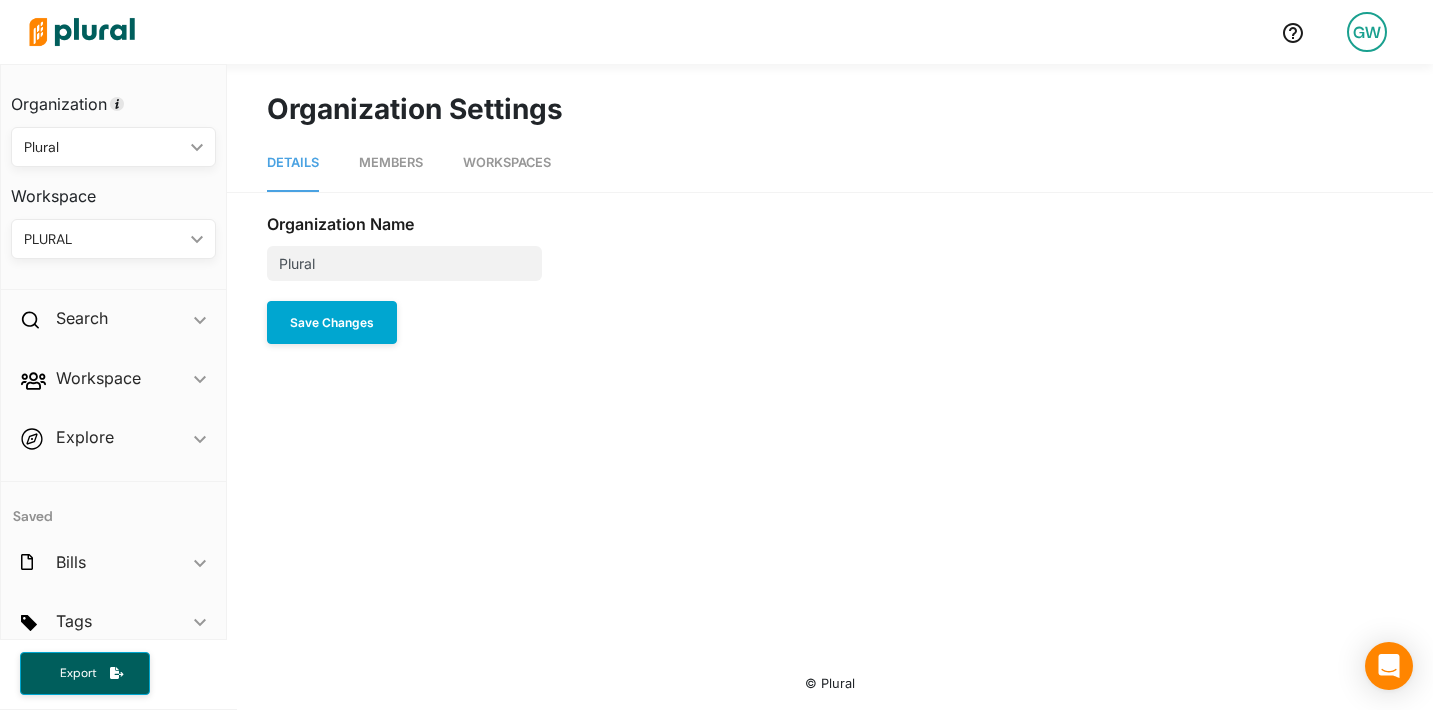 click on "PLURAL ic_keyboard_arrow_down" at bounding box center [113, 239] 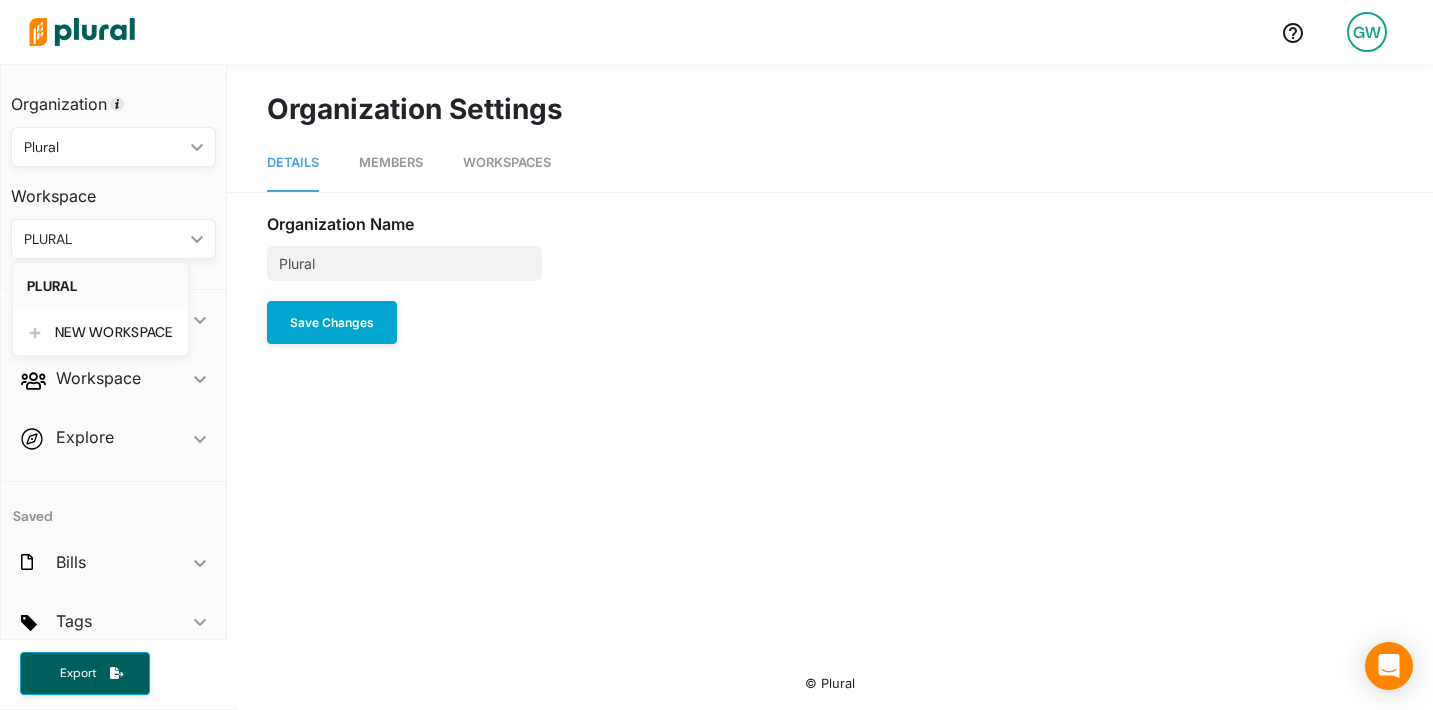 click on "Organization Name" at bounding box center [830, 224] 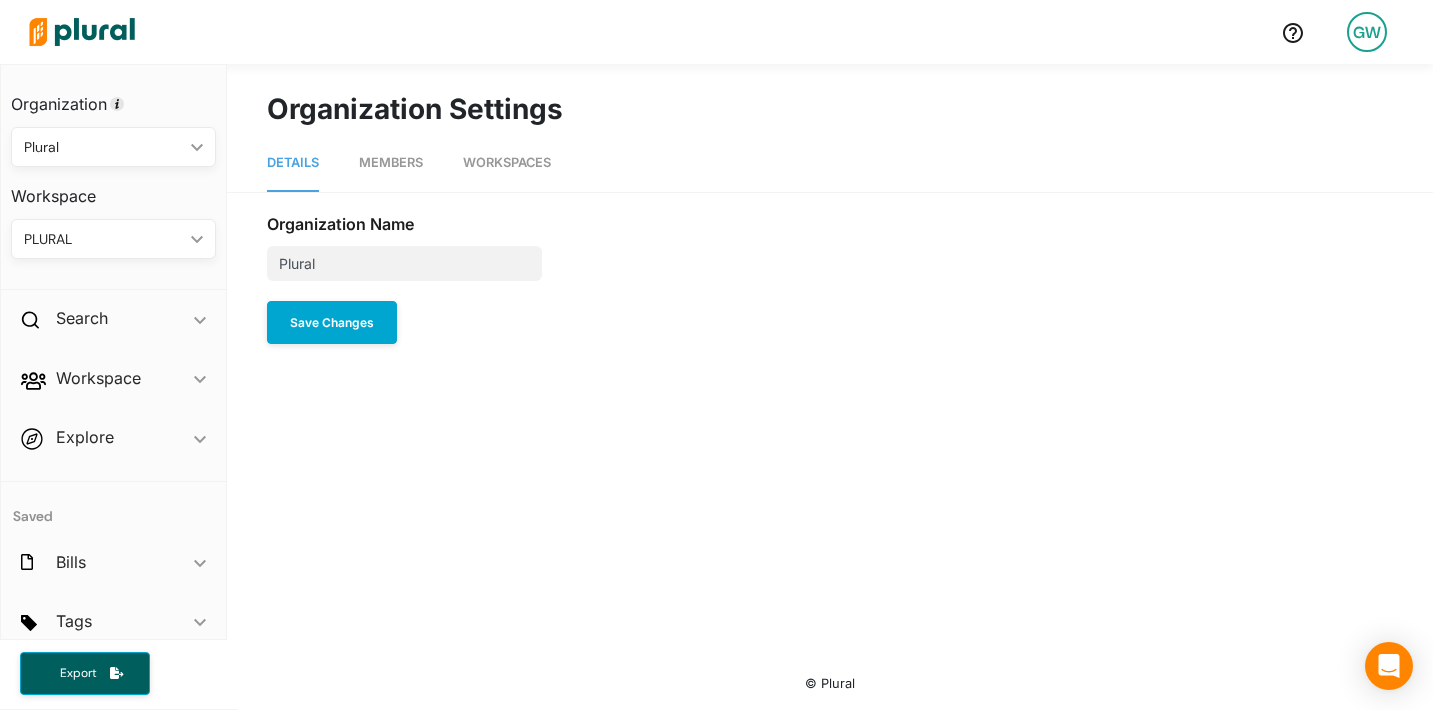 click on "Members" at bounding box center (391, 162) 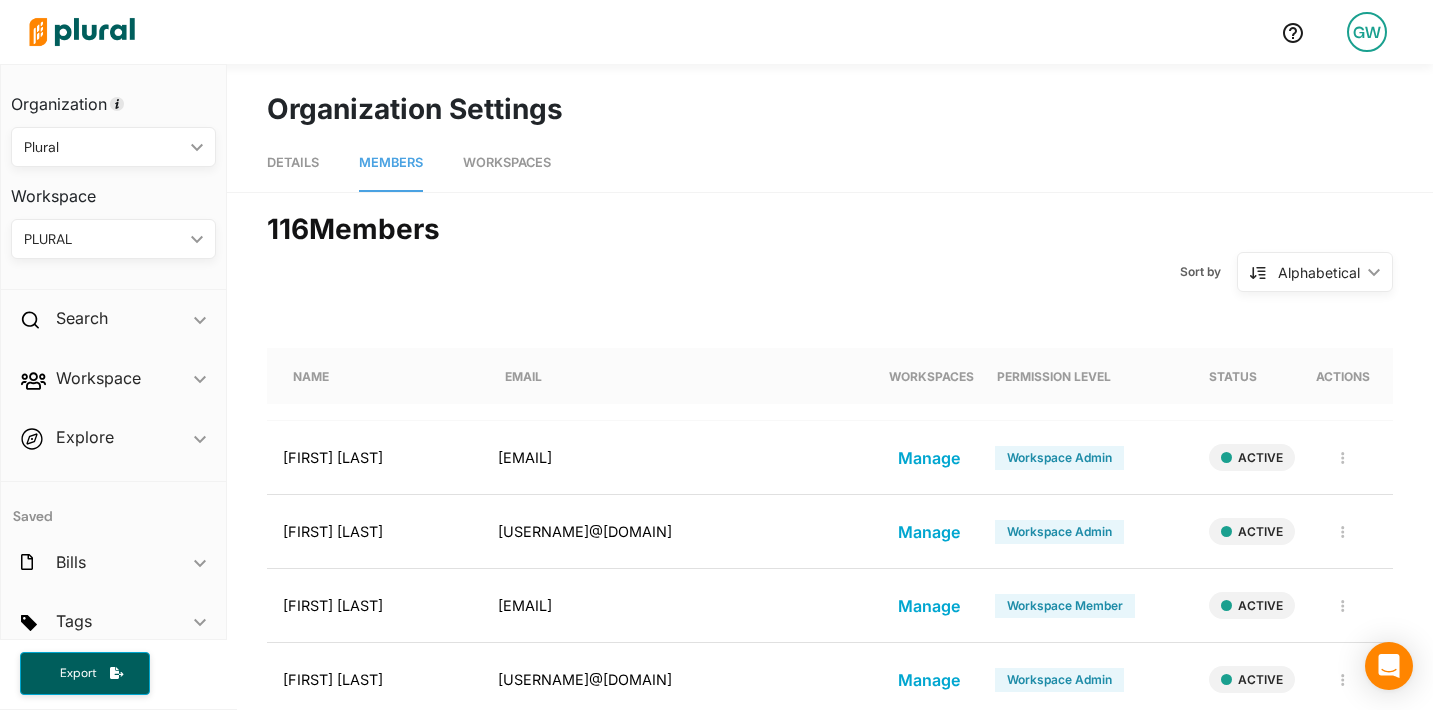 click on "Workspaces" at bounding box center (507, 162) 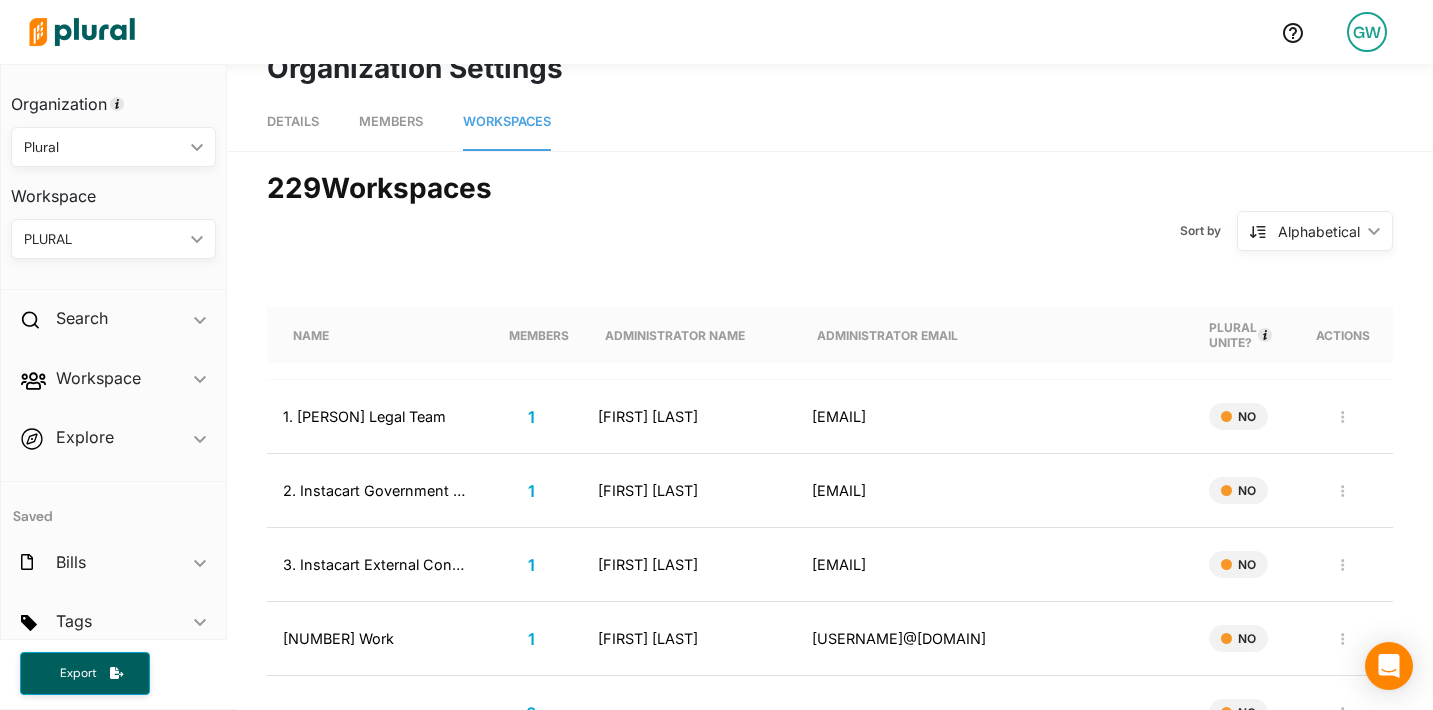 scroll, scrollTop: 0, scrollLeft: 0, axis: both 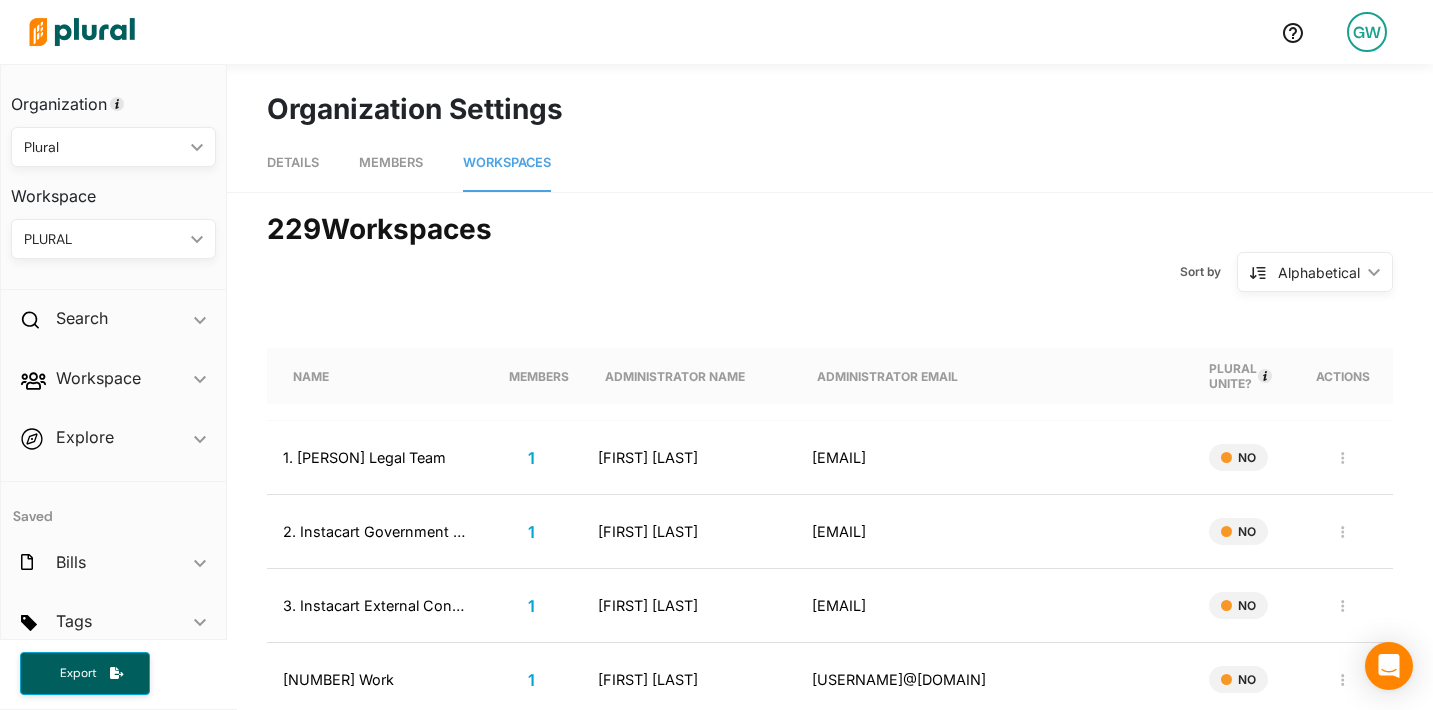 click on "GW" at bounding box center [1367, 32] 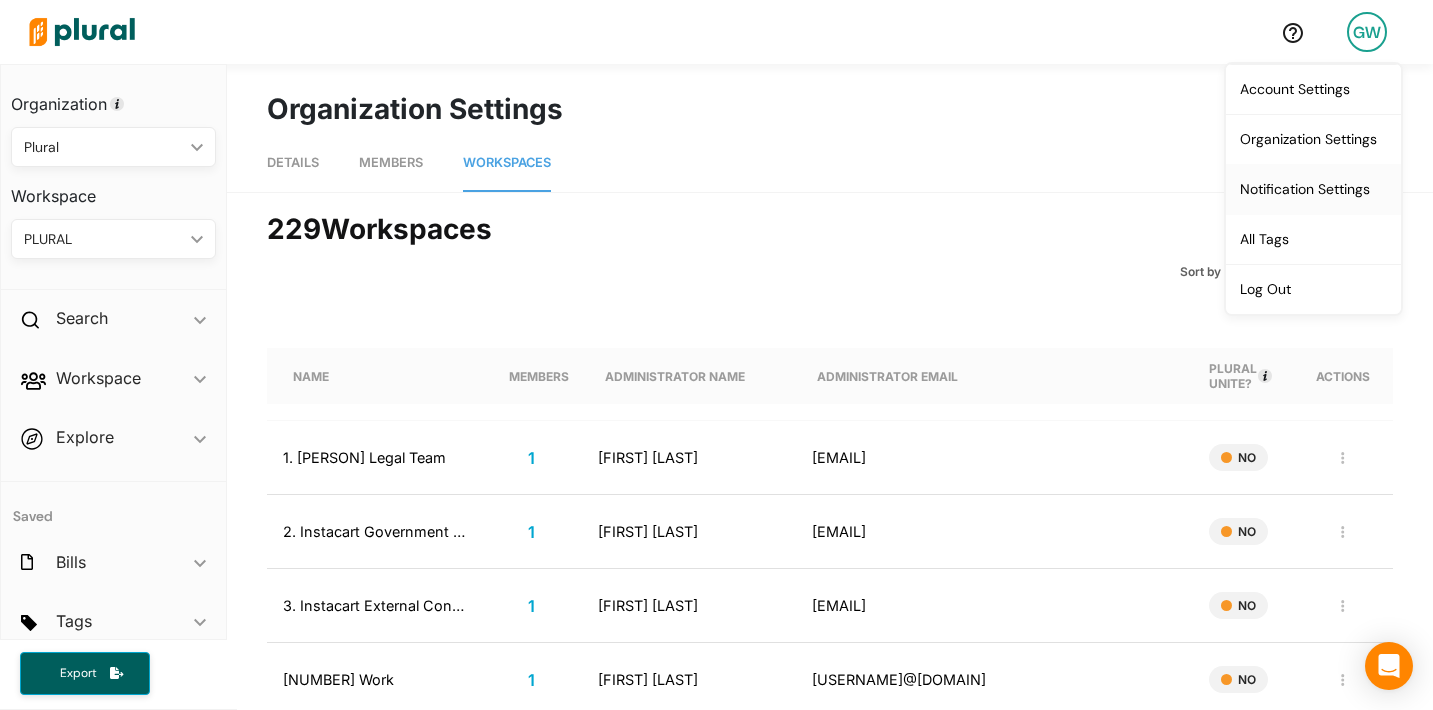 click on "Notification Settings" at bounding box center (1313, 189) 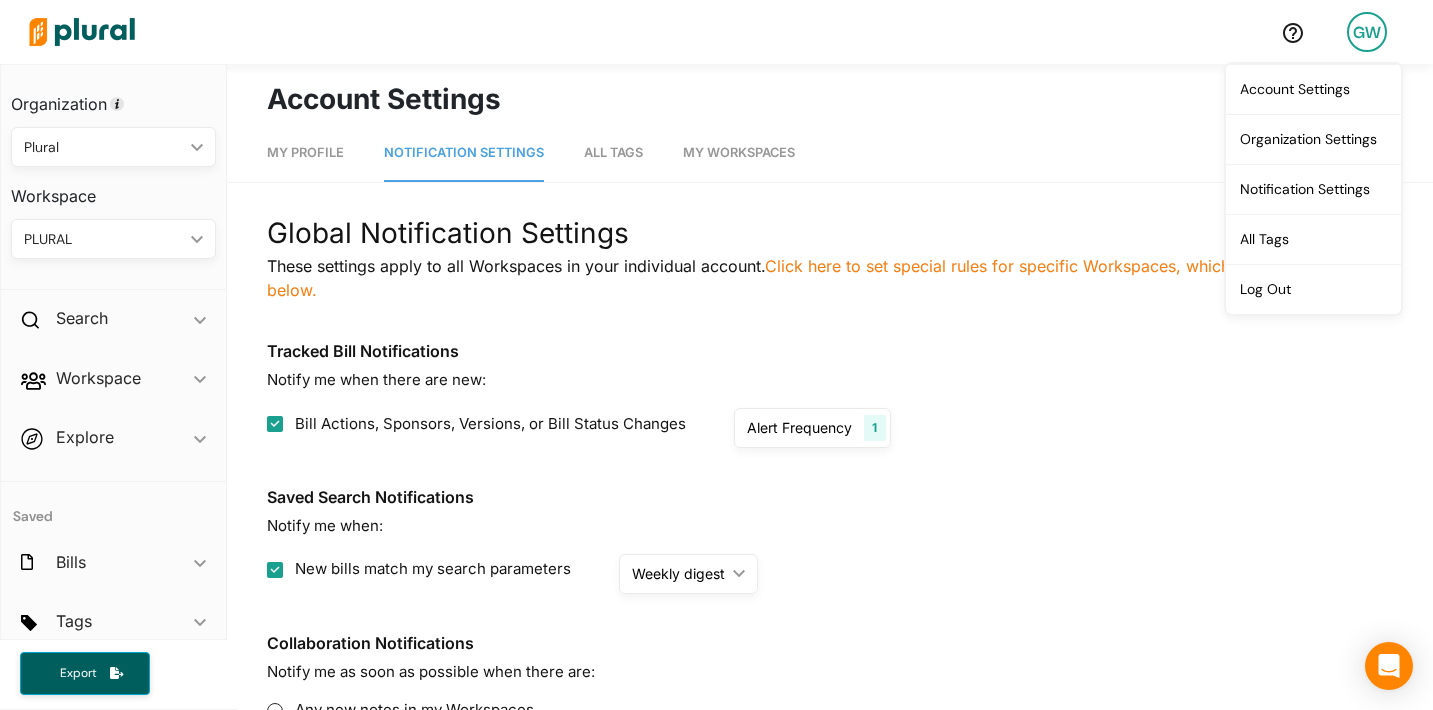 scroll, scrollTop: 0, scrollLeft: 0, axis: both 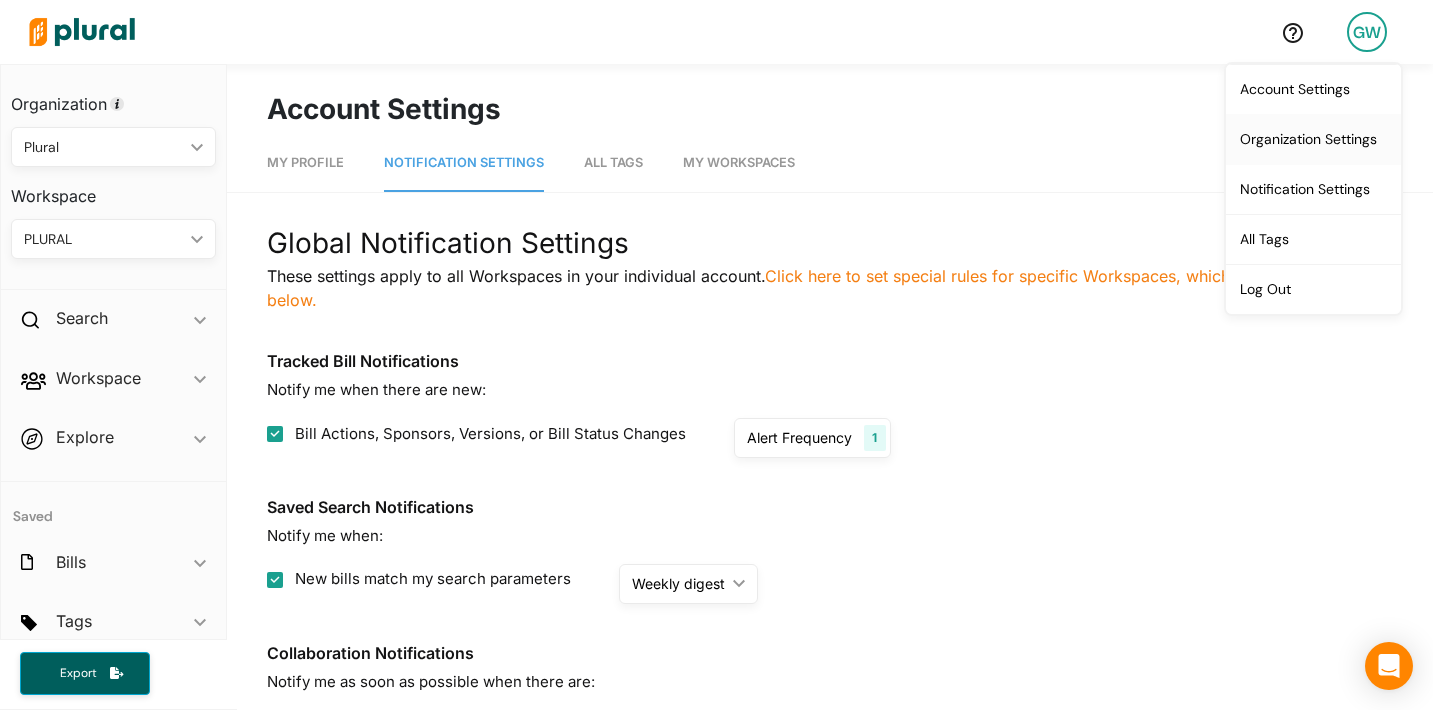 click on "Organization Settings" at bounding box center (1313, 139) 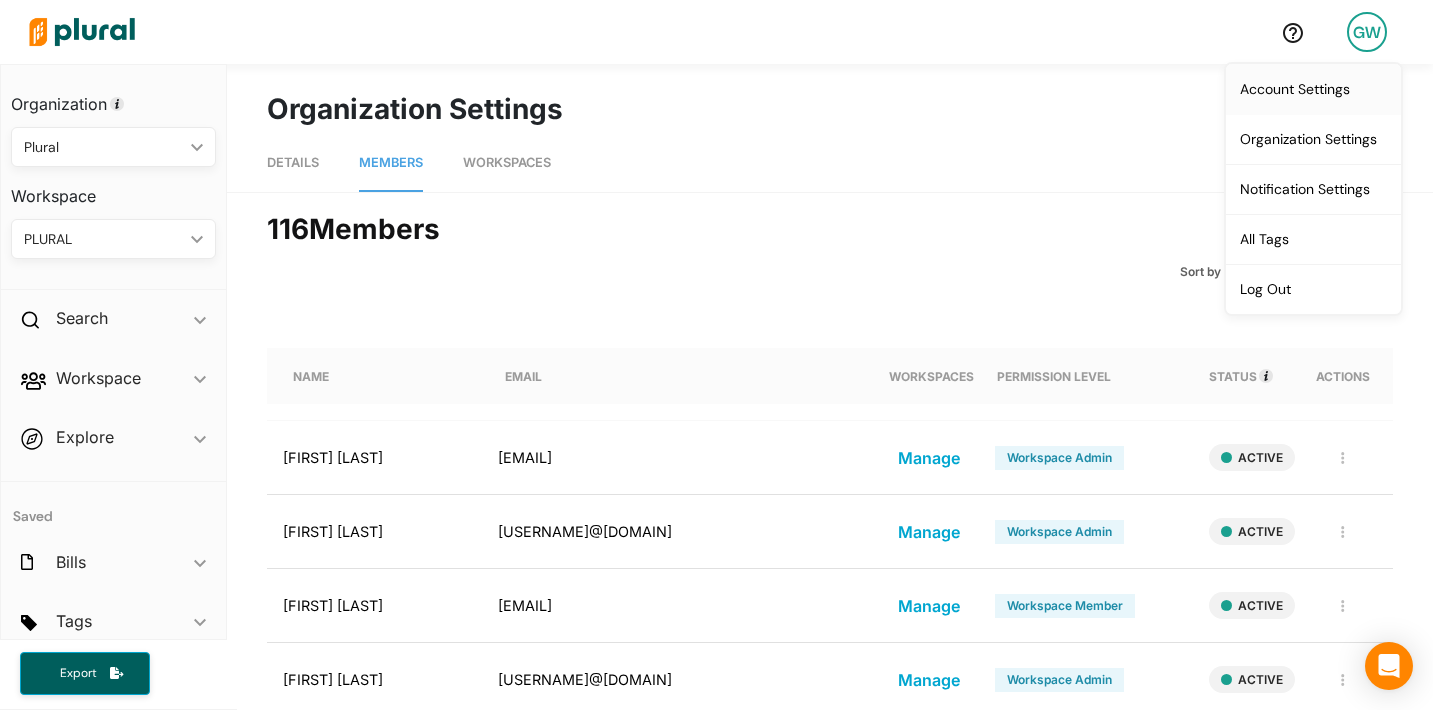 click on "Account Settings" at bounding box center (1313, 89) 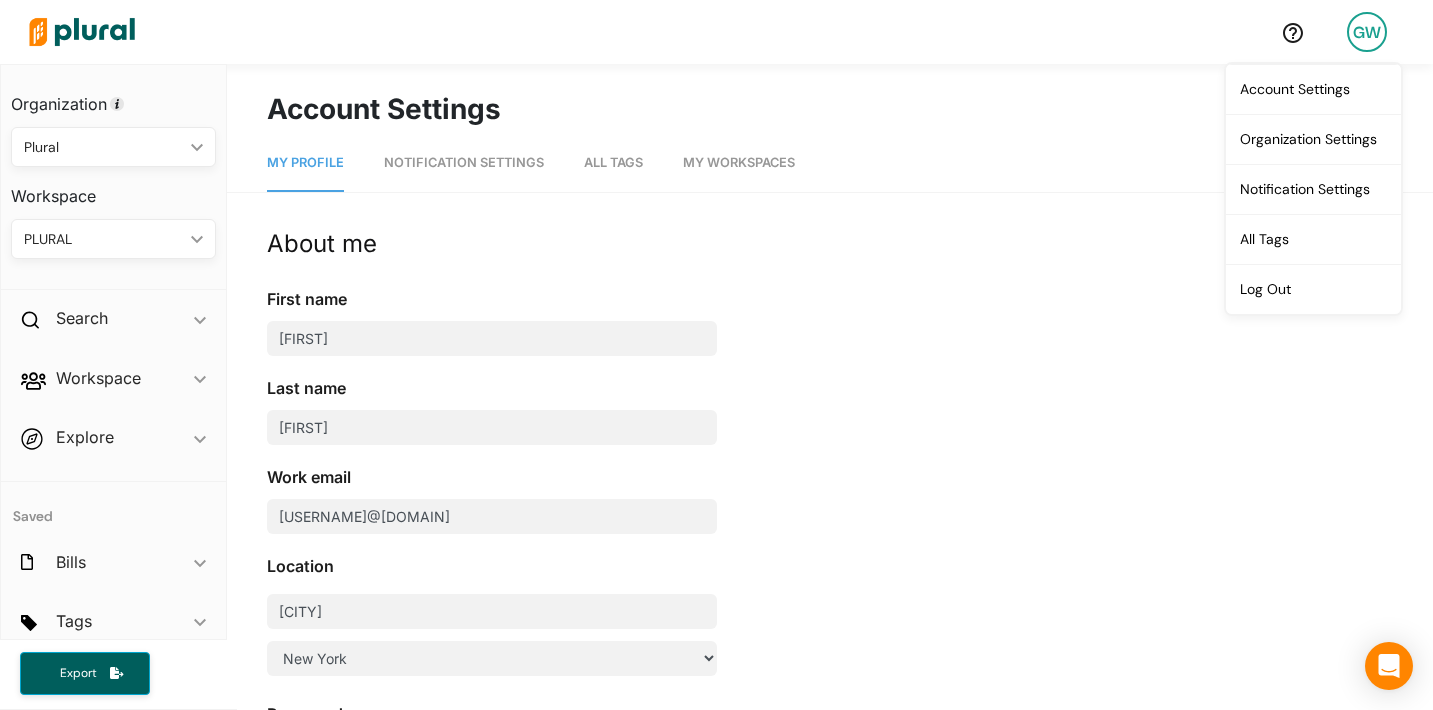 click on "Notification Settings" at bounding box center [464, 162] 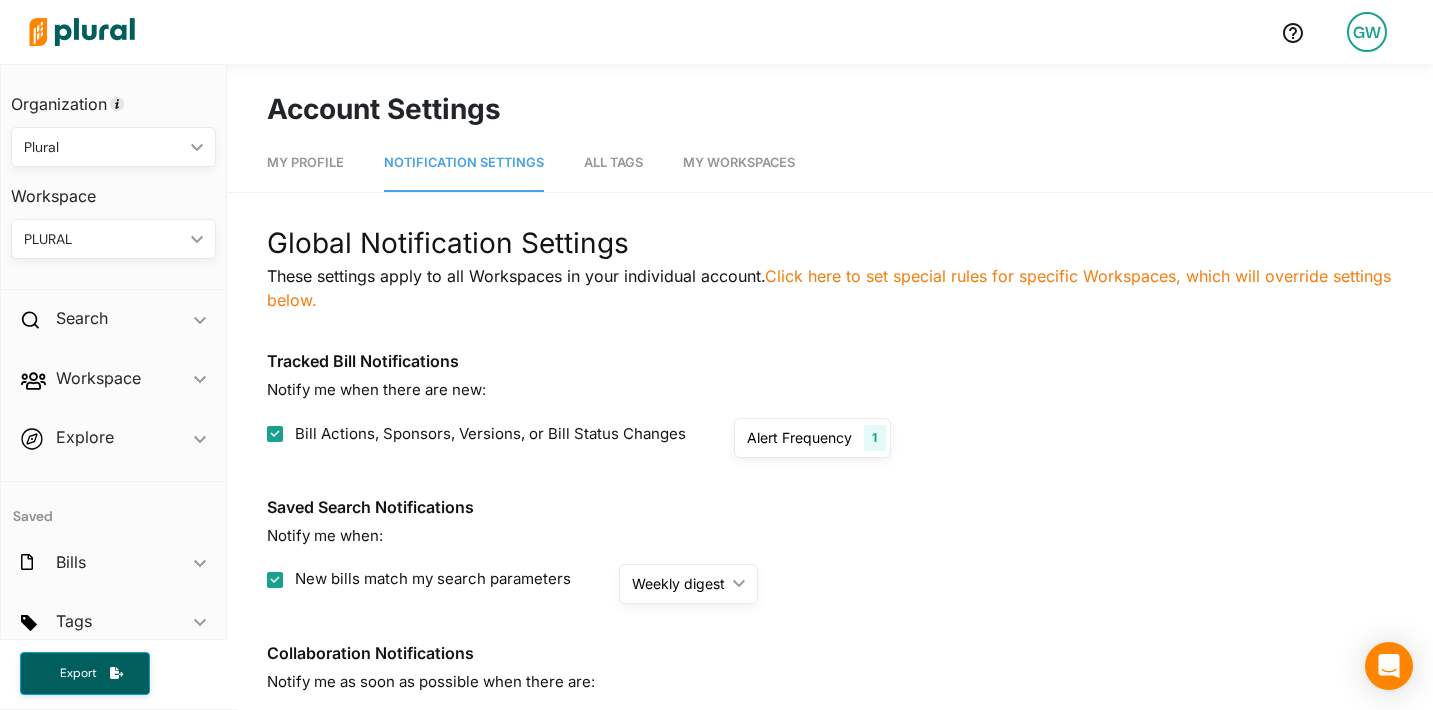 click on "All Tags" at bounding box center [613, 162] 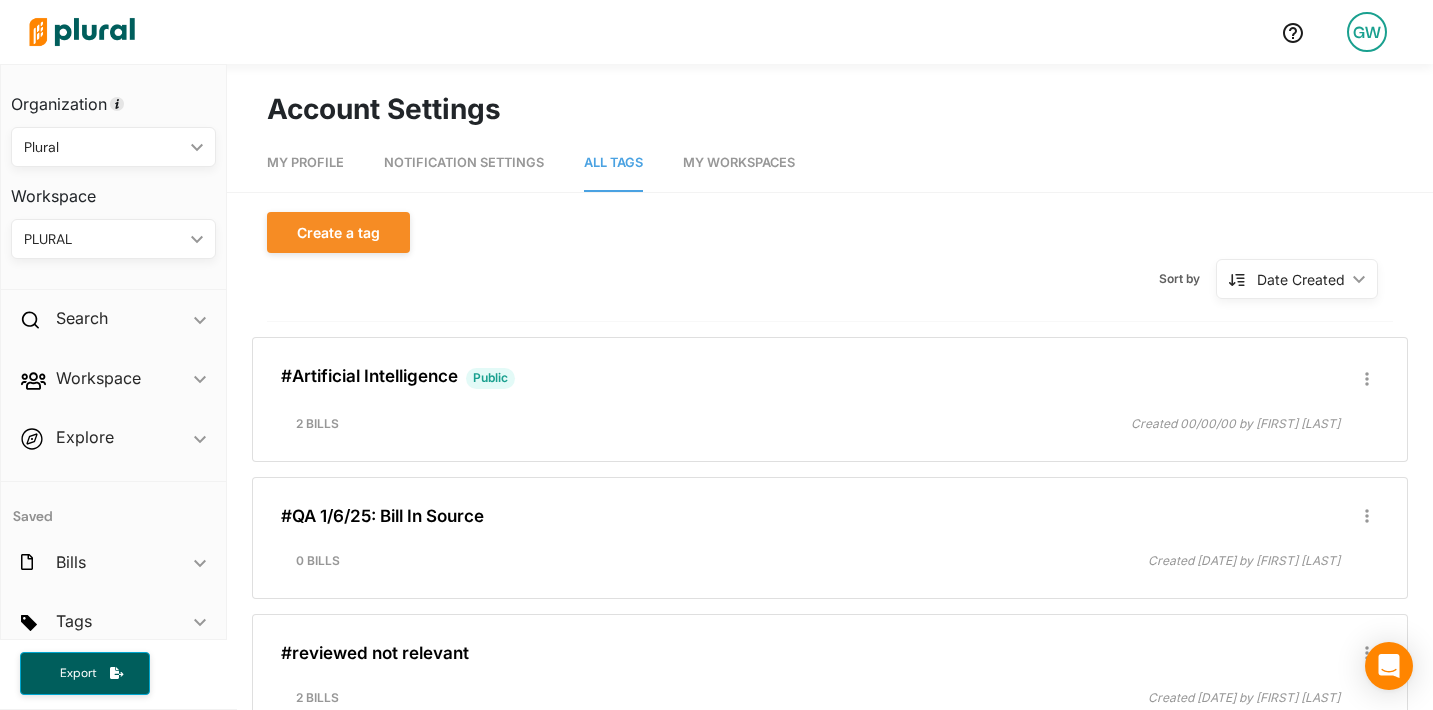 click on "My Workspaces" at bounding box center [739, 163] 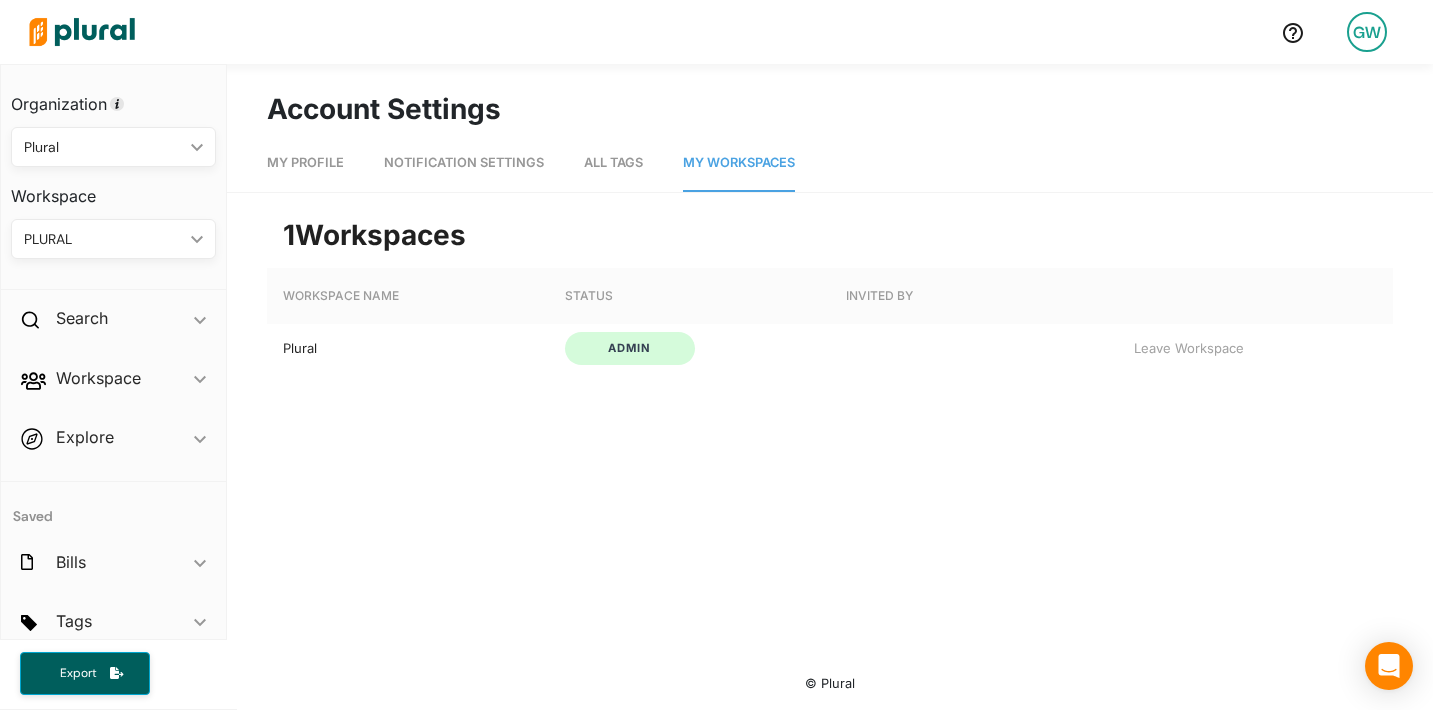 click on "Plural" at bounding box center [407, 348] 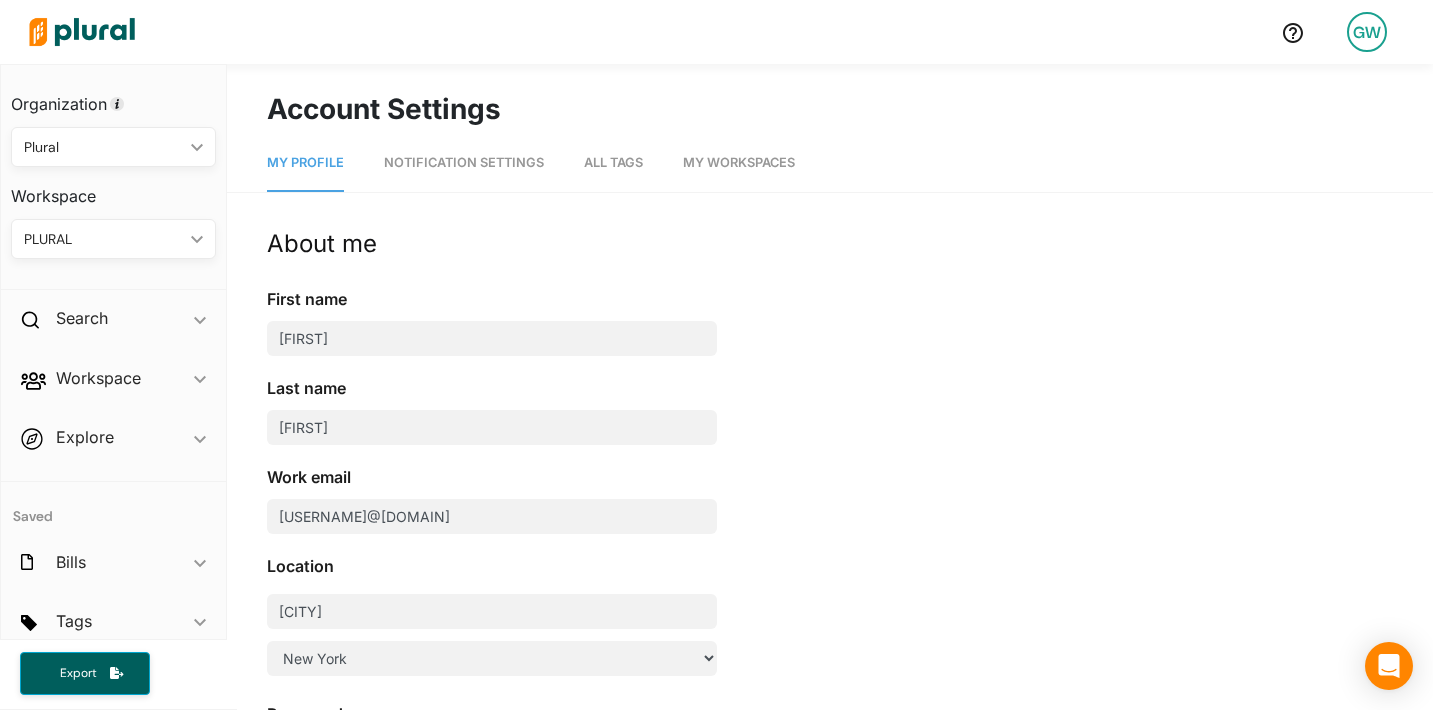 click on "GW" at bounding box center (1367, 32) 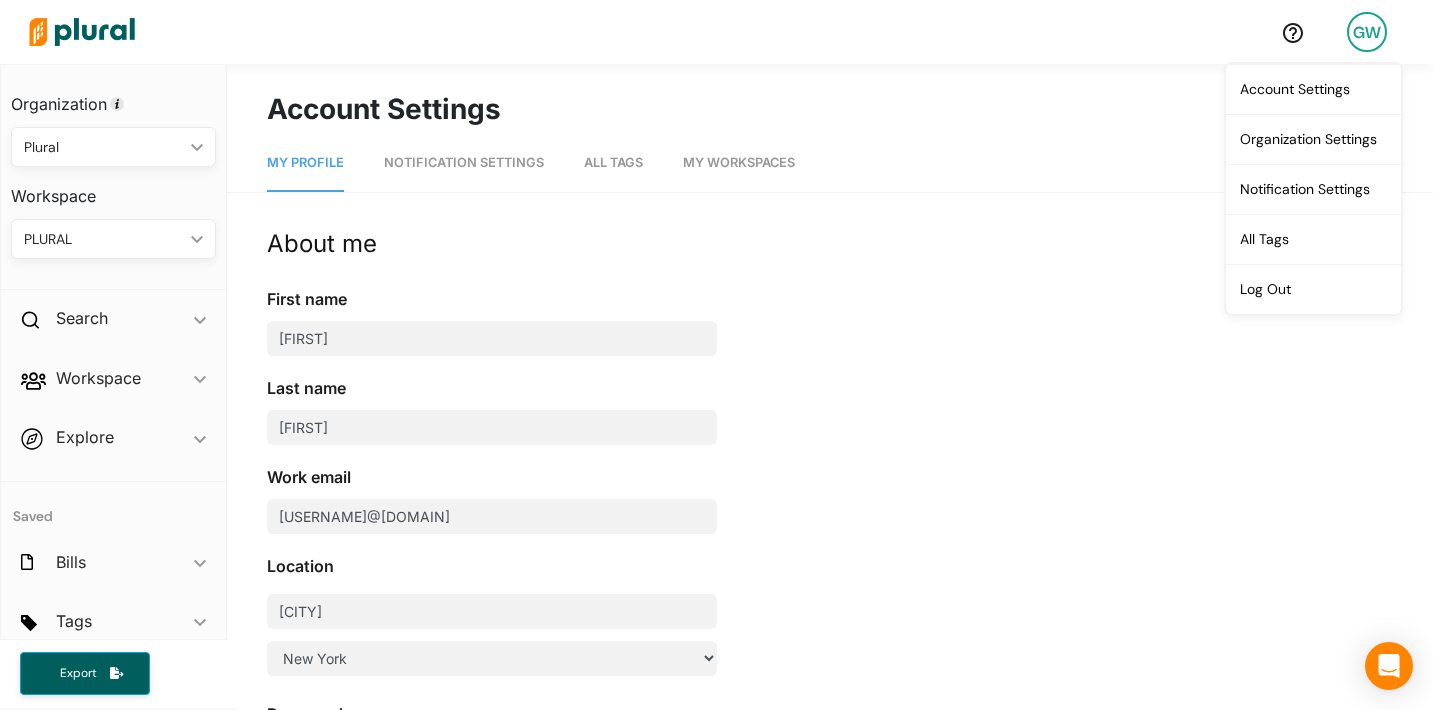 click on "About me First name Grayson Last name Wormser Work email grayson@pluralpolicy.com Location Brooklyn State Alabama Alaska American Samoa Arizona Arkansas California Colorado Connecticut Delaware District Of Columbia Federated States Of Micronesia Florida Georgia Guam Hawaii Idaho Illinois Indiana Iowa Kansas Kentucky Louisiana Maine Marshall Islands Maryland Massachusetts Michigan Minnesota Mississippi Missouri Montana Nebraska Nevada New Hampshire New Jersey New Mexico New York North Carolina North Dakota Northern Mariana Islands Ohio Oklahoma Oregon Palau Pennsylvania Puerto Rico Rhode Island South Carolina South Dakota Tennessee Texas Utah Vermont Virgin Islands Virginia Washington West Virginia Wisconsin Wyoming Password Save About my work Organization Plural What is your role? Client Success Manager Startup ic_keyboard_arrow_down Organization type How would you best describe the organization you track policy for? This will help Plural get you started in the best way. Trade association Chamber of commerce" at bounding box center [830, 967] 